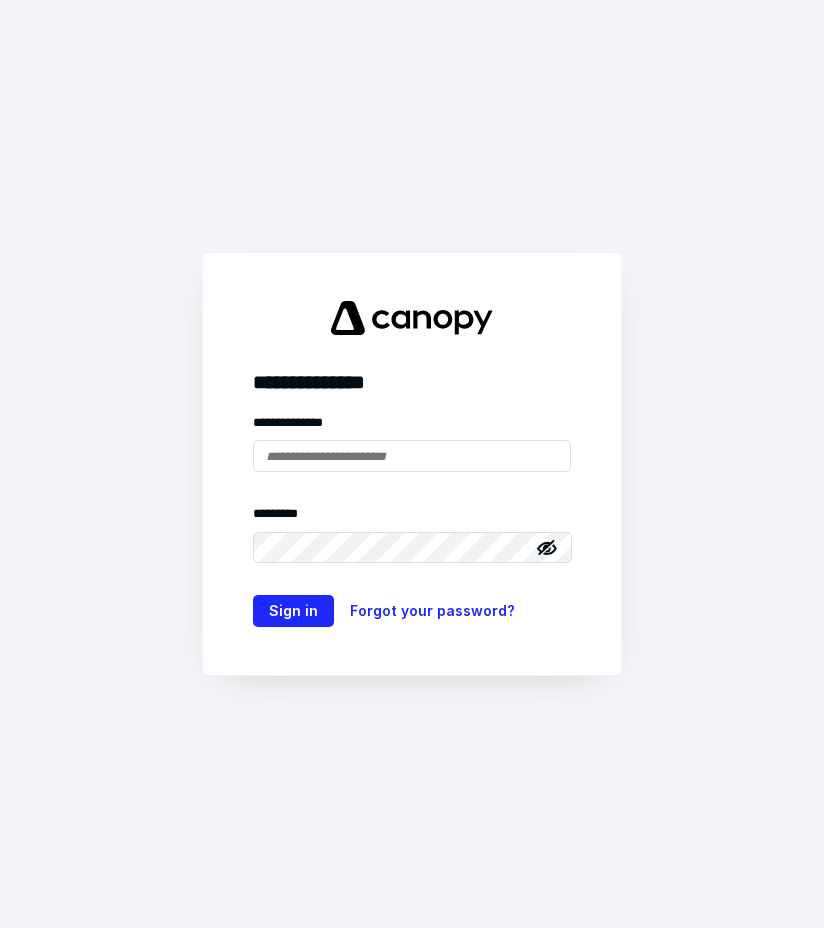 scroll, scrollTop: 0, scrollLeft: 0, axis: both 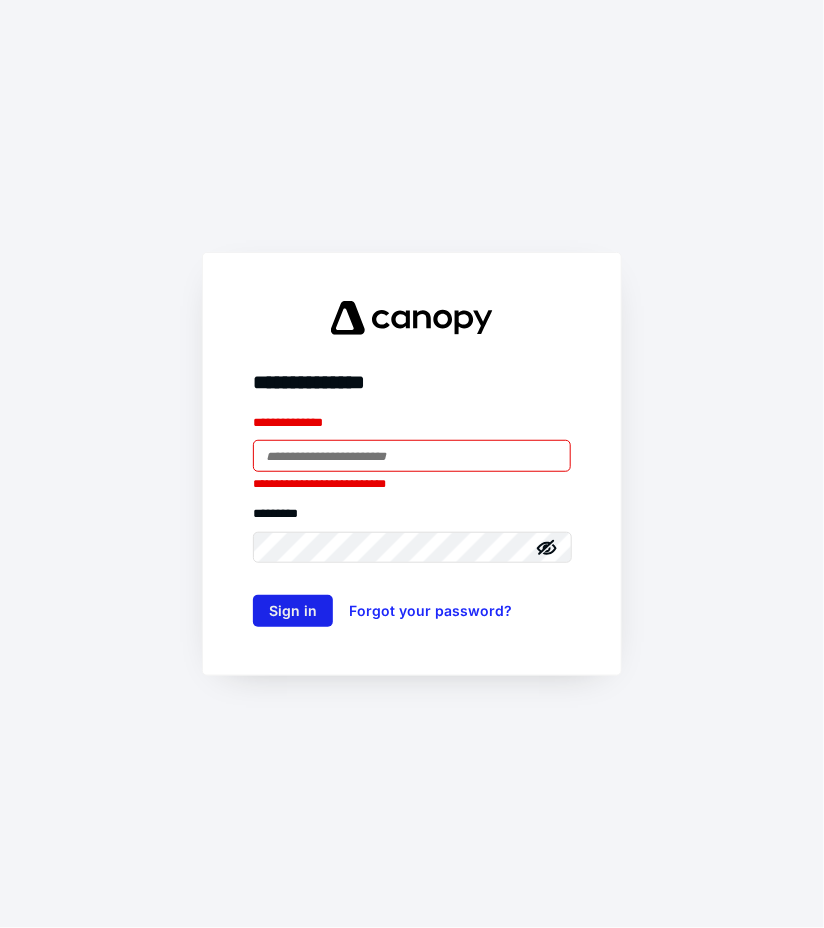 type on "**********" 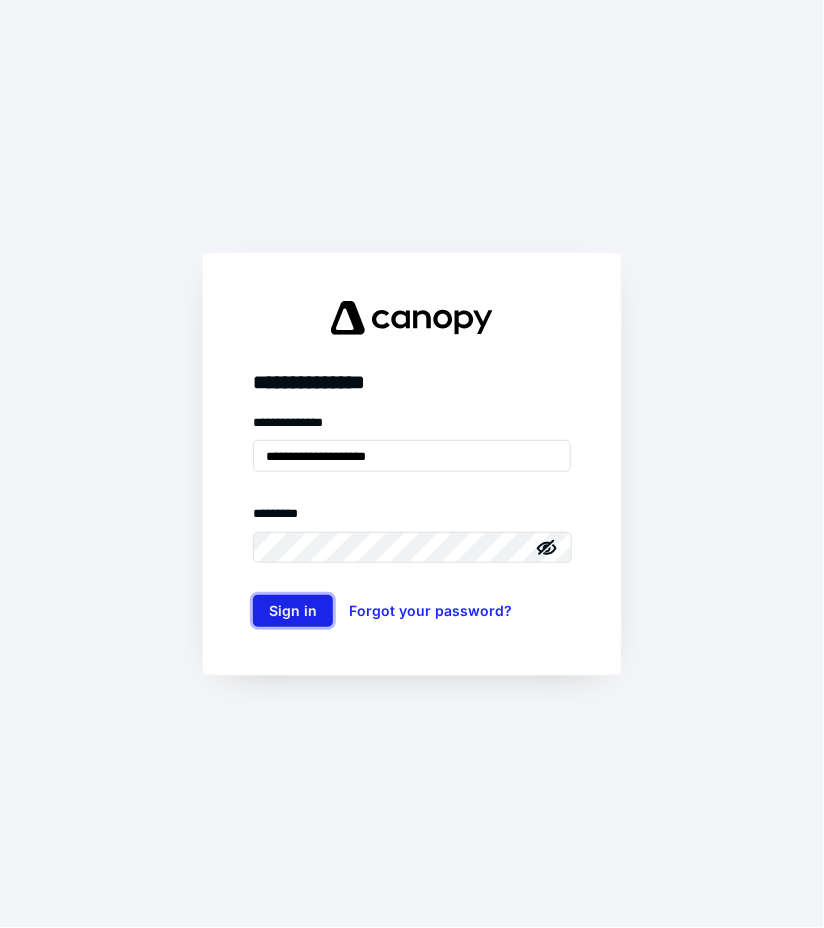click on "Sign in" at bounding box center [293, 611] 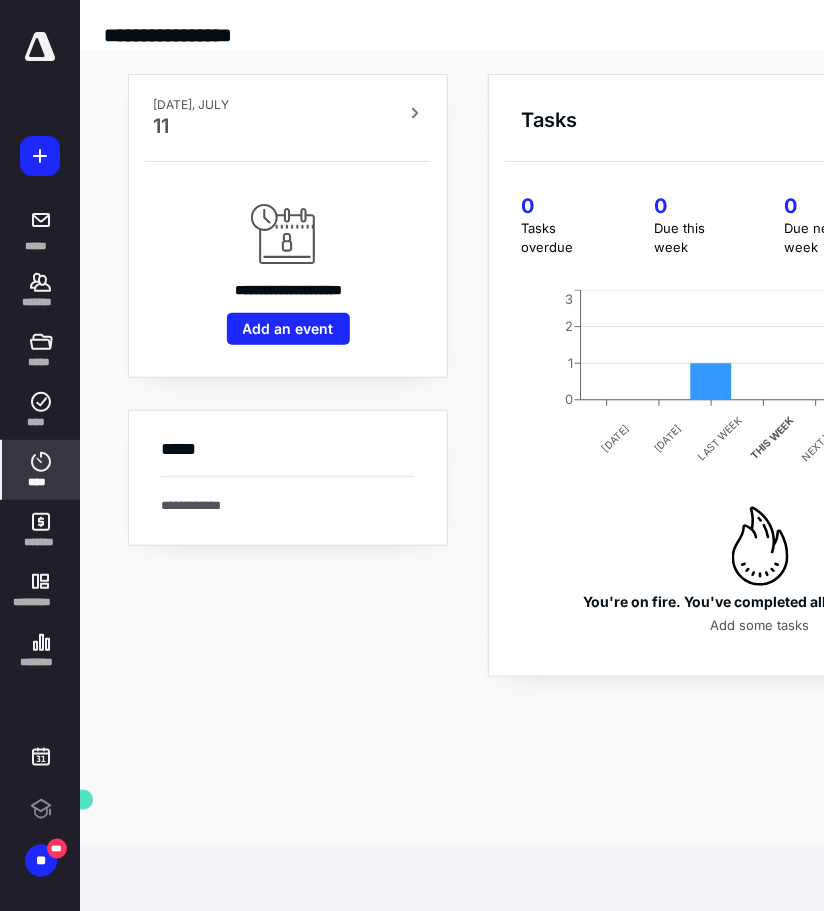click on "****" at bounding box center [41, 482] 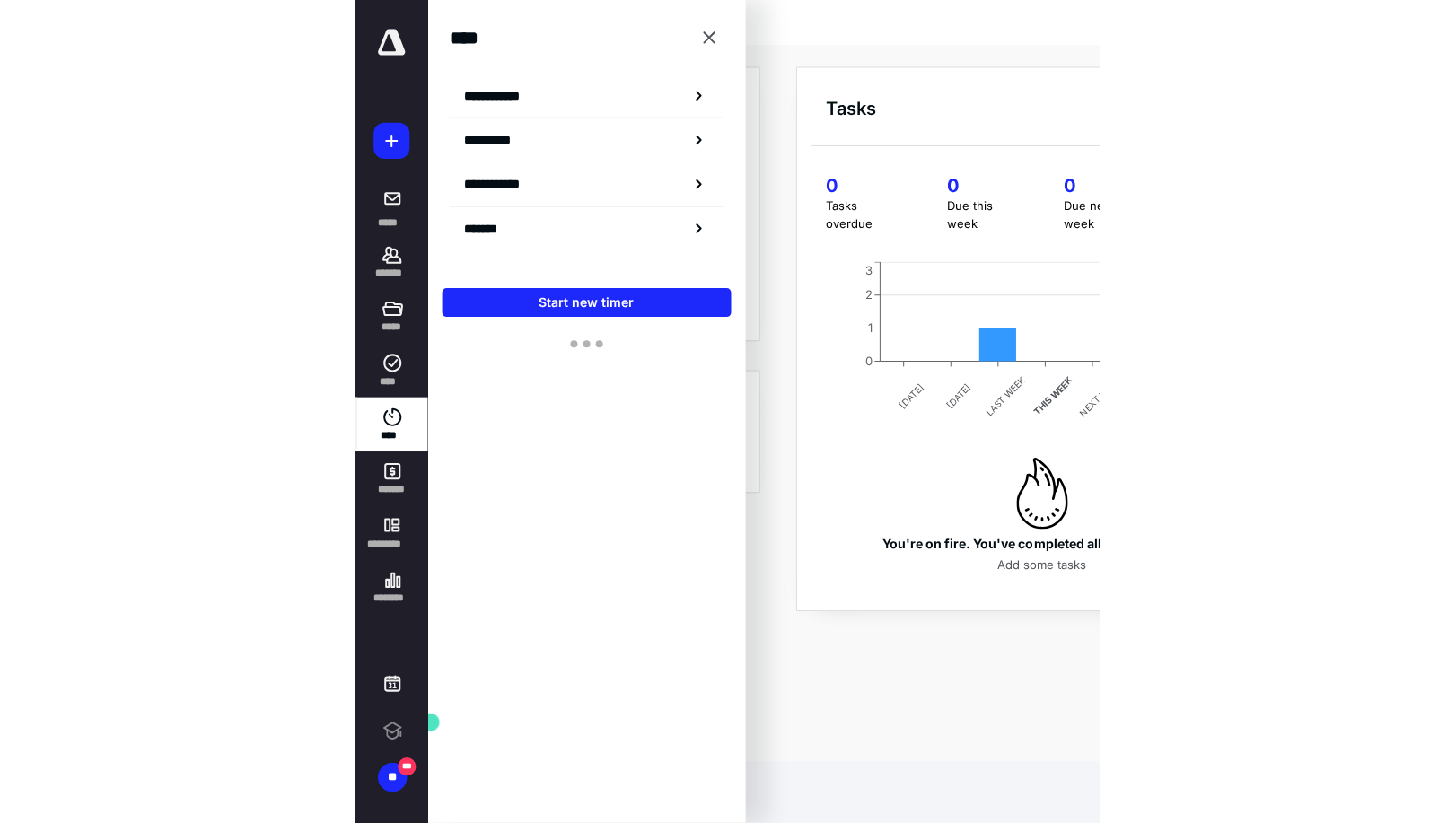 scroll, scrollTop: 0, scrollLeft: 0, axis: both 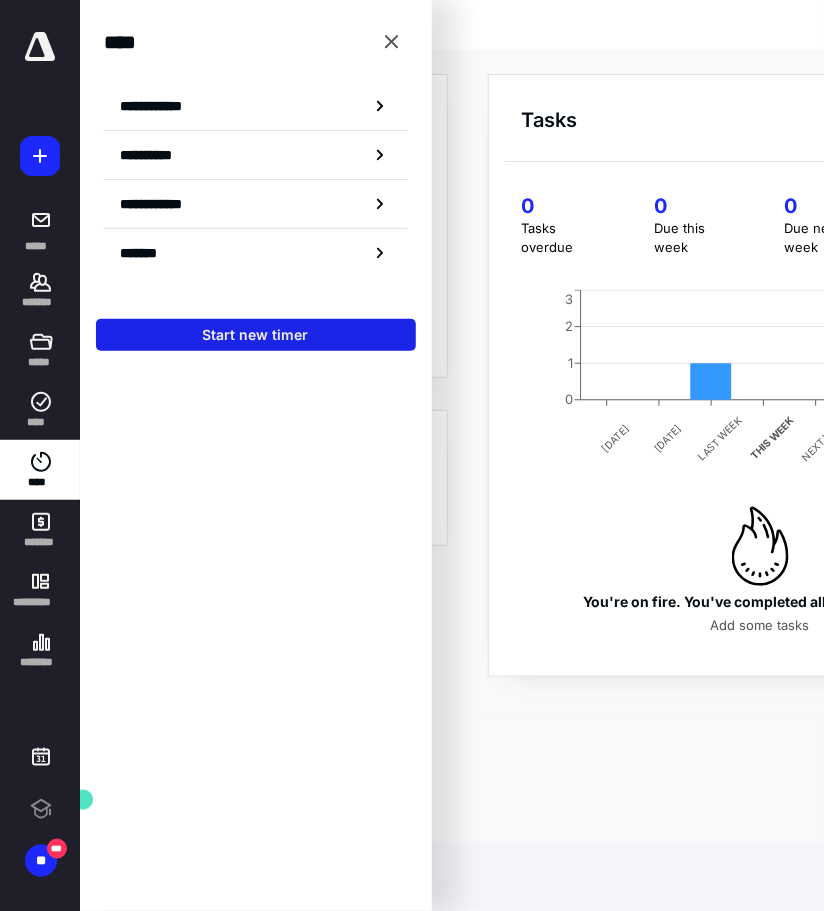 click on "Start new timer" at bounding box center (256, 335) 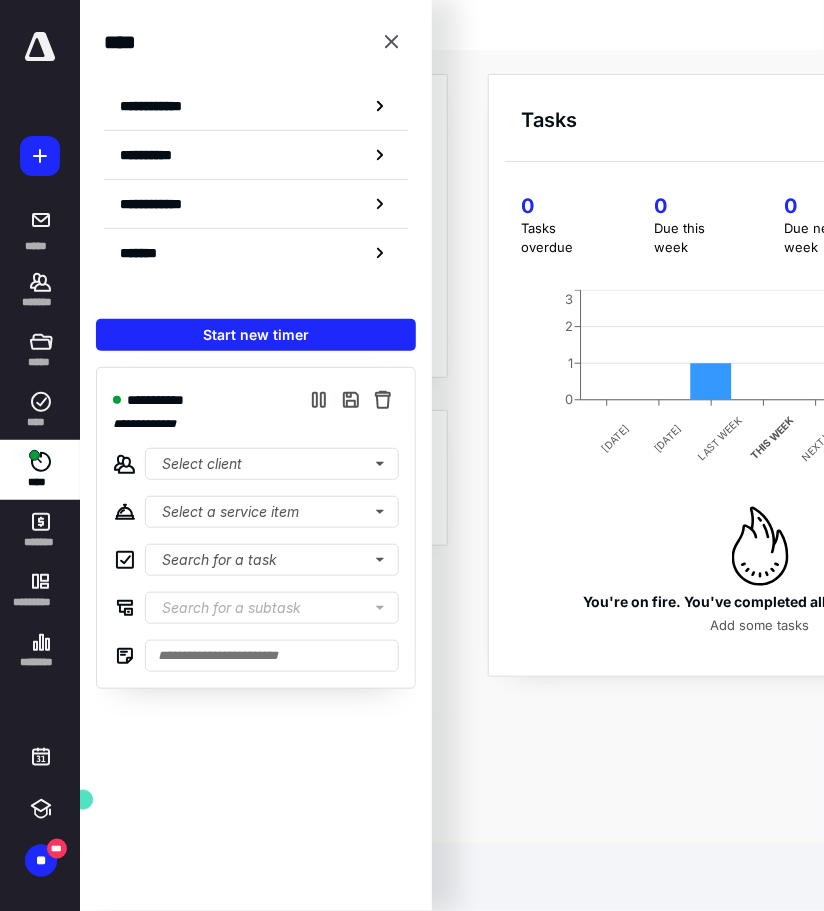 type 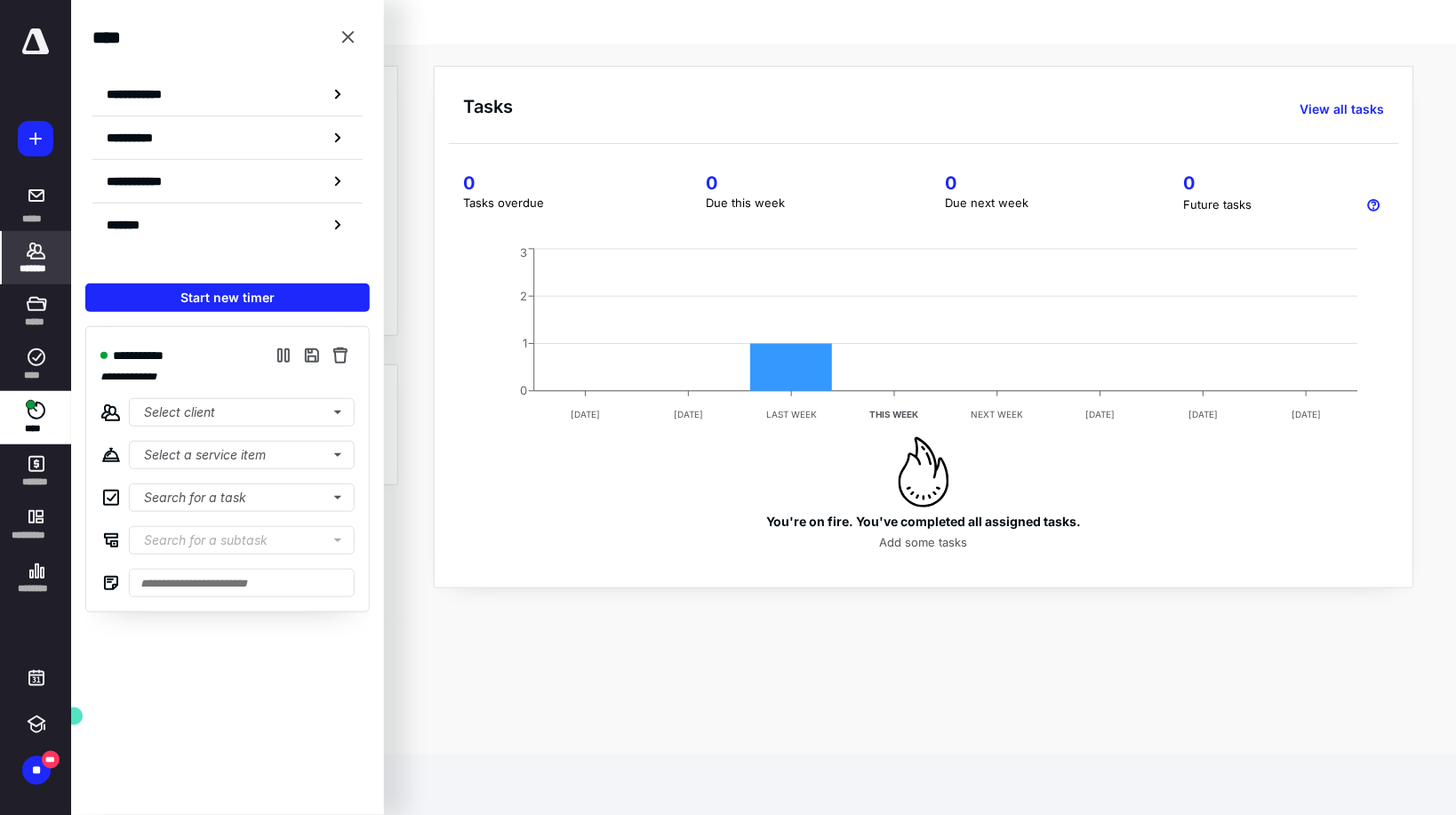 click on "*******" at bounding box center (36, 258) 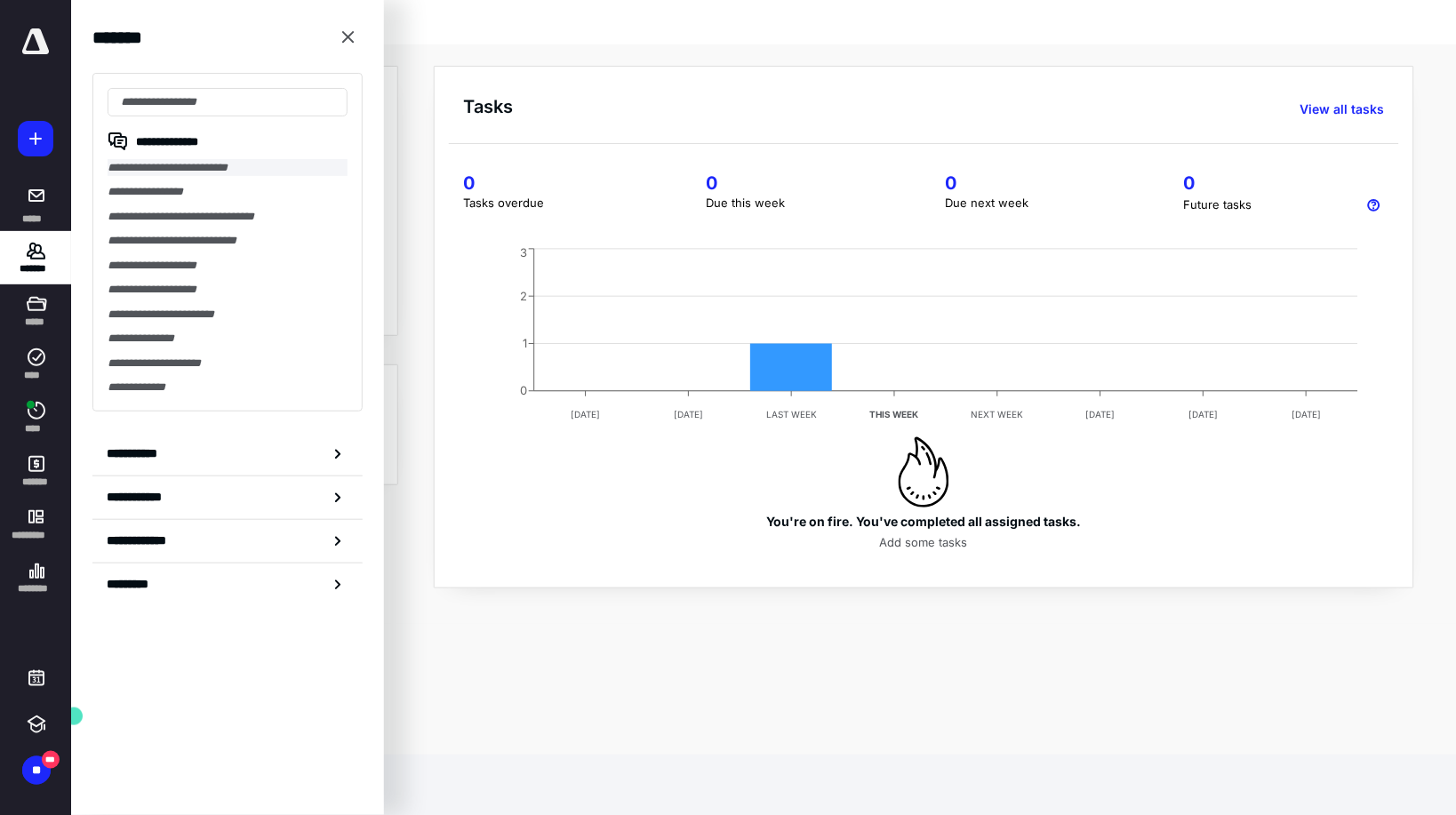 click on "**********" at bounding box center [228, 167] 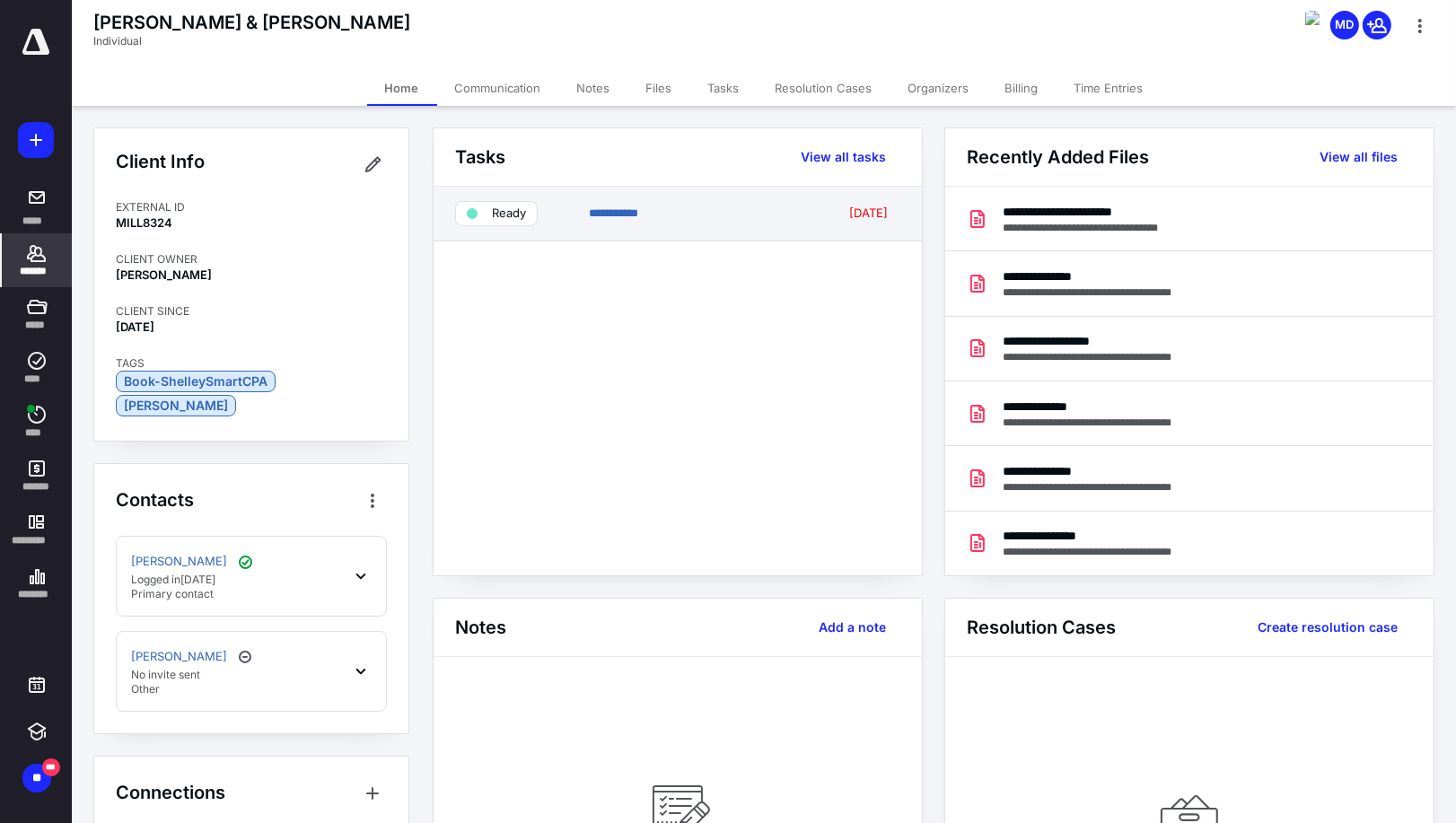 click on "Ready" at bounding box center [509, 214] 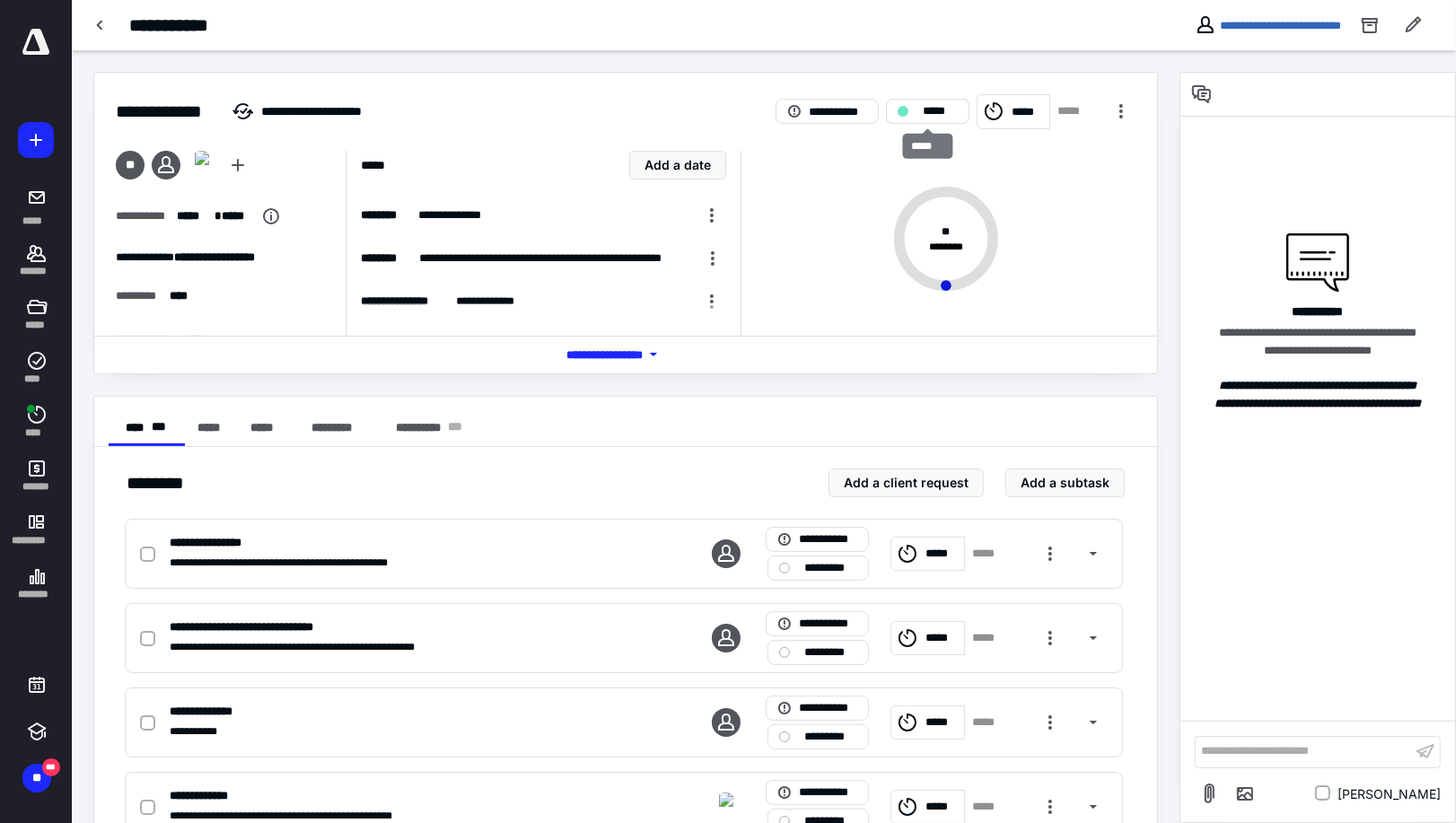 click on "*****" at bounding box center (940, 111) 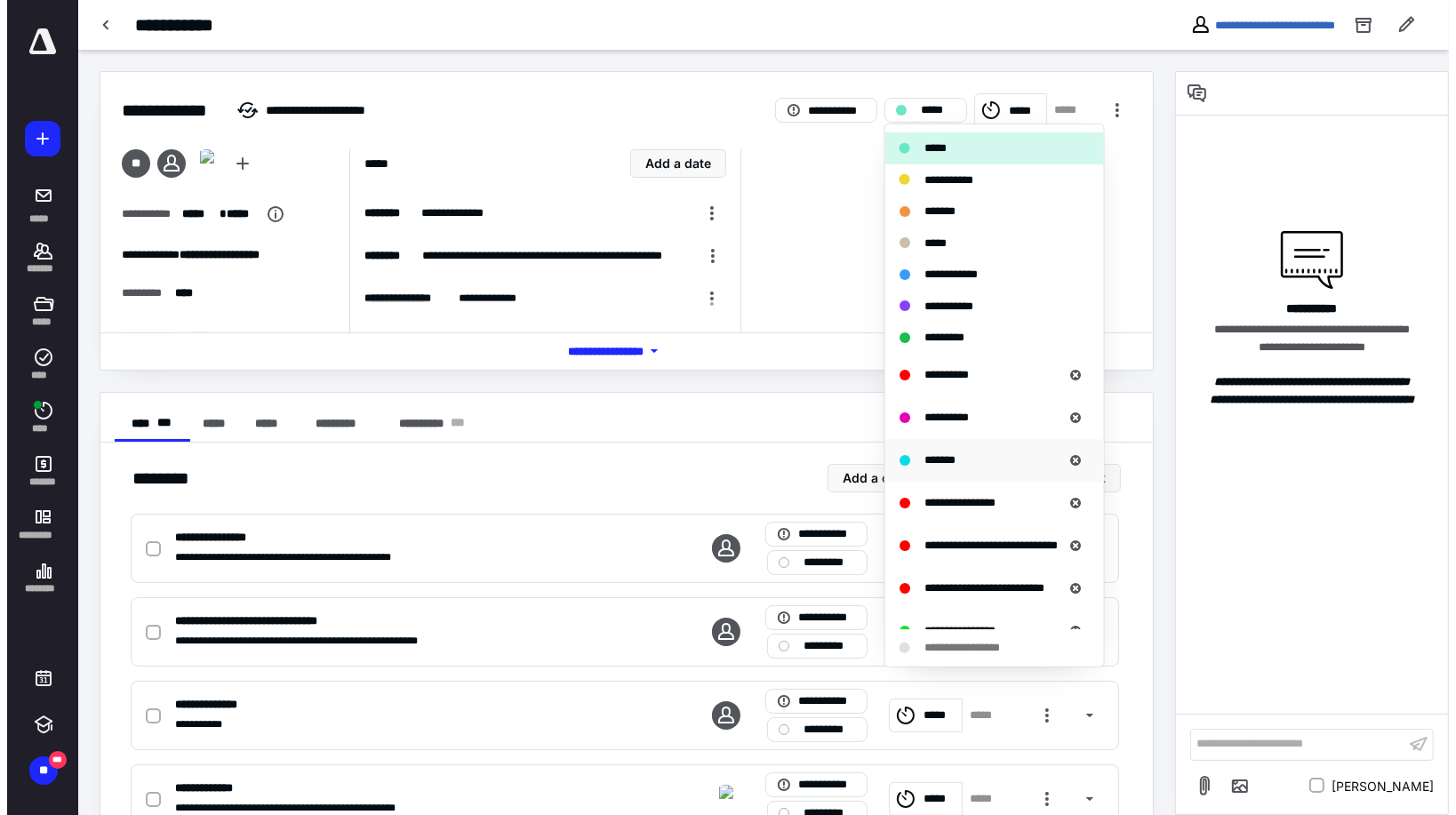 scroll, scrollTop: 0, scrollLeft: 0, axis: both 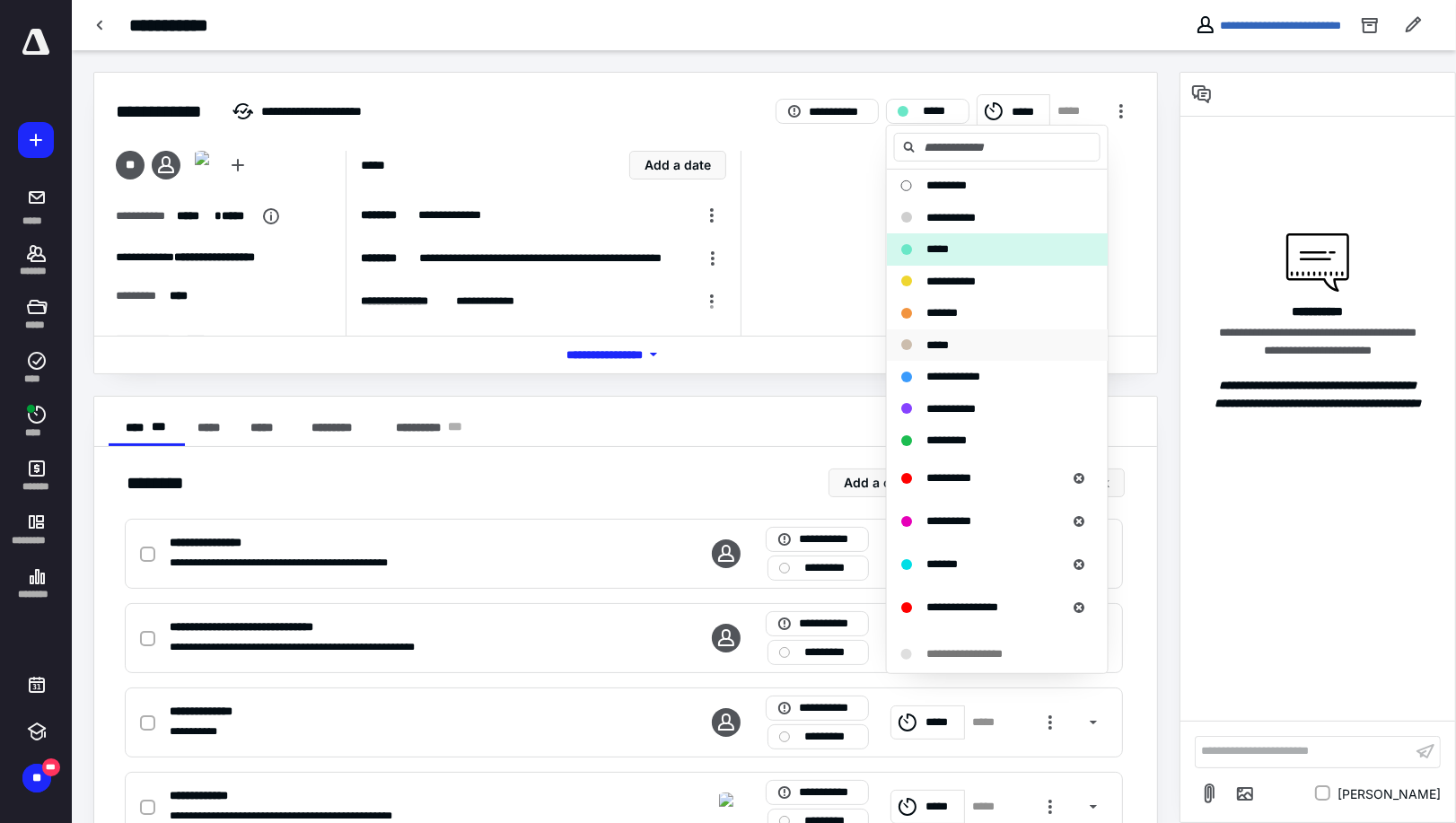 click on "*****" at bounding box center (987, 345) 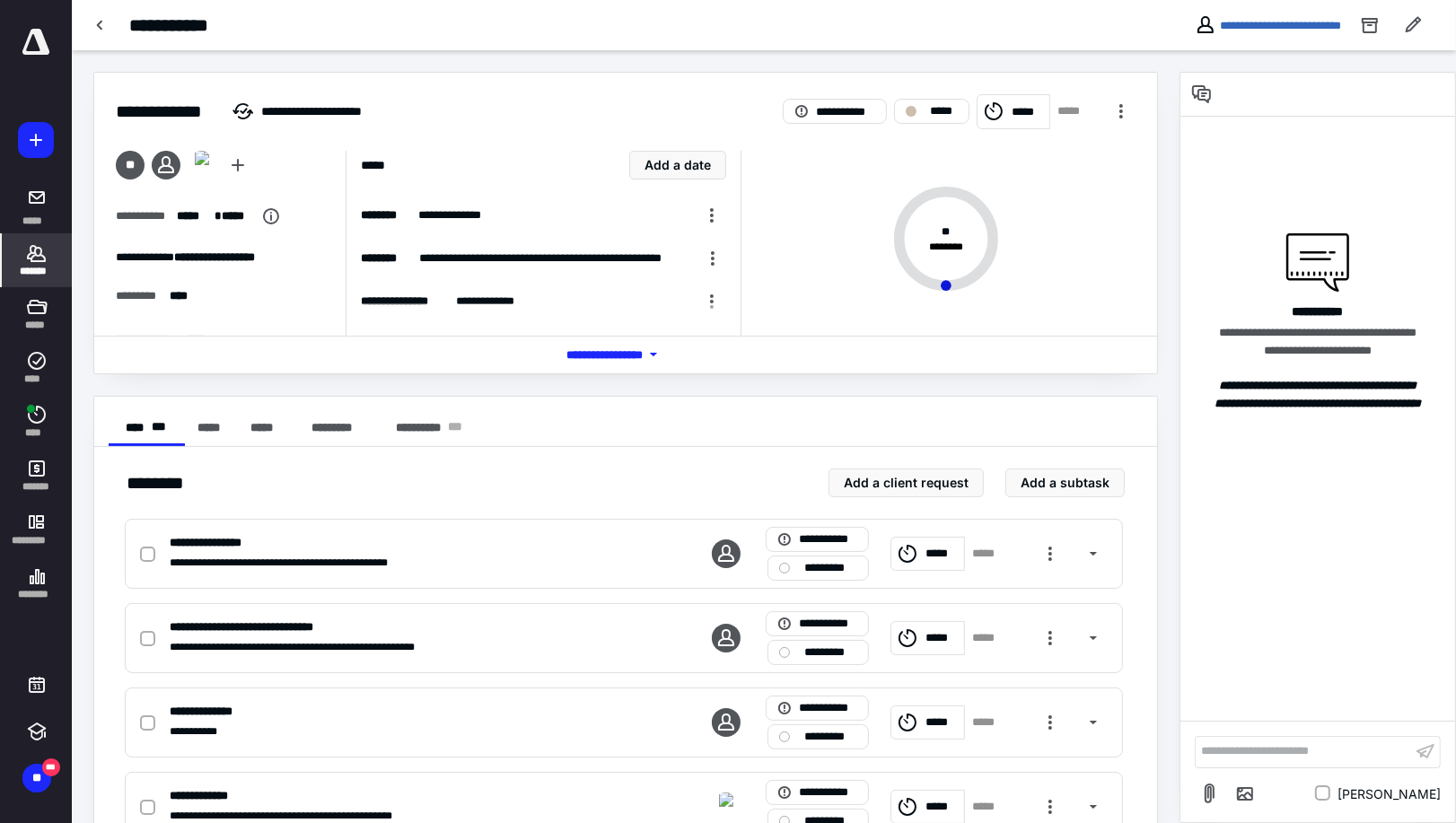 click on "*******" at bounding box center [37, 271] 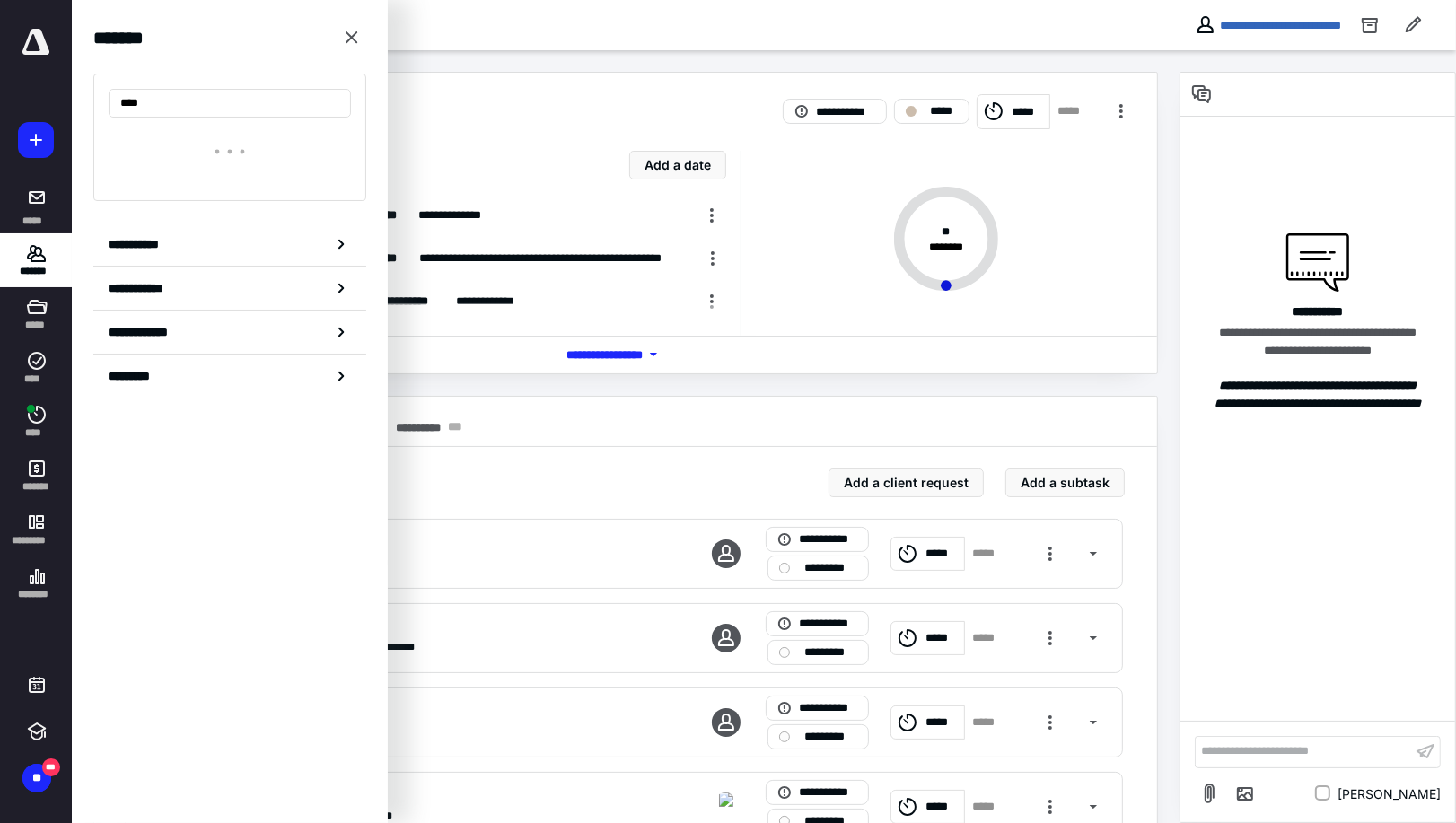 type on "*****" 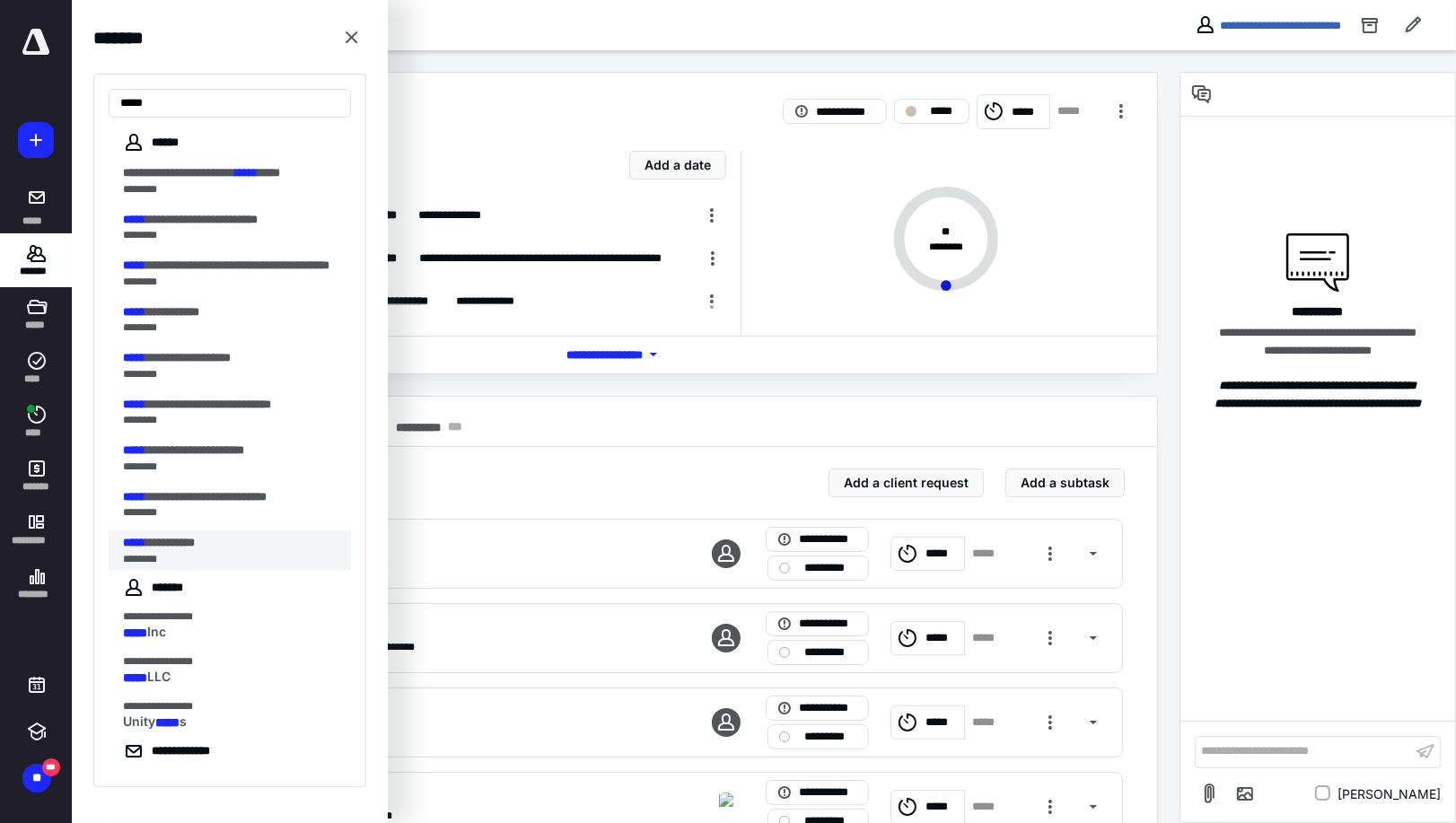 click on "**********" at bounding box center [232, 543] 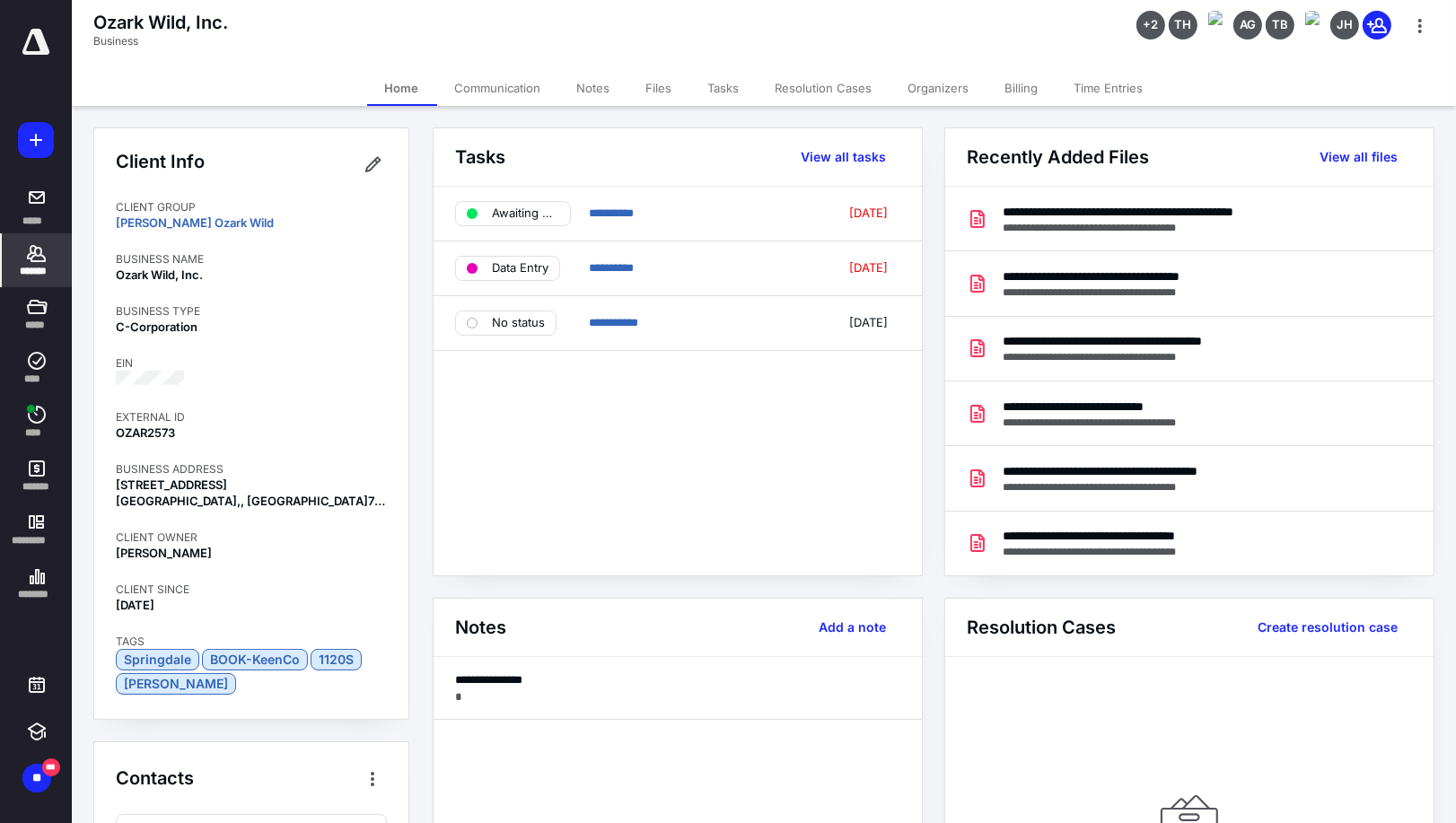 click on "Files" at bounding box center [659, 88] 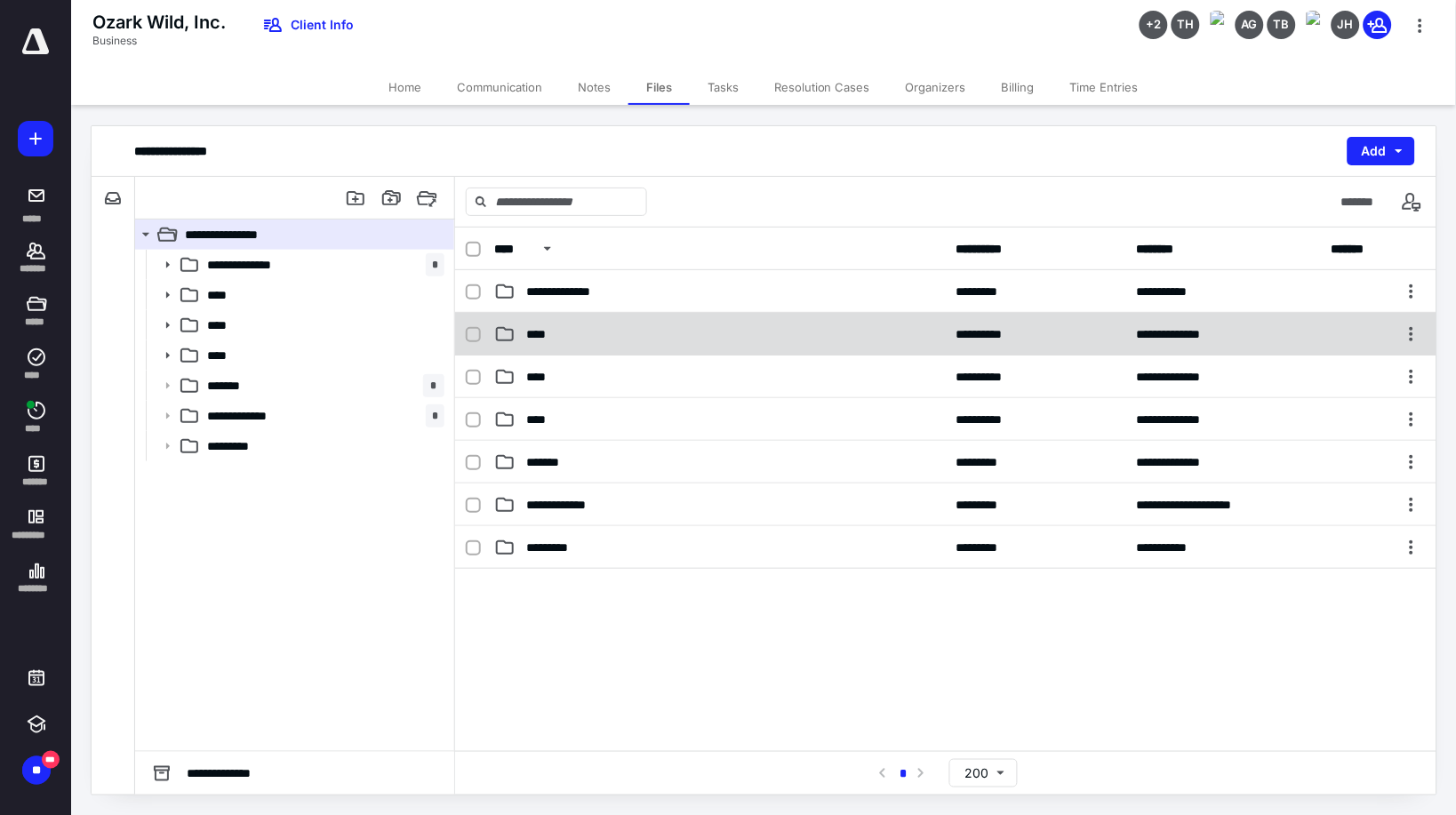click on "****" at bounding box center (720, 334) 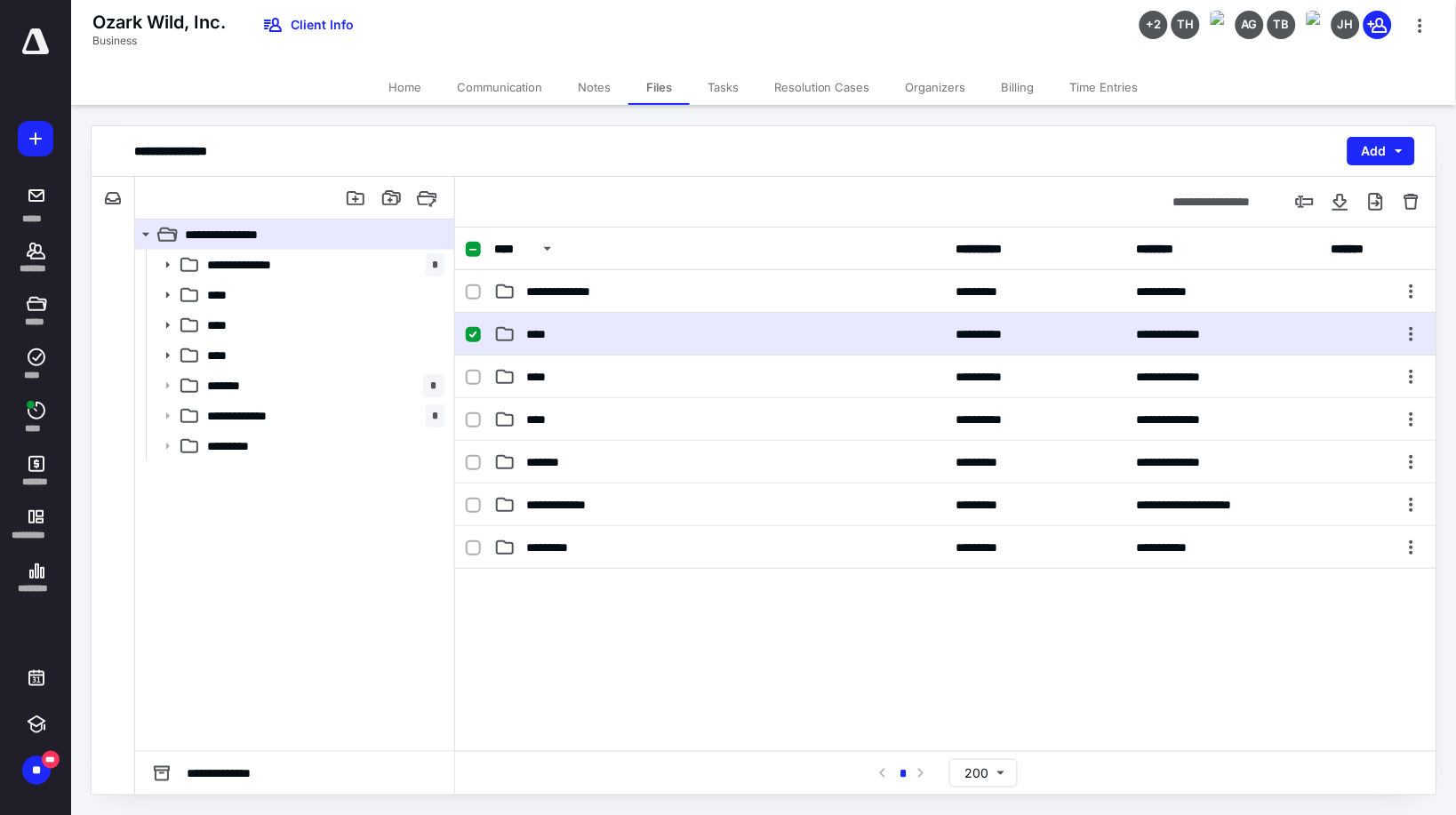click on "****" at bounding box center [720, 334] 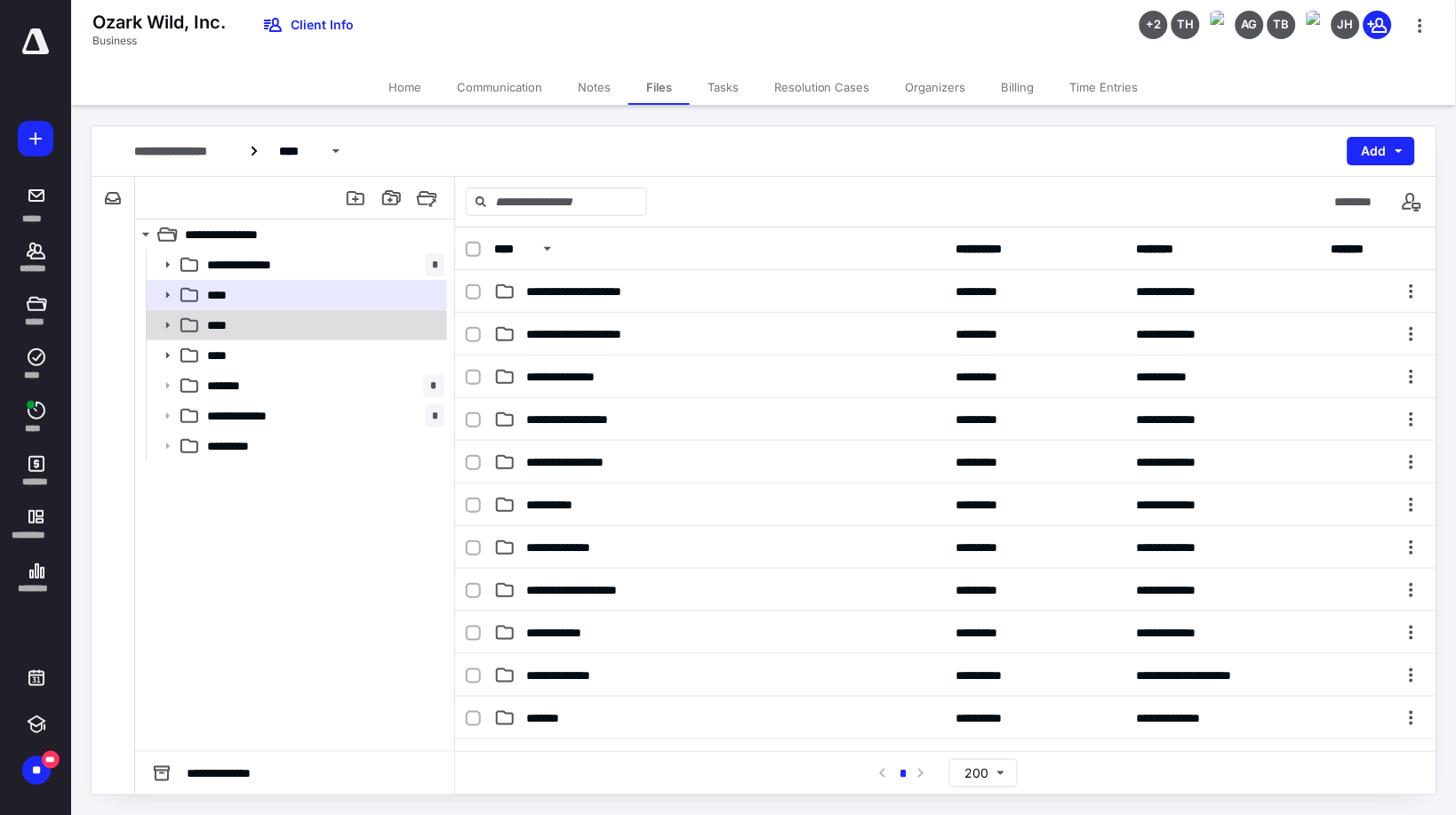 click on "****" at bounding box center [322, 325] 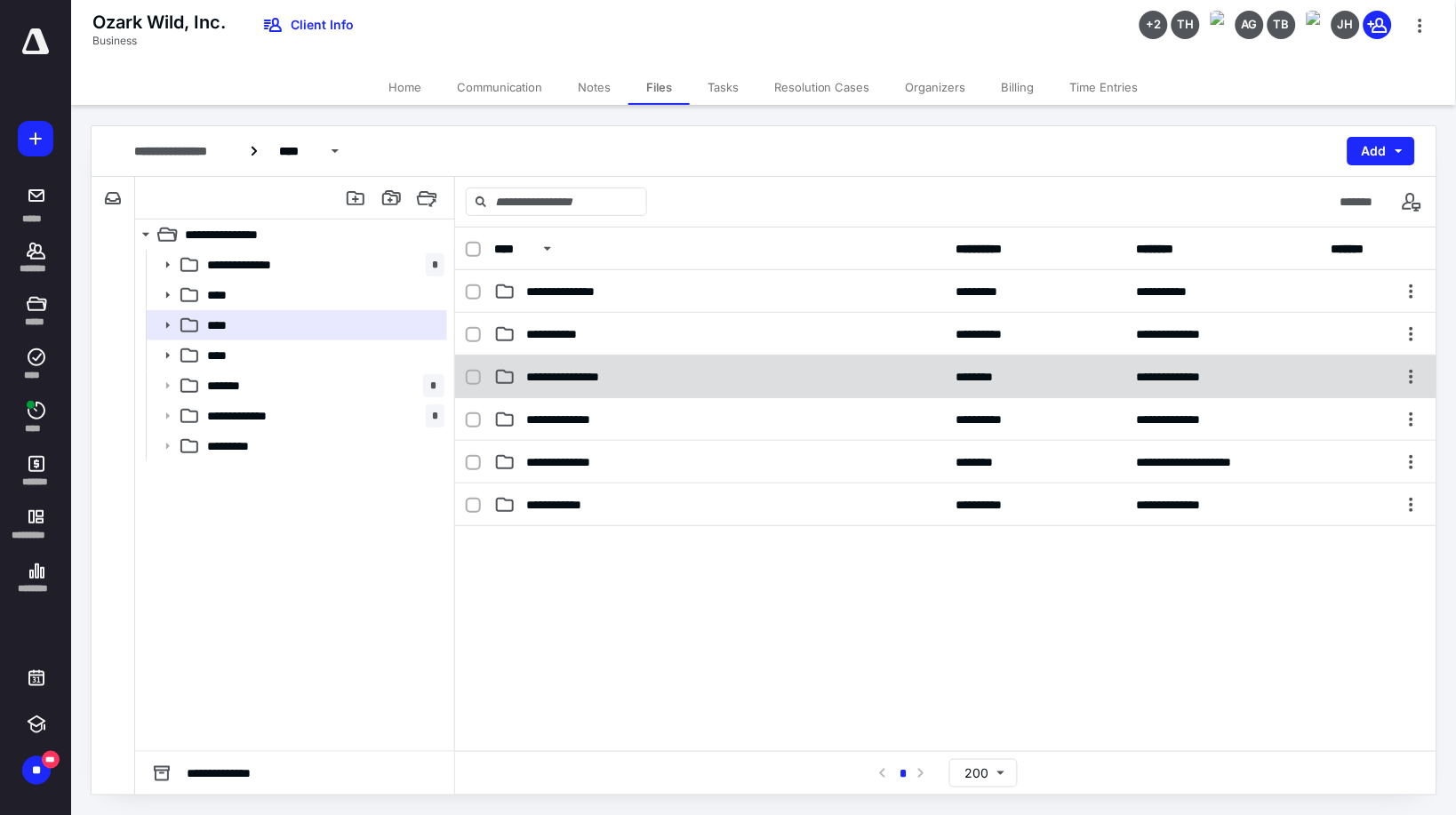 click on "**********" at bounding box center [720, 377] 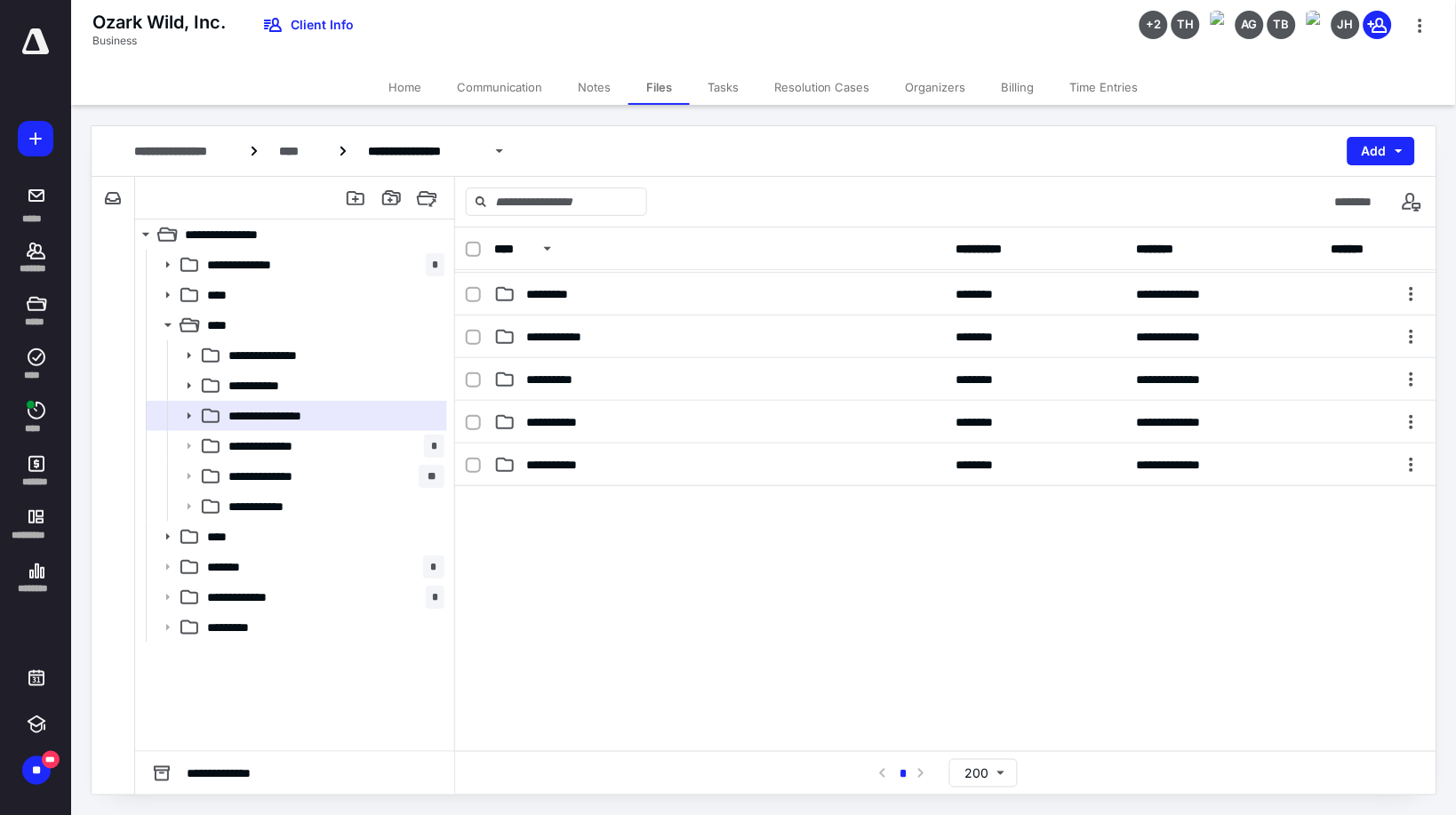 scroll, scrollTop: 99, scrollLeft: 0, axis: vertical 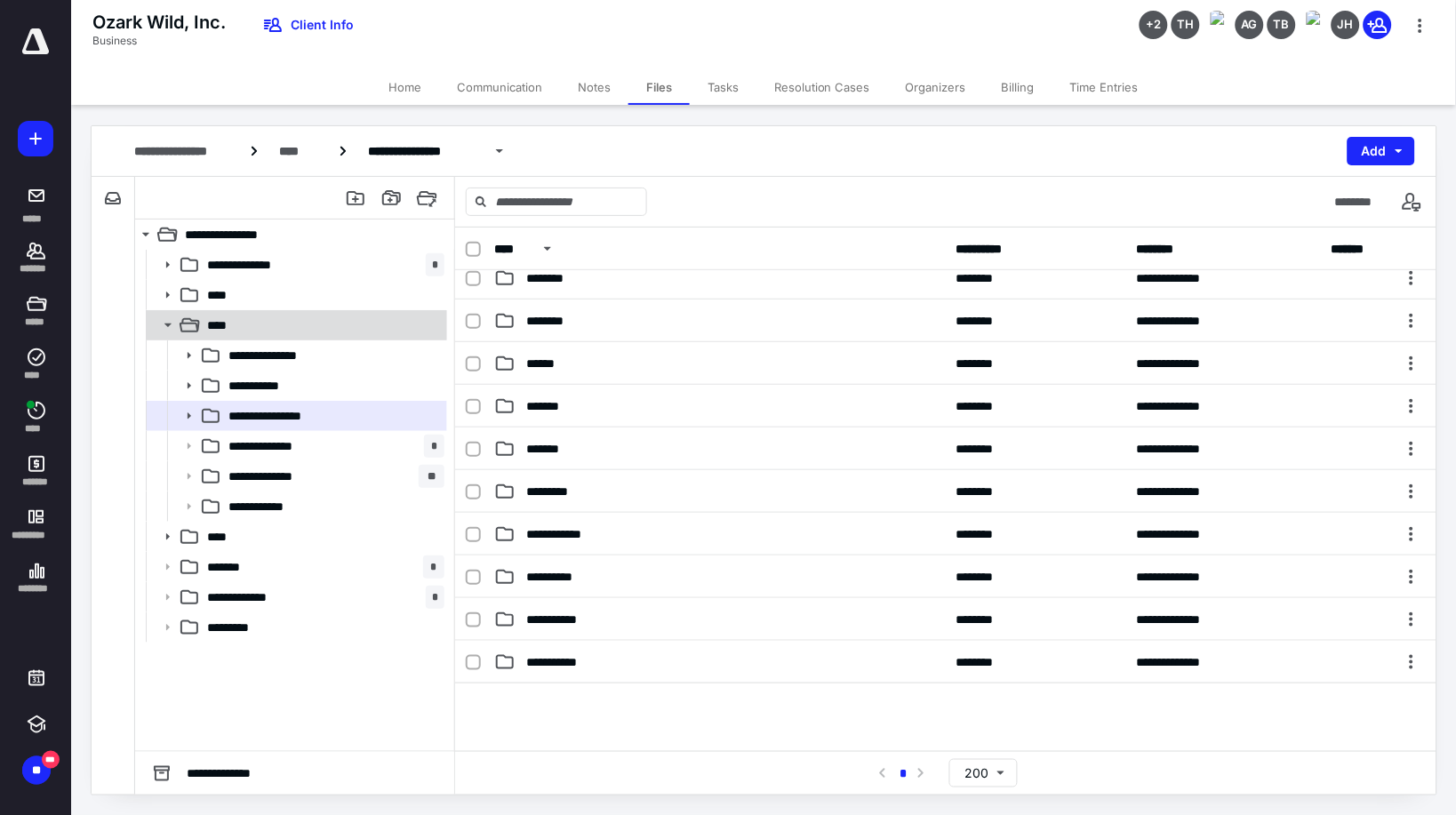 click at bounding box center (427, 198) 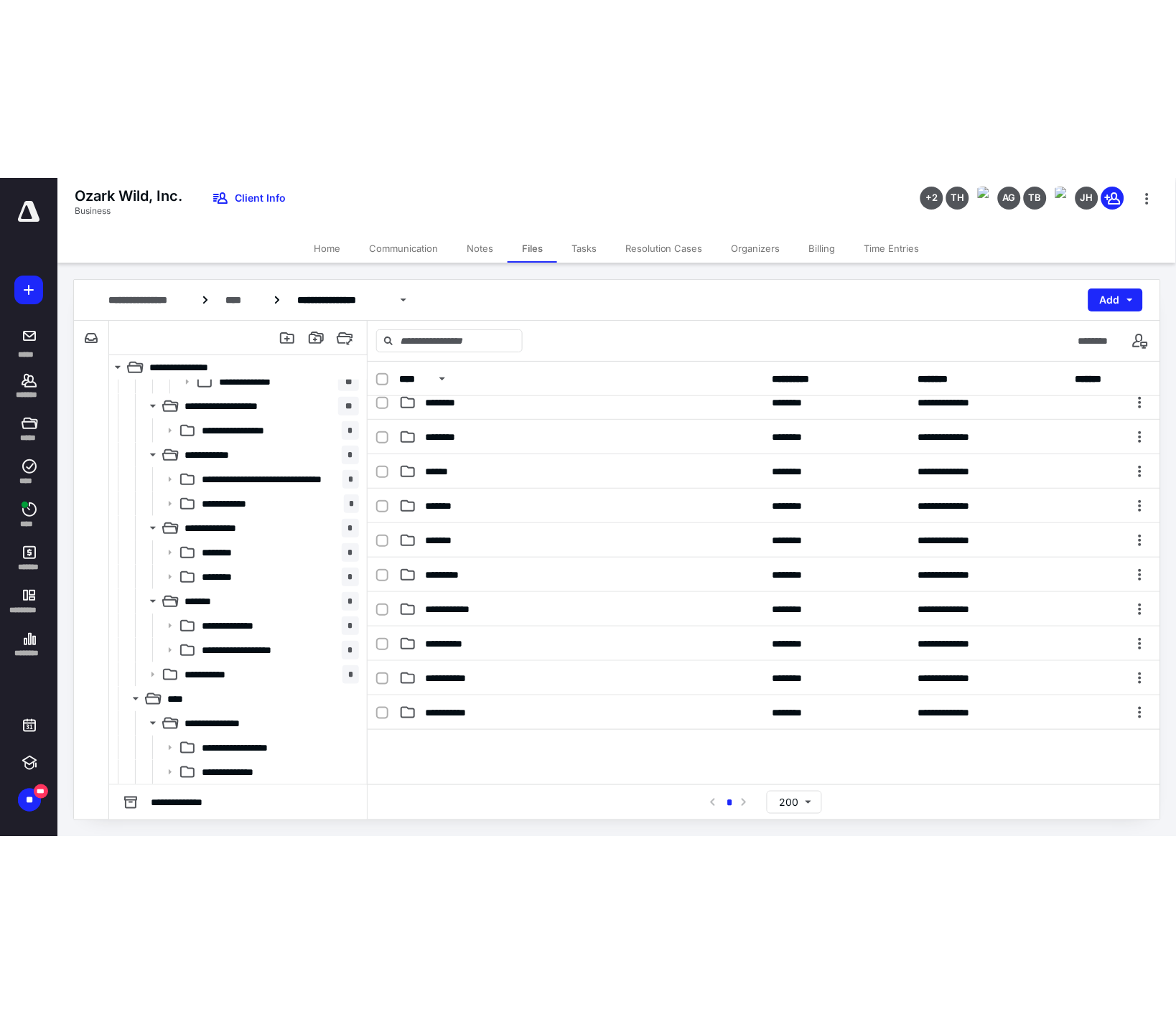 scroll, scrollTop: 2233, scrollLeft: 0, axis: vertical 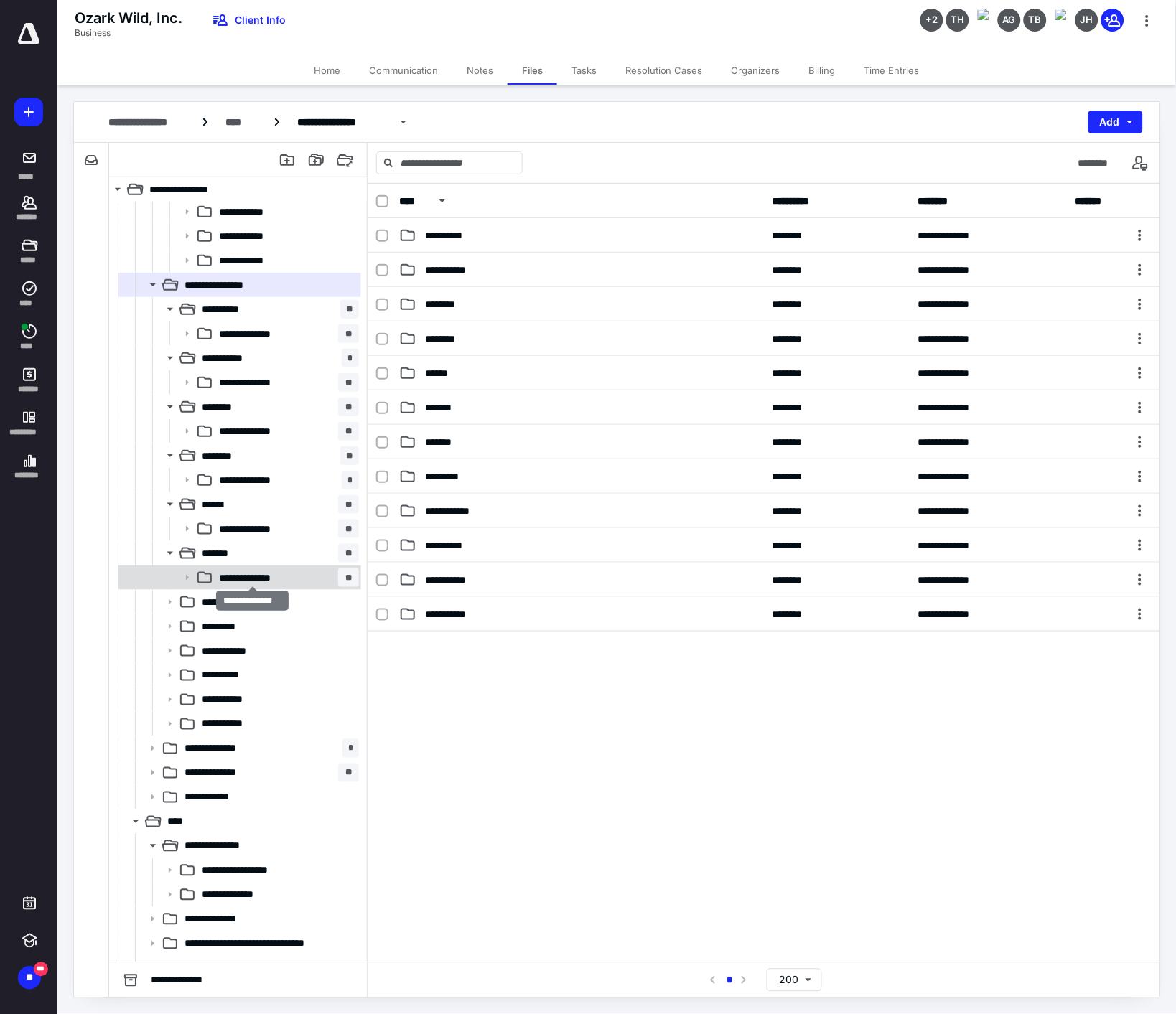 click on "**********" at bounding box center [252, 578] 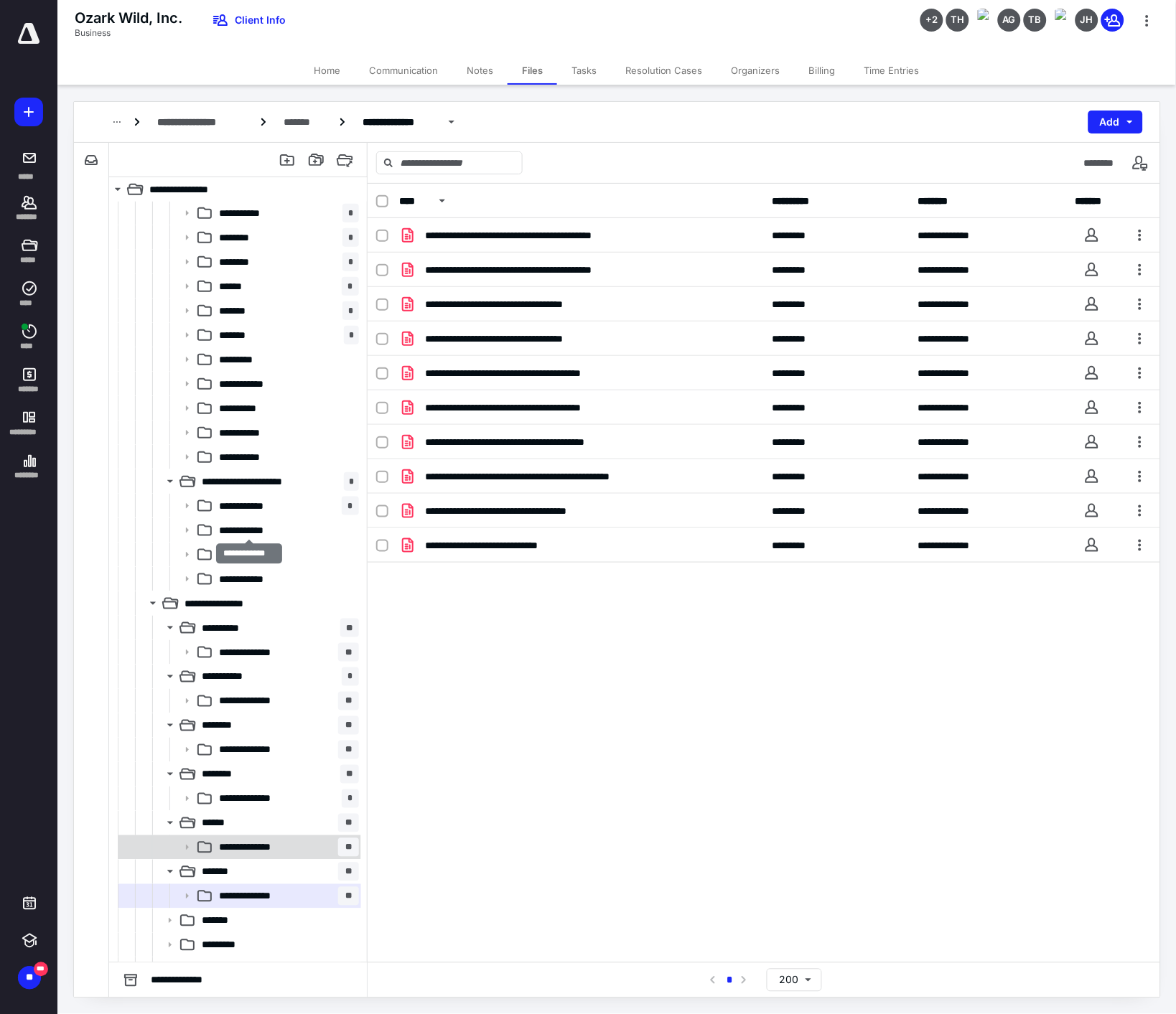 scroll, scrollTop: 2153, scrollLeft: 0, axis: vertical 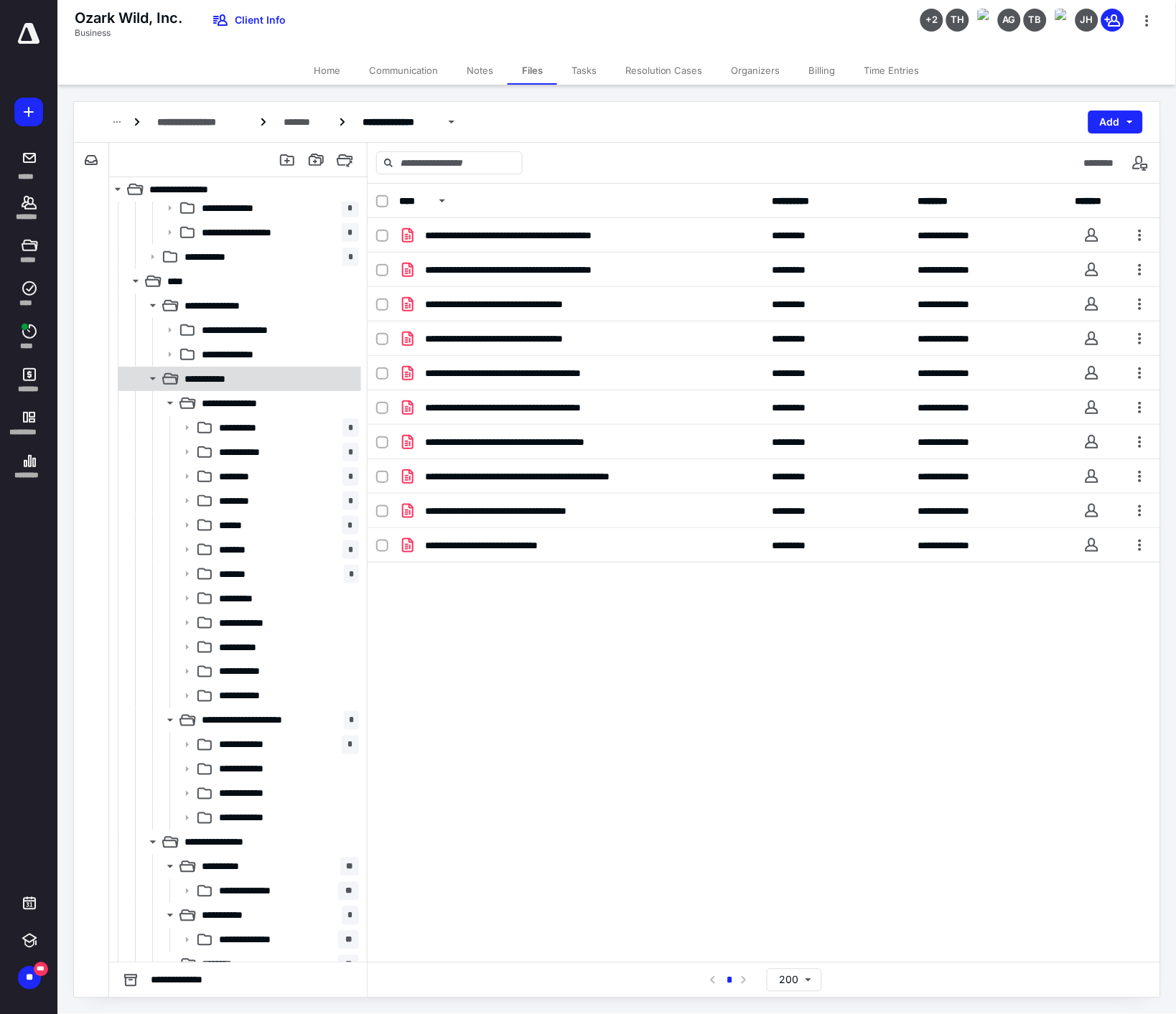 click 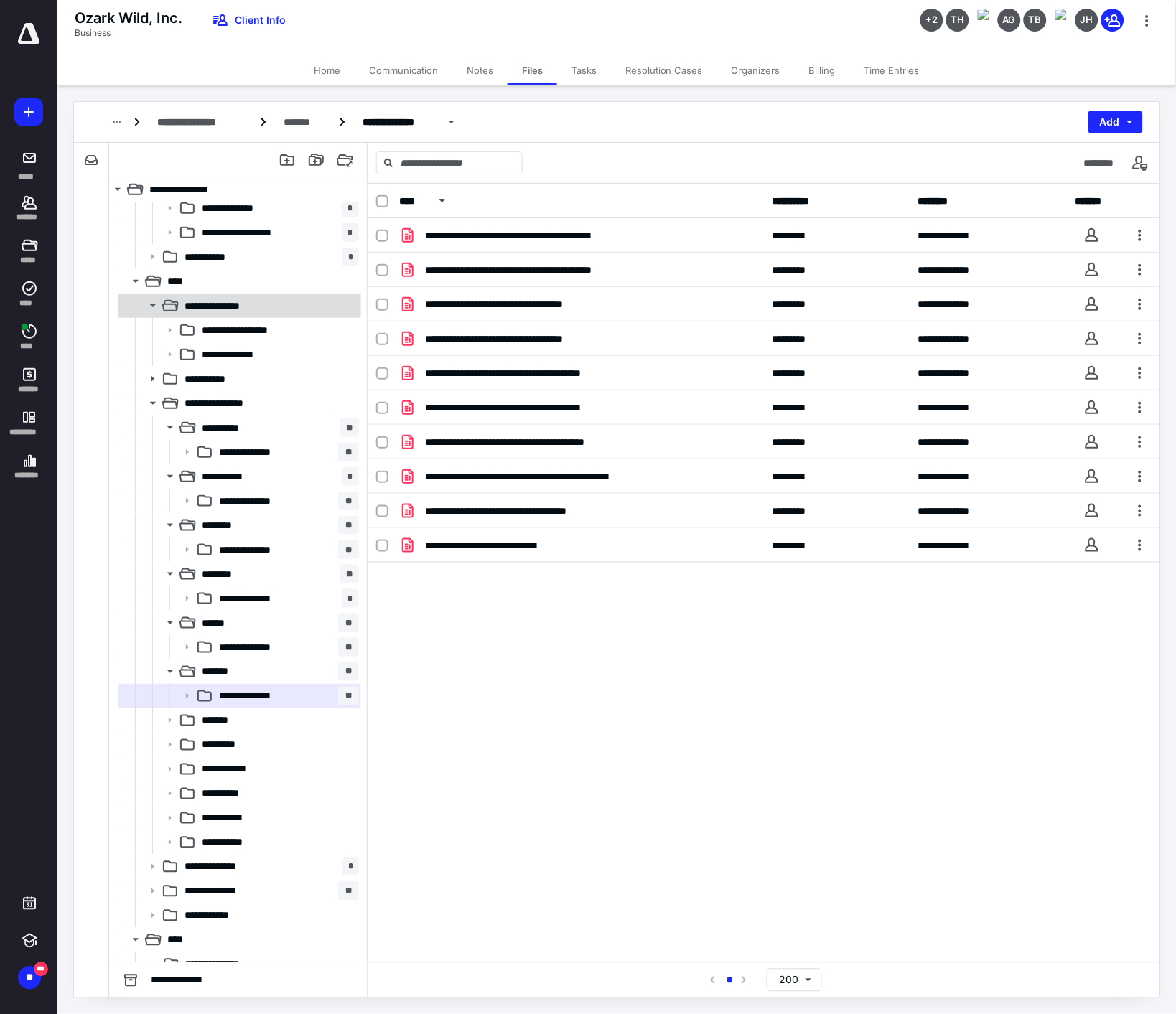click 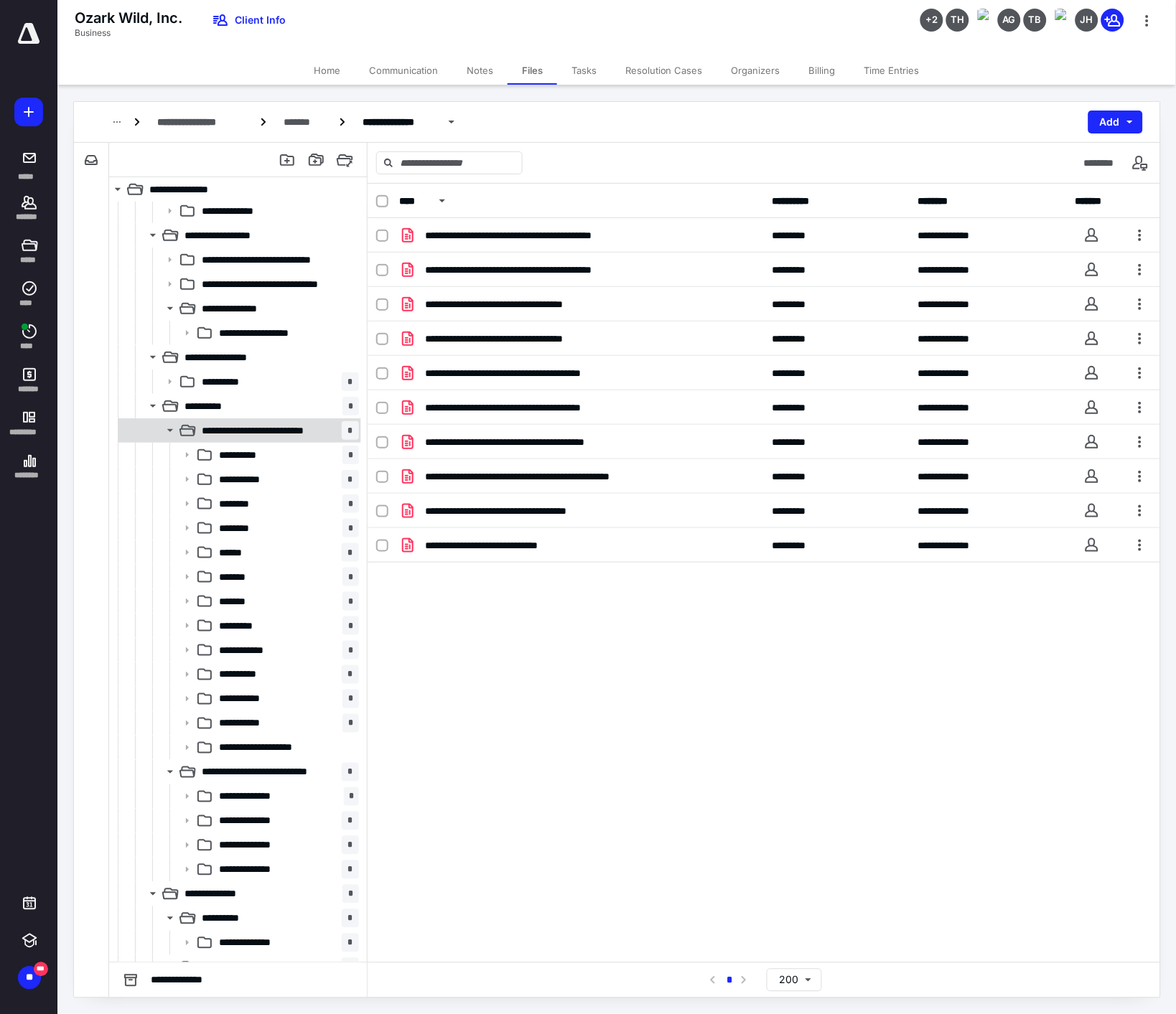 scroll, scrollTop: 558, scrollLeft: 0, axis: vertical 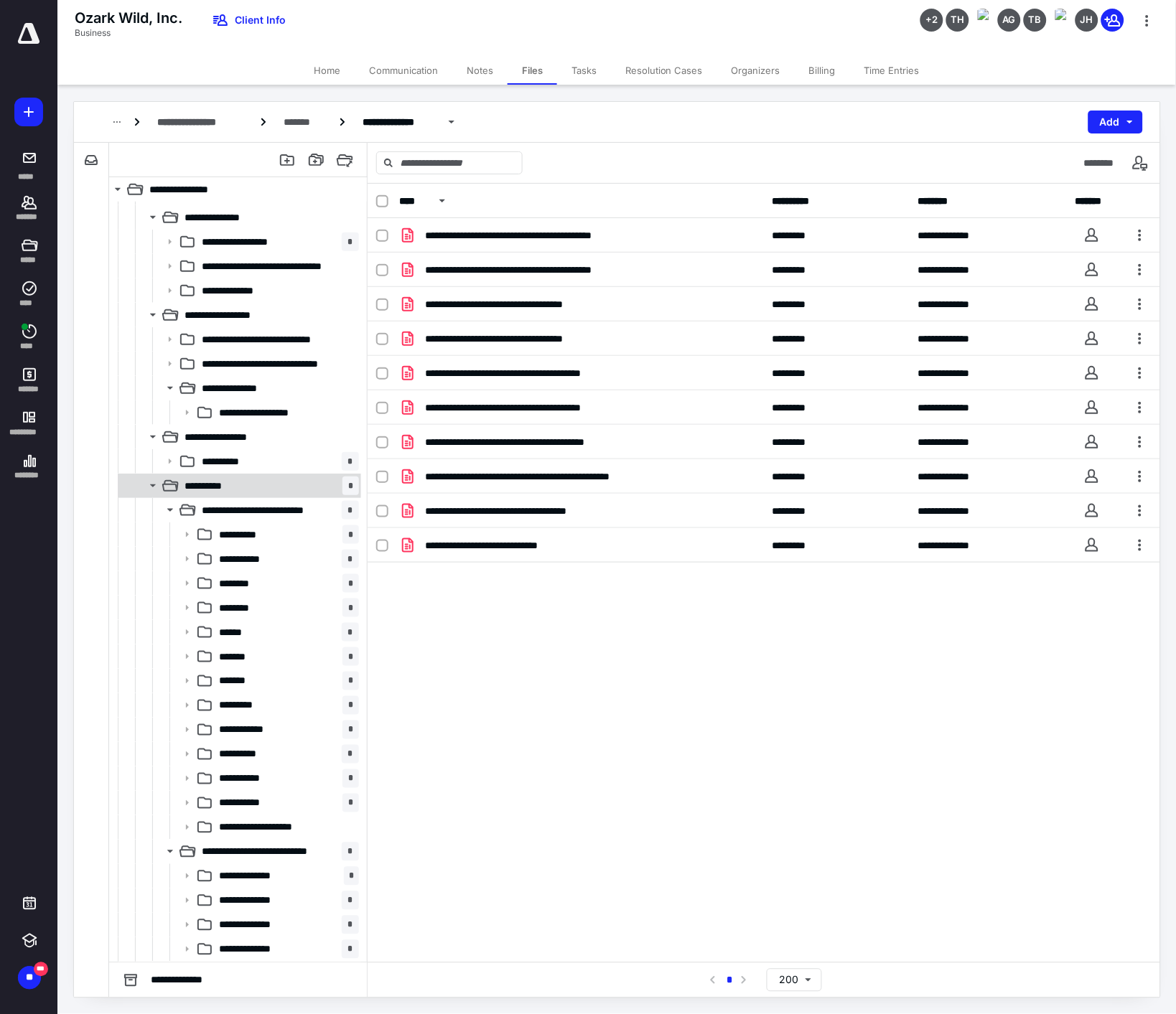 click 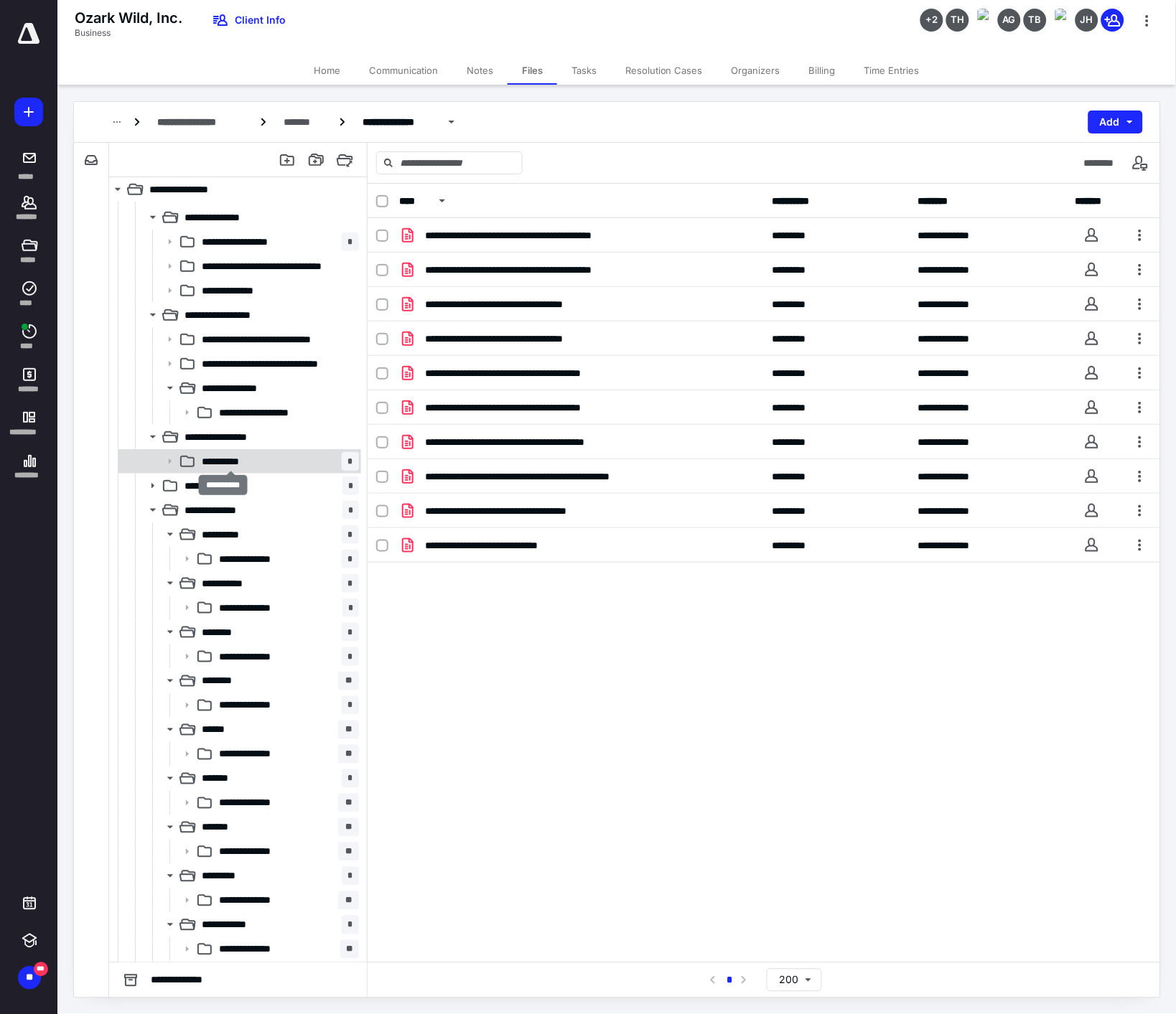 click on "**********" at bounding box center (230, 461) 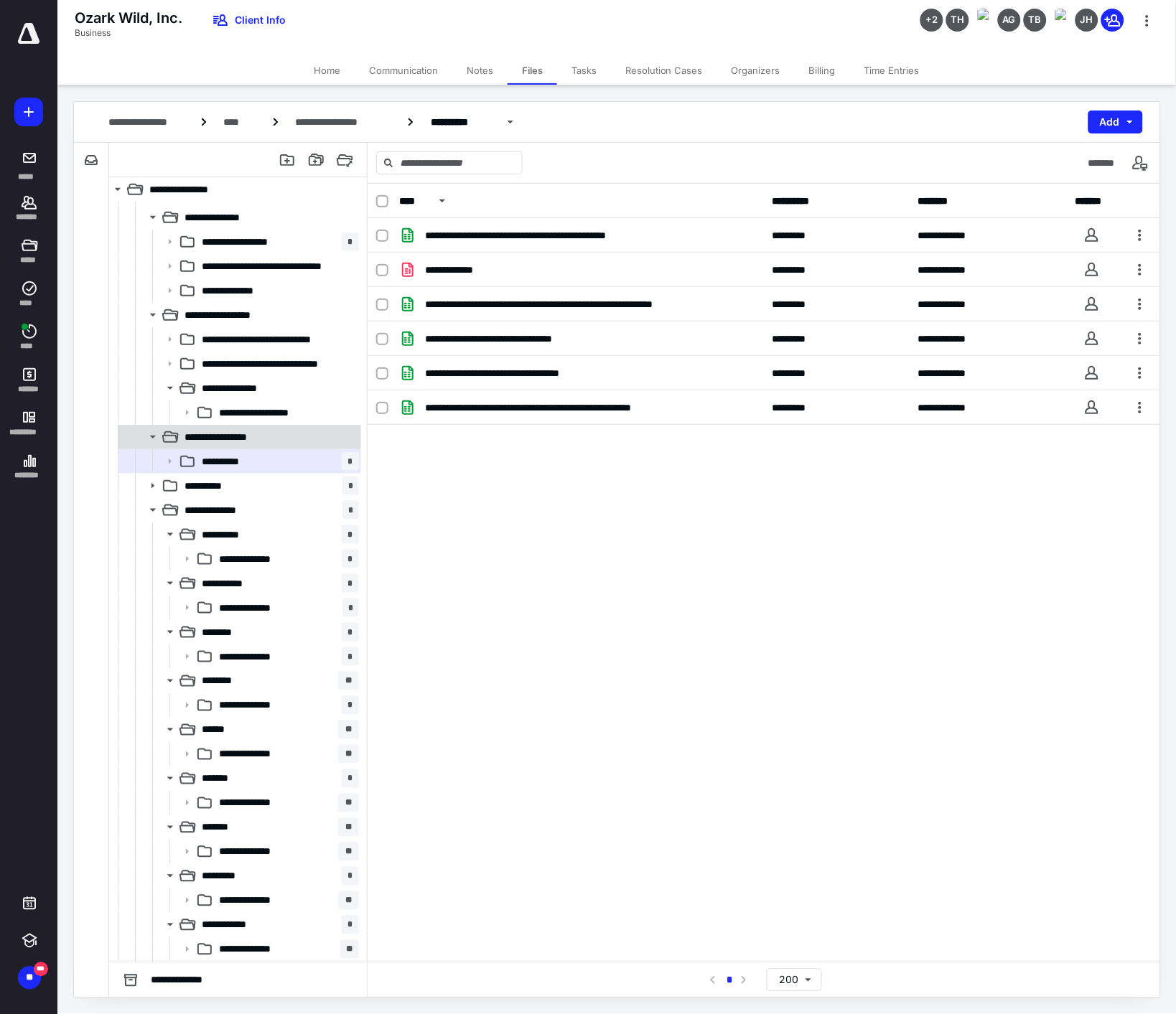 click 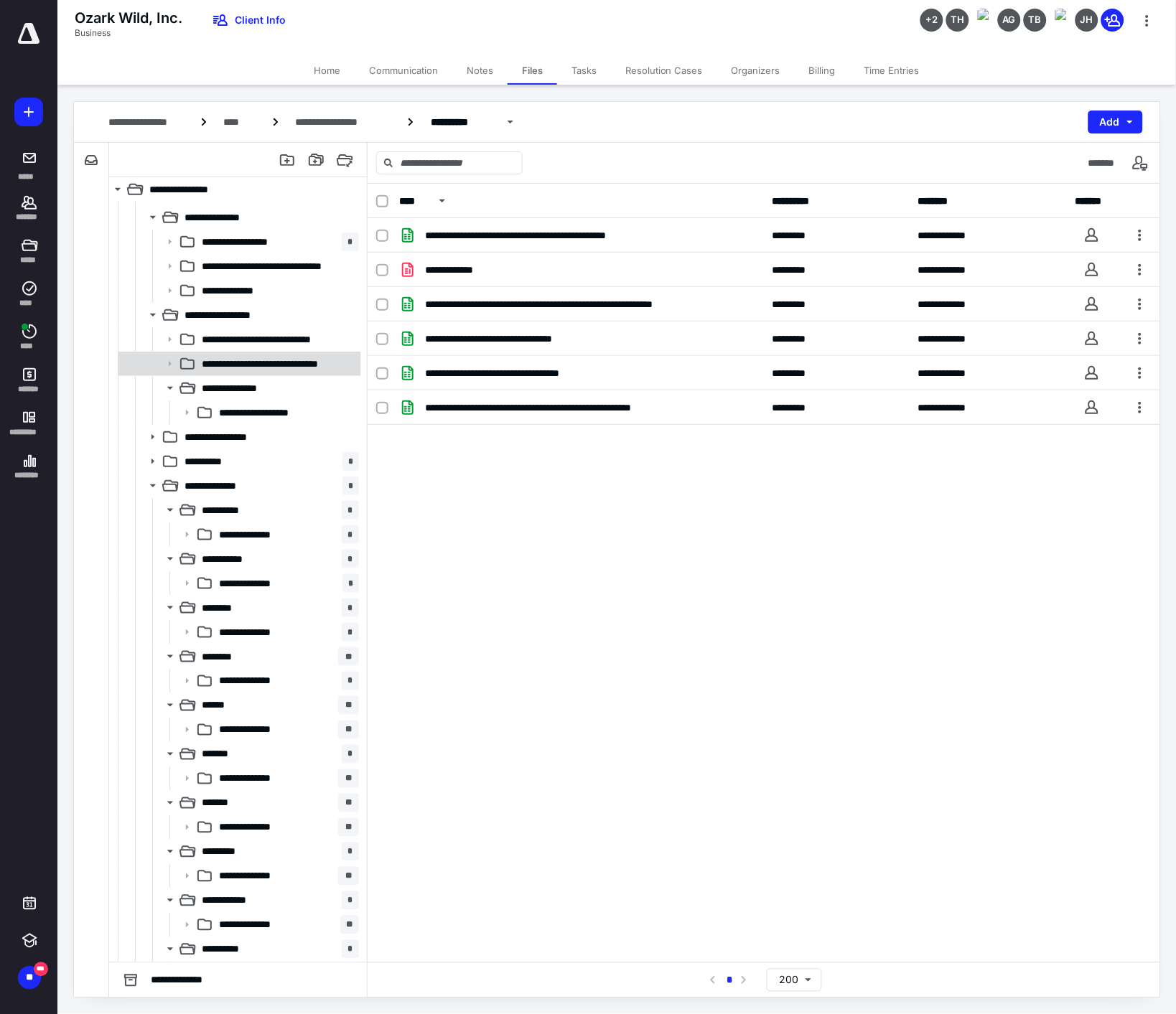 scroll, scrollTop: 319, scrollLeft: 0, axis: vertical 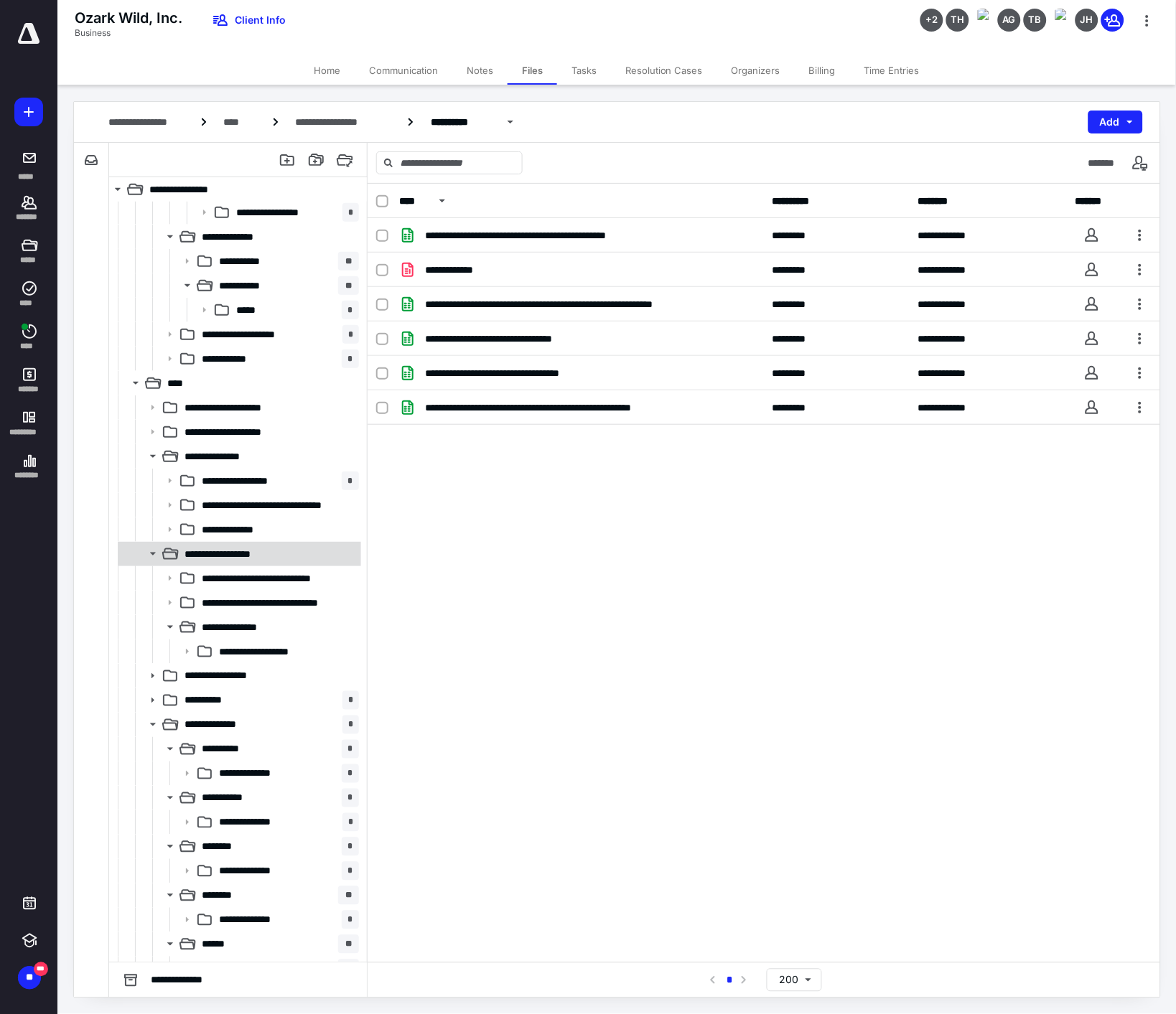 click 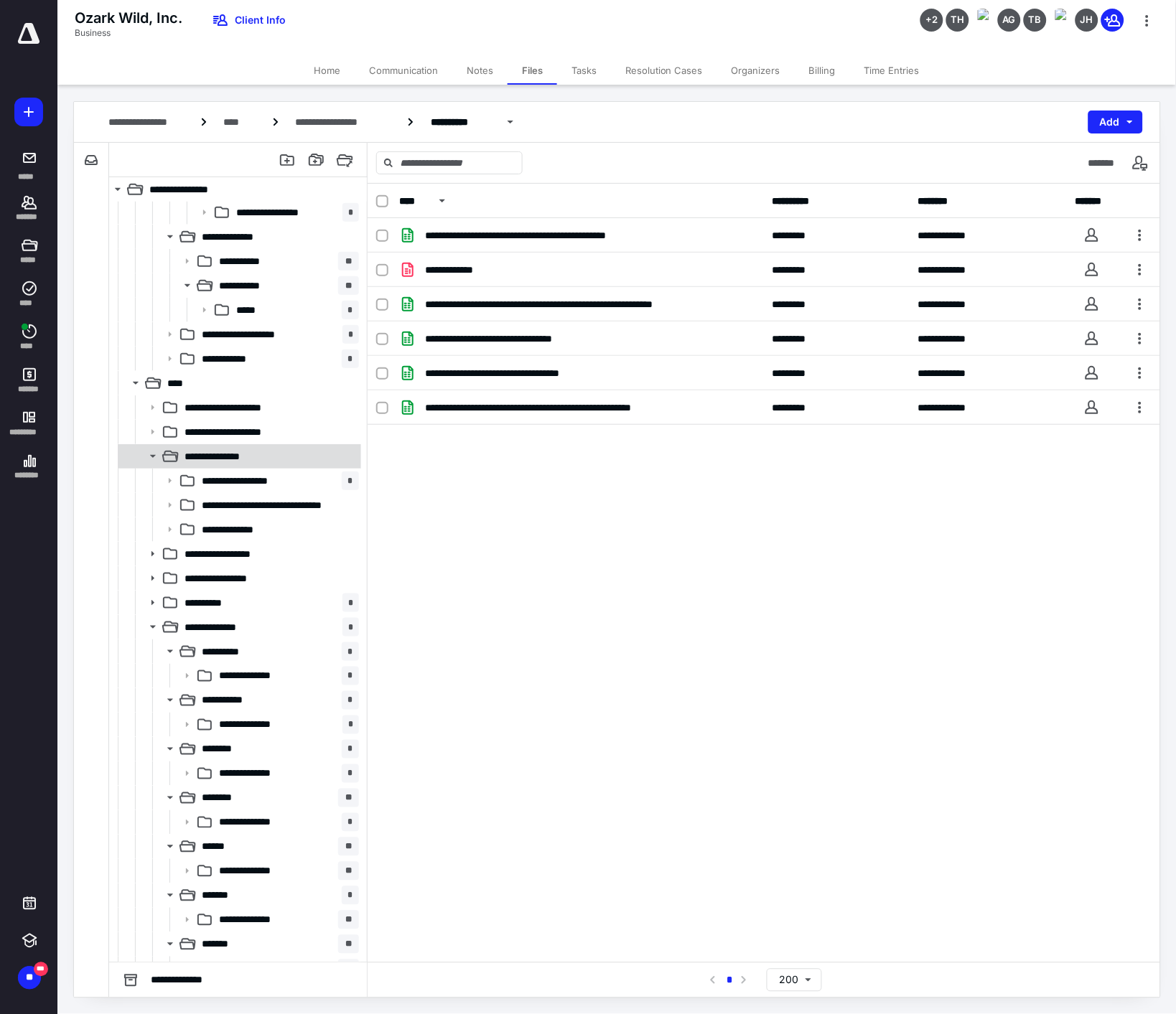 click 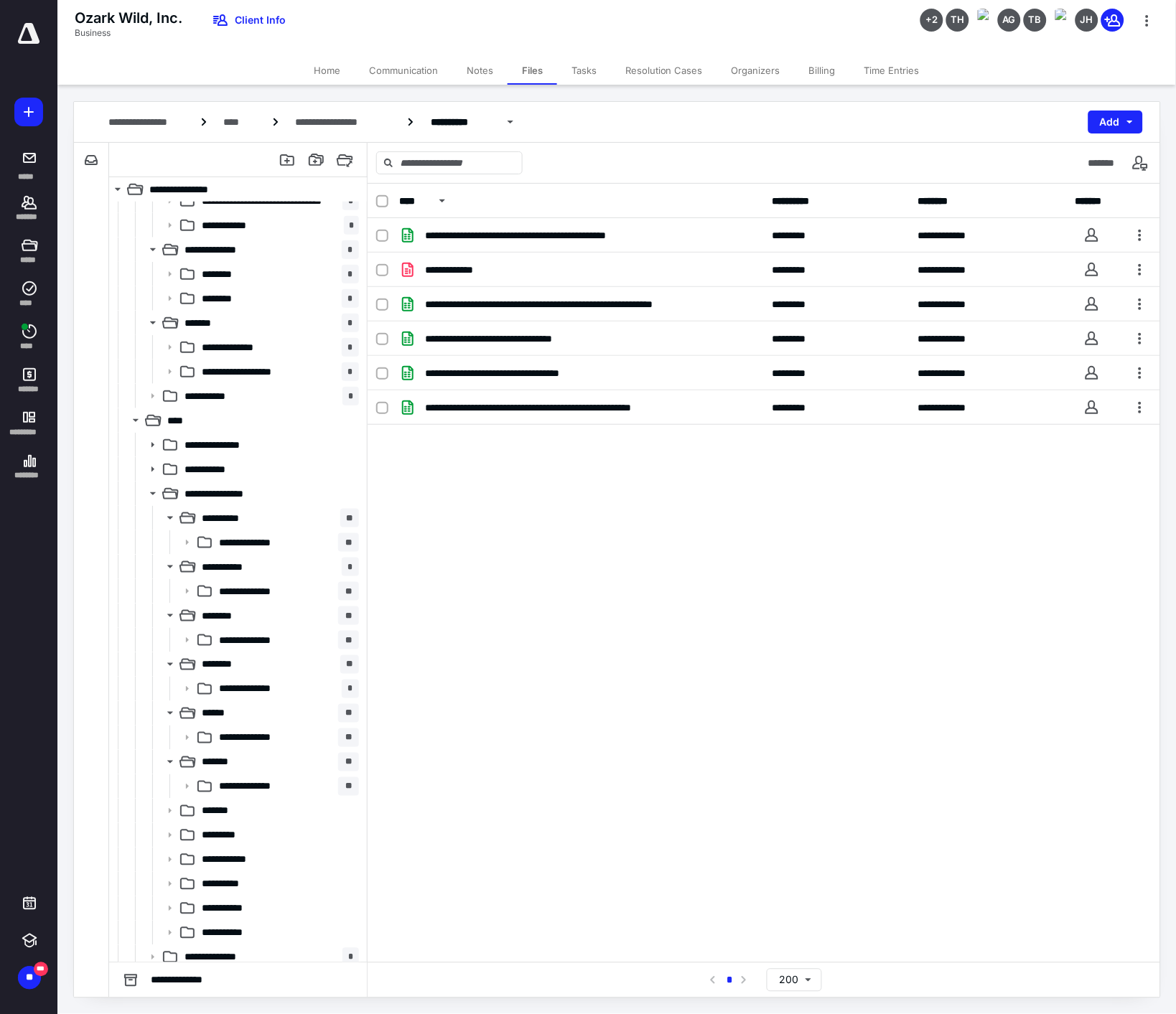 scroll, scrollTop: 1435, scrollLeft: 0, axis: vertical 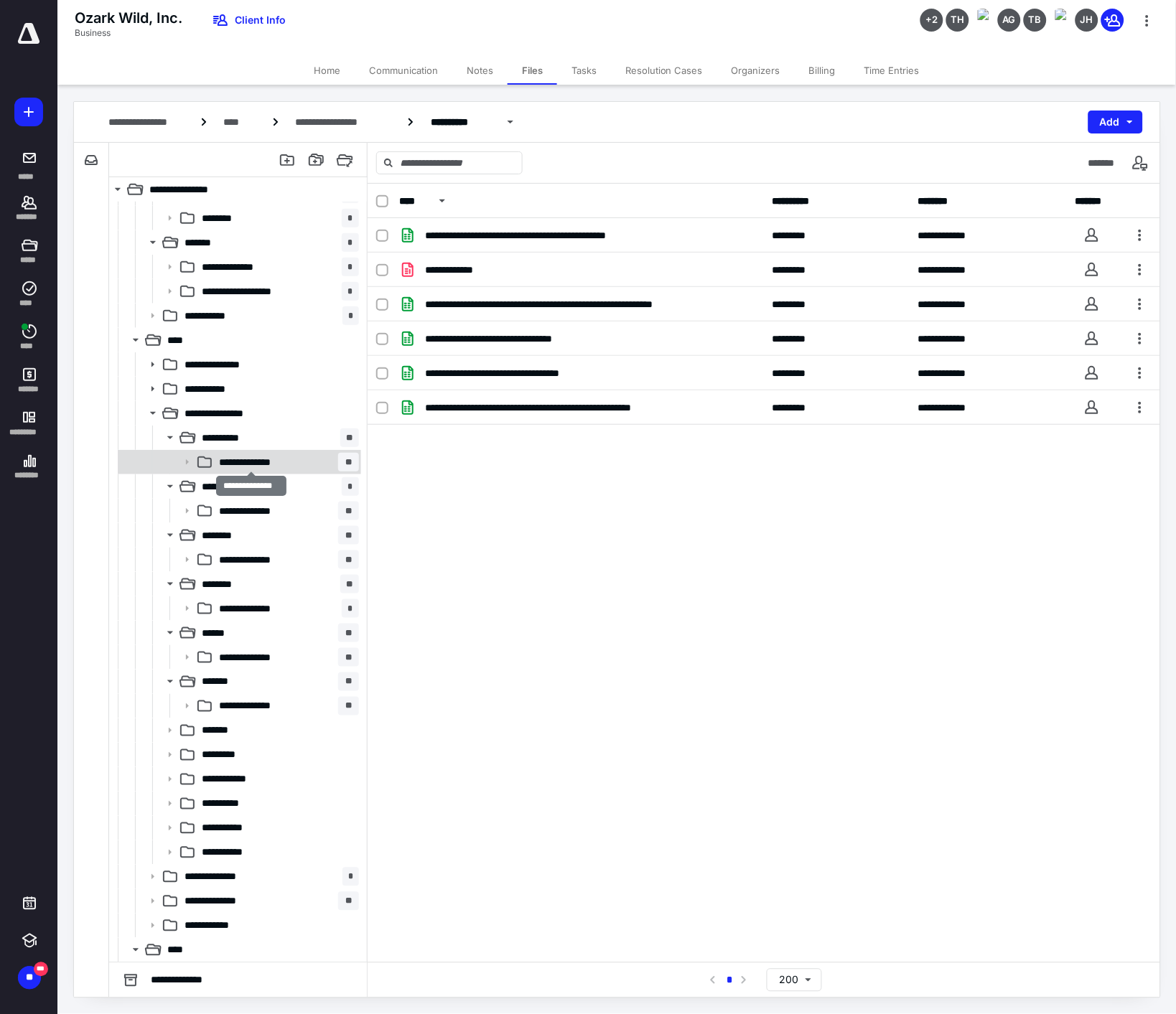 click on "**********" at bounding box center (251, 462) 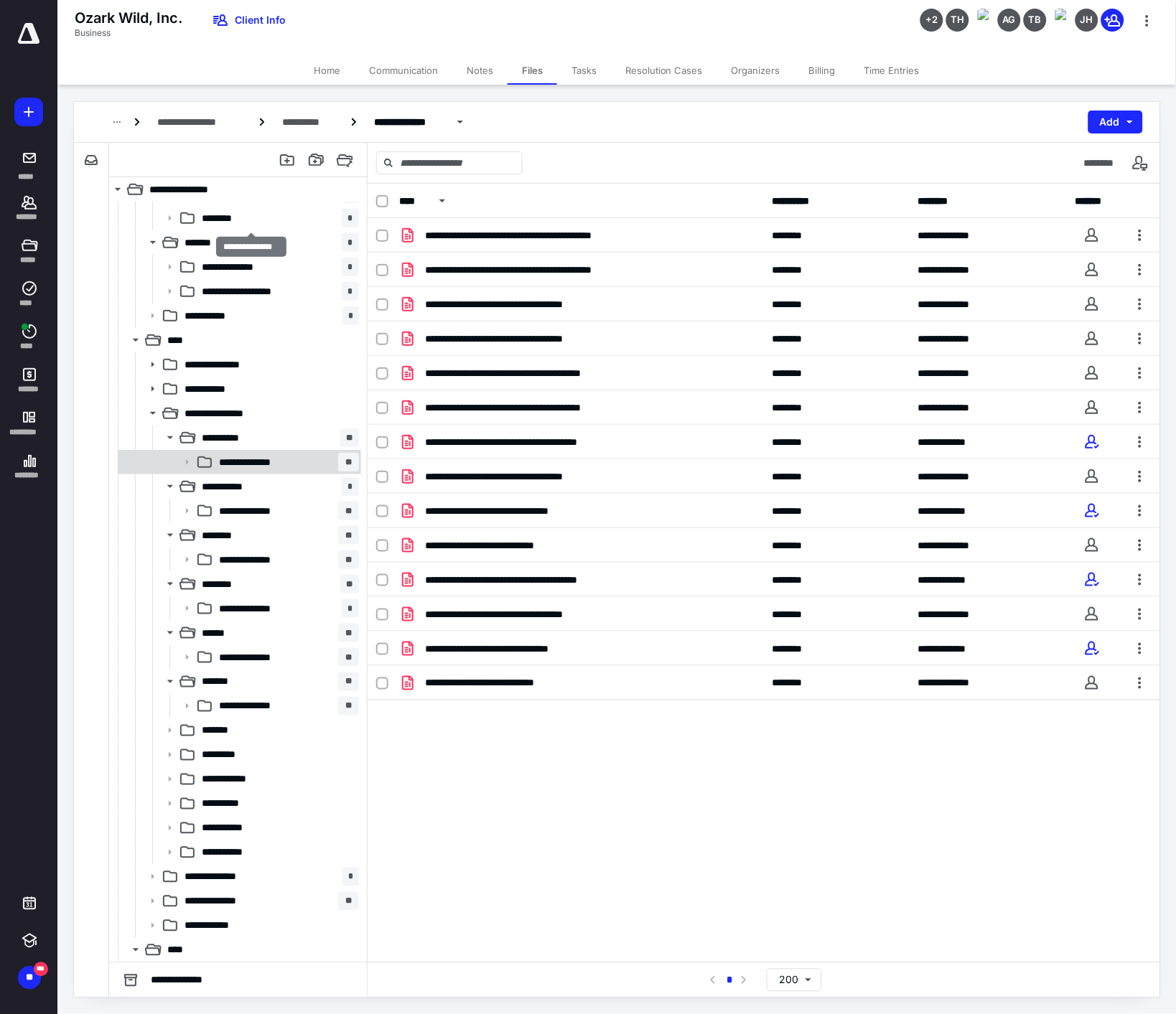 scroll, scrollTop: 1674, scrollLeft: 0, axis: vertical 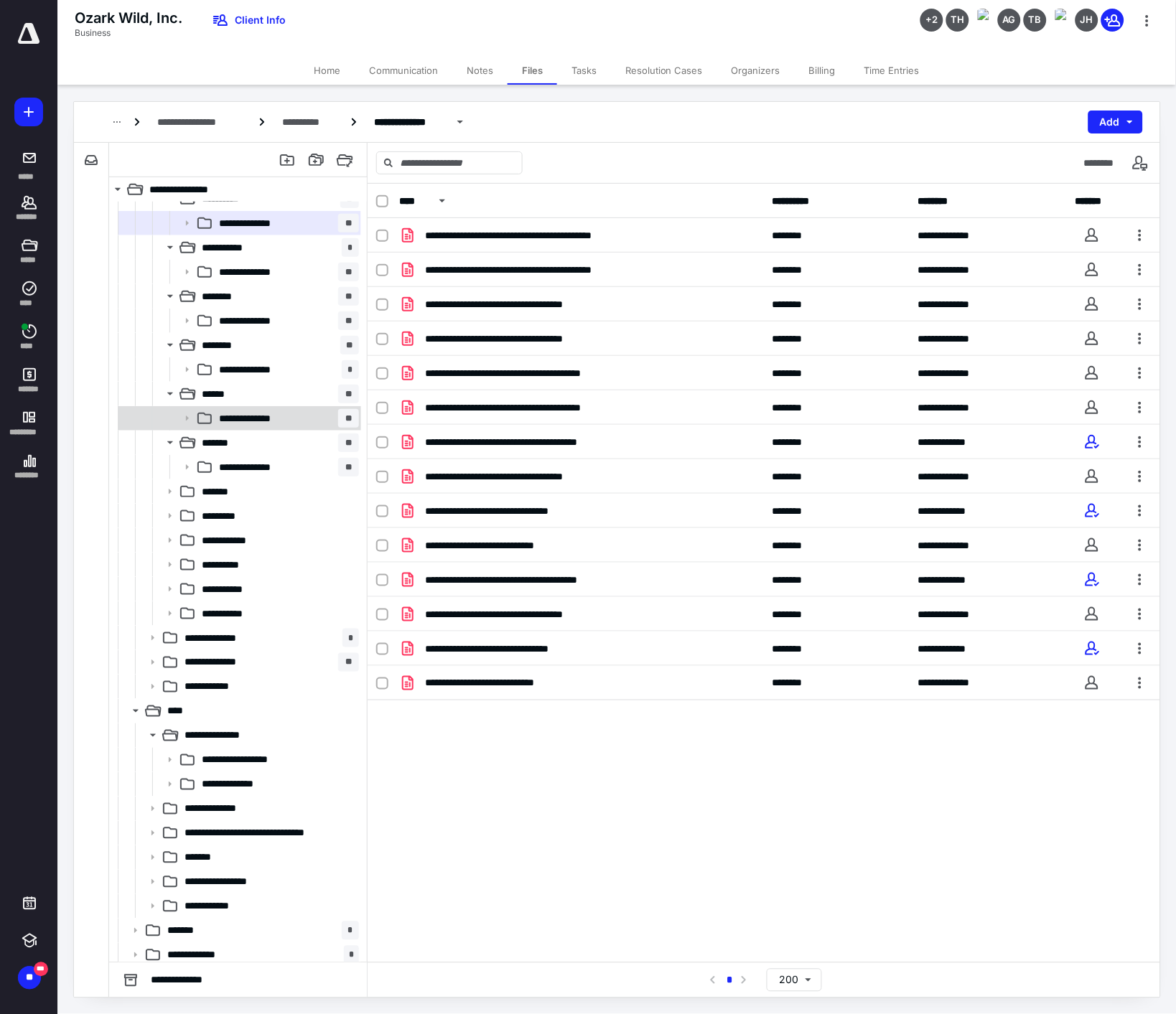 click on "**********" at bounding box center (286, 418) 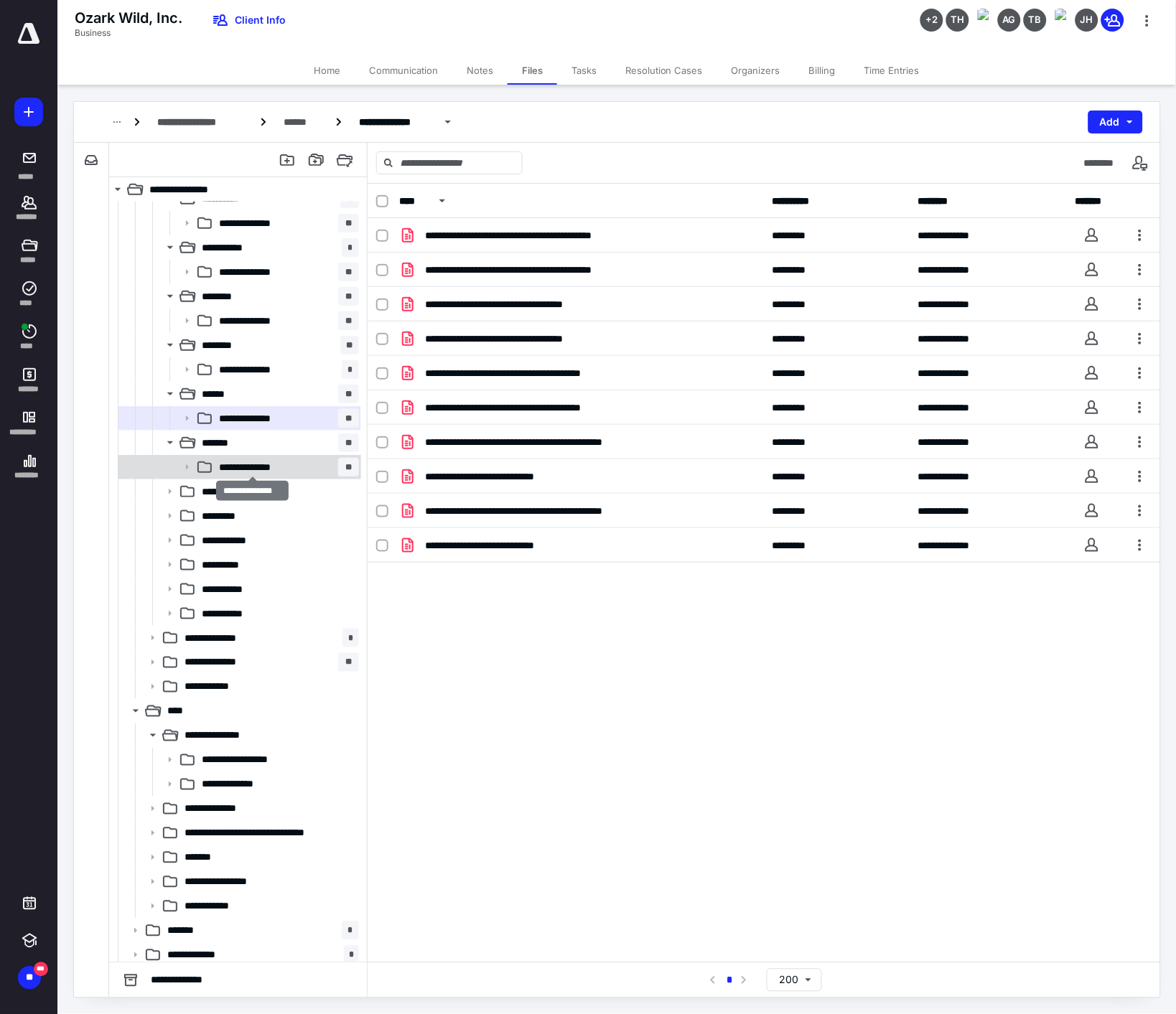 click on "**********" at bounding box center (252, 467) 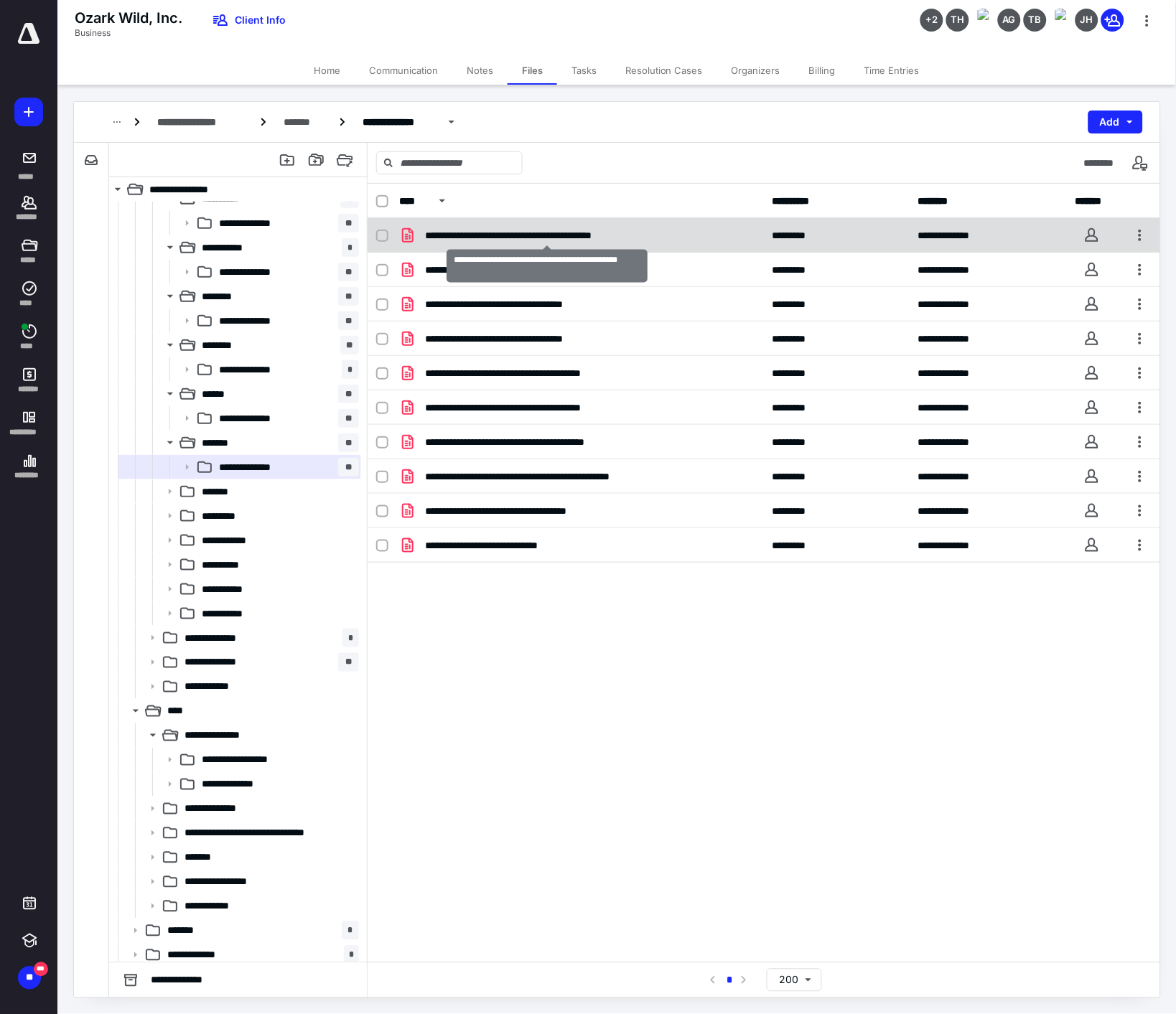 click on "**********" at bounding box center (546, 235) 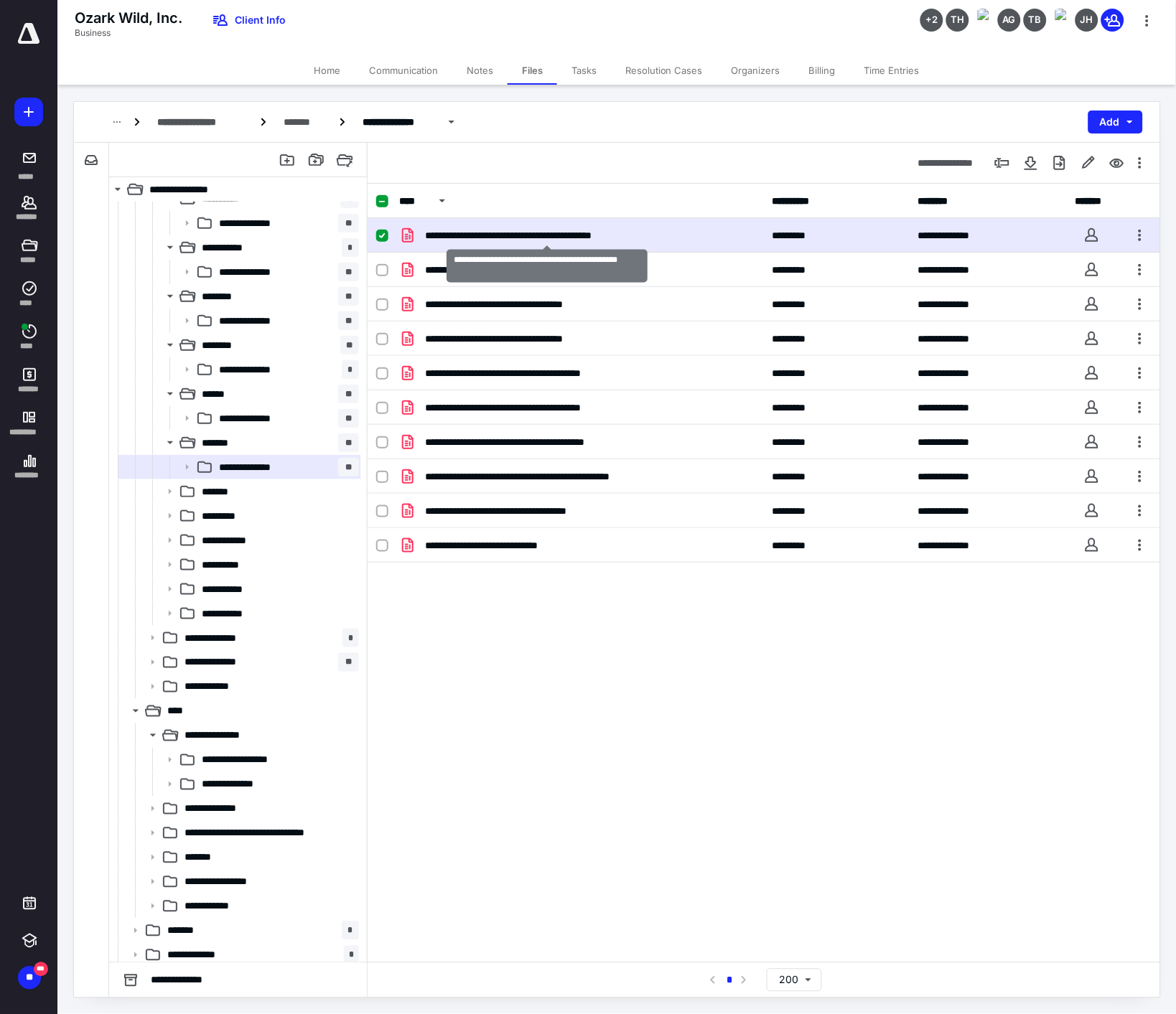 click on "**********" at bounding box center (546, 235) 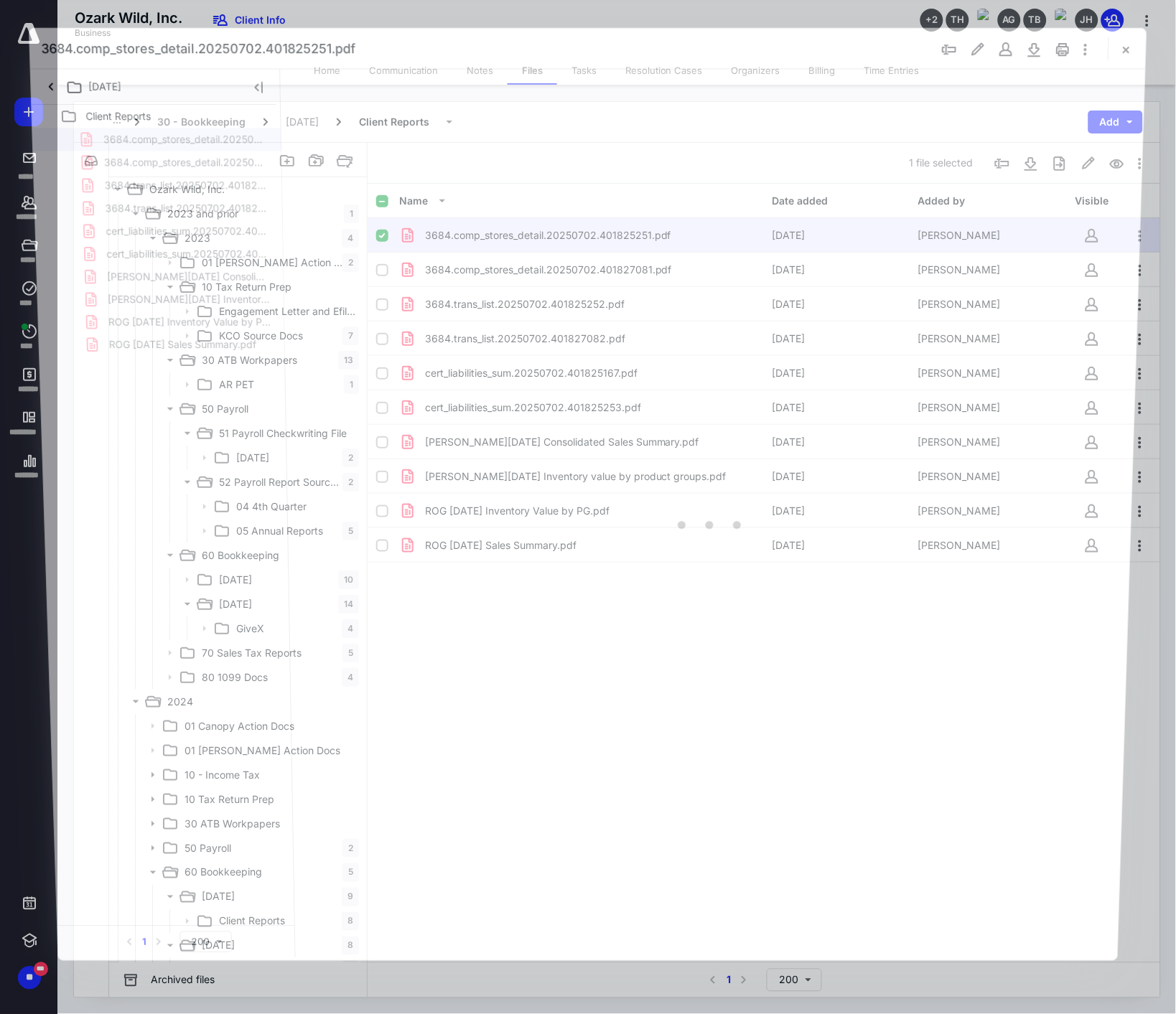 scroll, scrollTop: 1674, scrollLeft: 0, axis: vertical 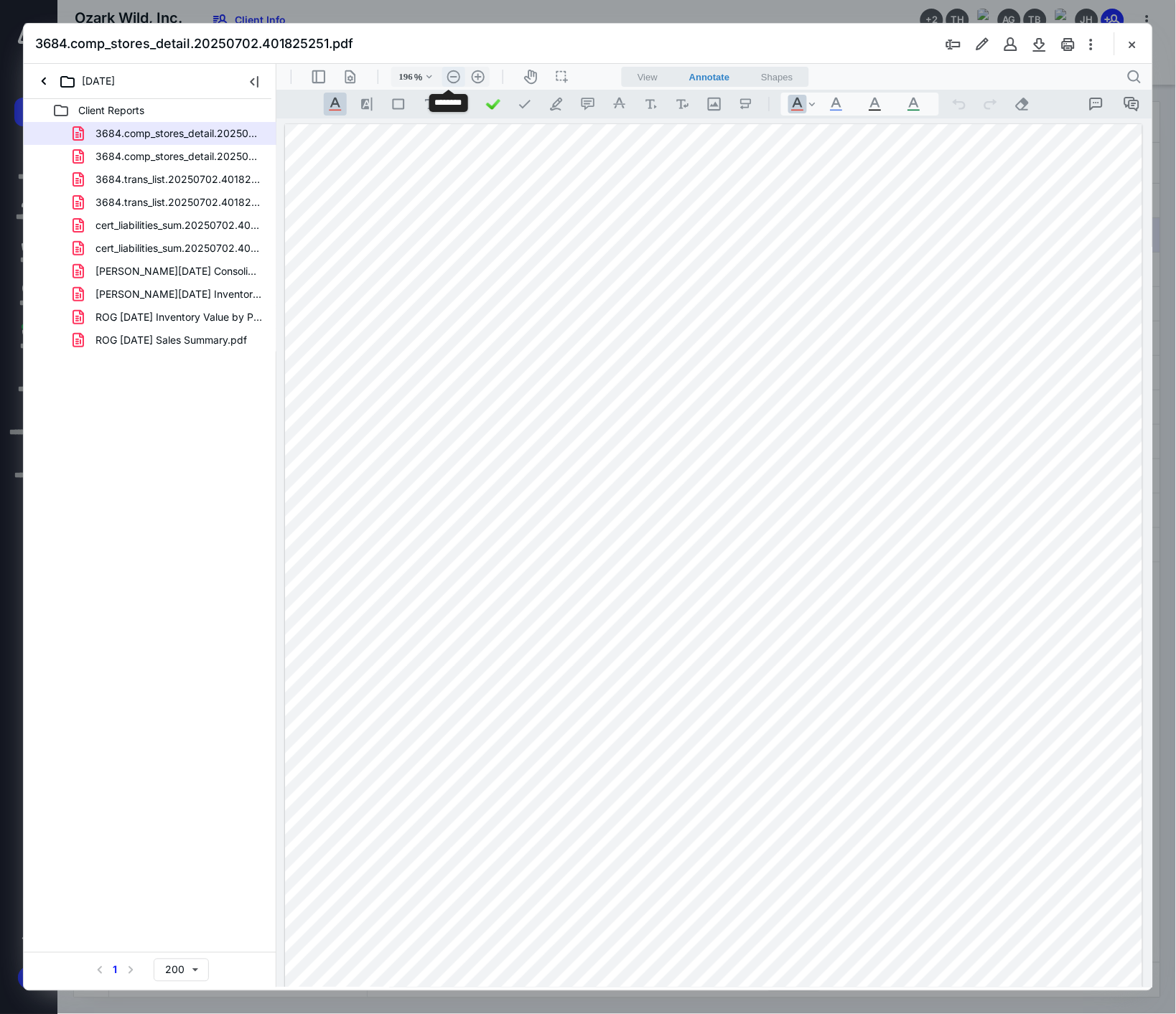 click on ".cls-1{fill:#abb0c4;} icon - header - zoom - out - line" at bounding box center (453, 76) 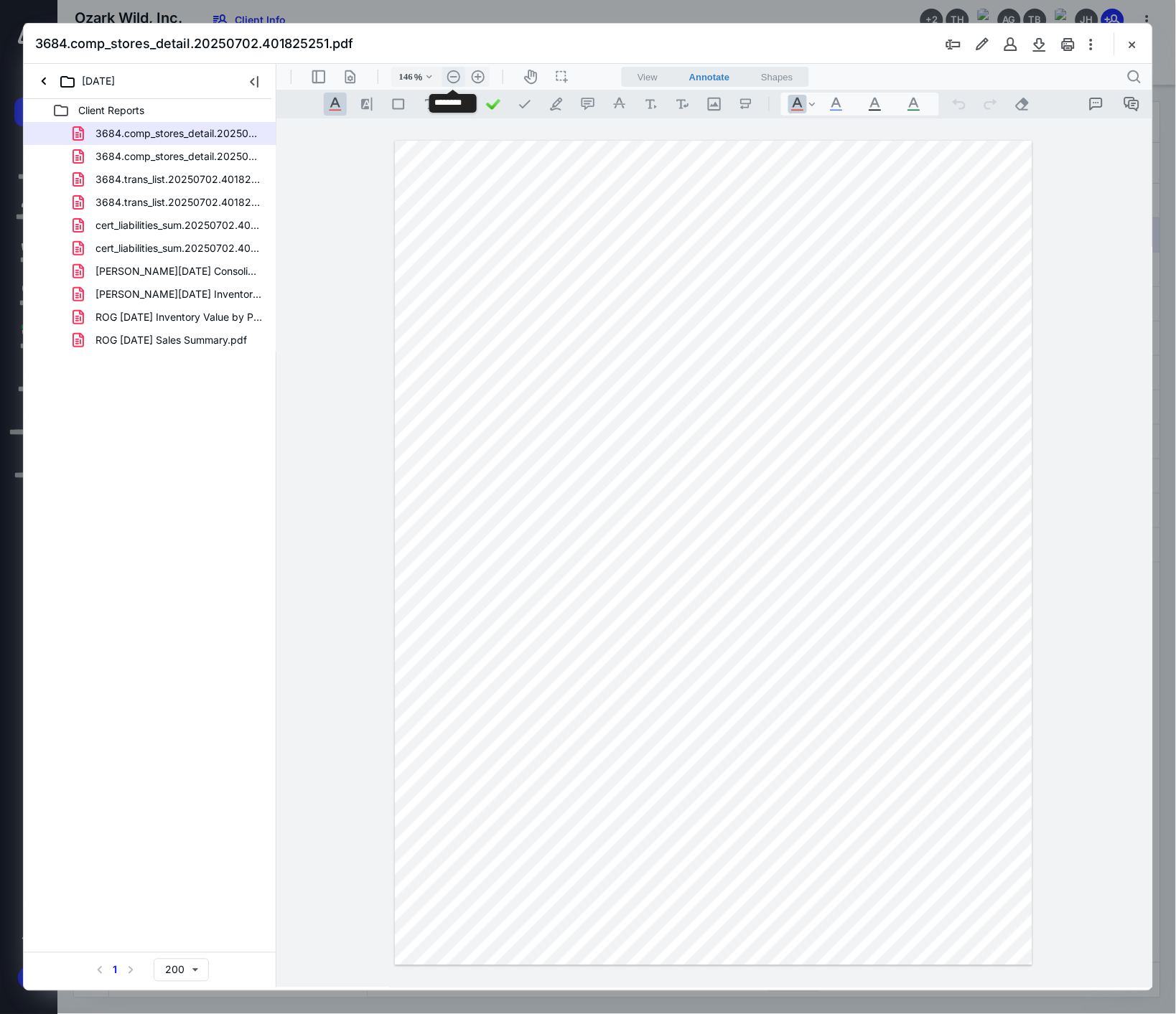 click on ".cls-1{fill:#abb0c4;} icon - header - zoom - out - line" at bounding box center (453, 76) 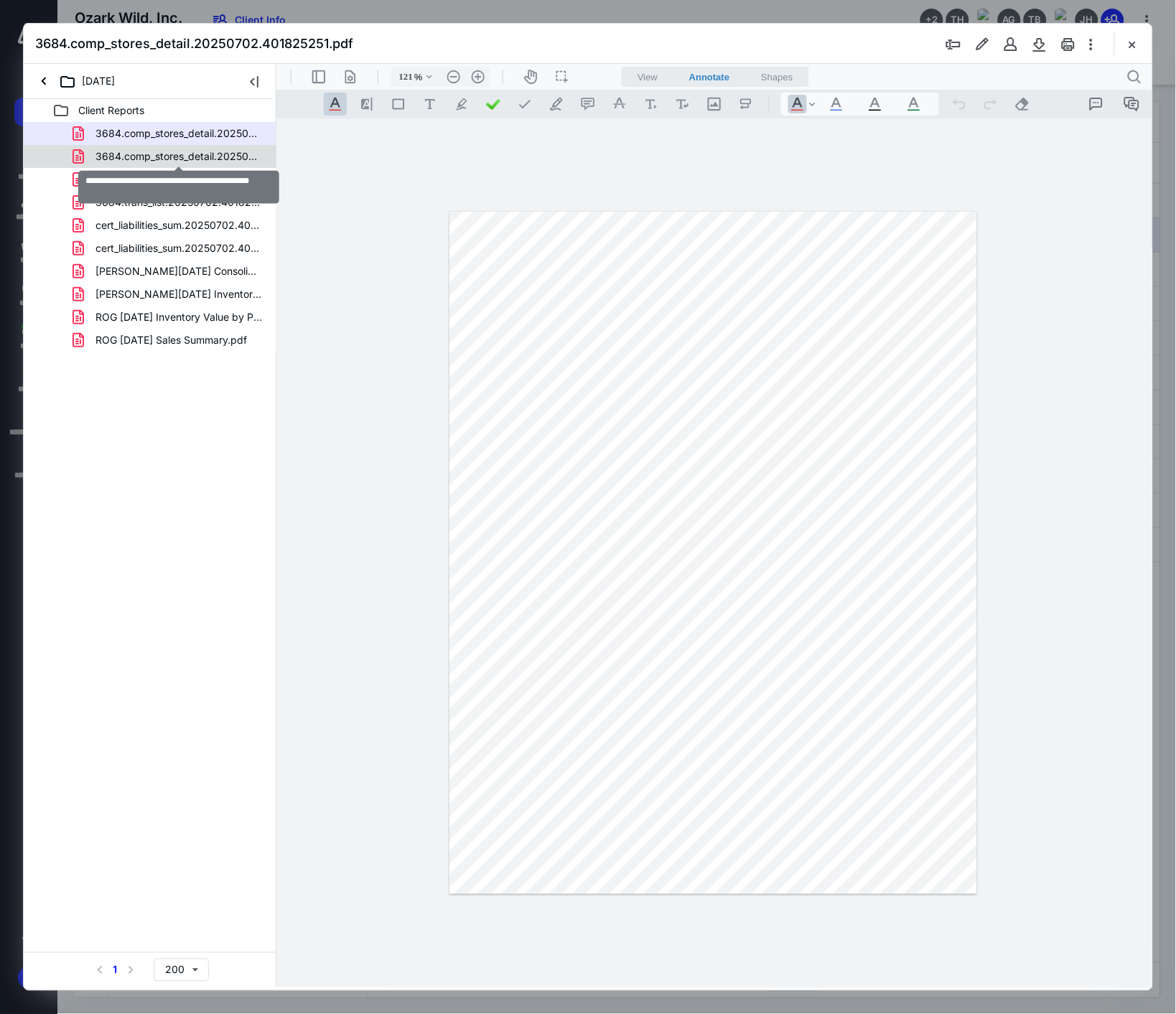 click on "3684.comp_stores_detail.20250702.401827081.pdf" at bounding box center (179, 156) 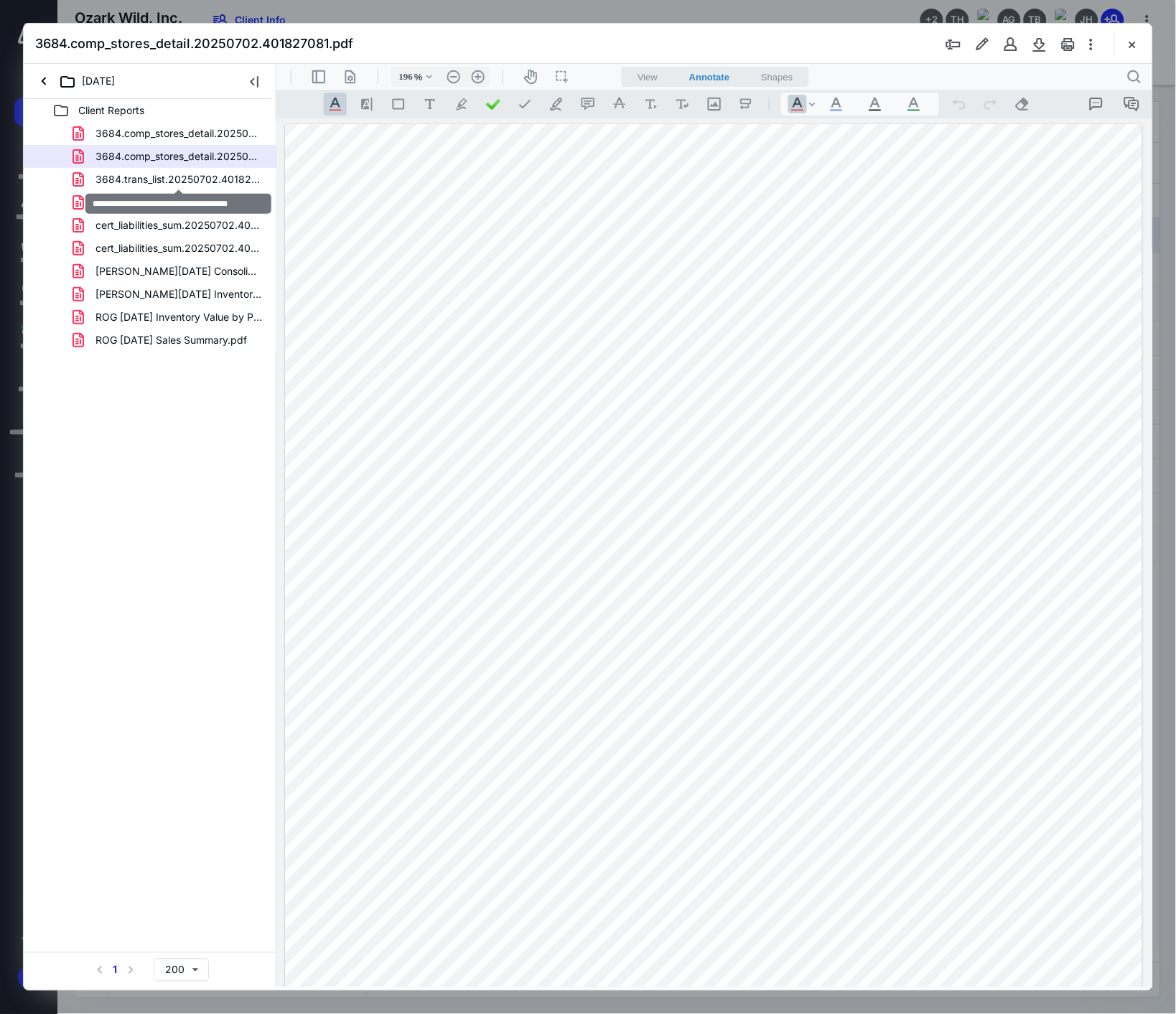 click on "3684.trans_list.20250702.401825252.pdf" at bounding box center [179, 179] 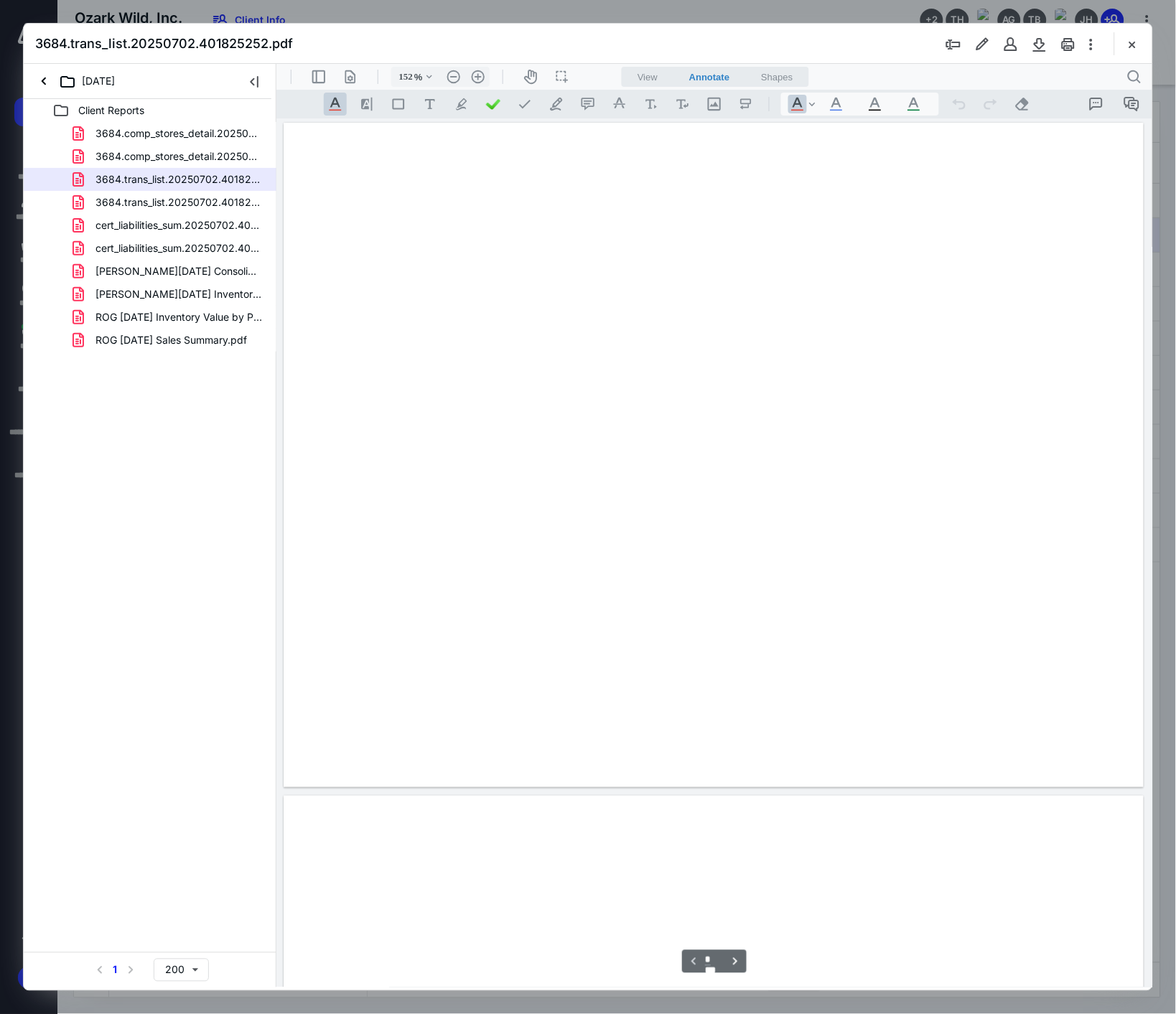 scroll, scrollTop: 59, scrollLeft: 0, axis: vertical 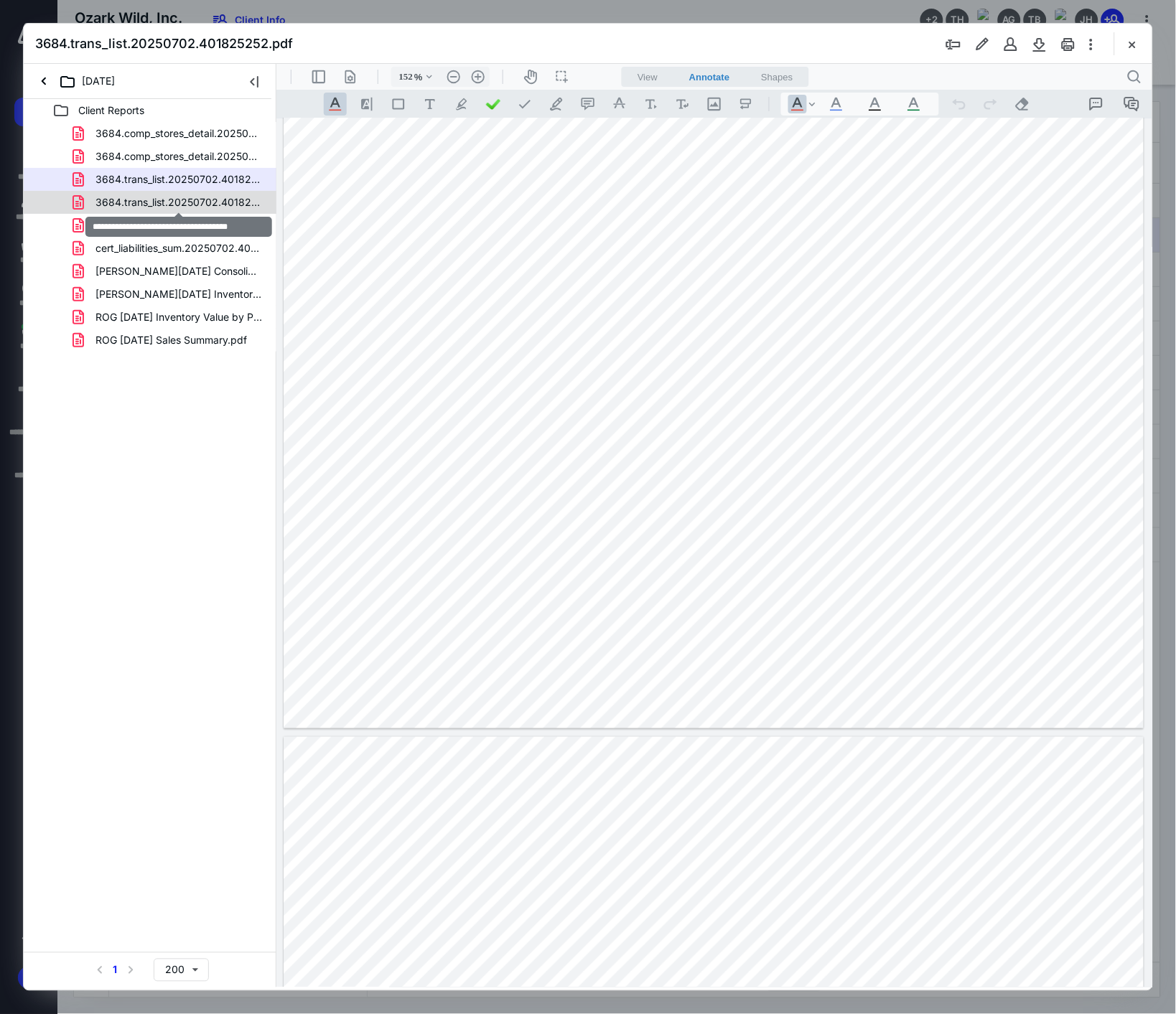 click on "3684.trans_list.20250702.401827082.pdf" at bounding box center [179, 202] 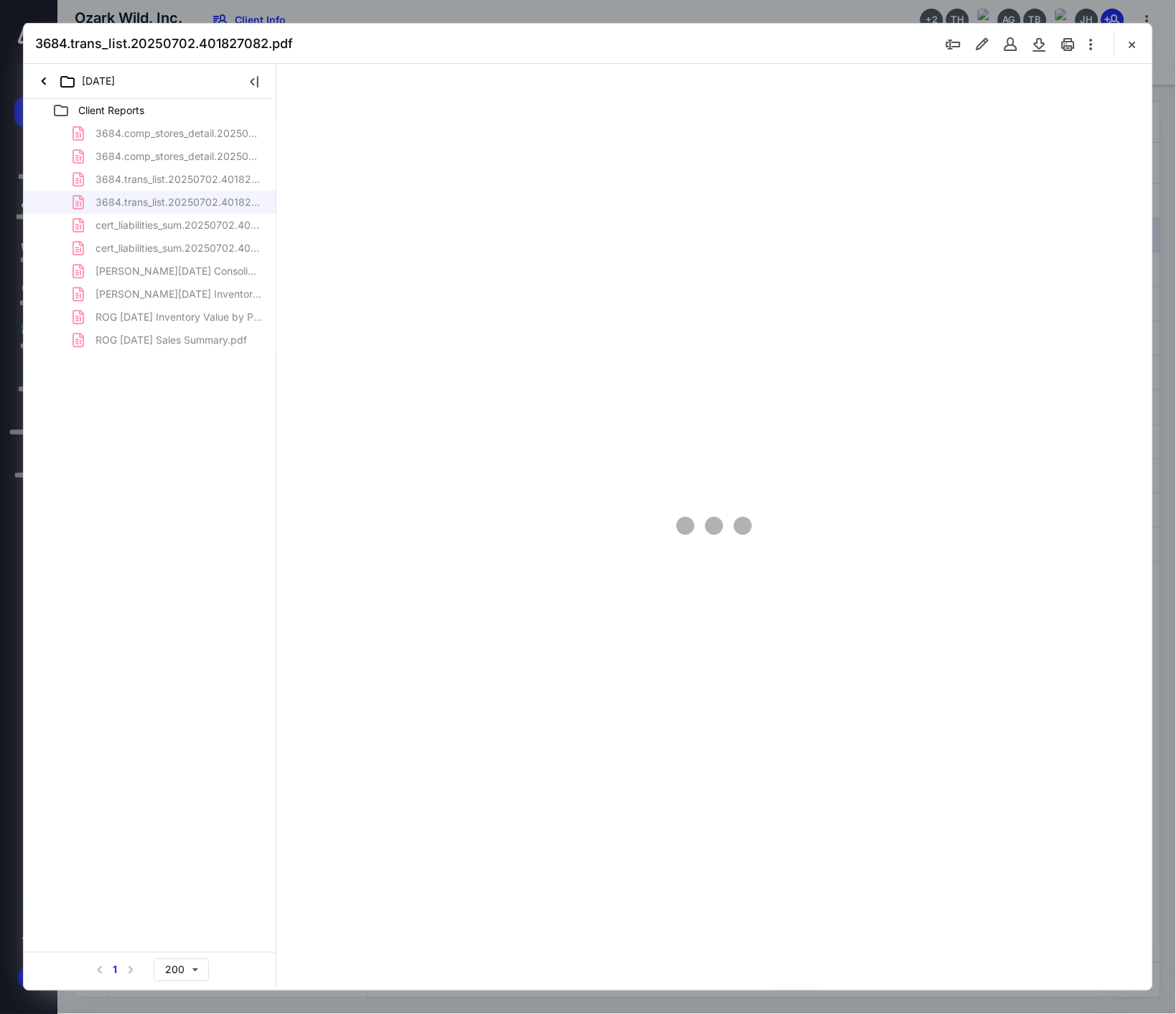 type on "152" 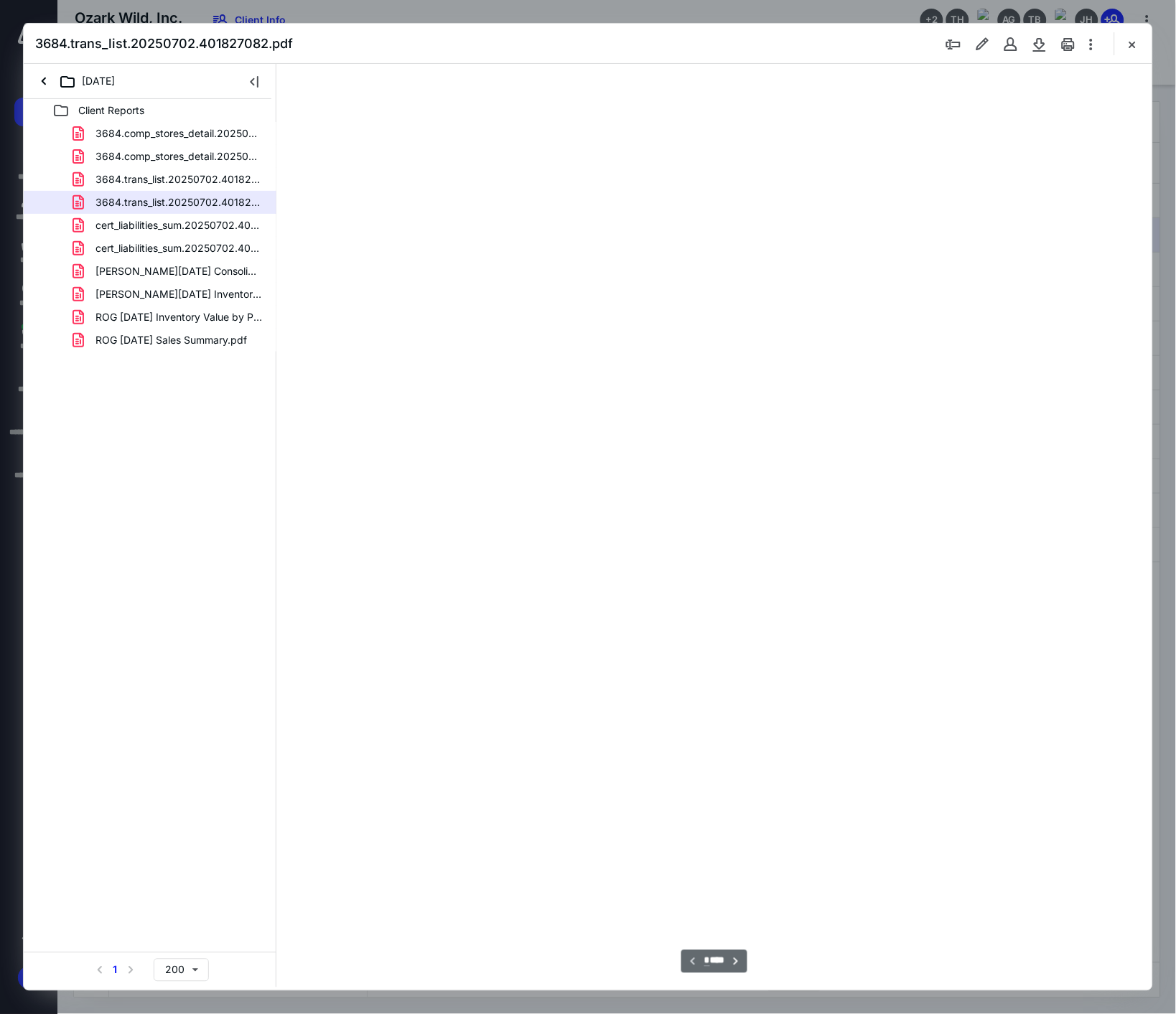 scroll, scrollTop: 59, scrollLeft: 0, axis: vertical 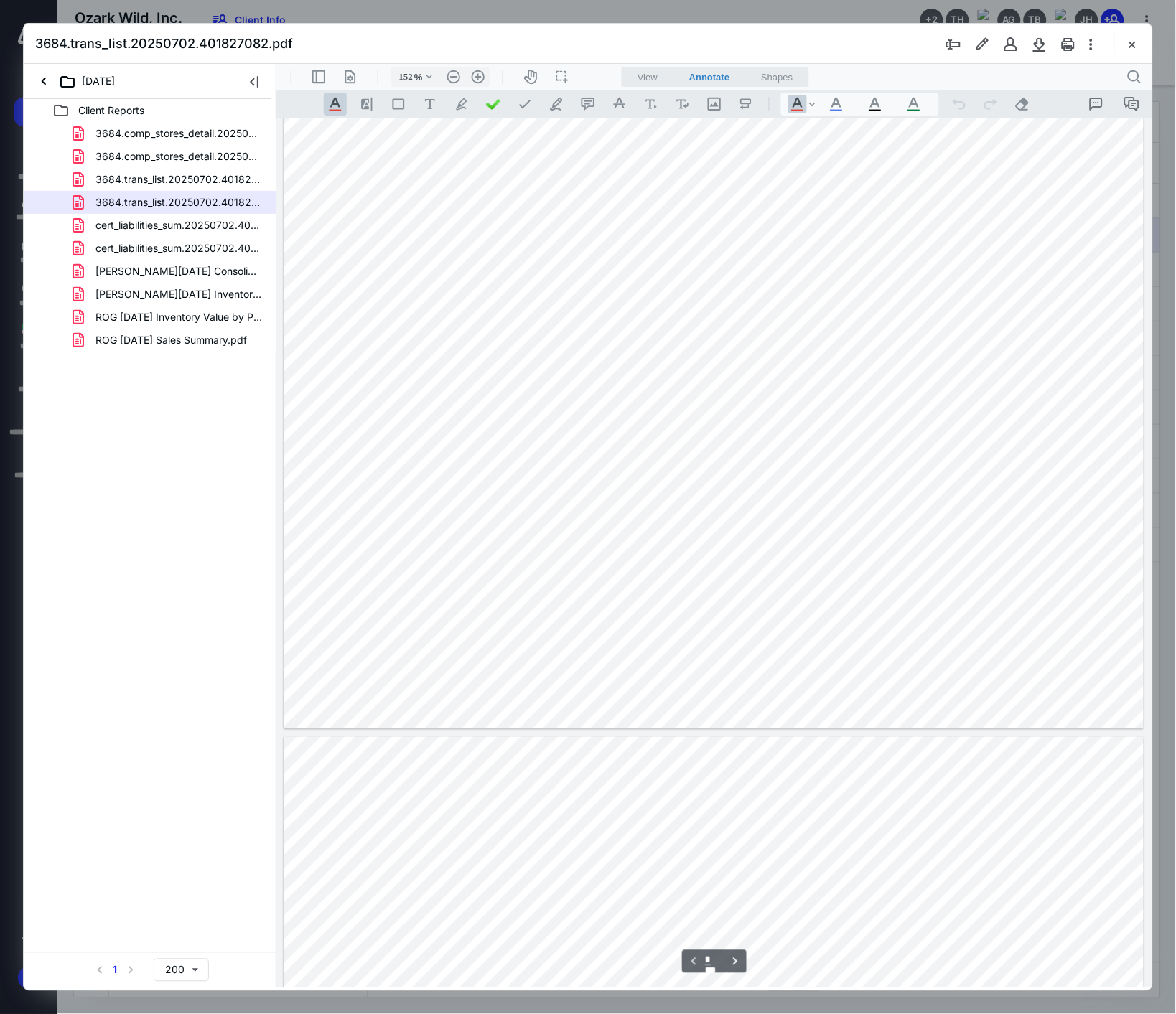type on "*" 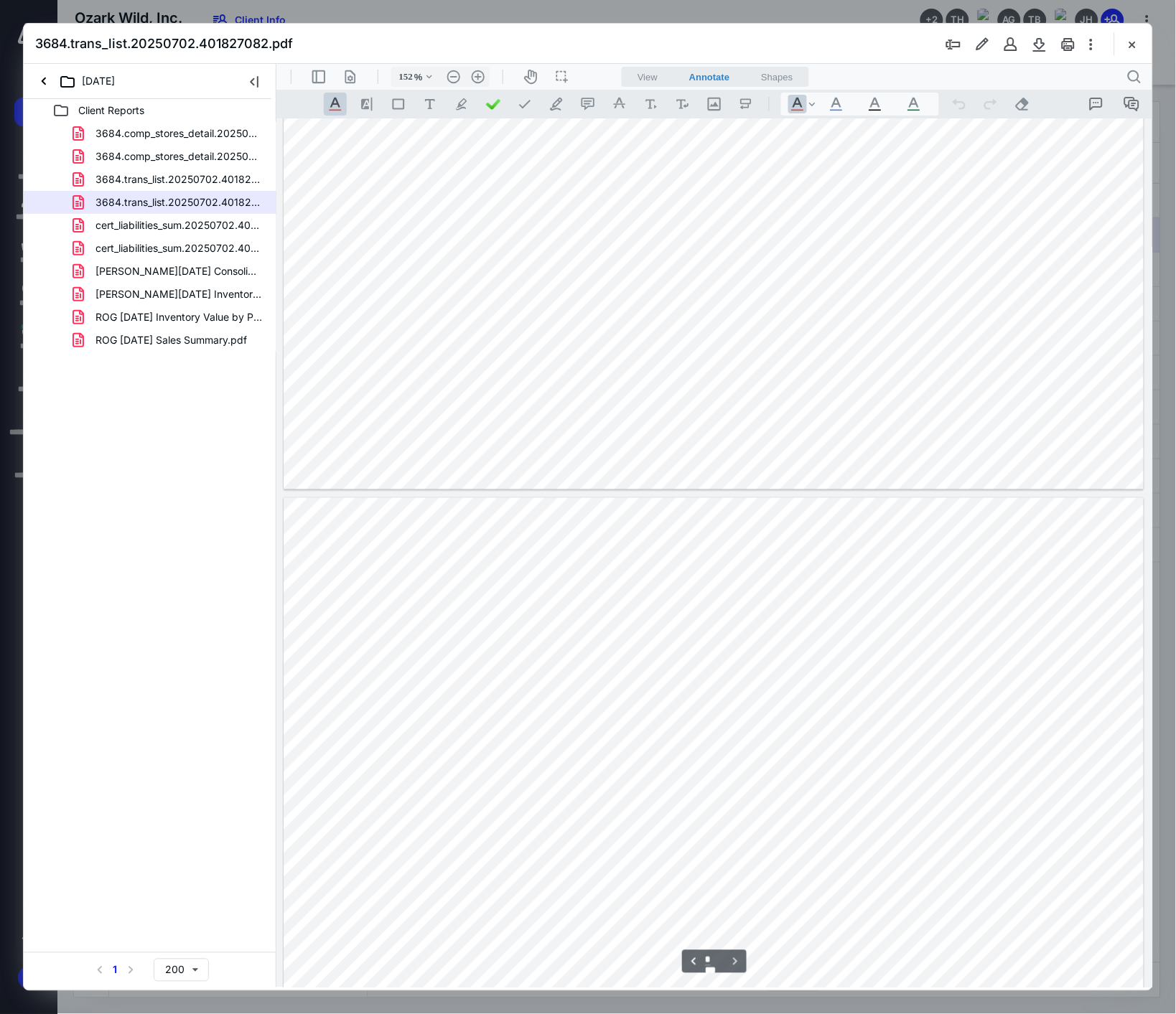 scroll, scrollTop: 477, scrollLeft: 0, axis: vertical 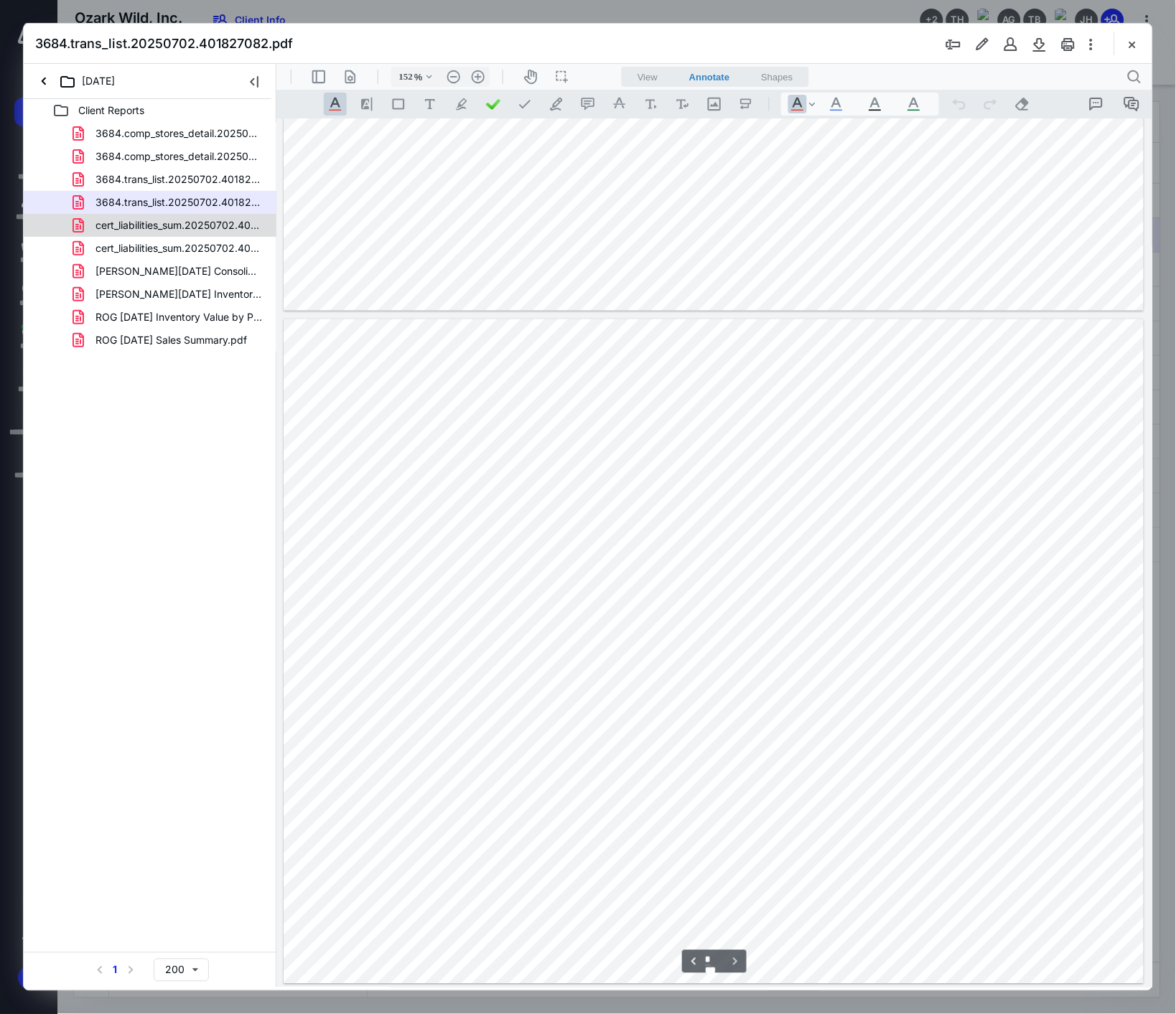 click on "cert_liabilities_sum.20250702.401825167.pdf" at bounding box center (150, 225) 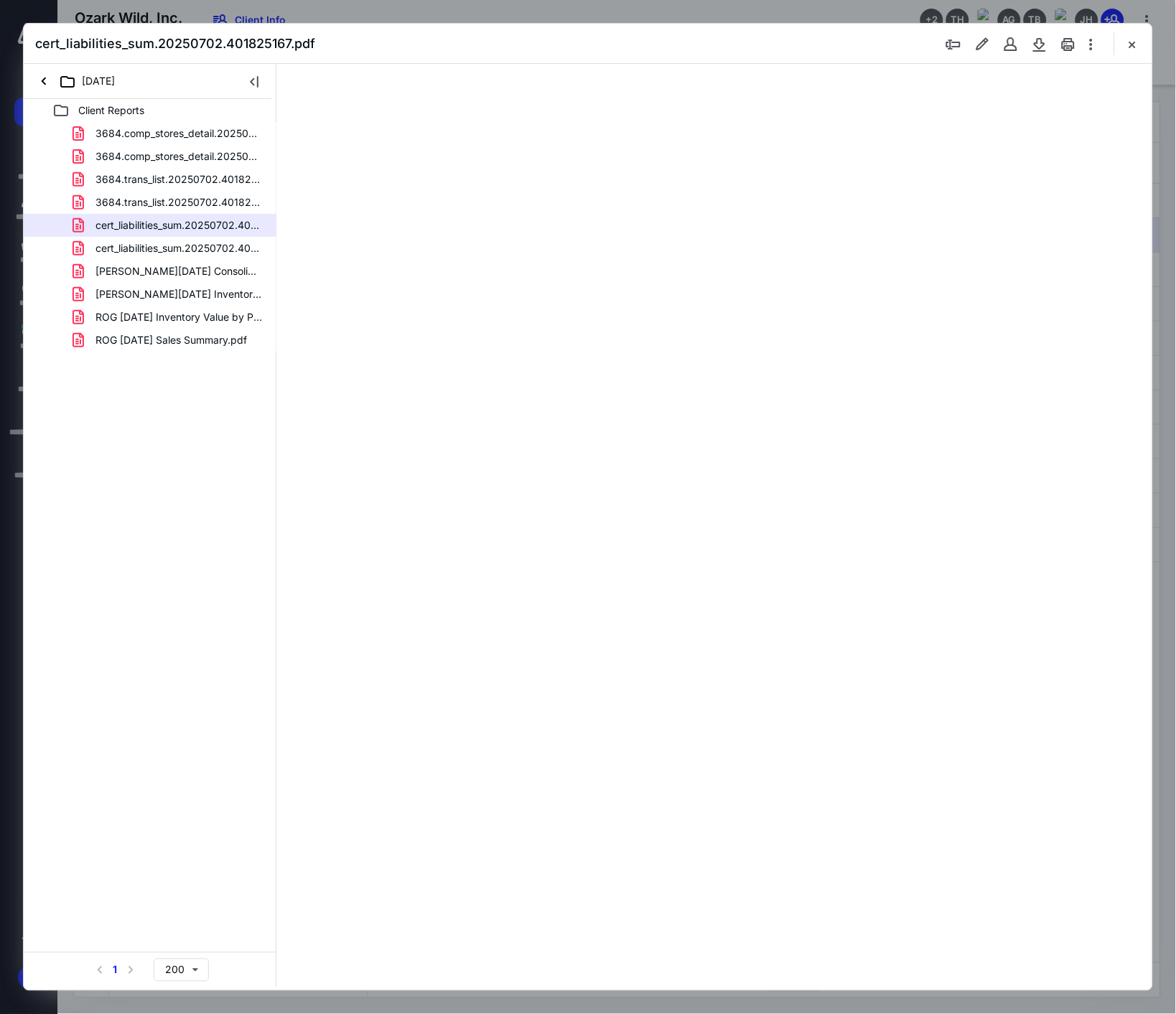 scroll, scrollTop: 0, scrollLeft: 0, axis: both 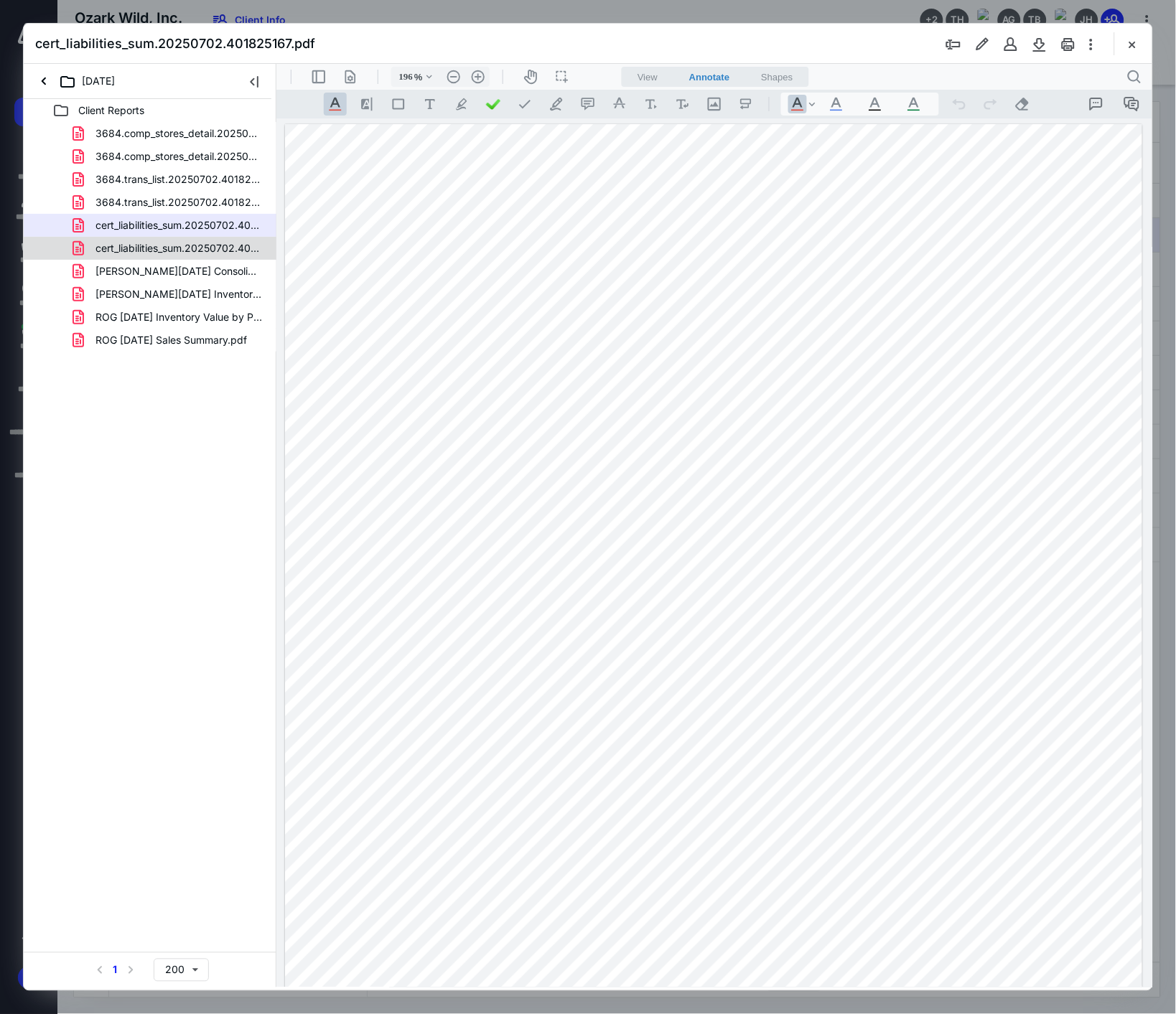 click on "cert_liabilities_sum.20250702.401825253.pdf" at bounding box center [170, 248] 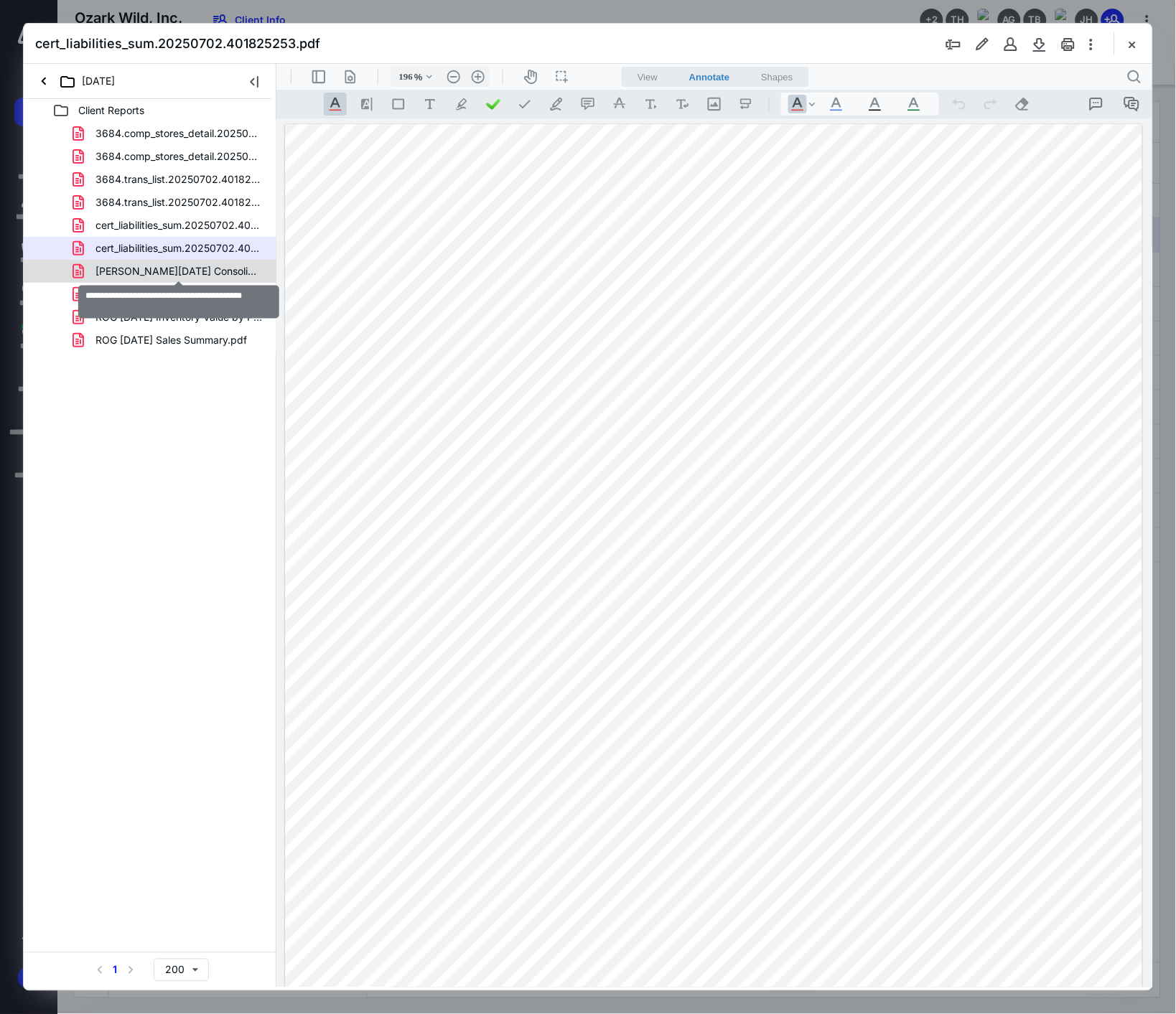 click on "[PERSON_NAME][DATE] Consolidated Sales Summary.pdf" at bounding box center (179, 271) 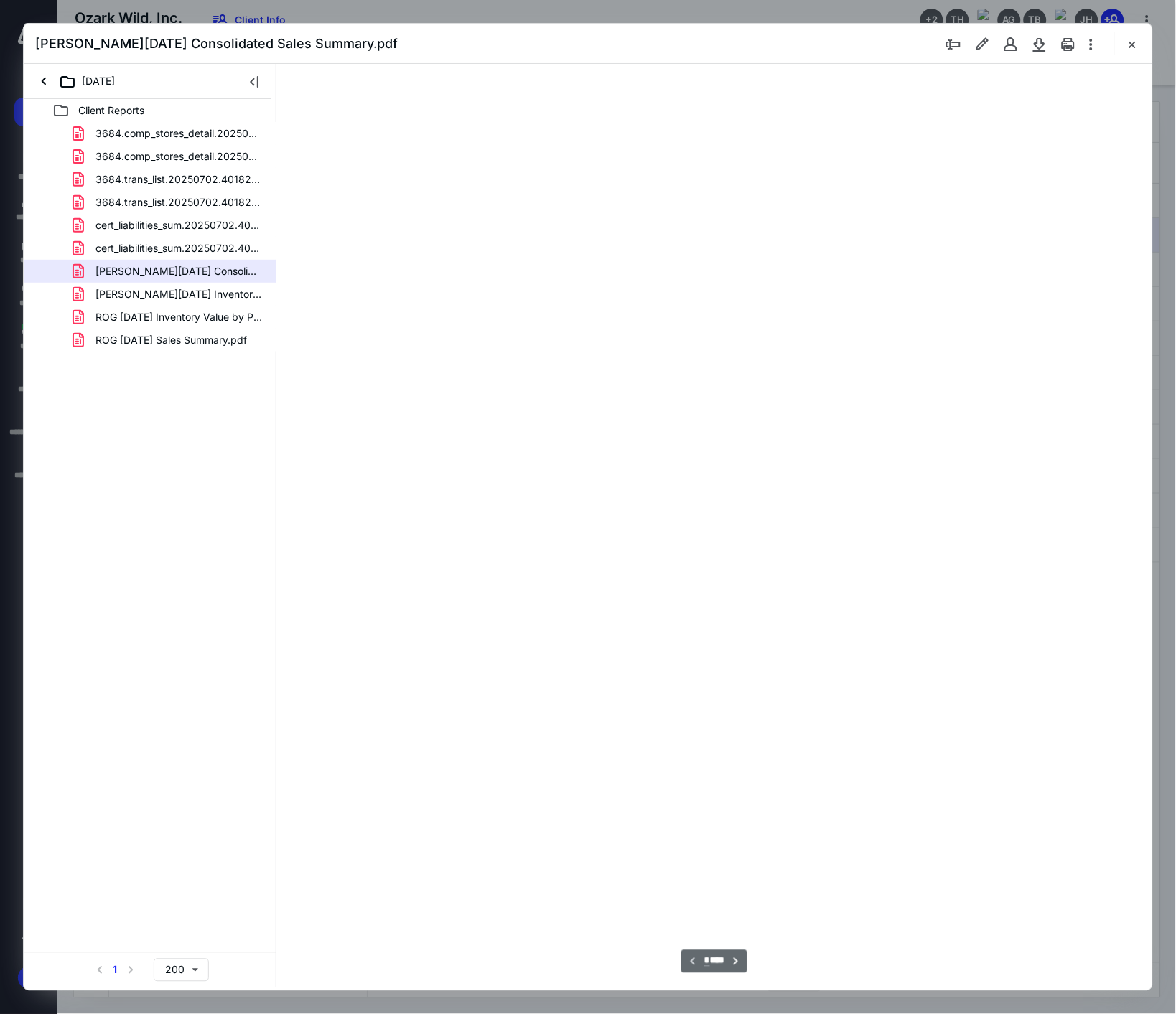 type on "196" 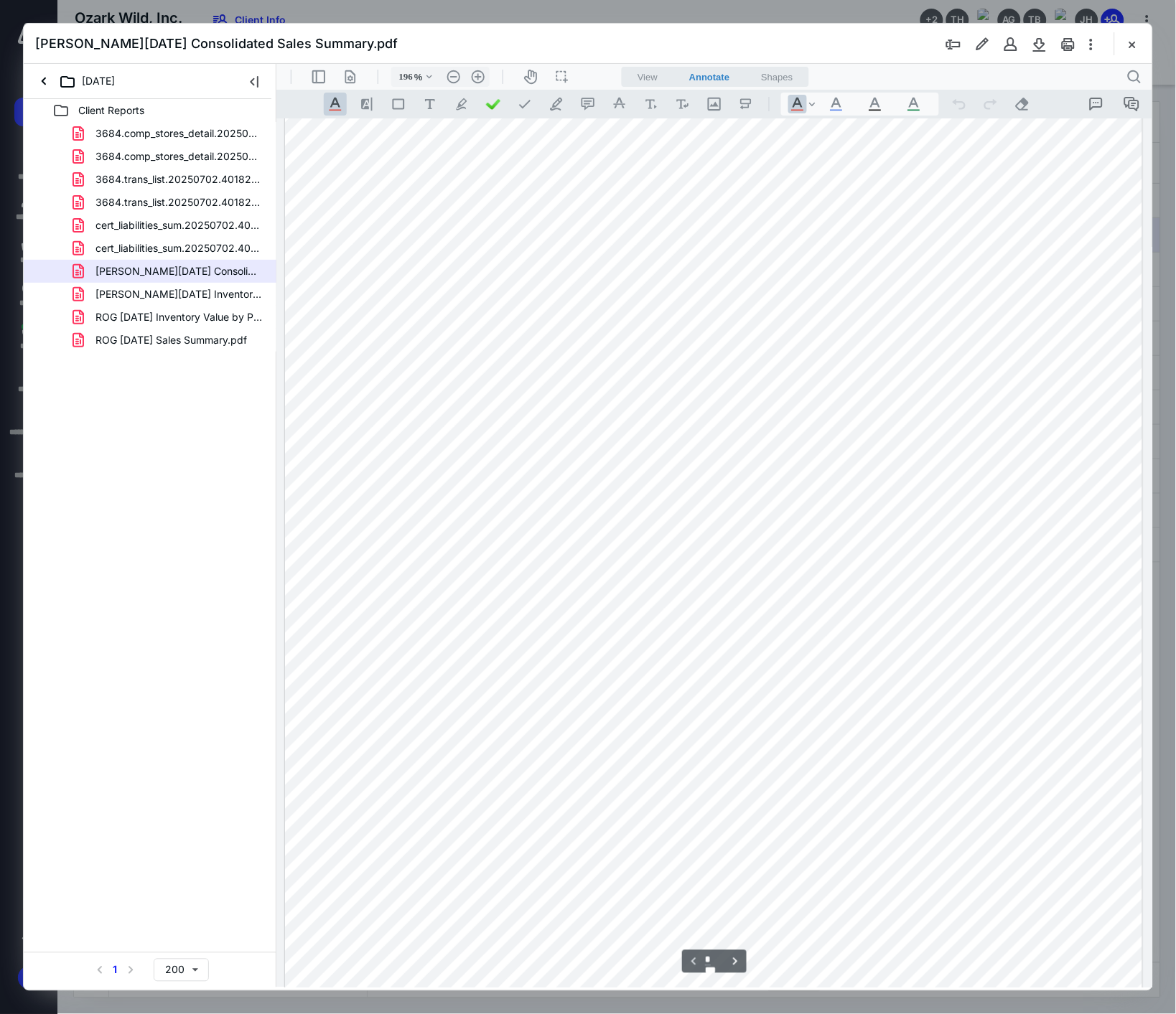 scroll, scrollTop: 398, scrollLeft: 0, axis: vertical 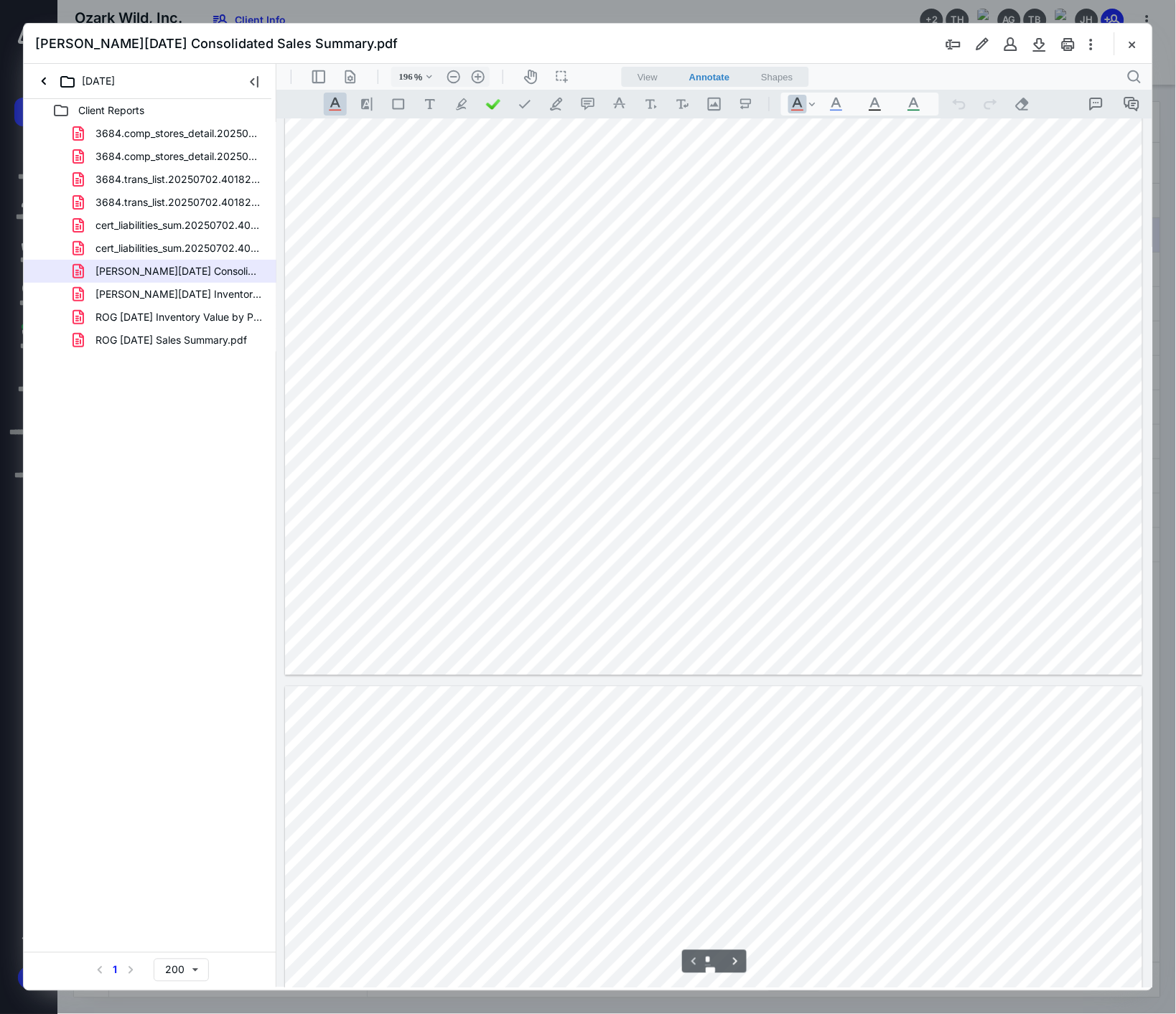 type on "*" 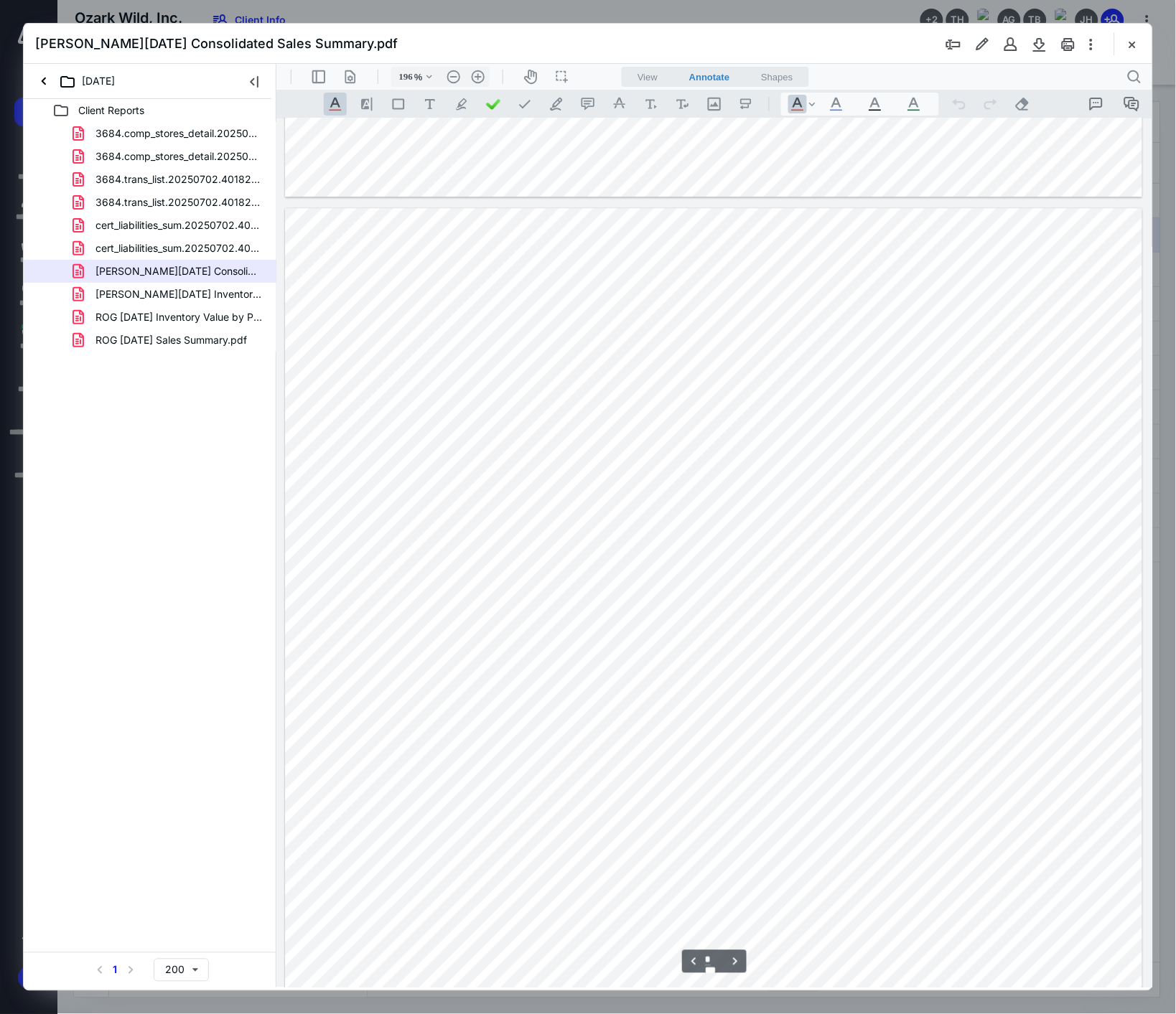 scroll, scrollTop: 1196, scrollLeft: 0, axis: vertical 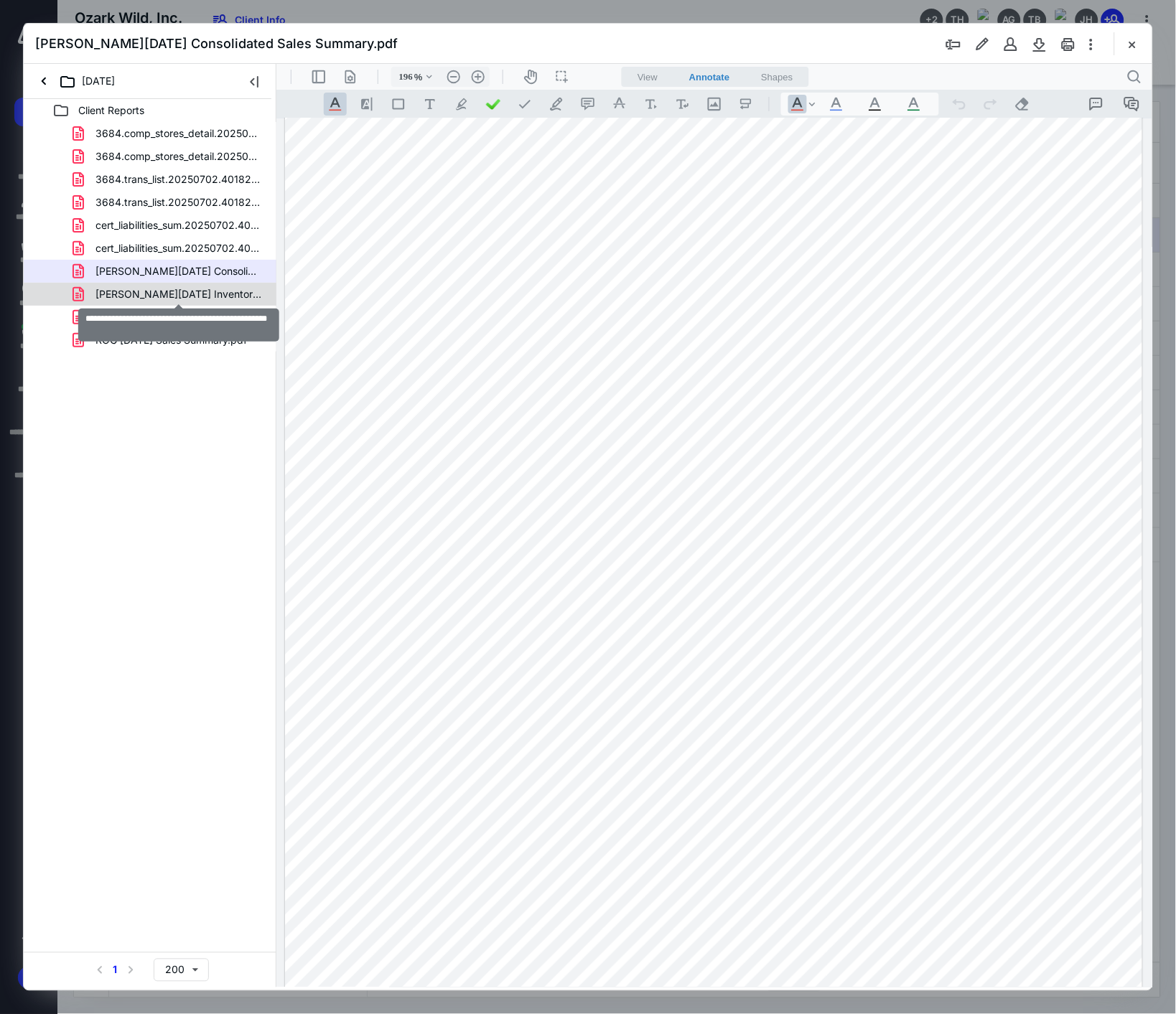 click on "[PERSON_NAME][DATE] Inventory value by product groups.pdf" at bounding box center (179, 294) 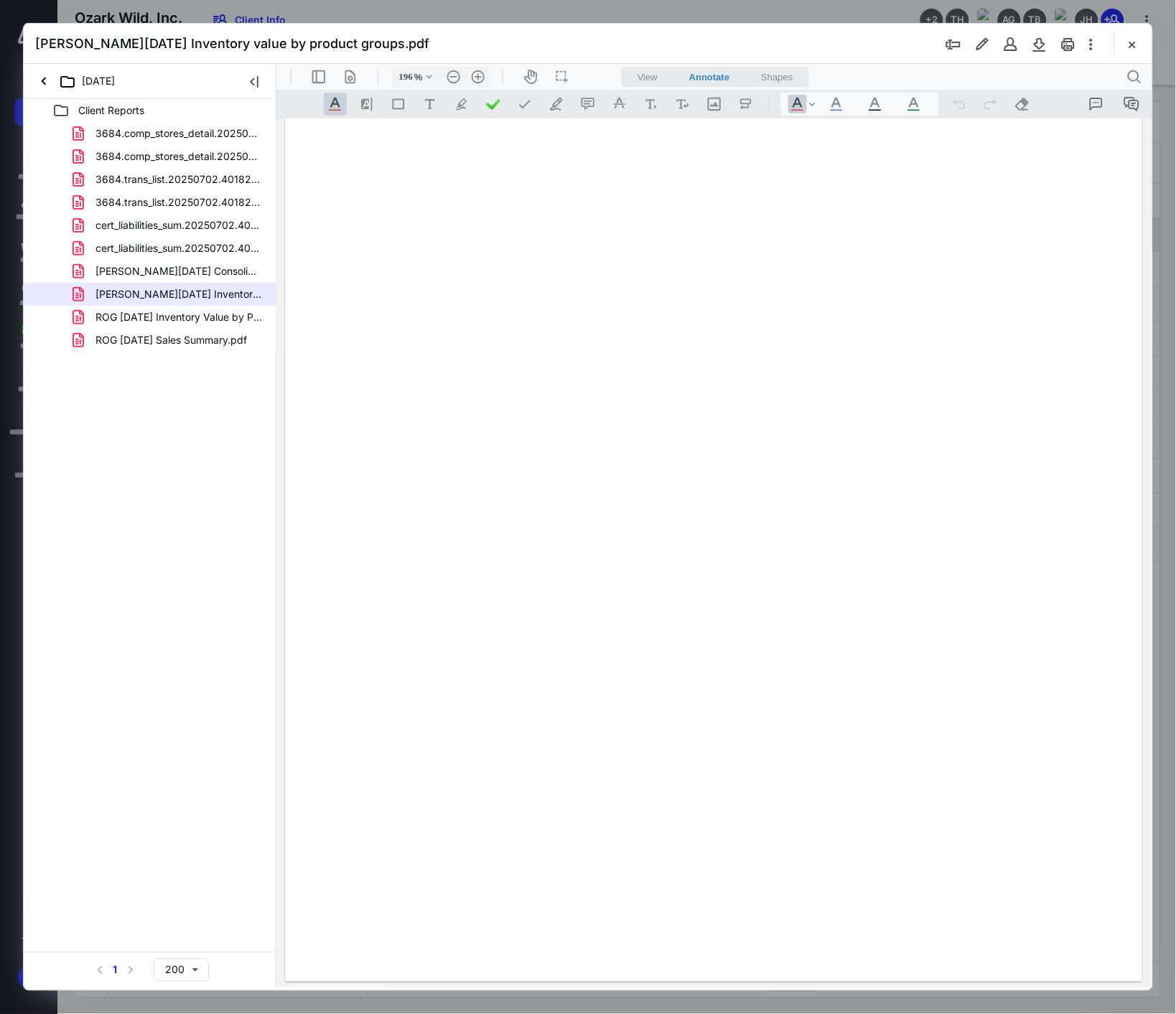 scroll, scrollTop: 0, scrollLeft: 0, axis: both 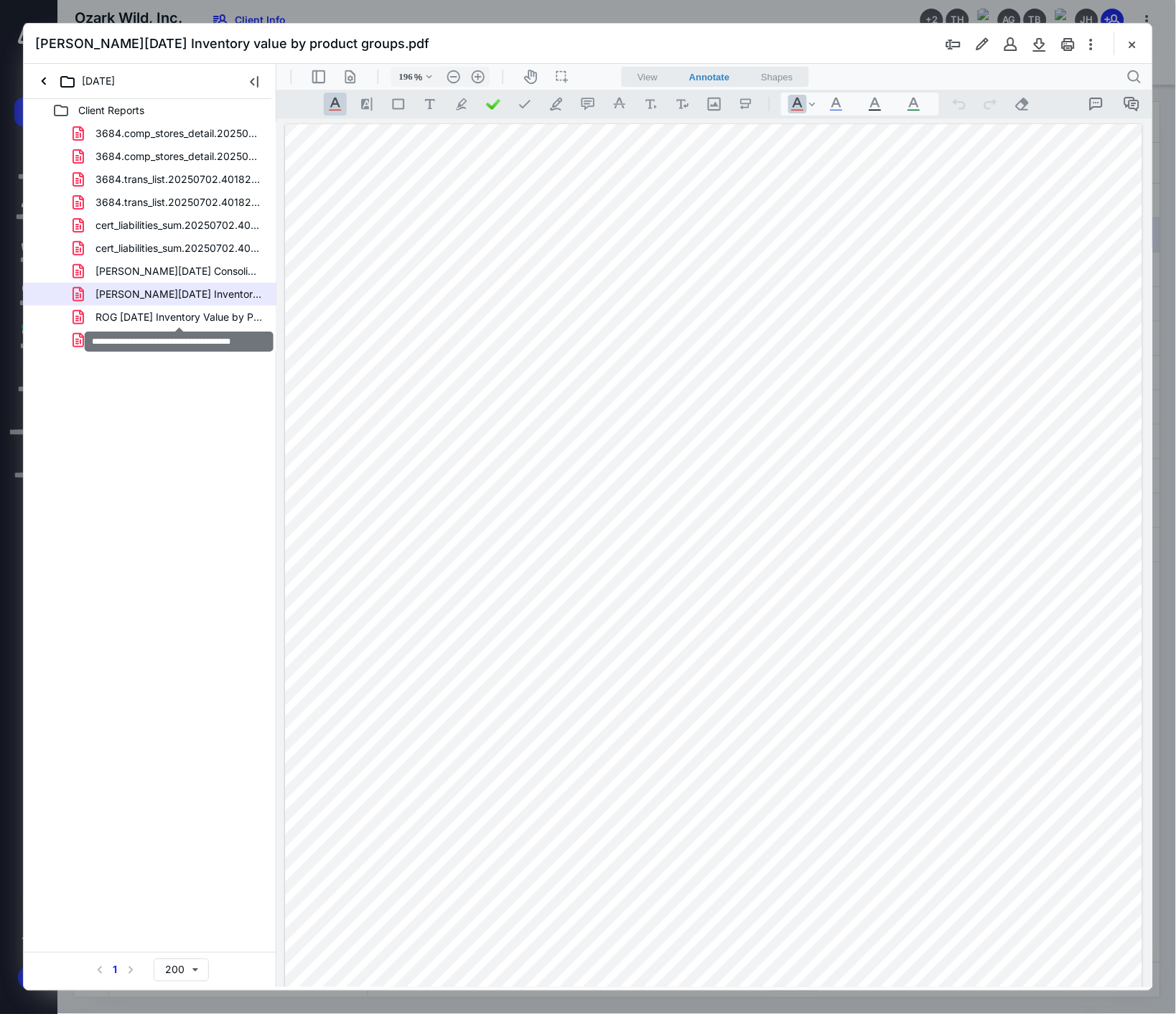 click on "ROG [DATE] Inventory Value by PG.pdf" at bounding box center (179, 317) 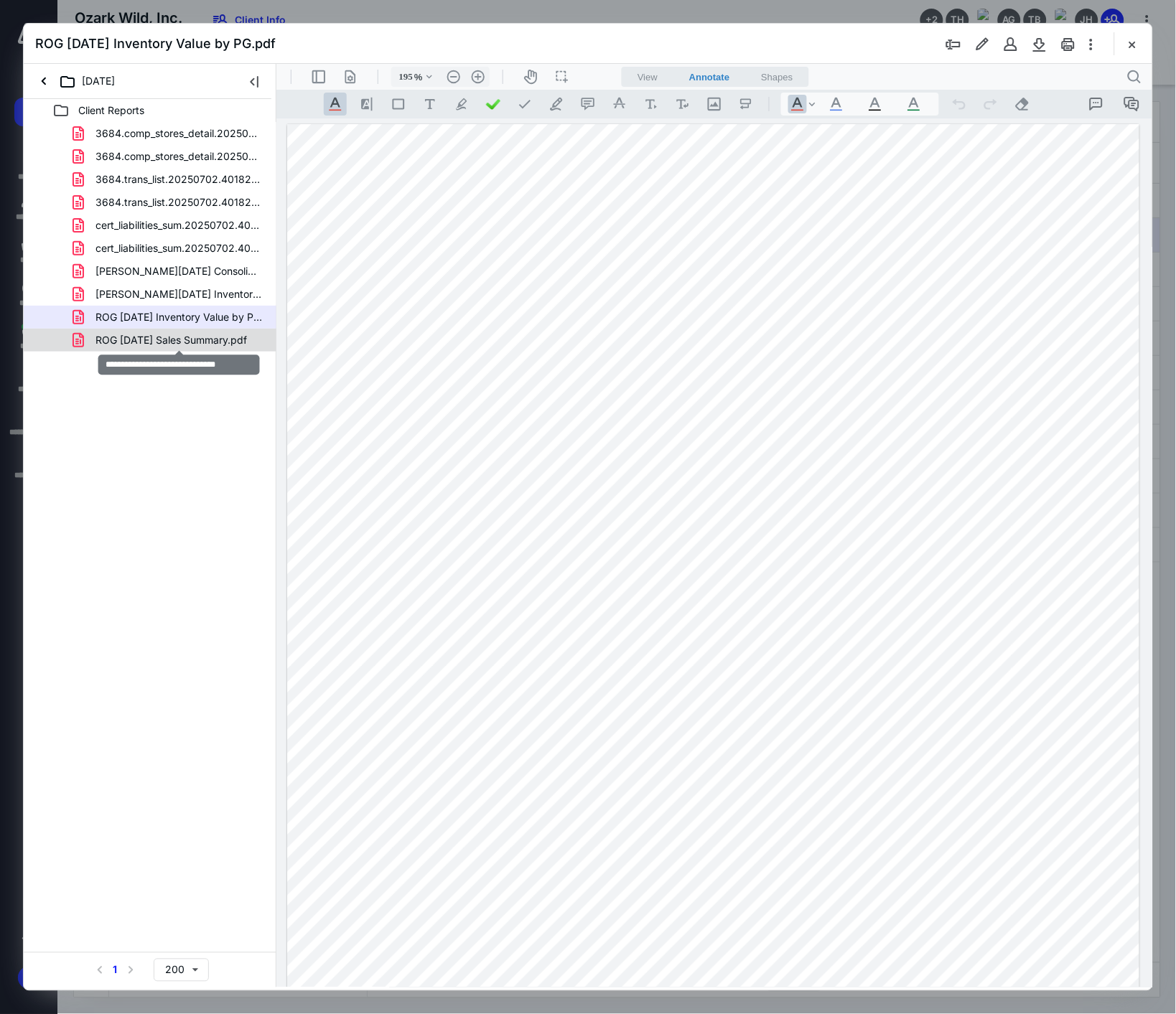 click on "ROG [DATE] Sales Summary.pdf" at bounding box center [171, 340] 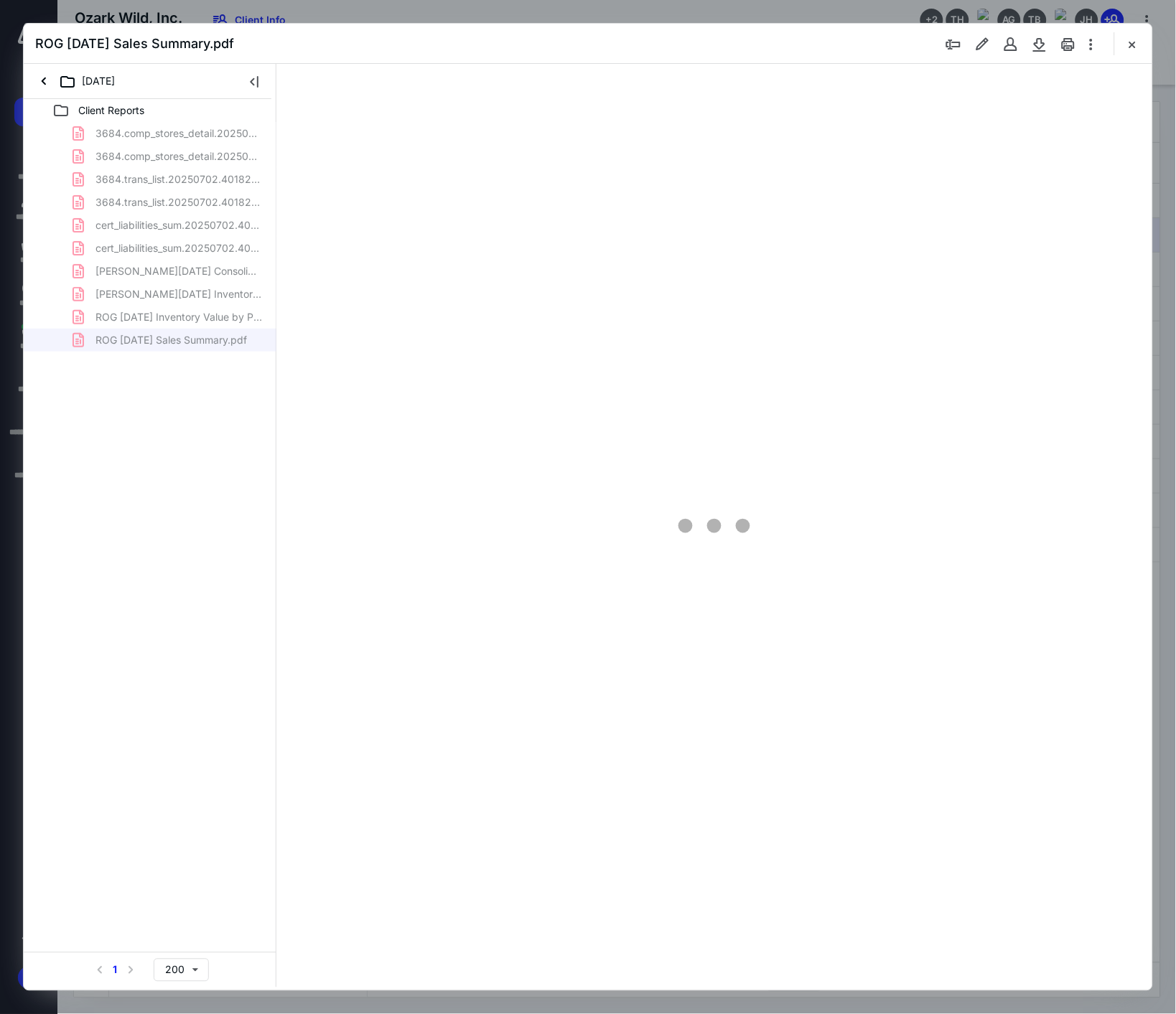 type on "196" 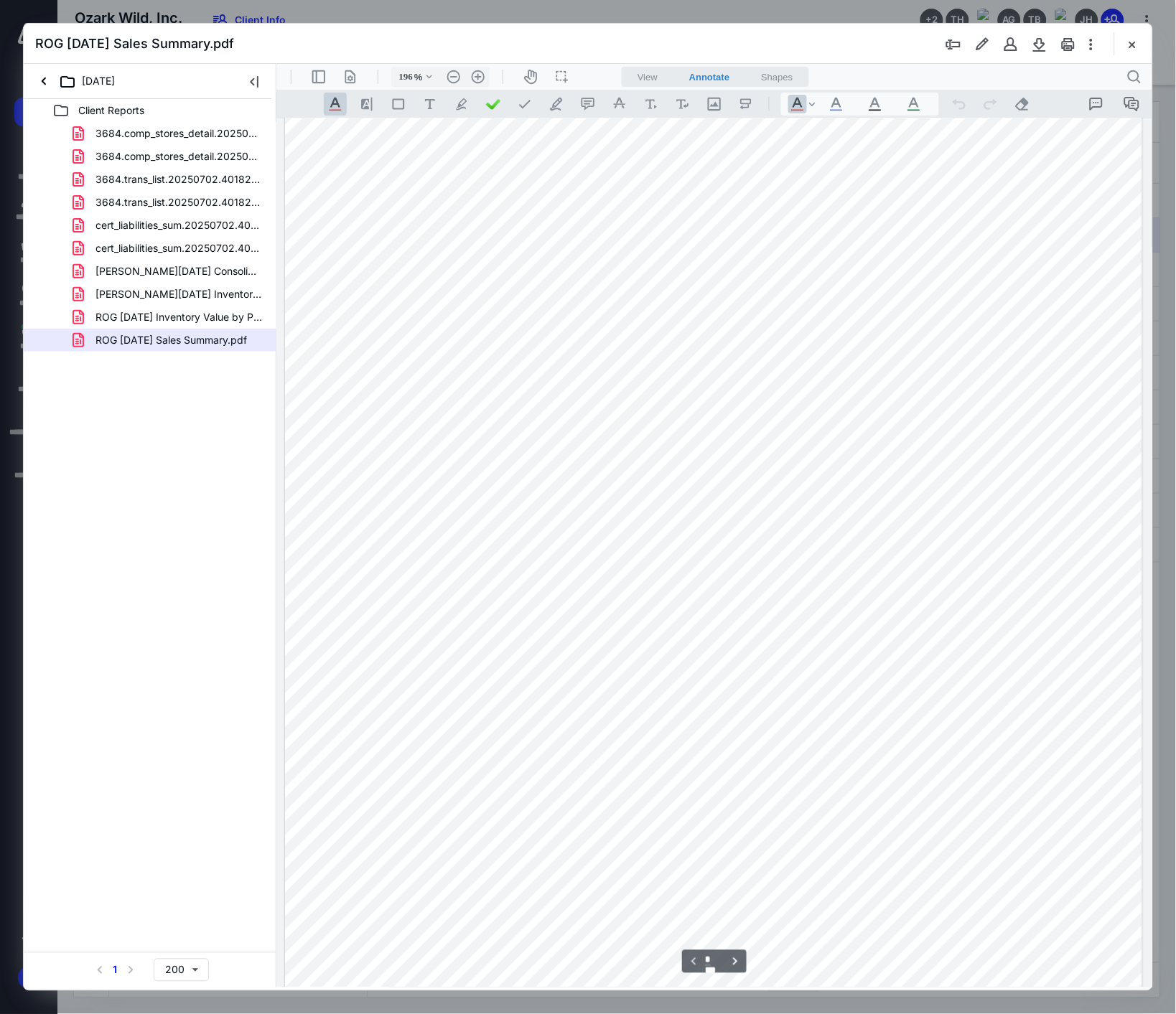 scroll, scrollTop: 299, scrollLeft: 0, axis: vertical 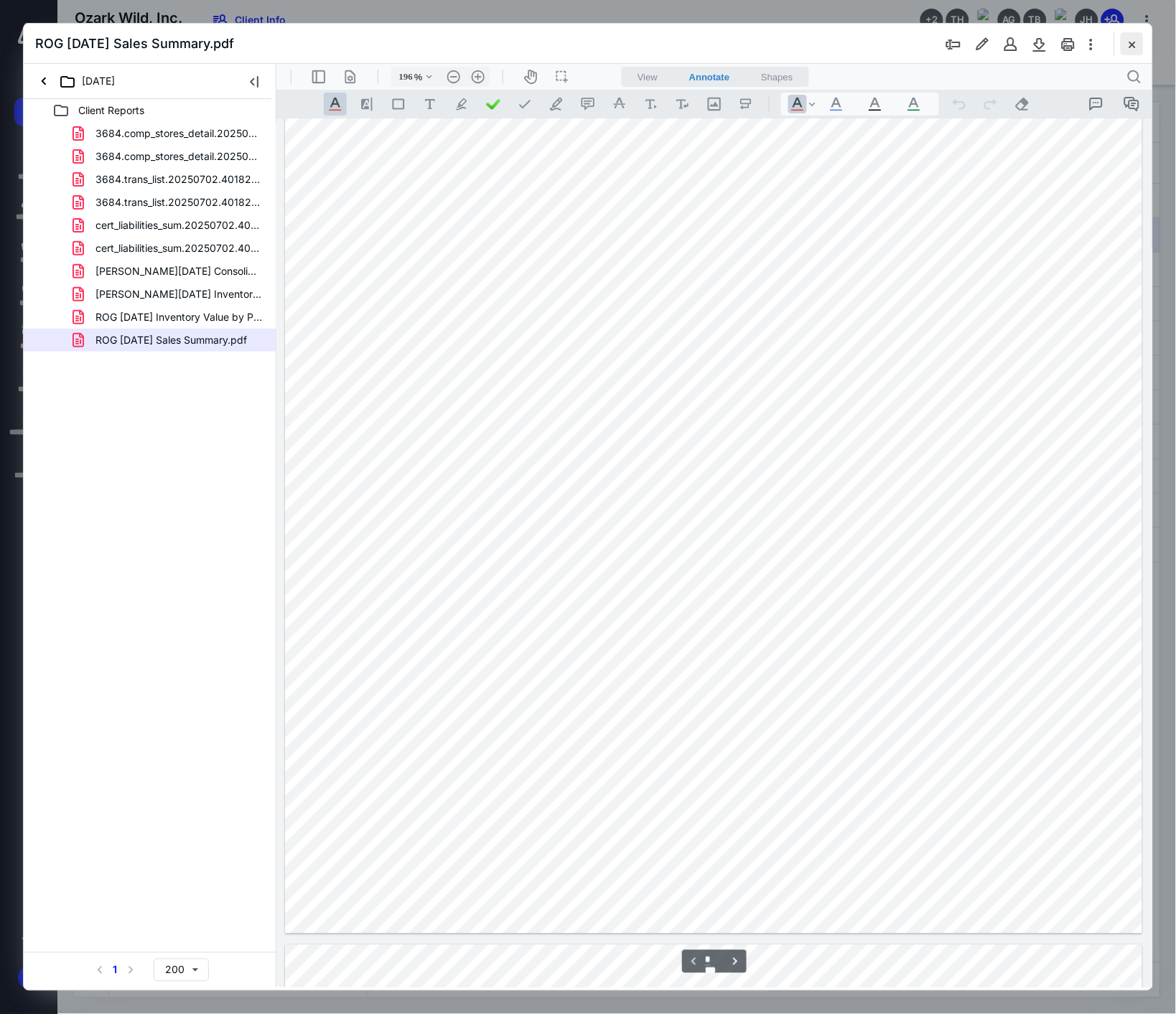 click at bounding box center (1132, 44) 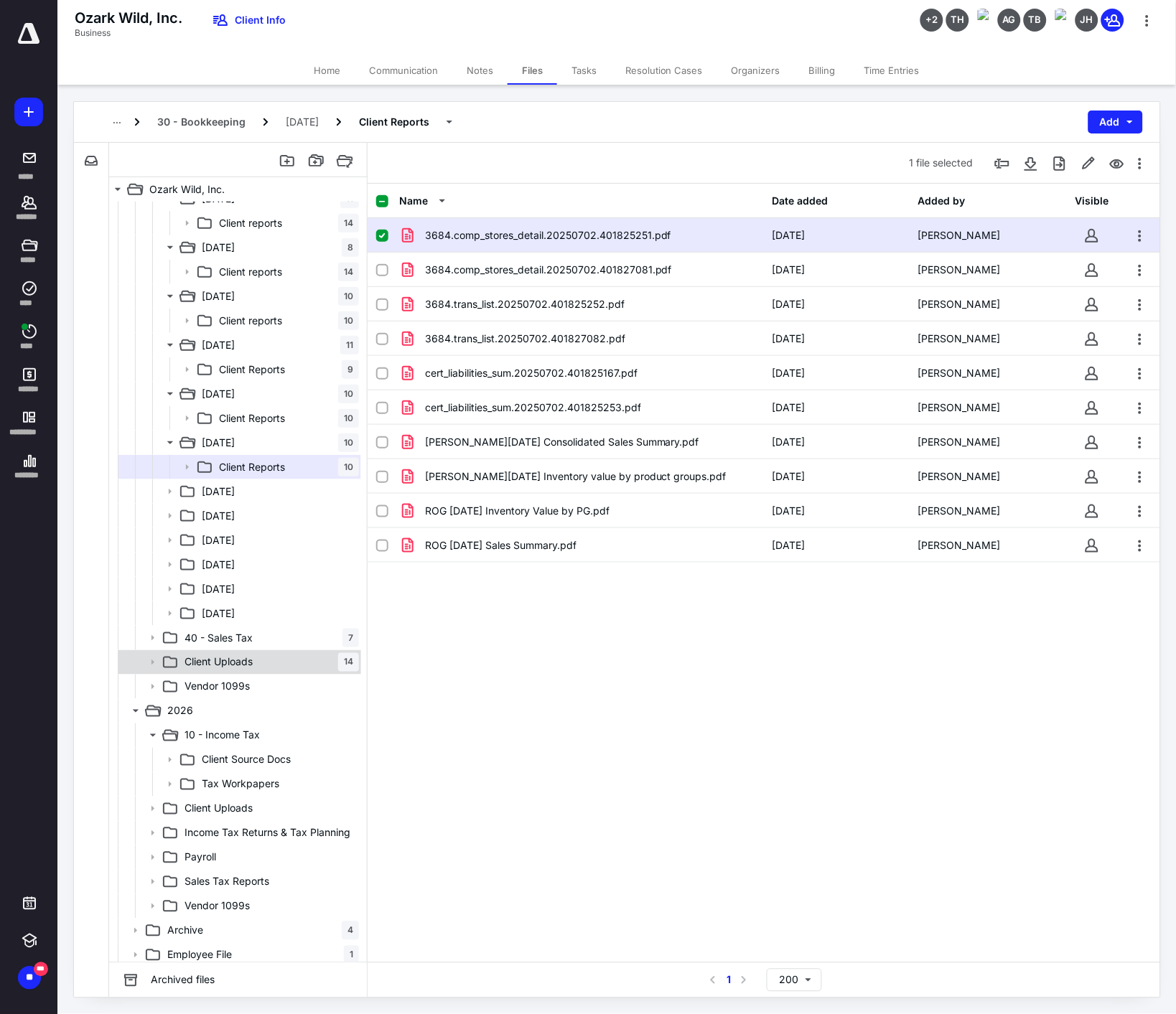 click on "Client Uploads 14" at bounding box center (269, 662) 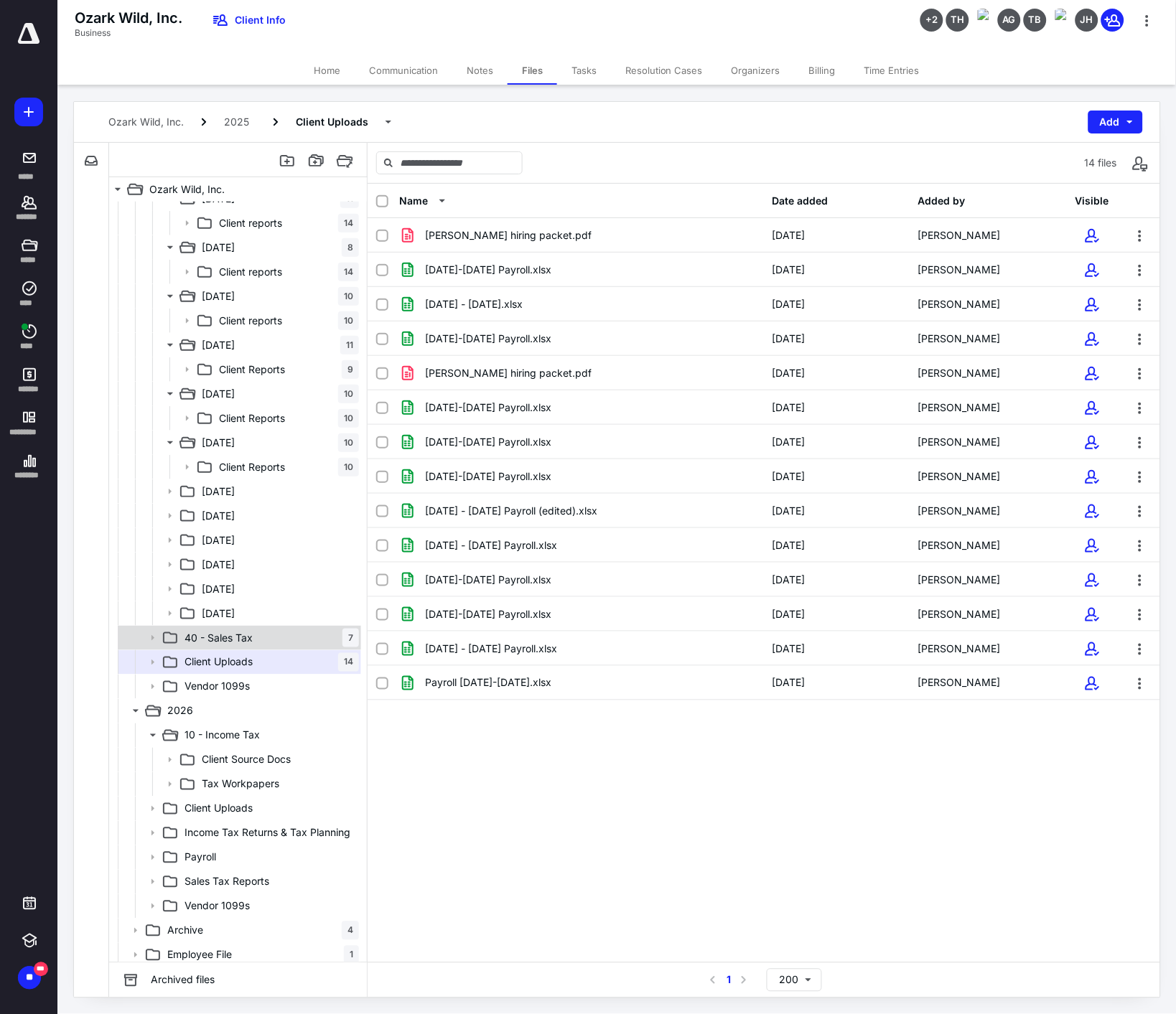 click on "40 - Sales Tax 7" at bounding box center (269, 638) 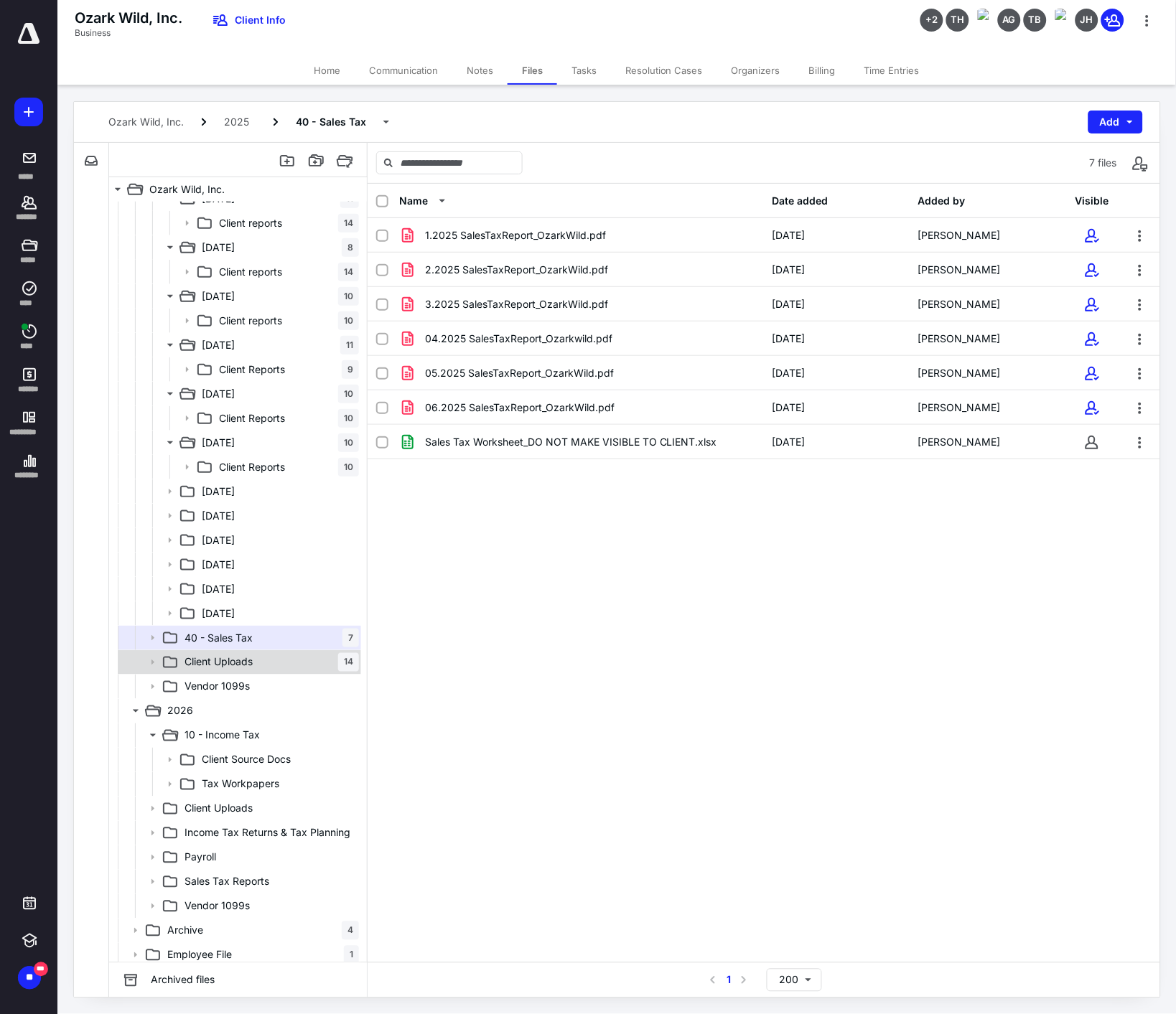 scroll, scrollTop: 1515, scrollLeft: 0, axis: vertical 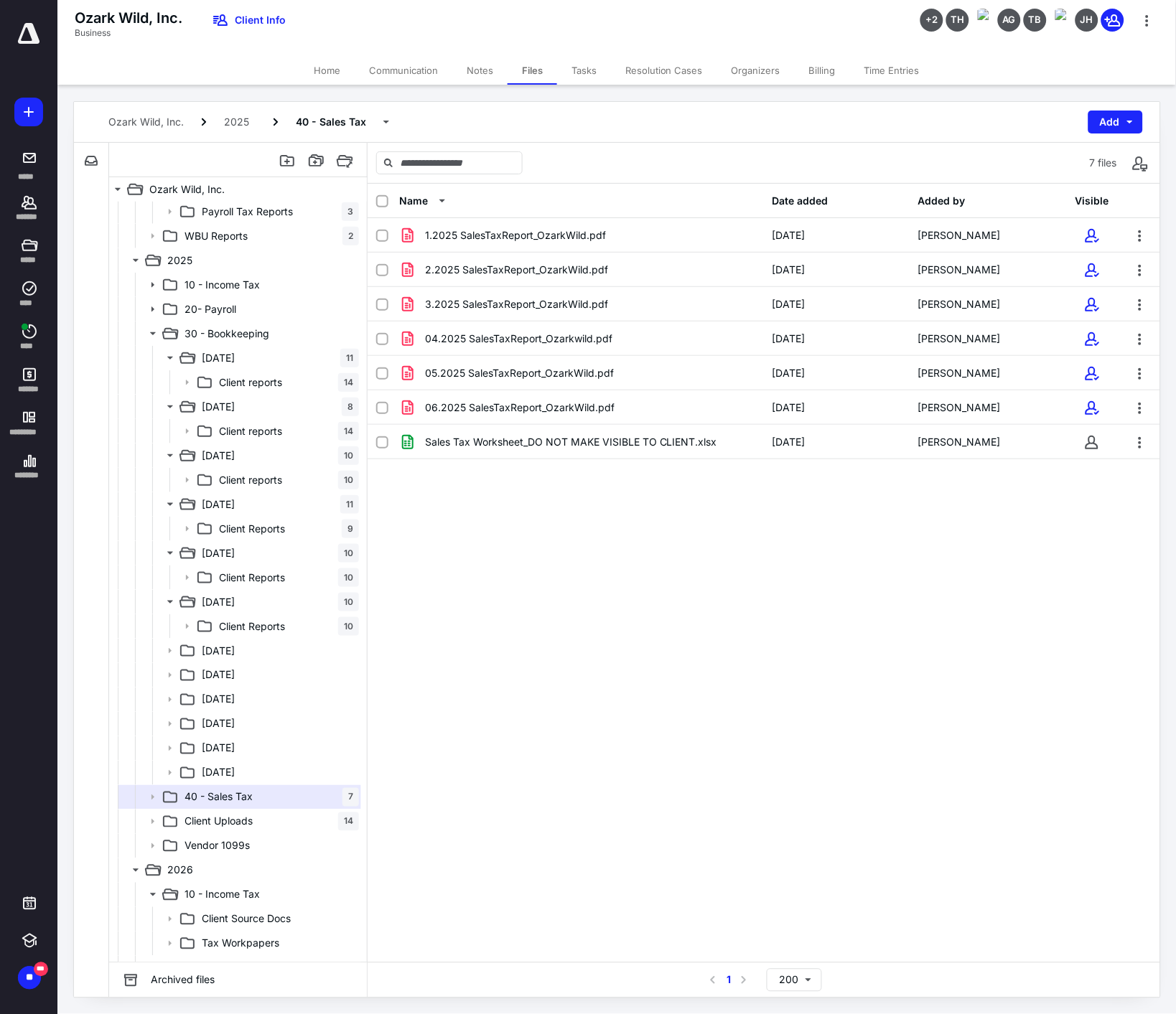 click on "Communication" at bounding box center [403, 70] 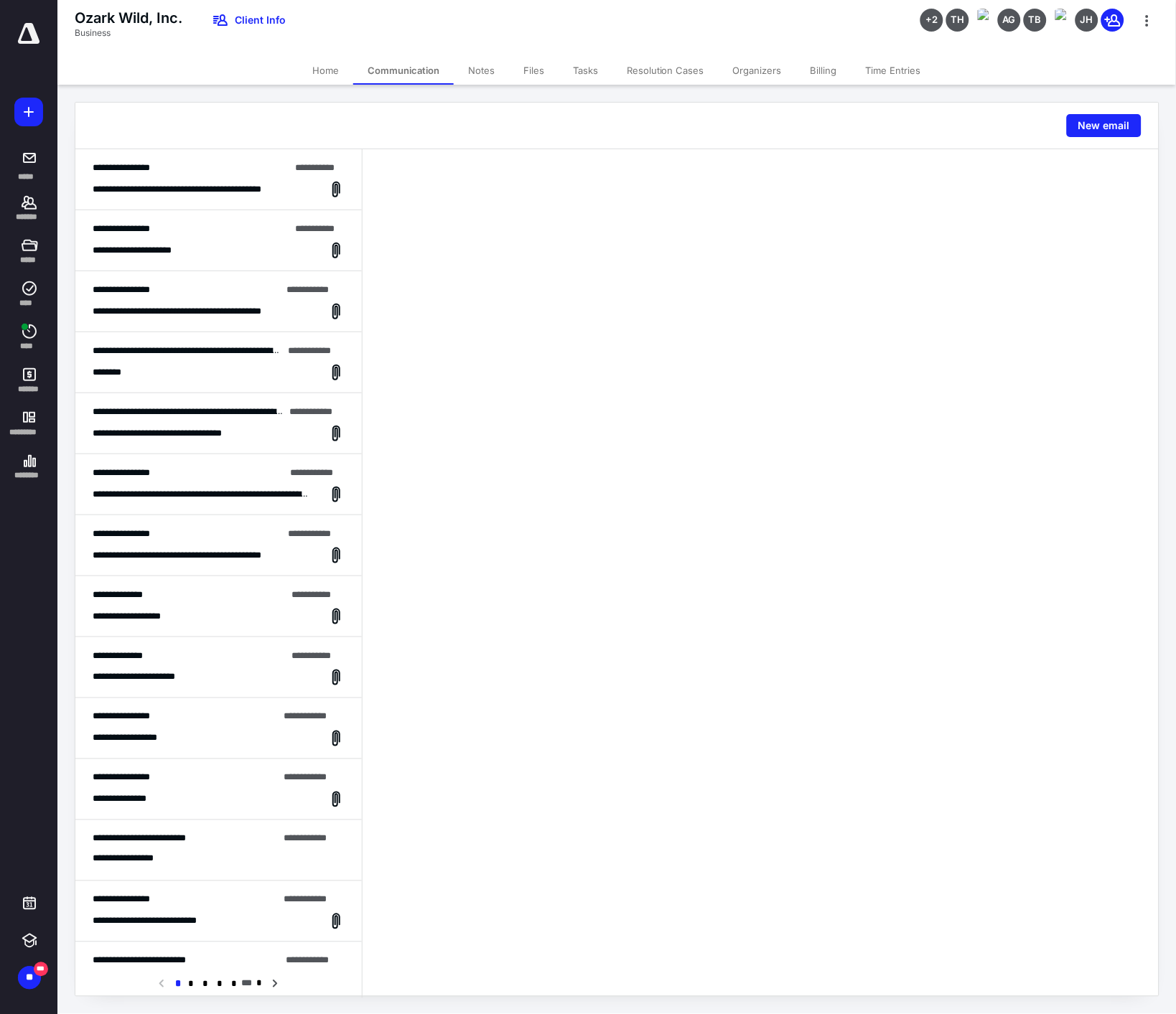 click on "Notes" at bounding box center [481, 70] 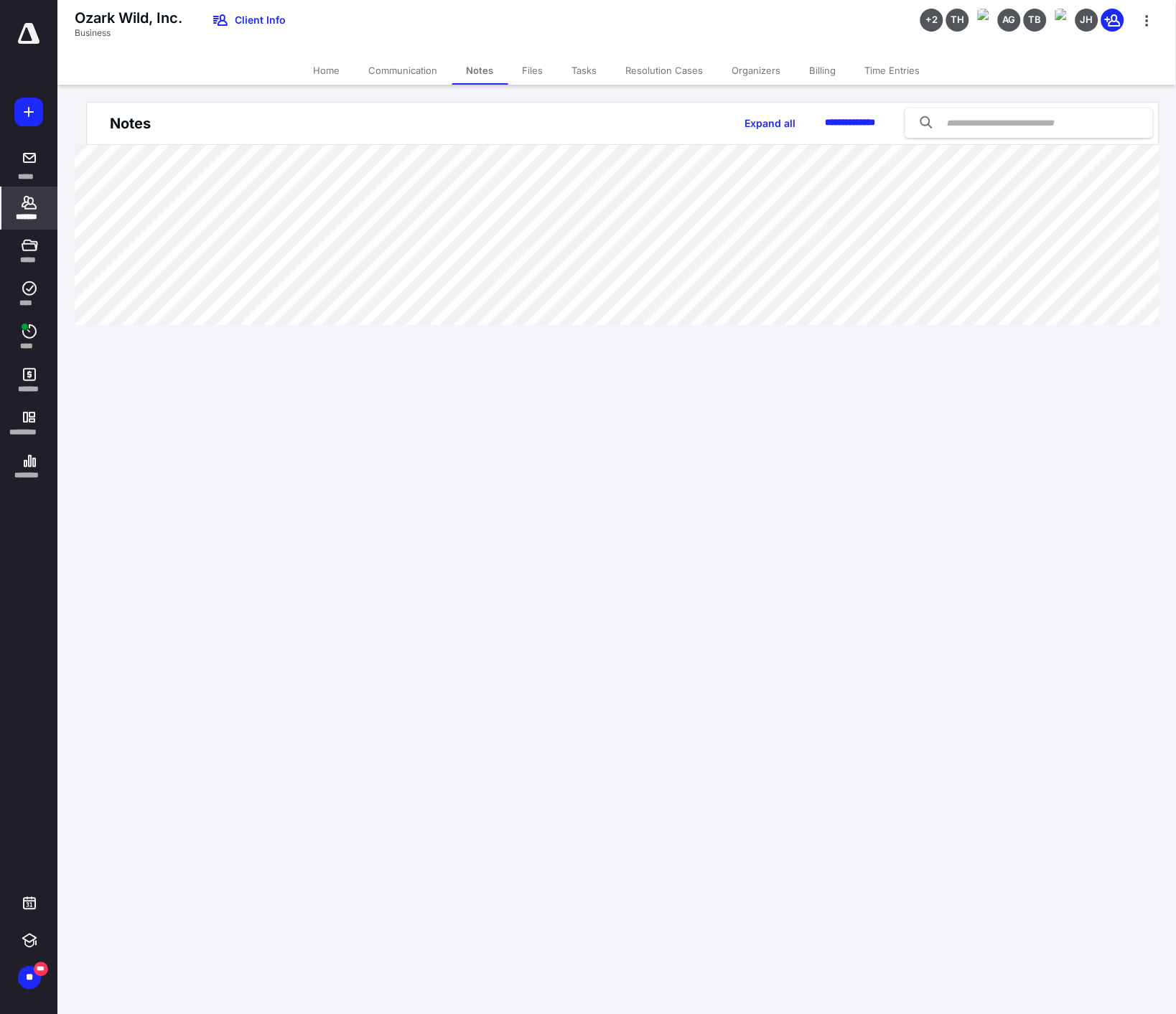 click on "Files" at bounding box center (533, 70) 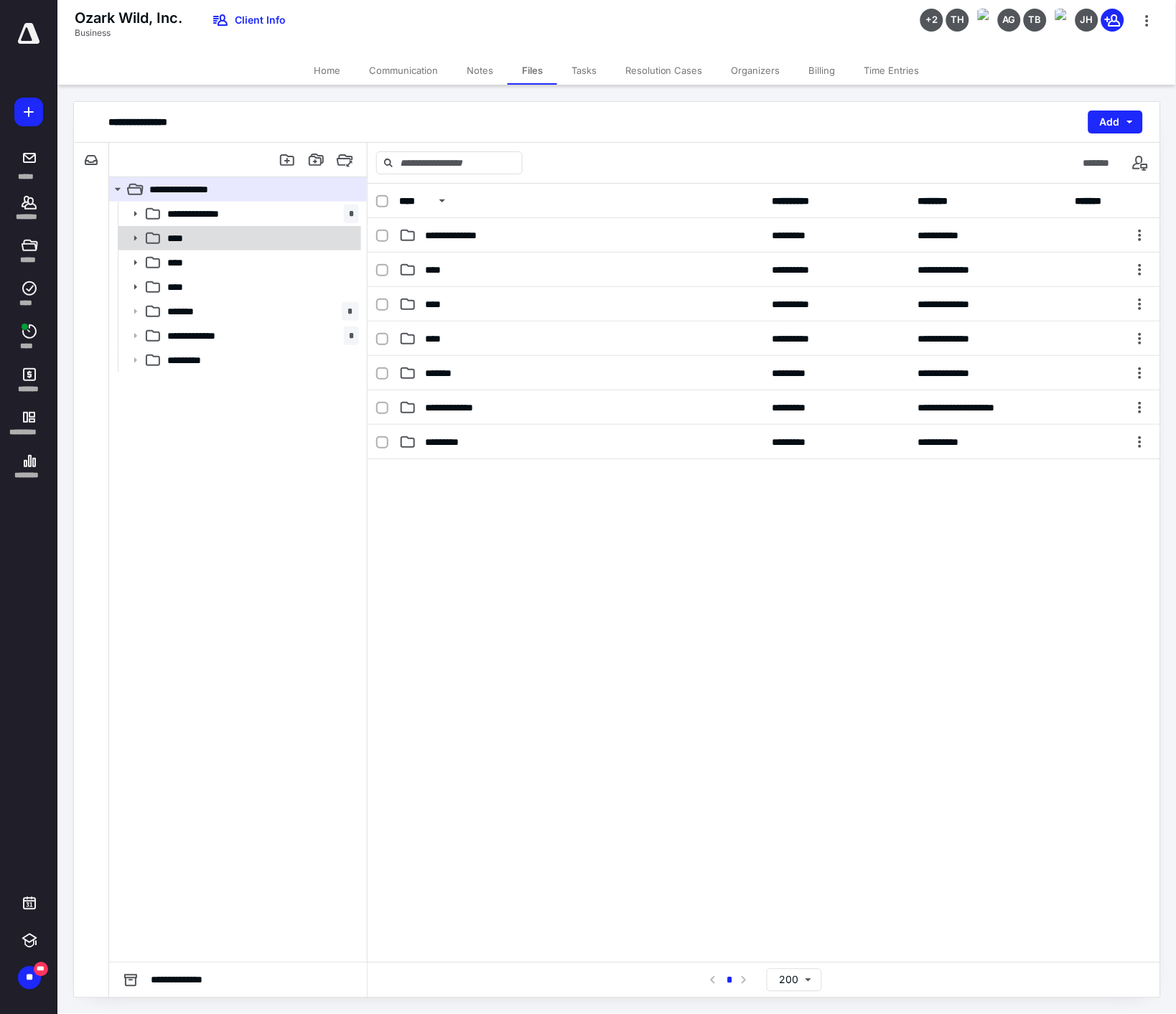 click on "****" at bounding box center [260, 238] 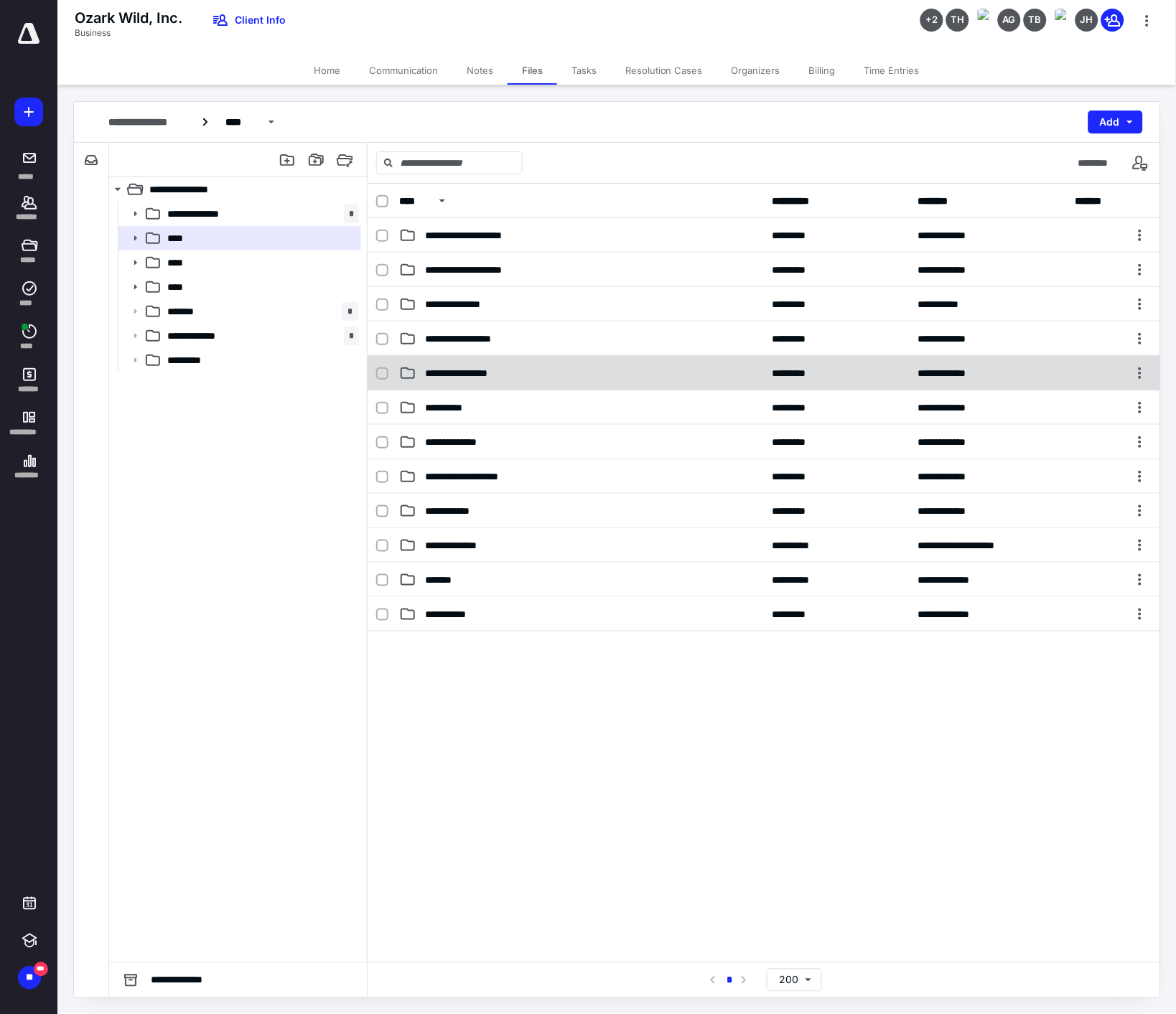 click on "**********" at bounding box center (582, 373) 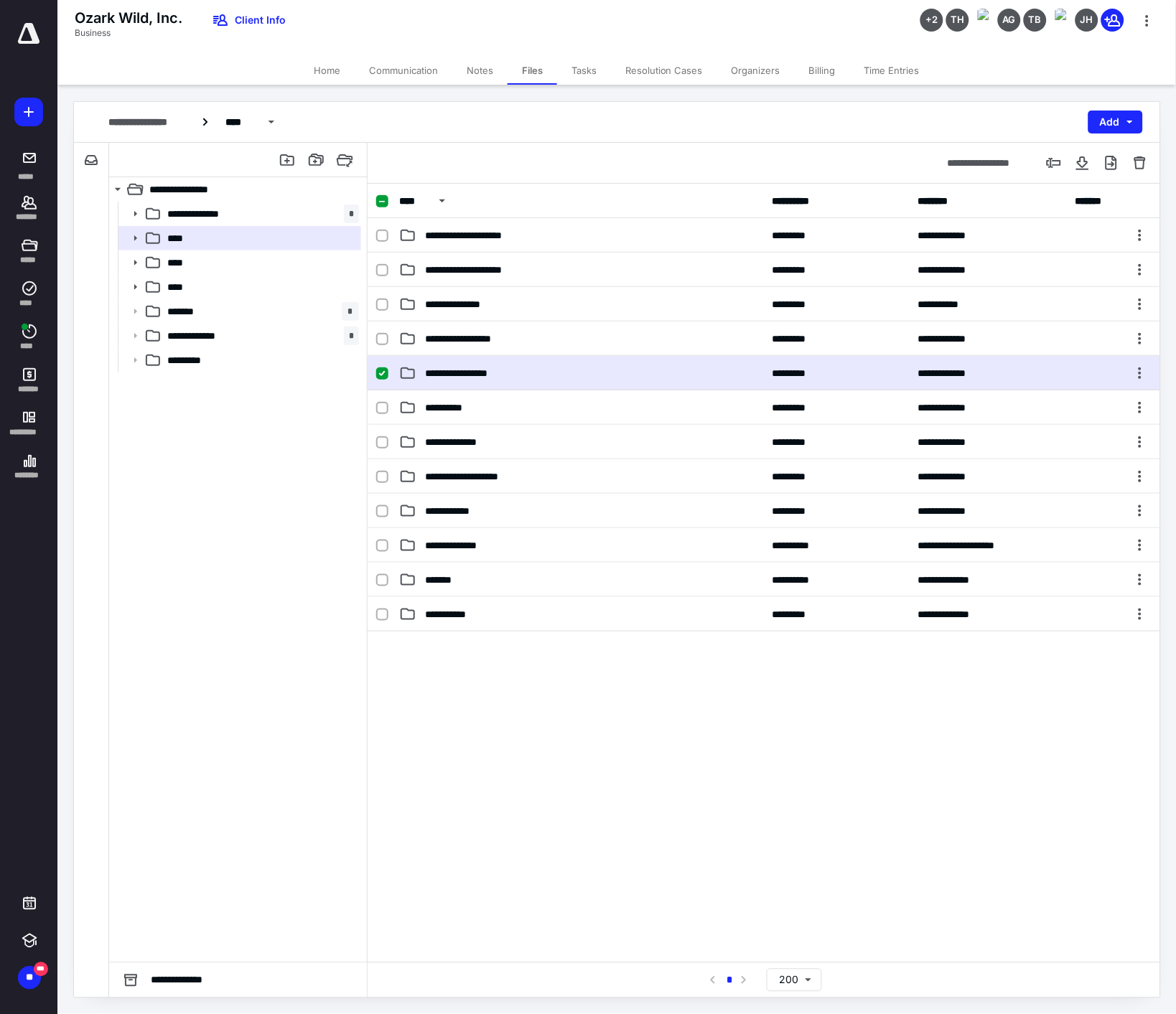 click on "**********" at bounding box center [582, 373] 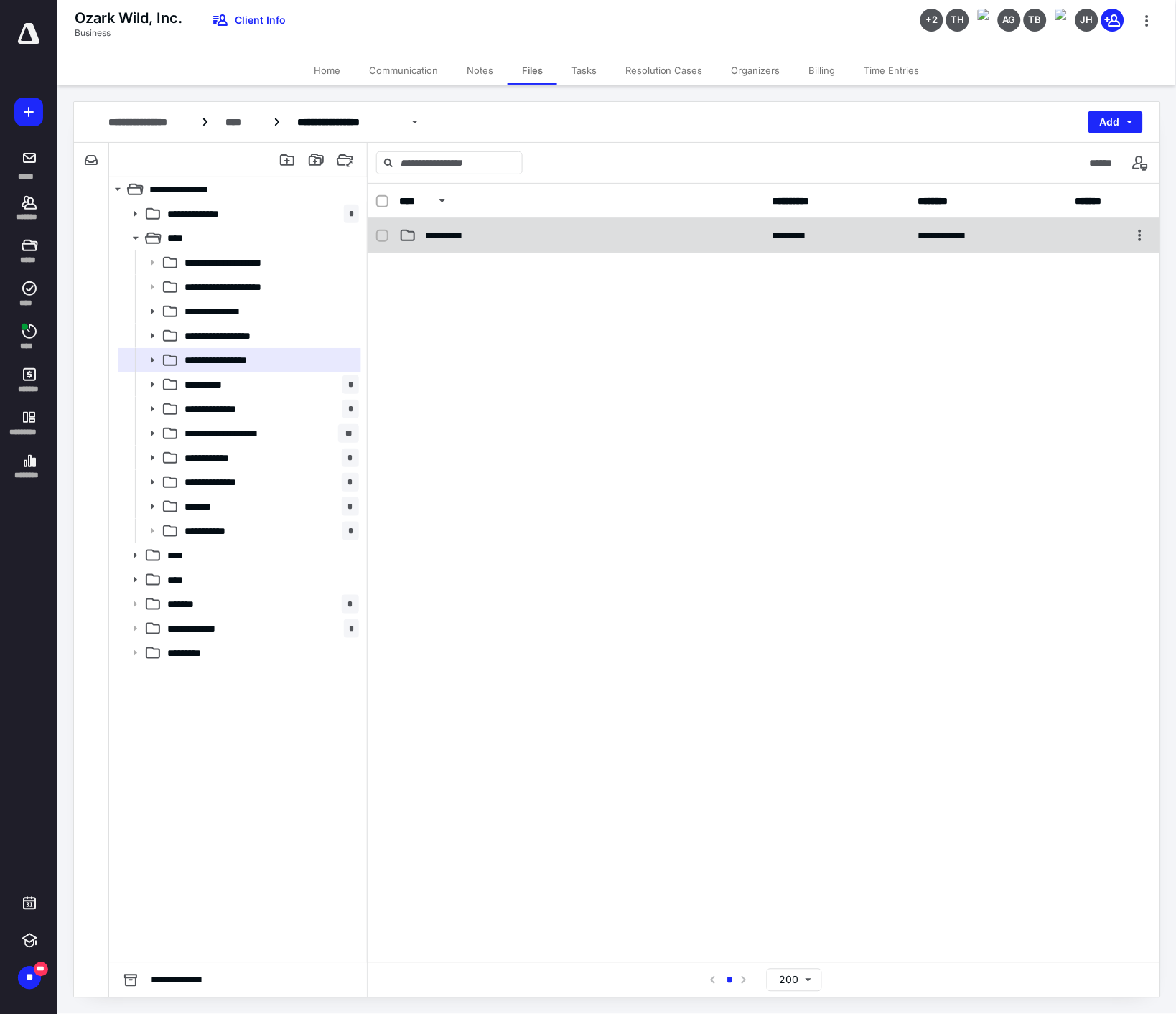 click on "**********" at bounding box center [764, 235] 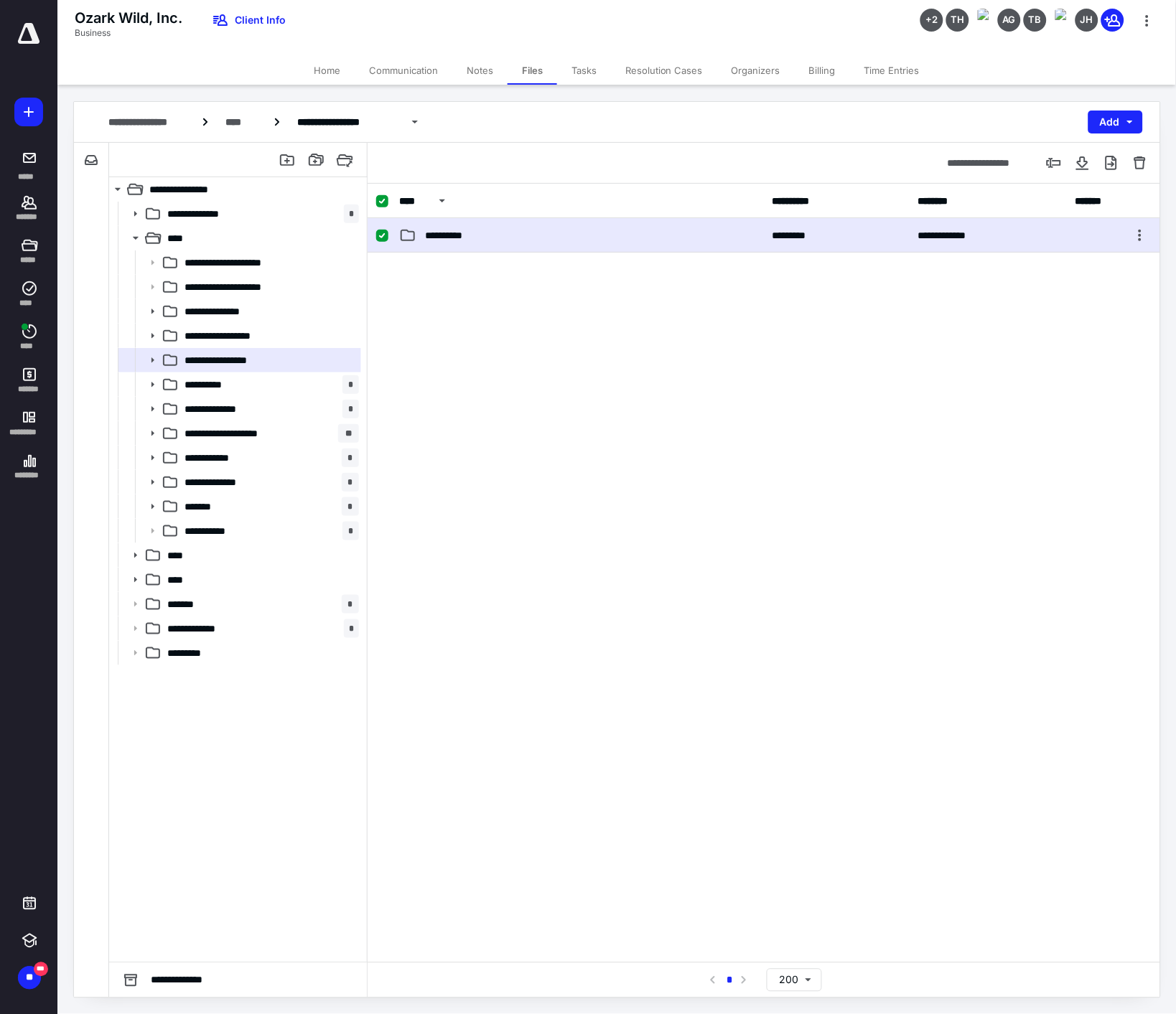 click on "**********" at bounding box center (764, 235) 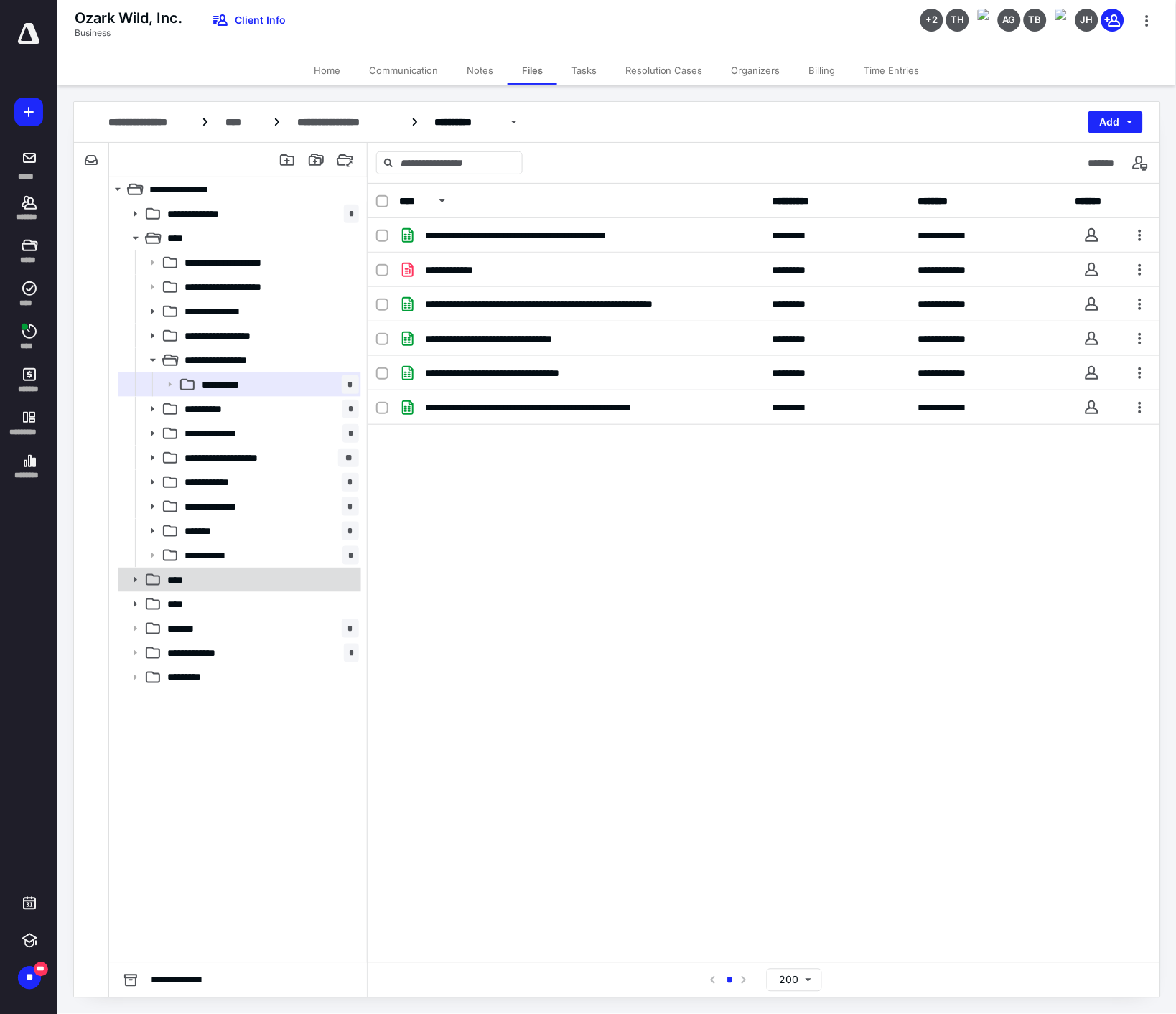 click on "****" at bounding box center (260, 580) 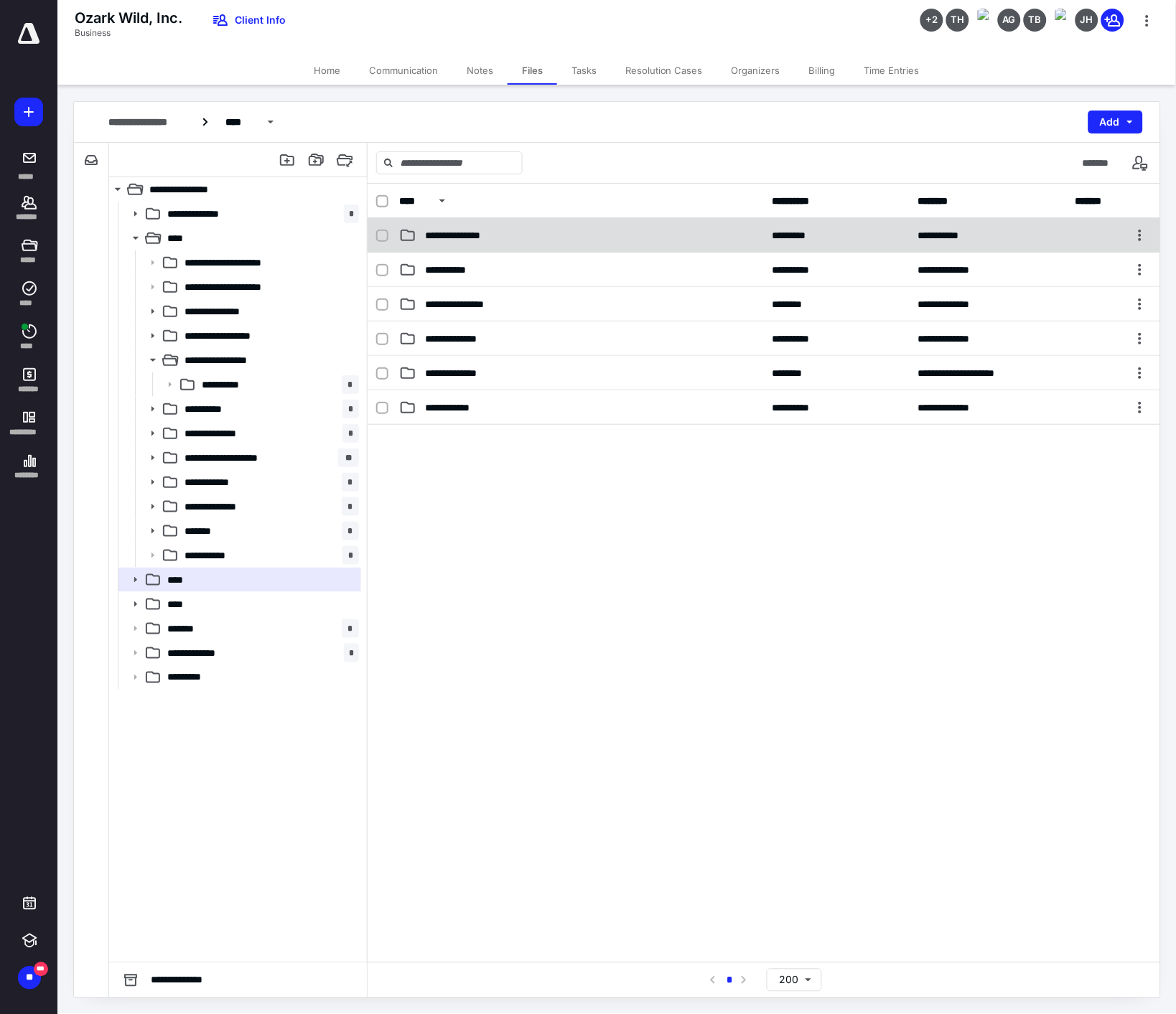 click on "**********" at bounding box center [764, 235] 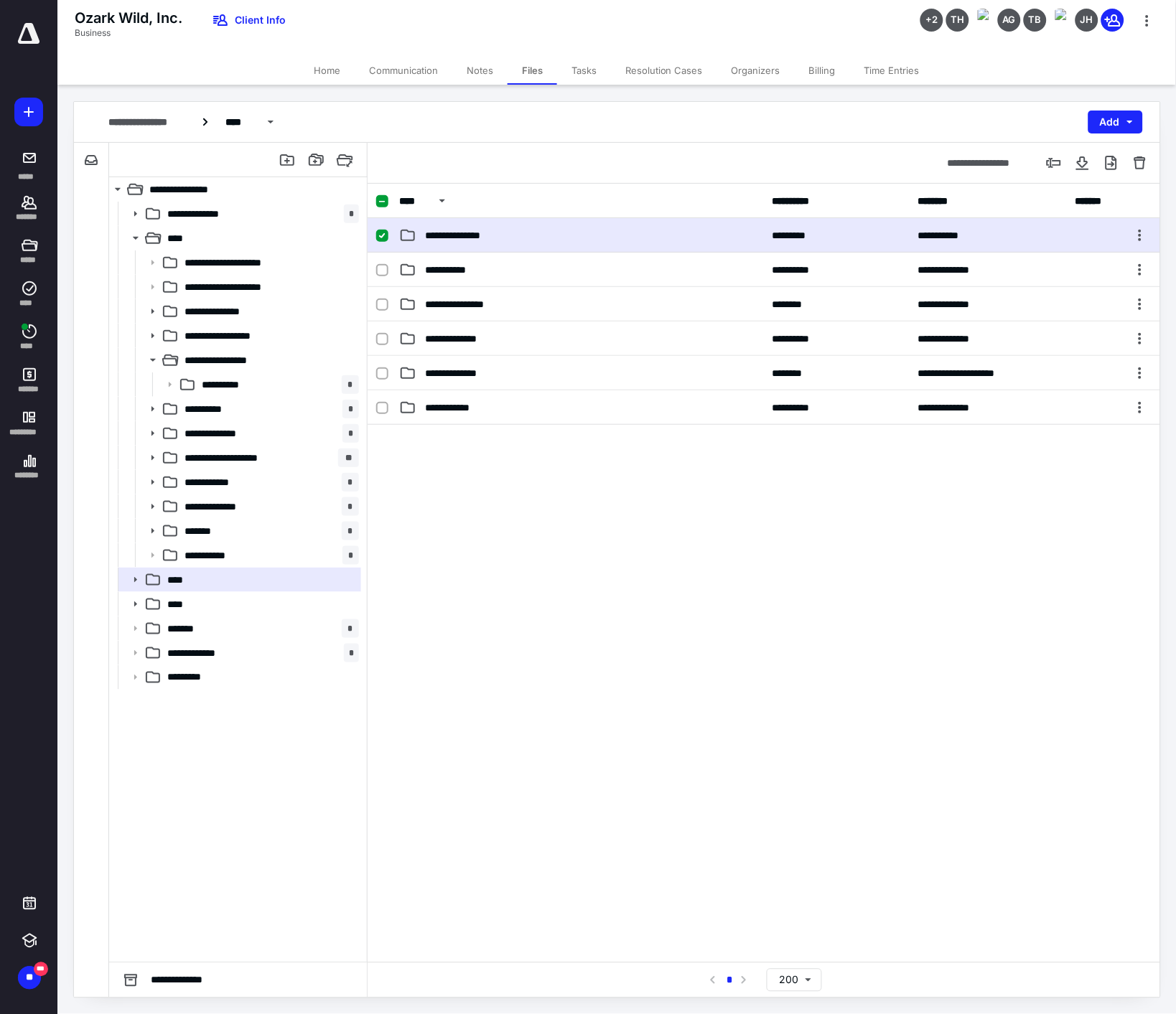 click on "**********" at bounding box center (764, 235) 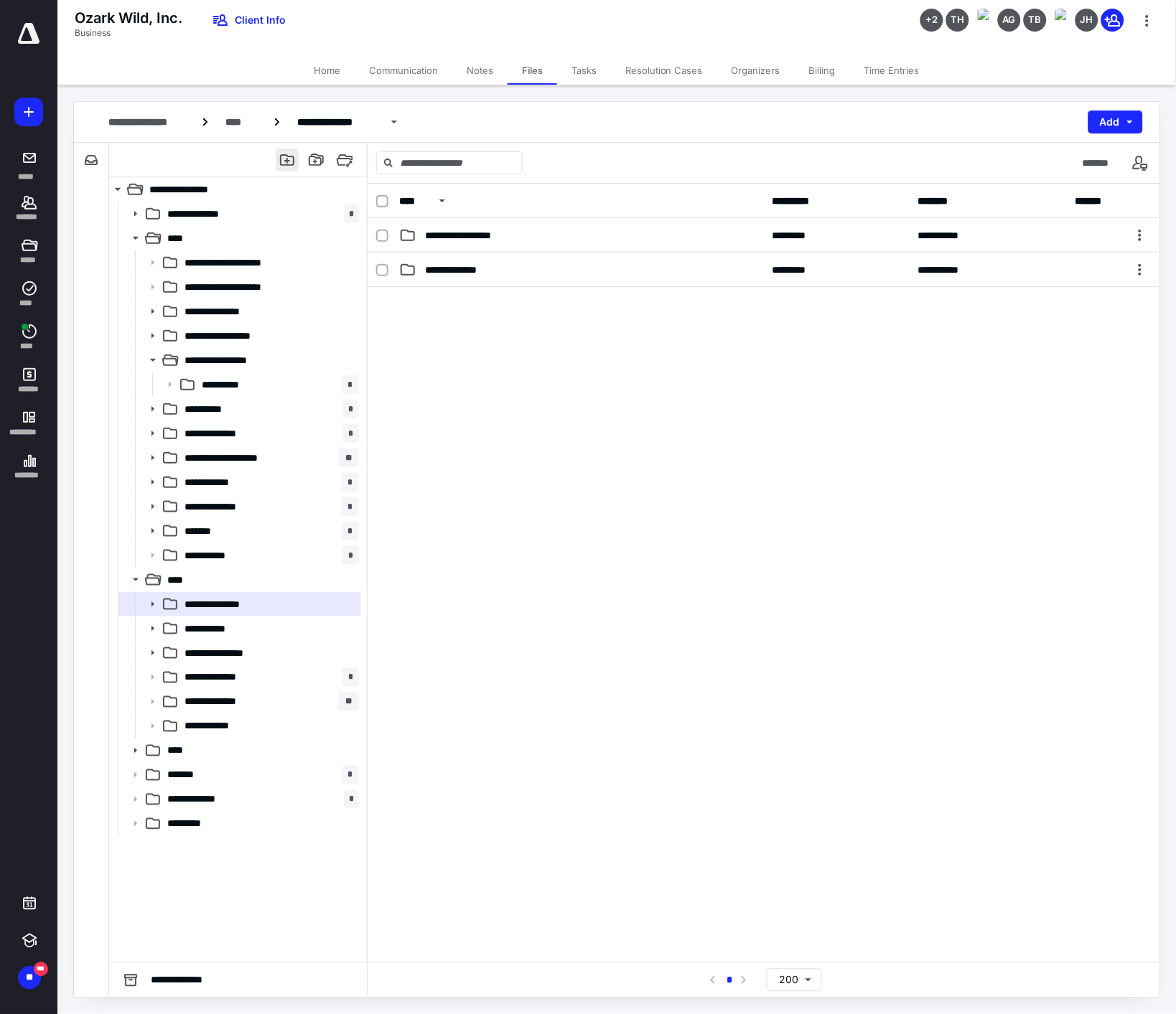 drag, startPoint x: 541, startPoint y: 332, endPoint x: 284, endPoint y: 161, distance: 308.69078 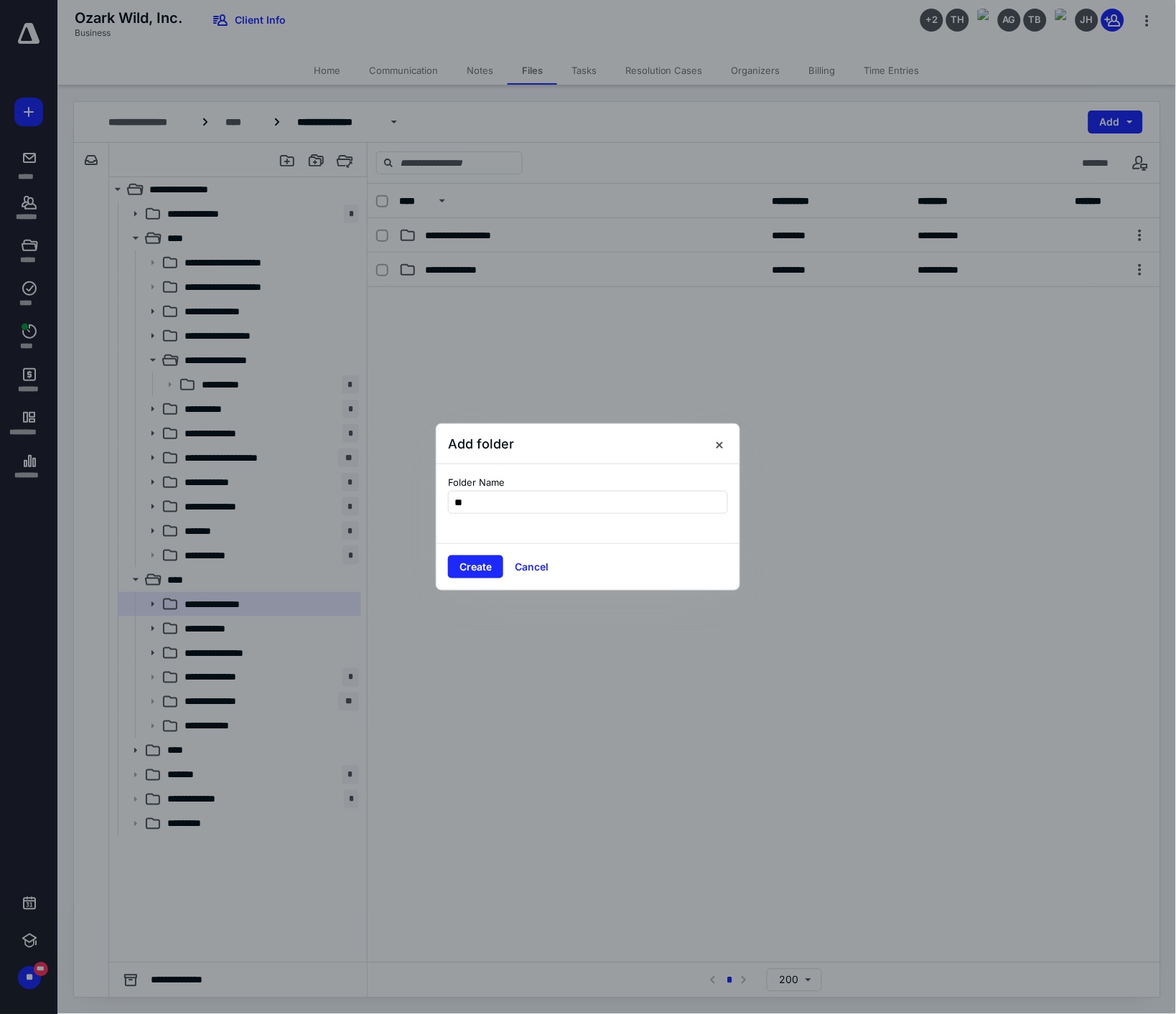 type on "*" 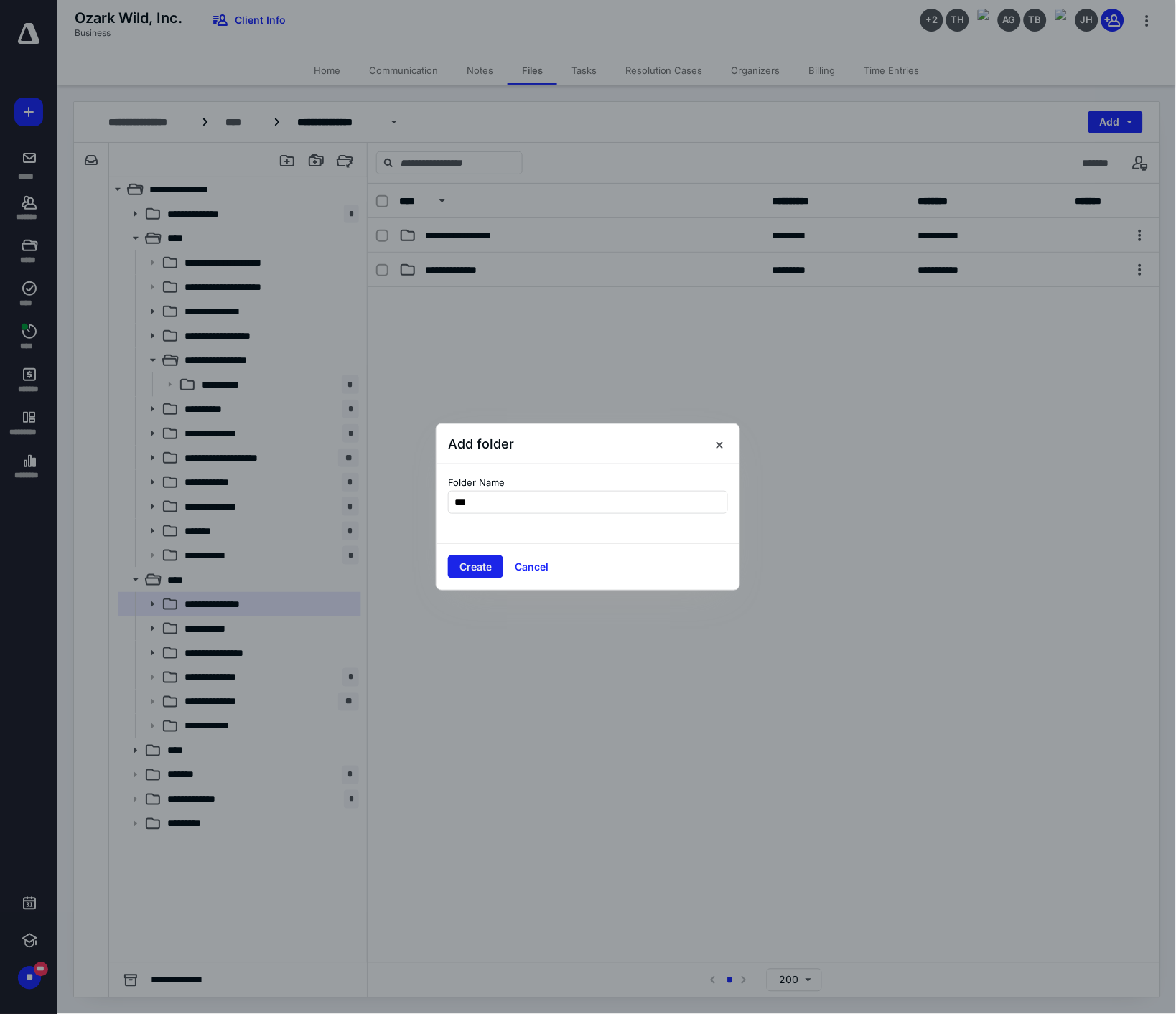 type on "***" 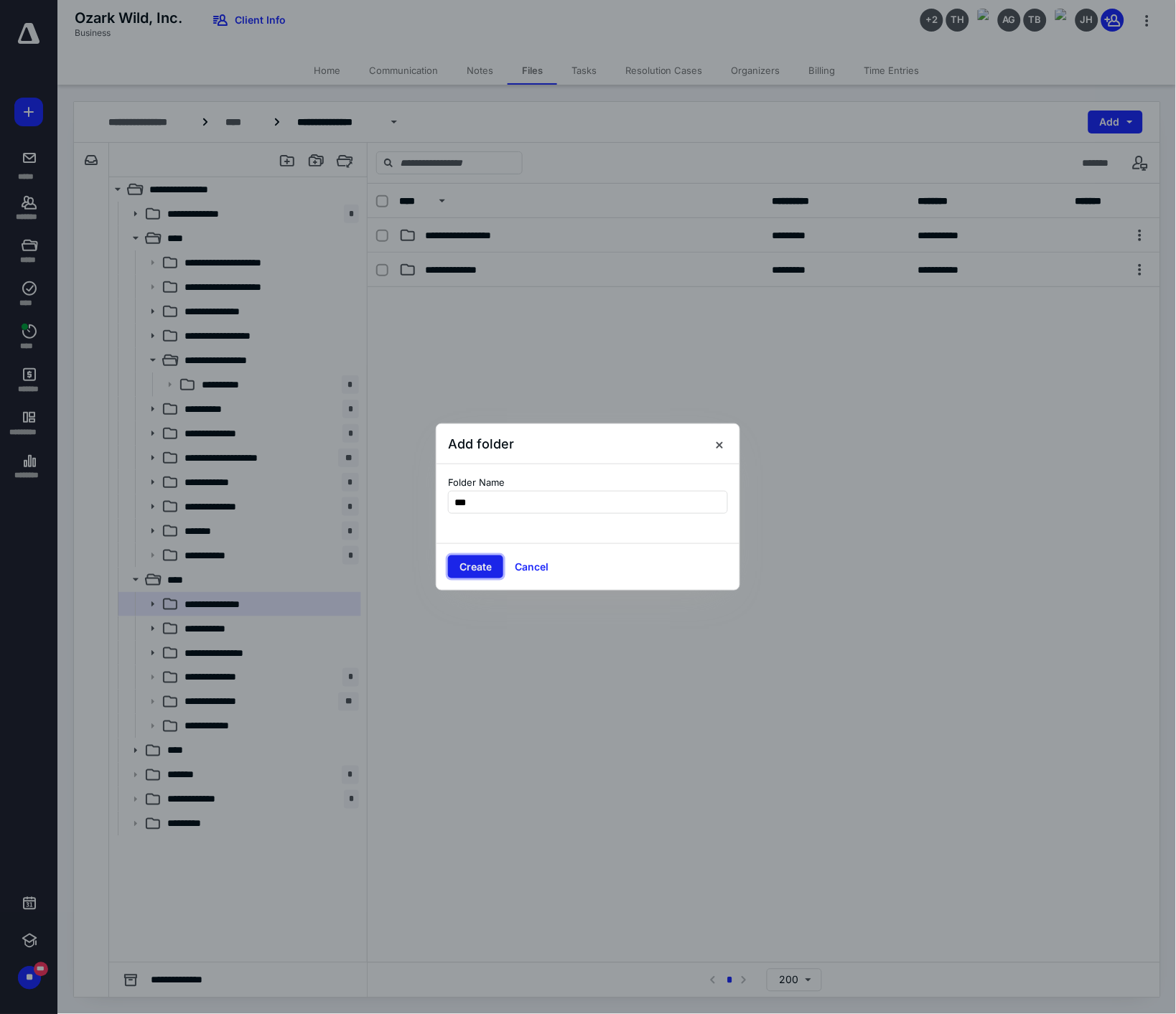 click on "Create" at bounding box center [475, 567] 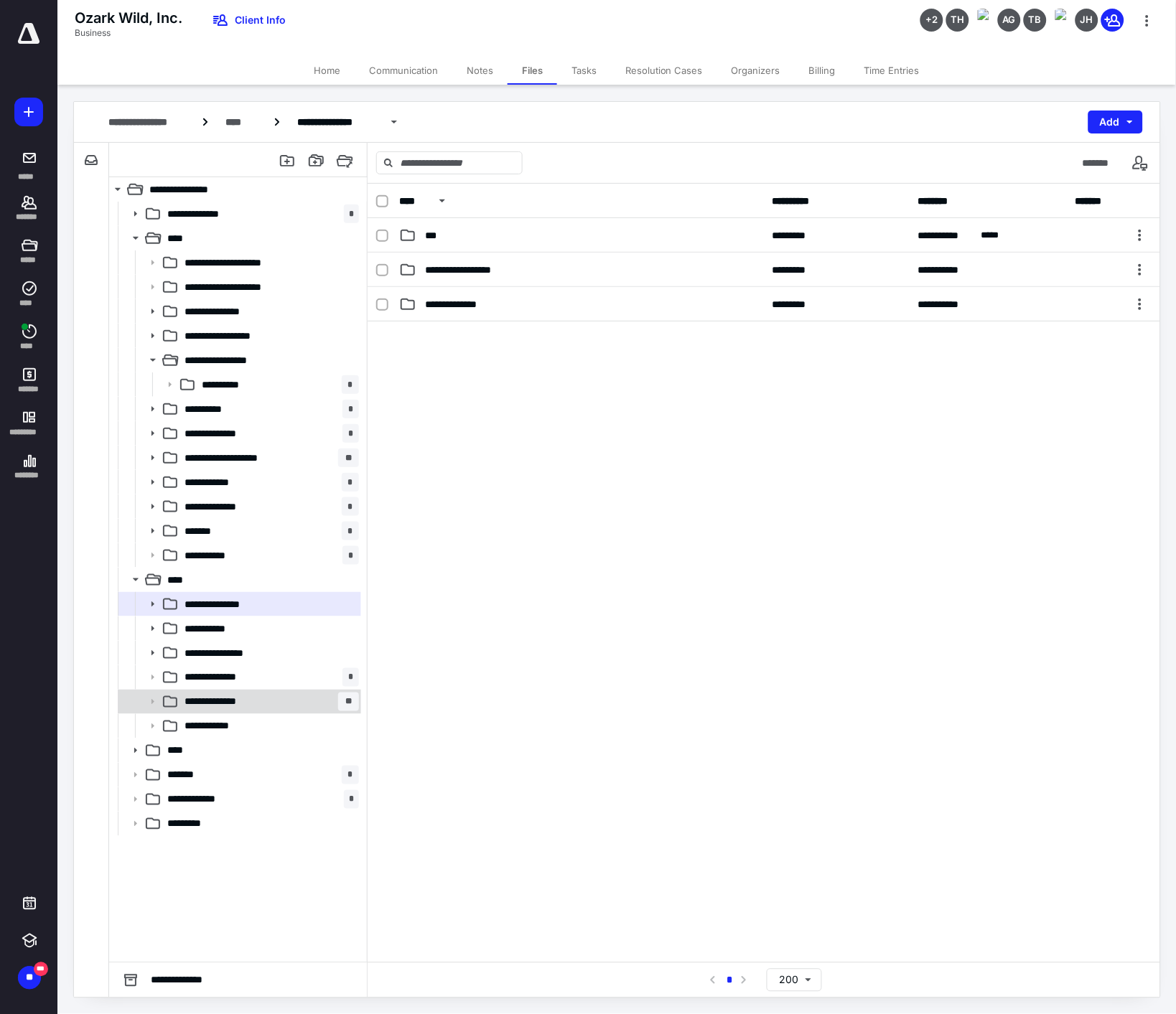 click on "**********" at bounding box center (269, 702) 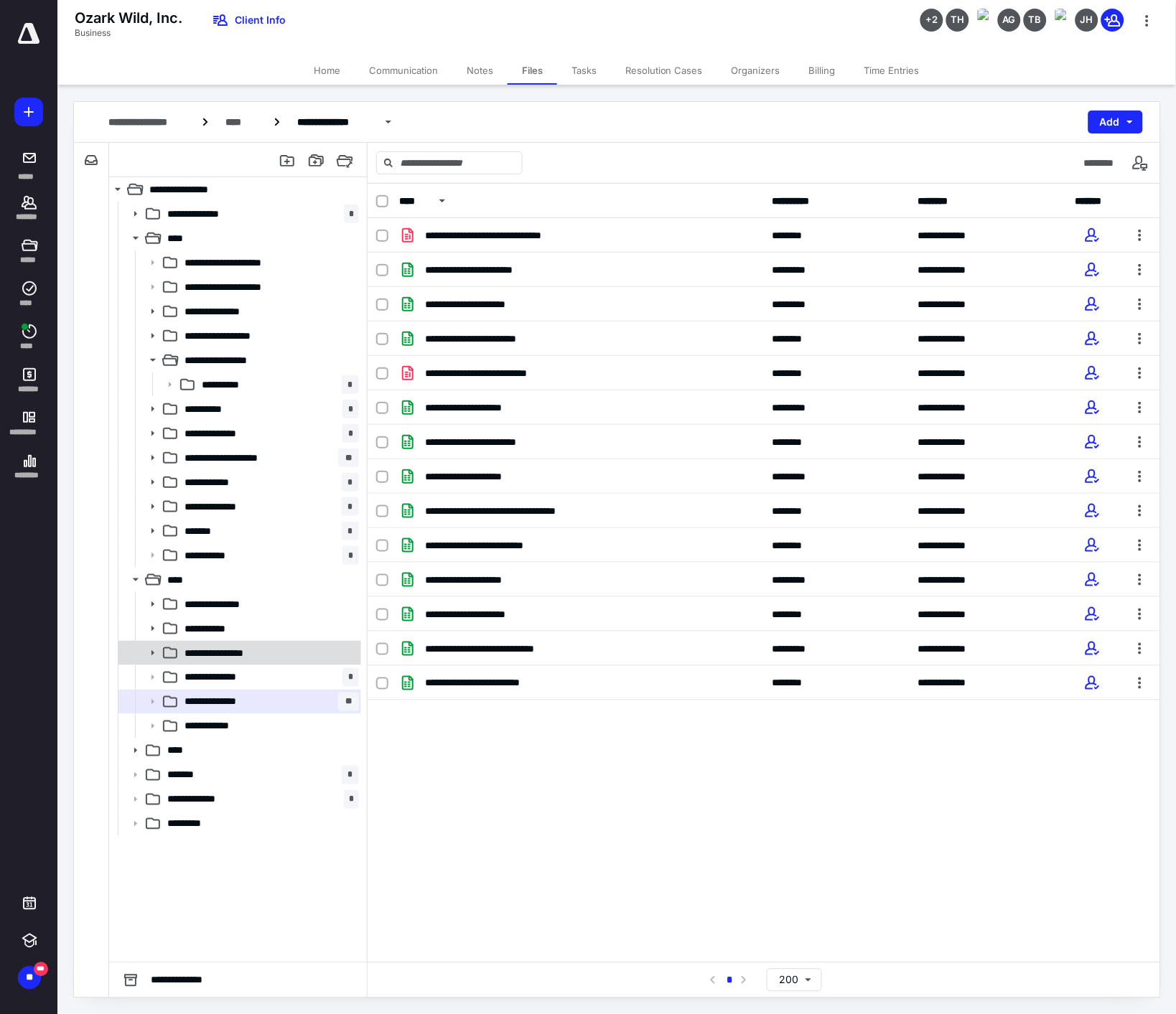 click on "**********" at bounding box center (269, 653) 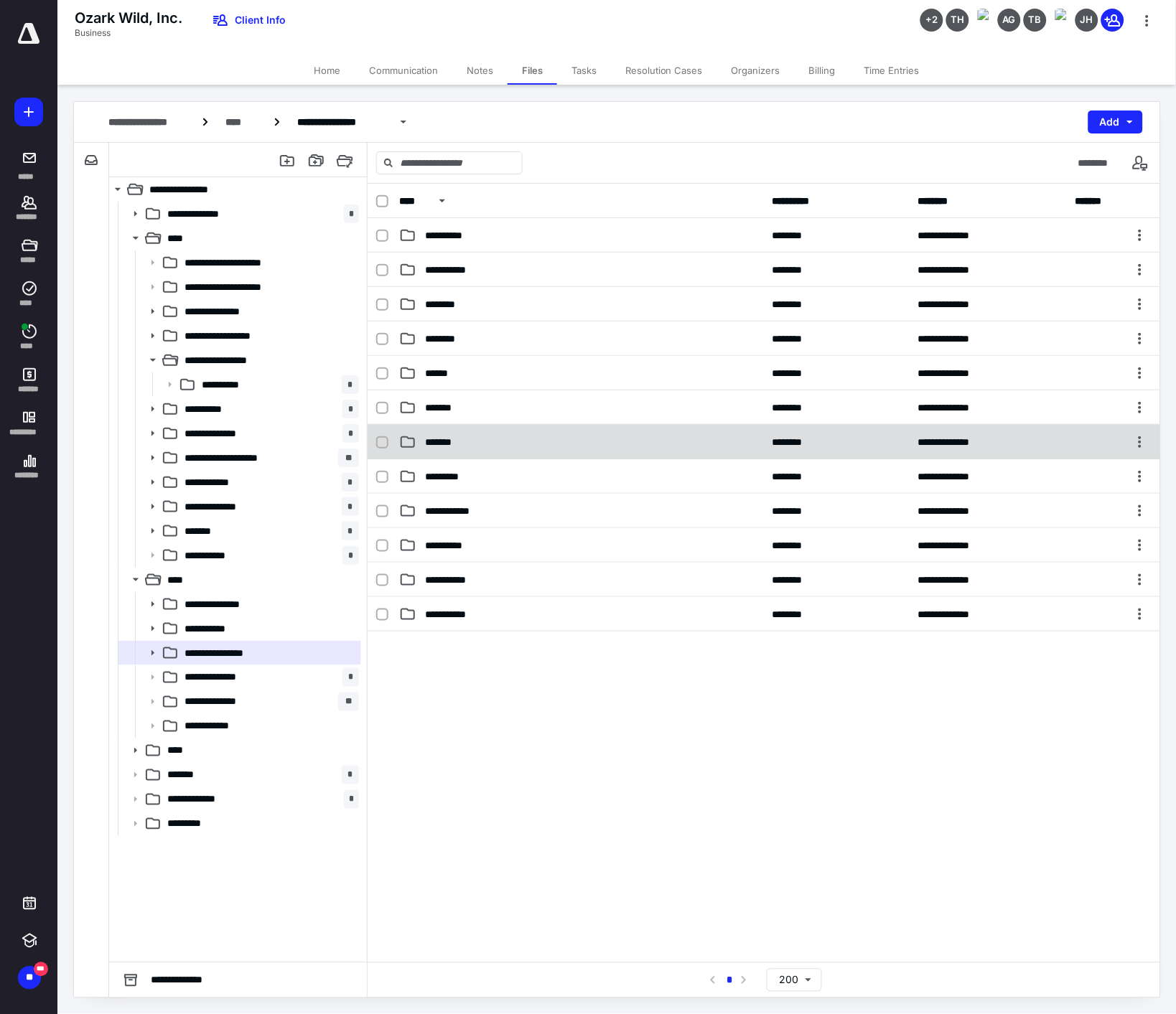 click on "*******" at bounding box center [582, 442] 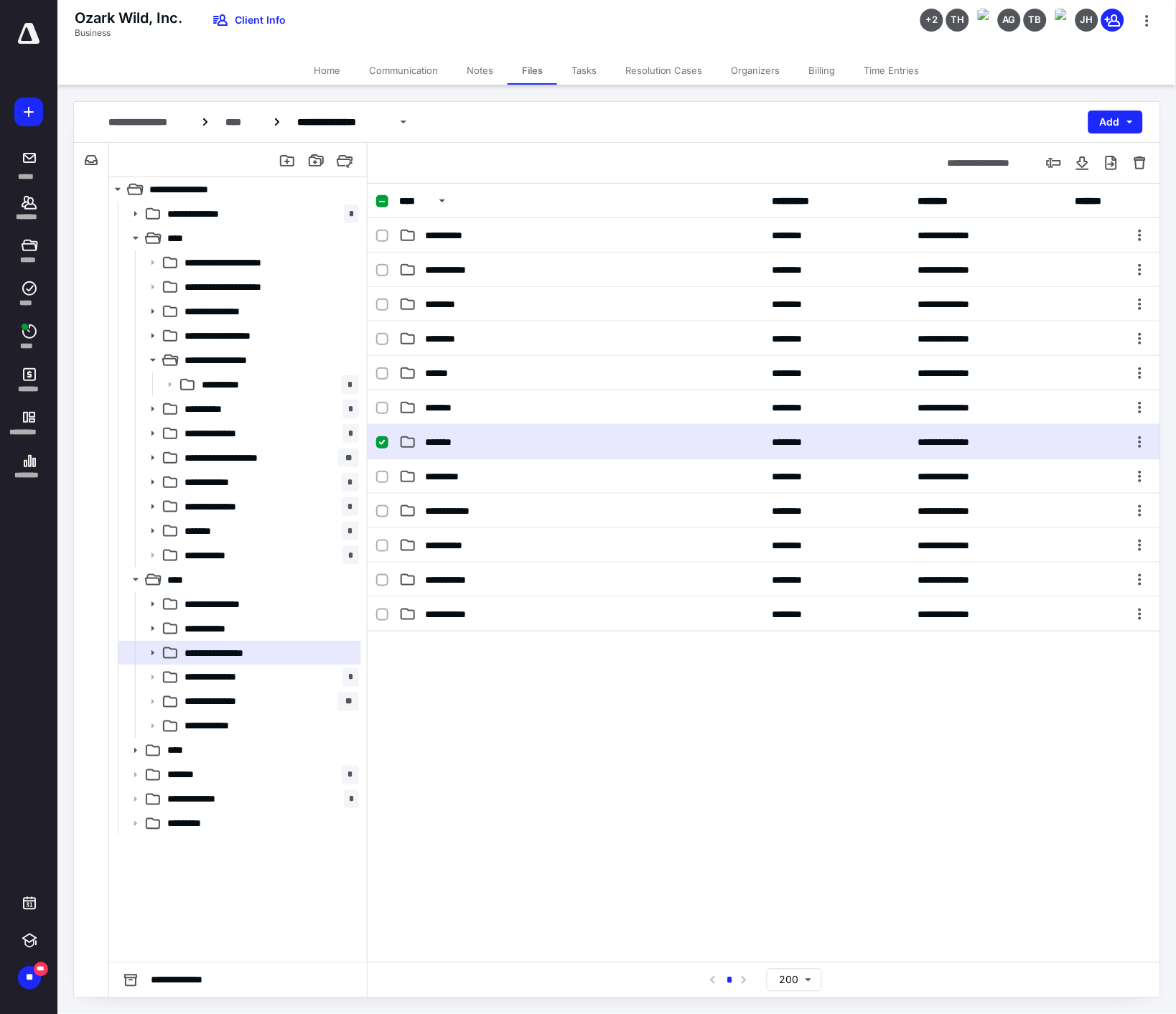 click on "*******" at bounding box center (582, 442) 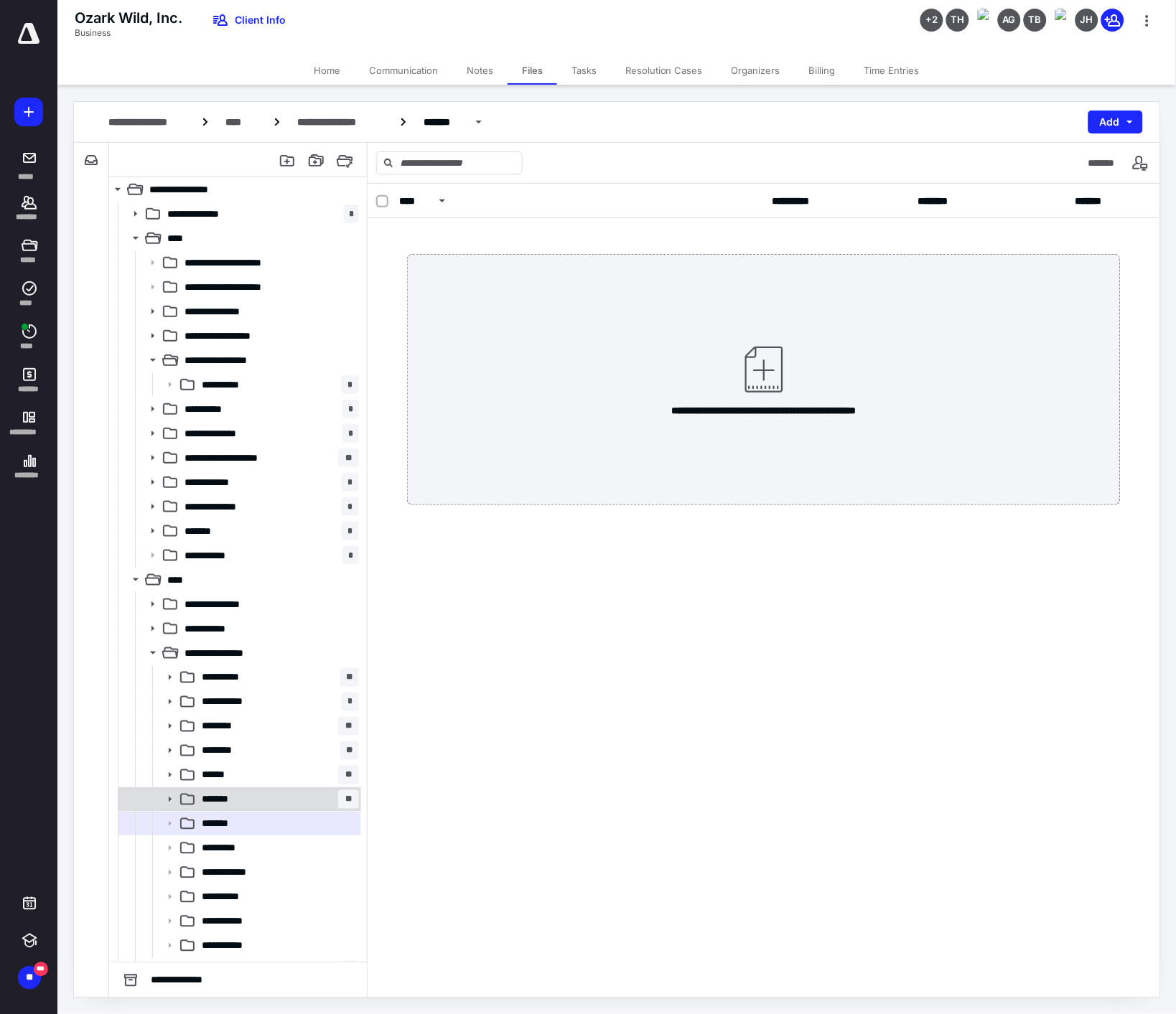 click on "******* **" at bounding box center [277, 799] 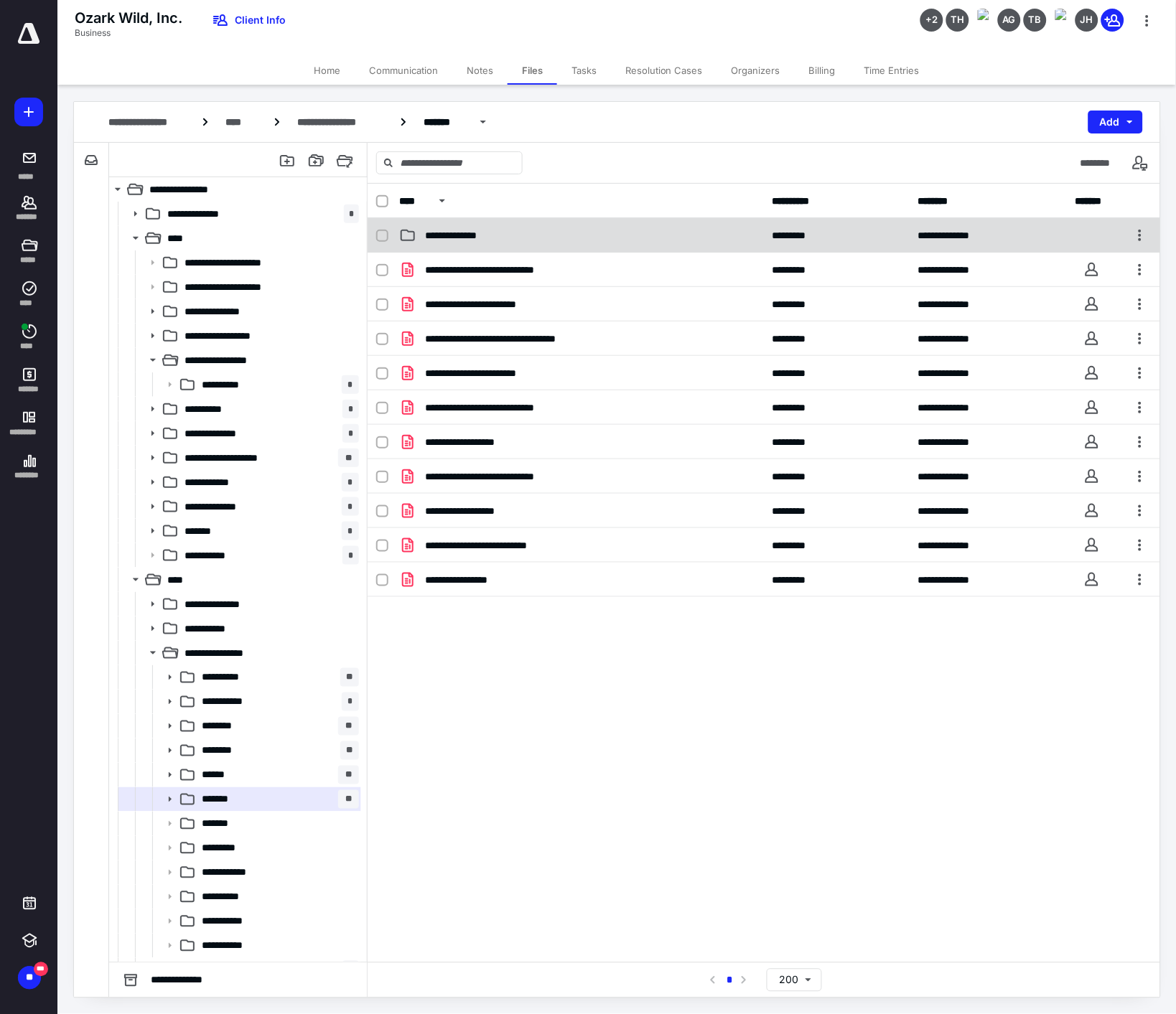 click on "**********" at bounding box center (582, 235) 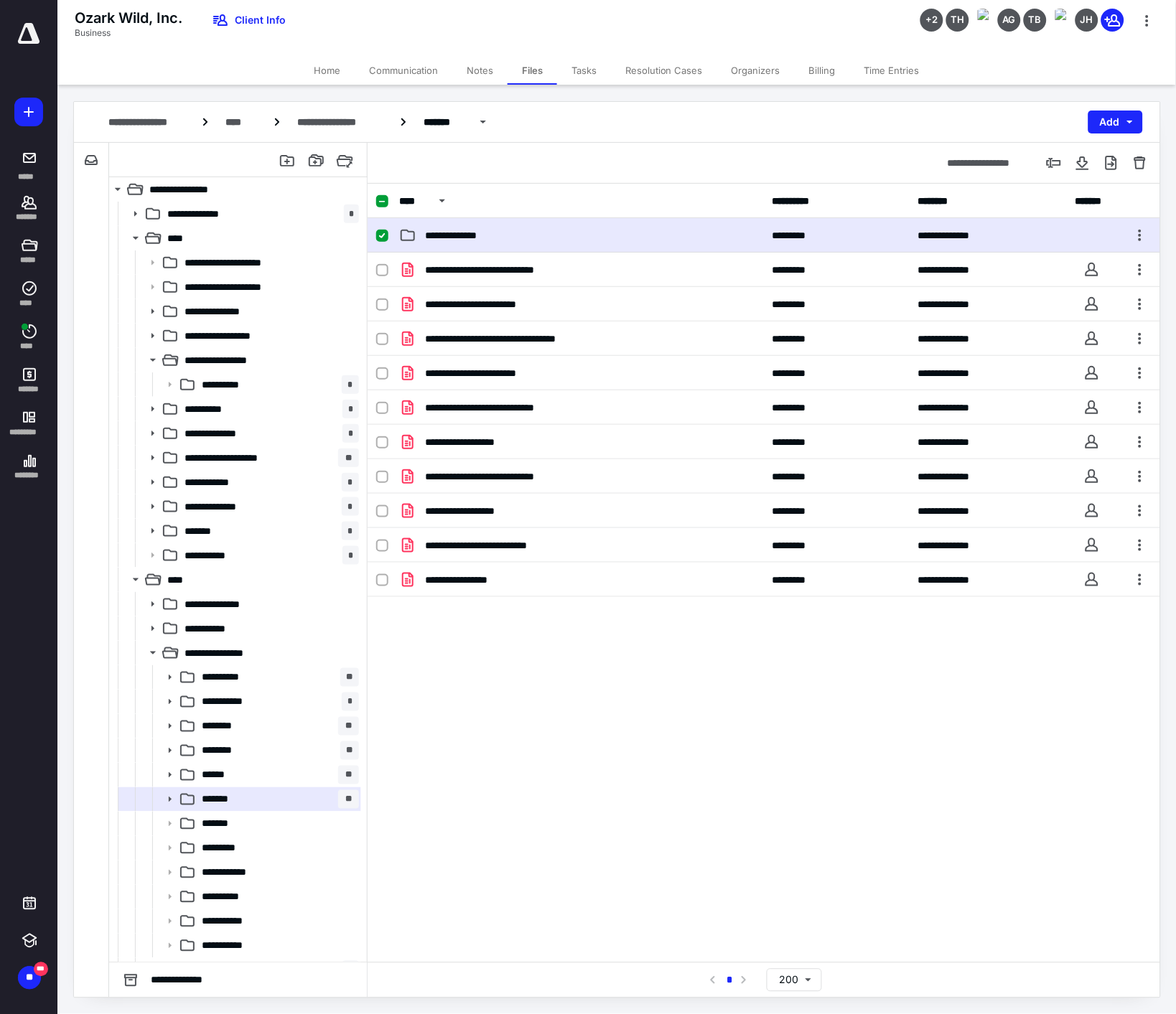 click on "**********" at bounding box center [582, 235] 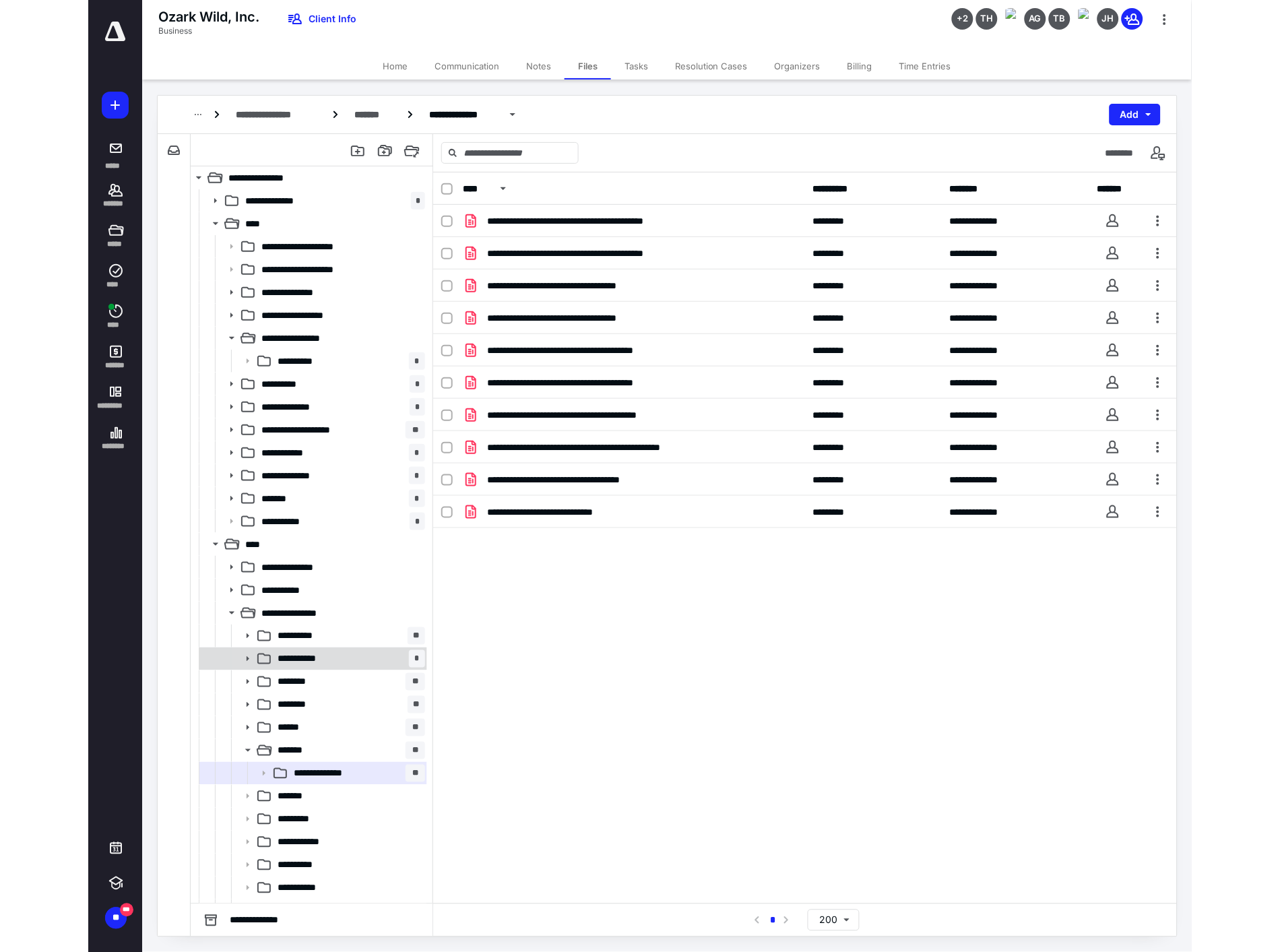 scroll, scrollTop: 150, scrollLeft: 0, axis: vertical 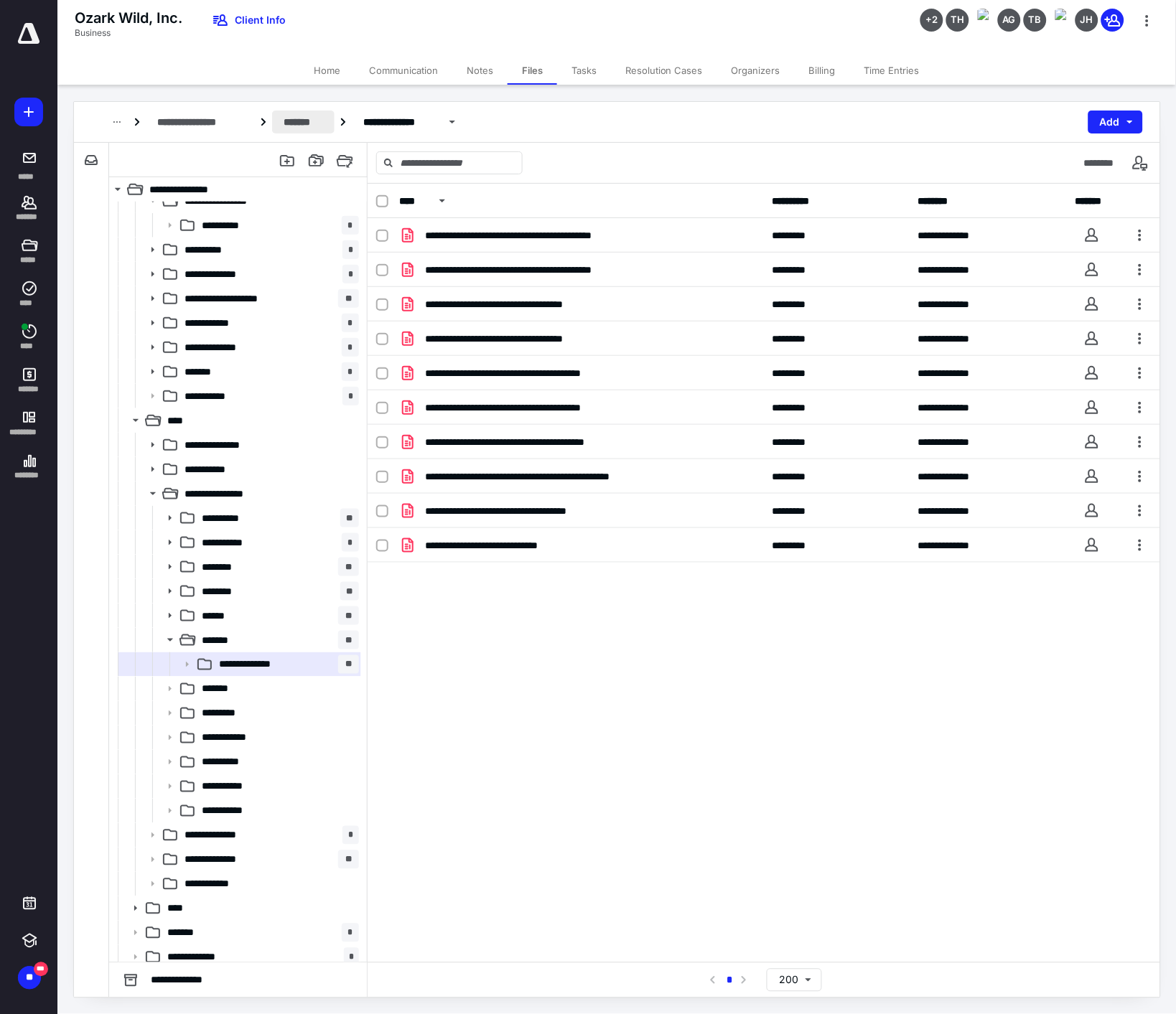 click on "*******" at bounding box center [303, 122] 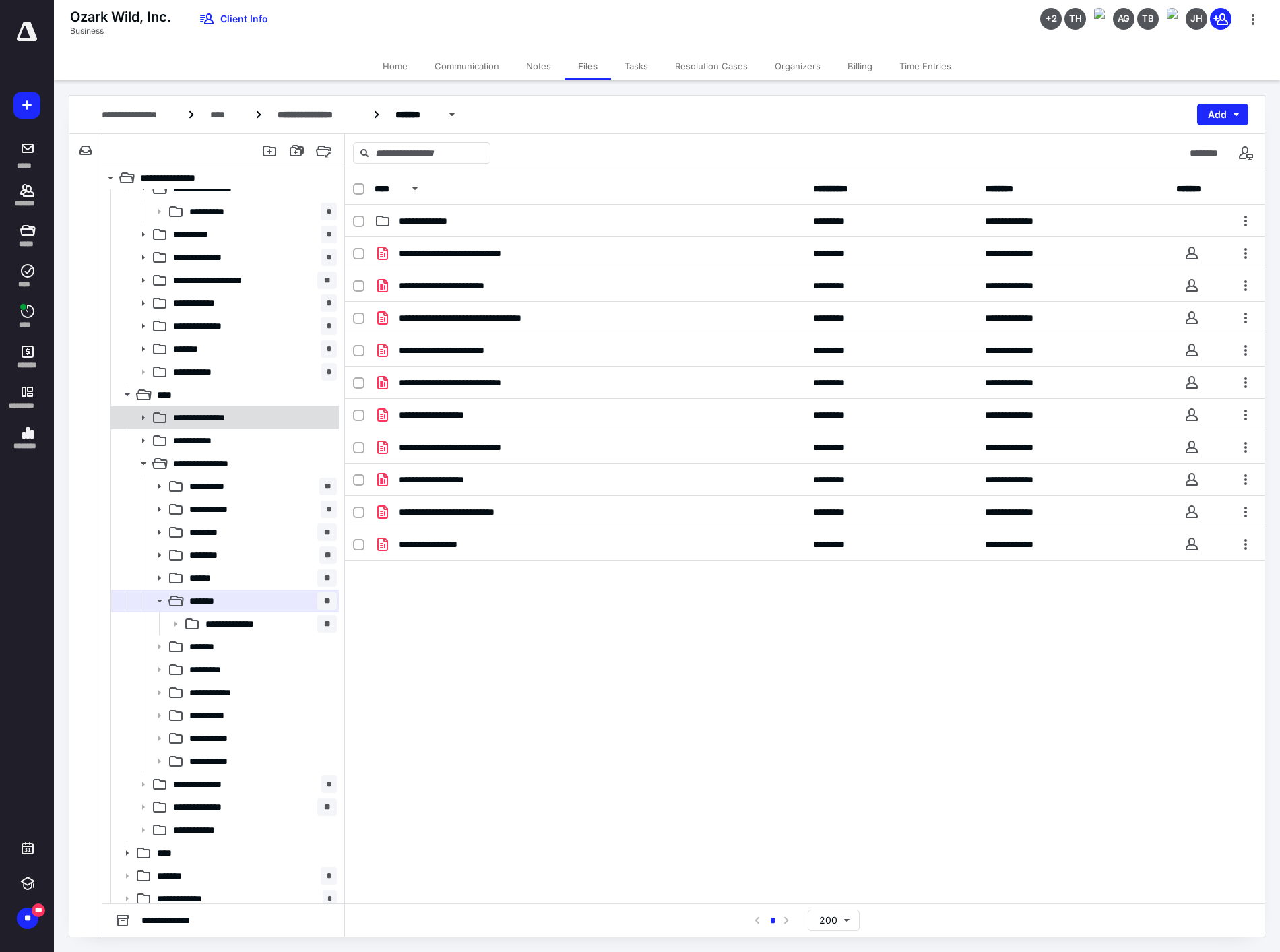click on "**********" at bounding box center (252, 418) 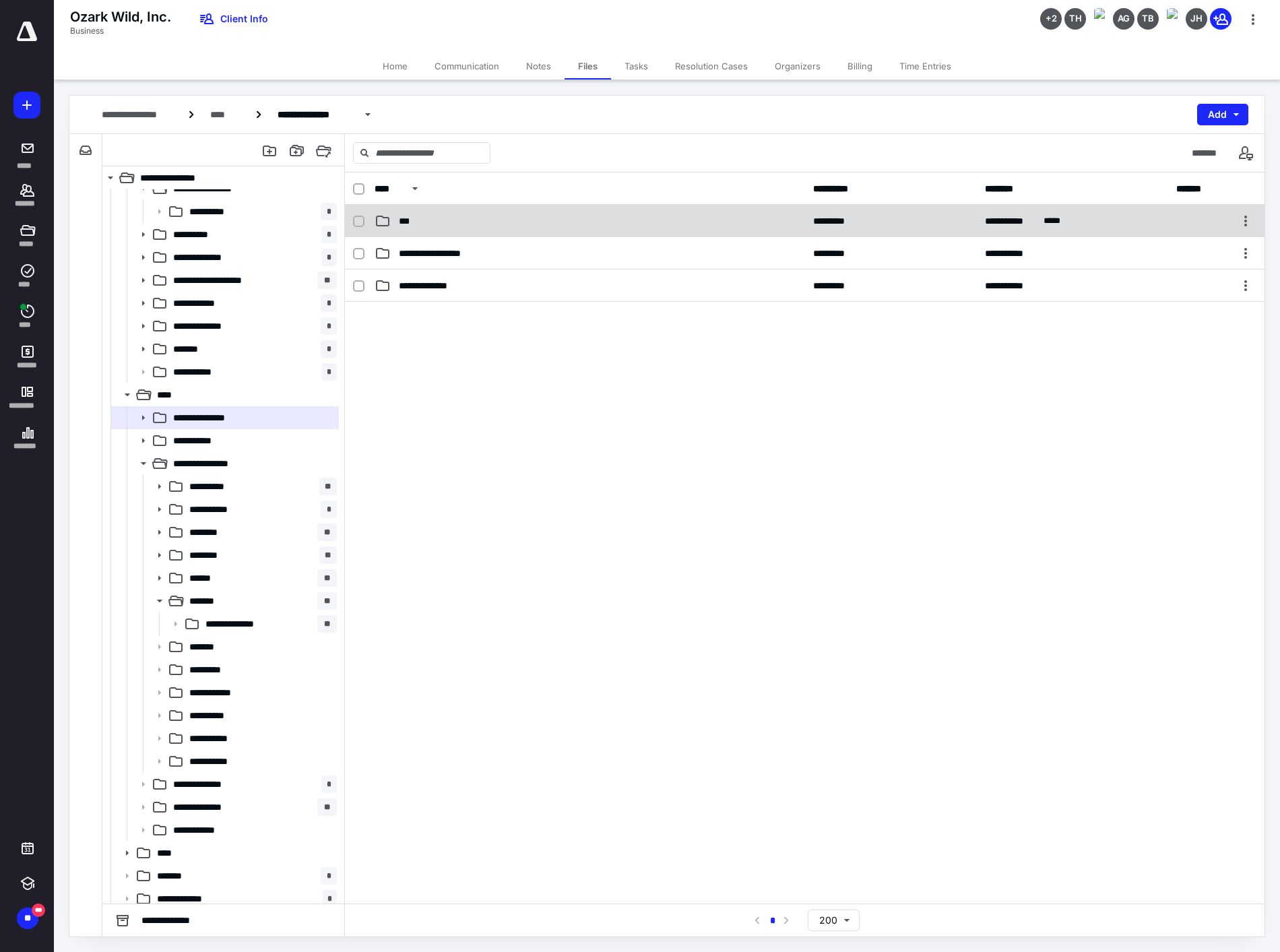 click on "**********" at bounding box center (804, 221) 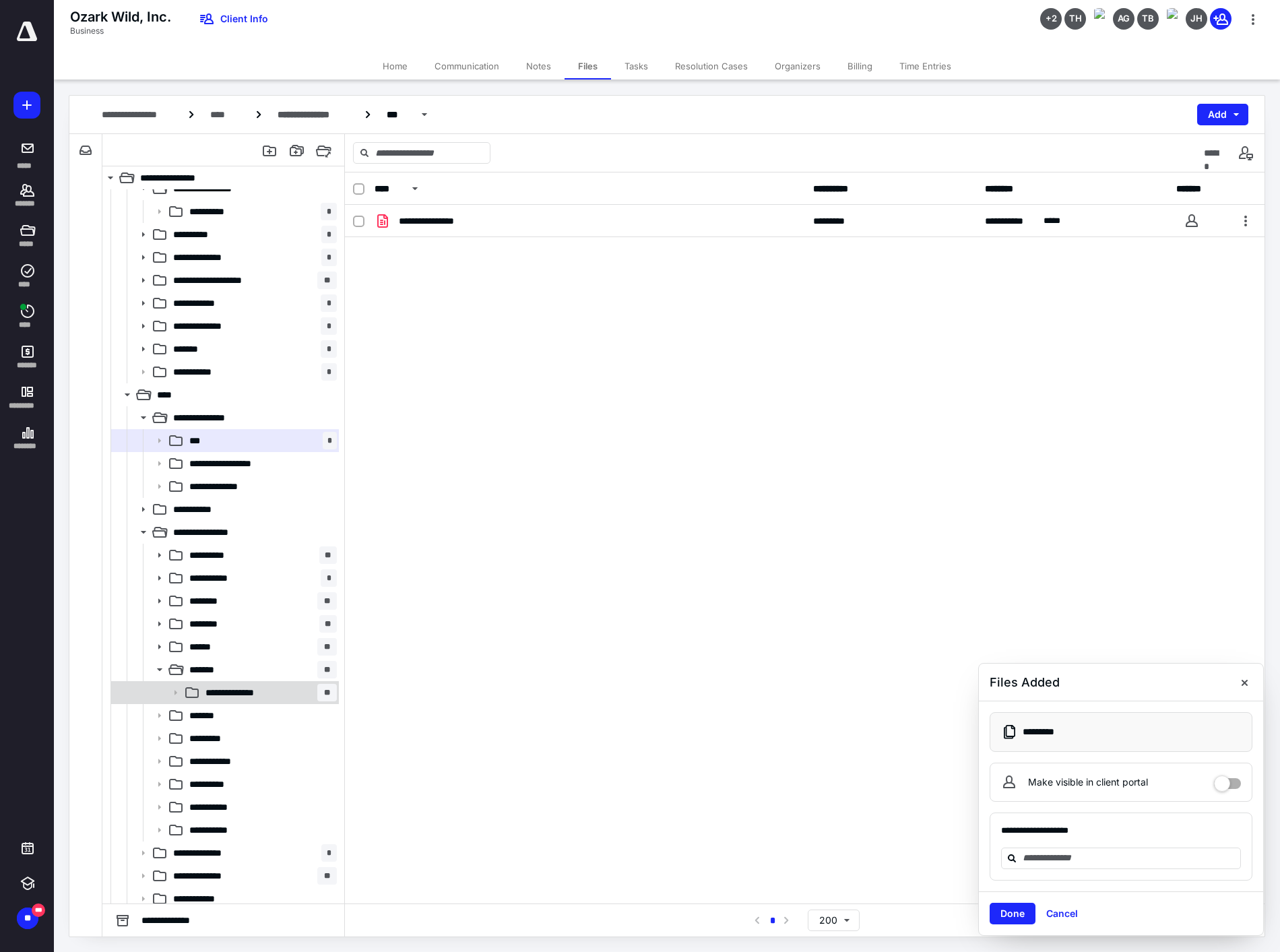 click on "**********" at bounding box center (268, 693) 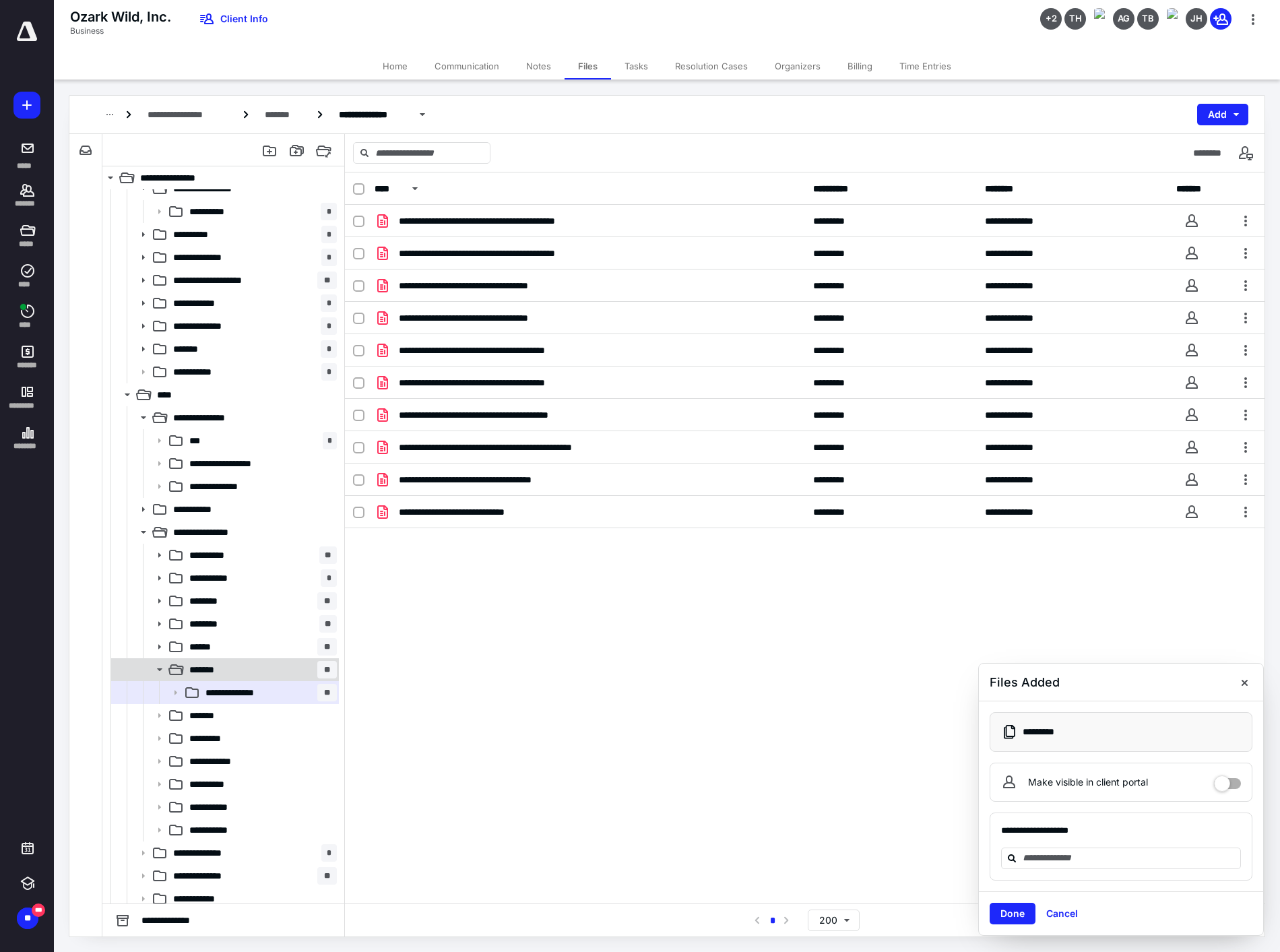 click on "******* **" at bounding box center (260, 670) 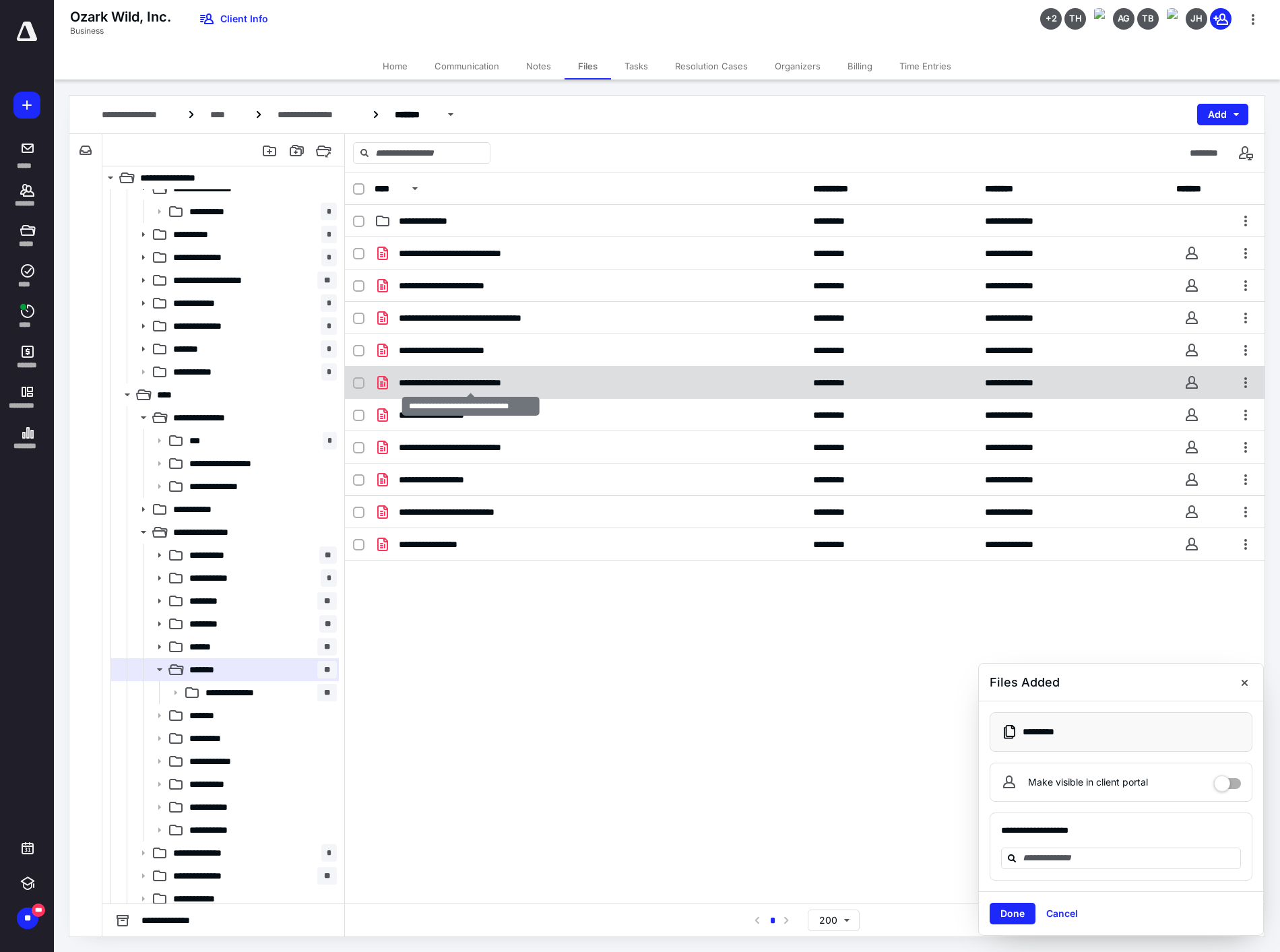 click on "**********" at bounding box center (470, 383) 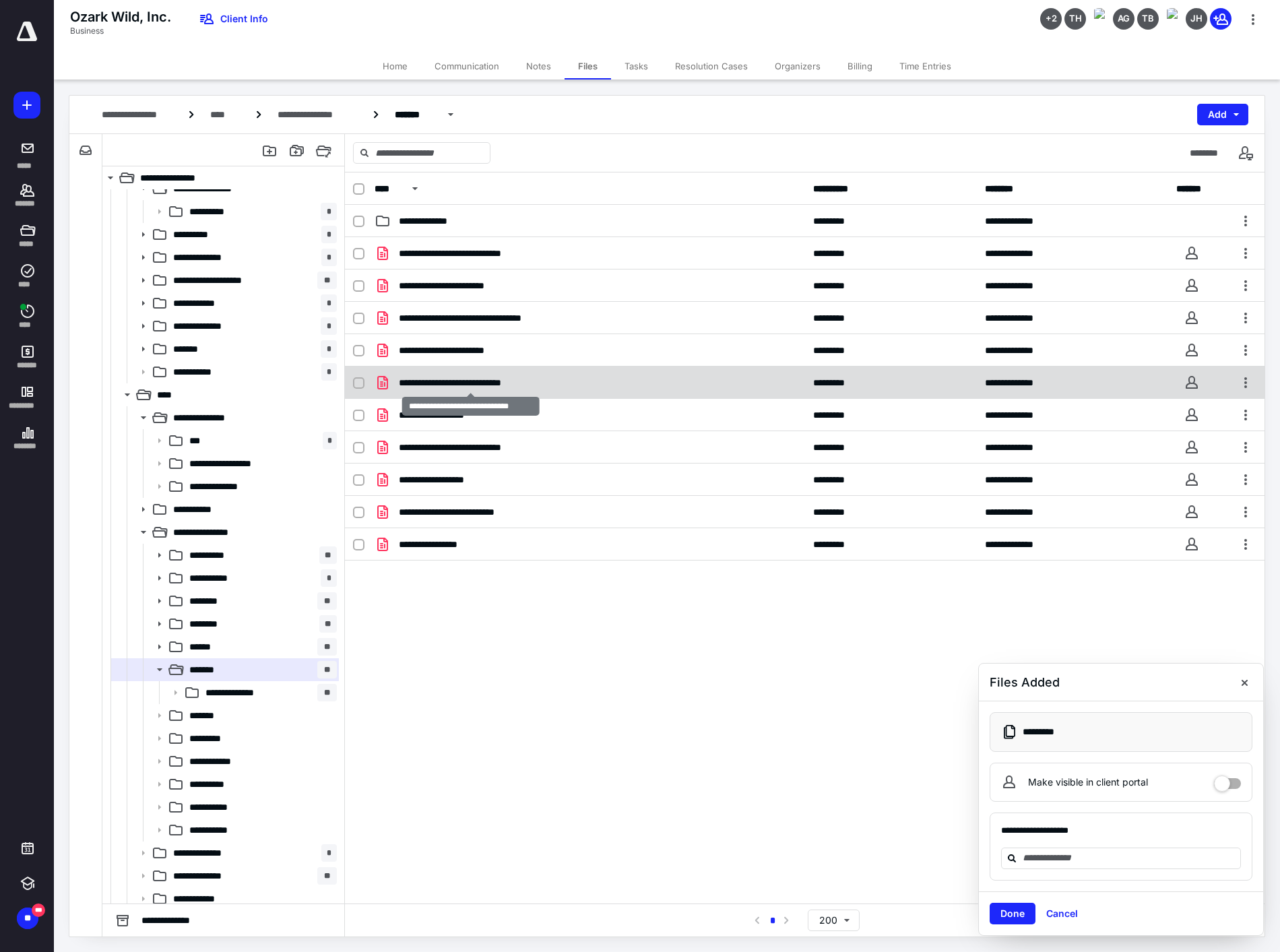 checkbox on "true" 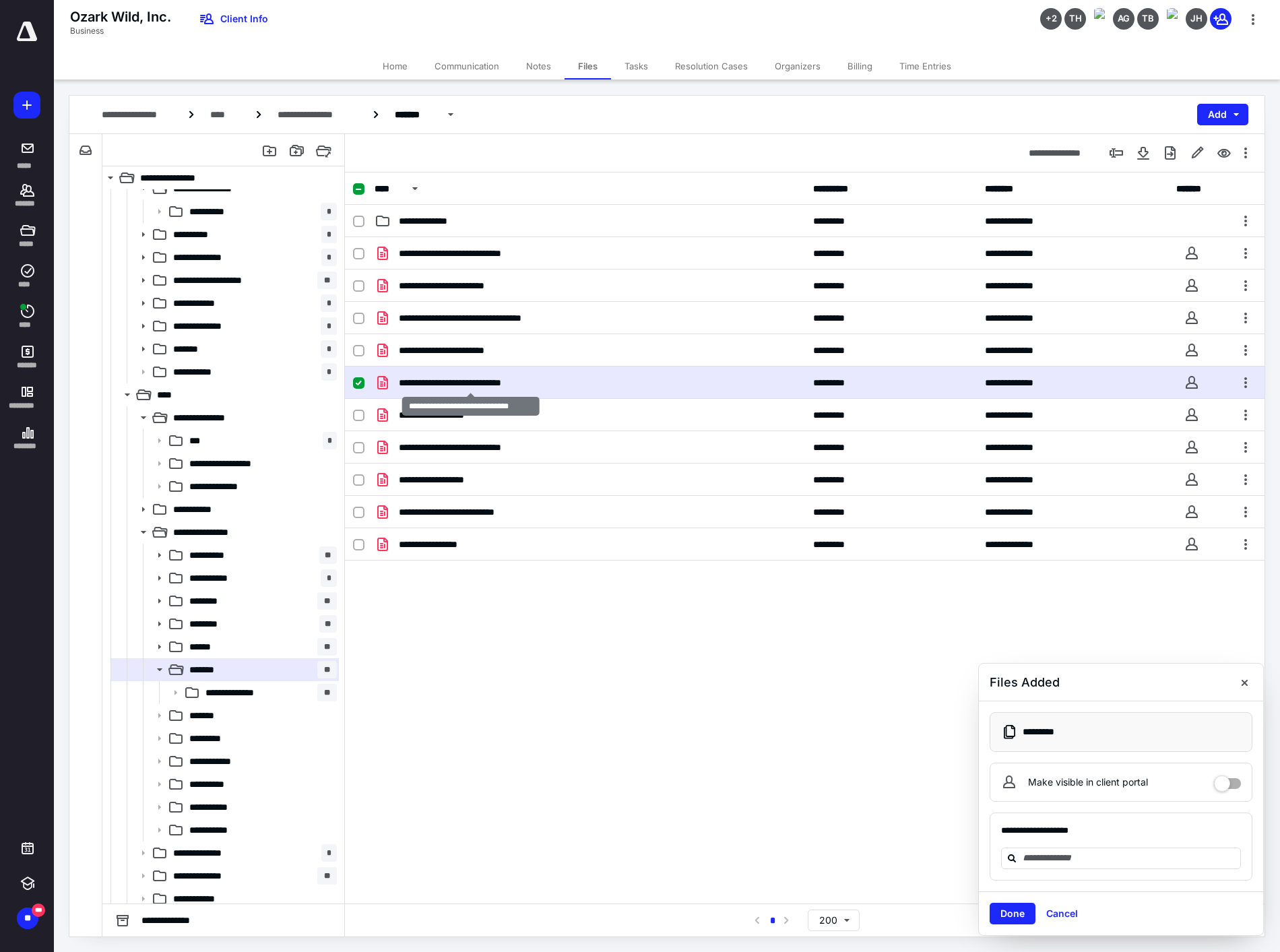 click on "**********" at bounding box center (470, 383) 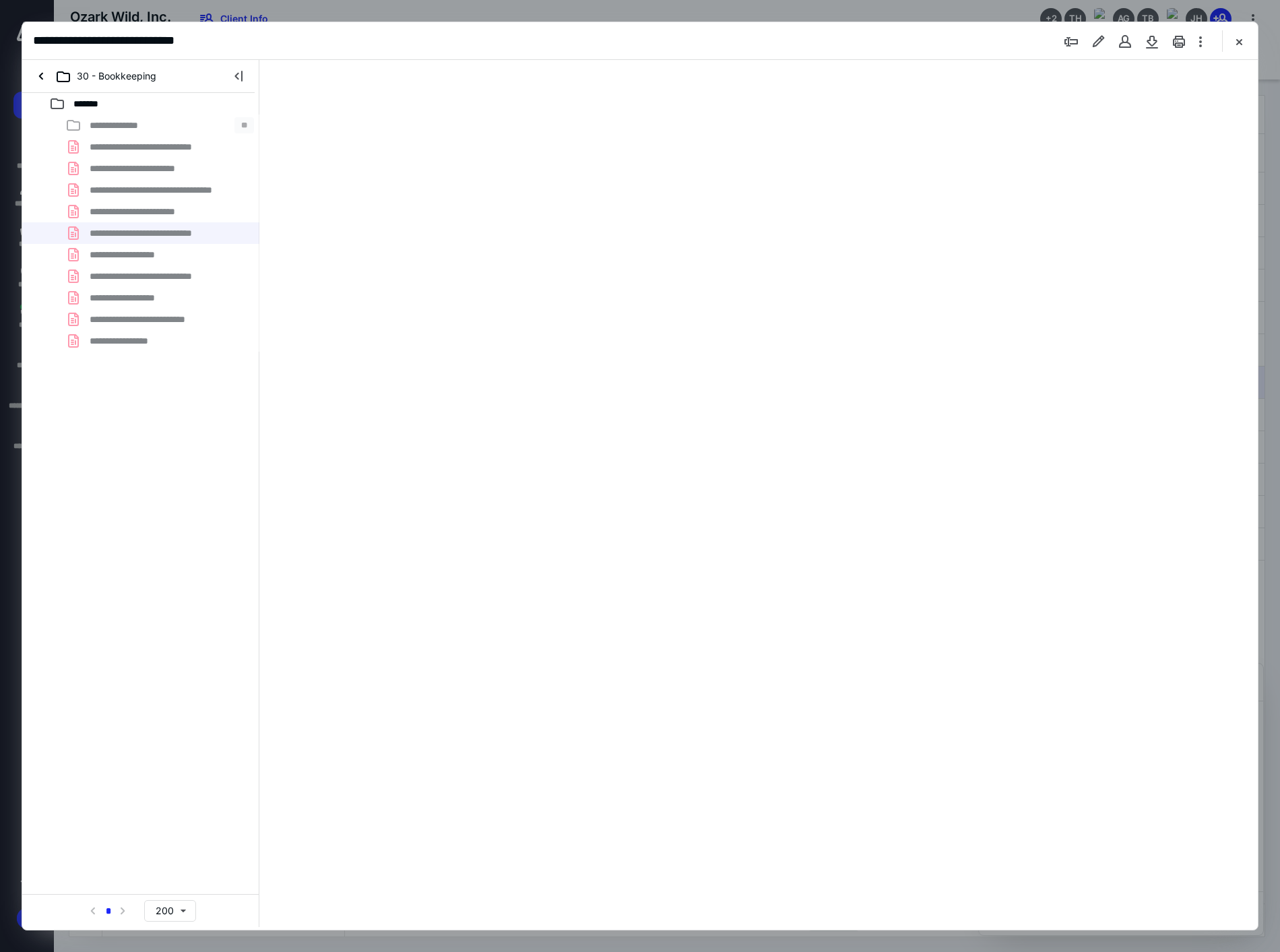 scroll, scrollTop: 0, scrollLeft: 0, axis: both 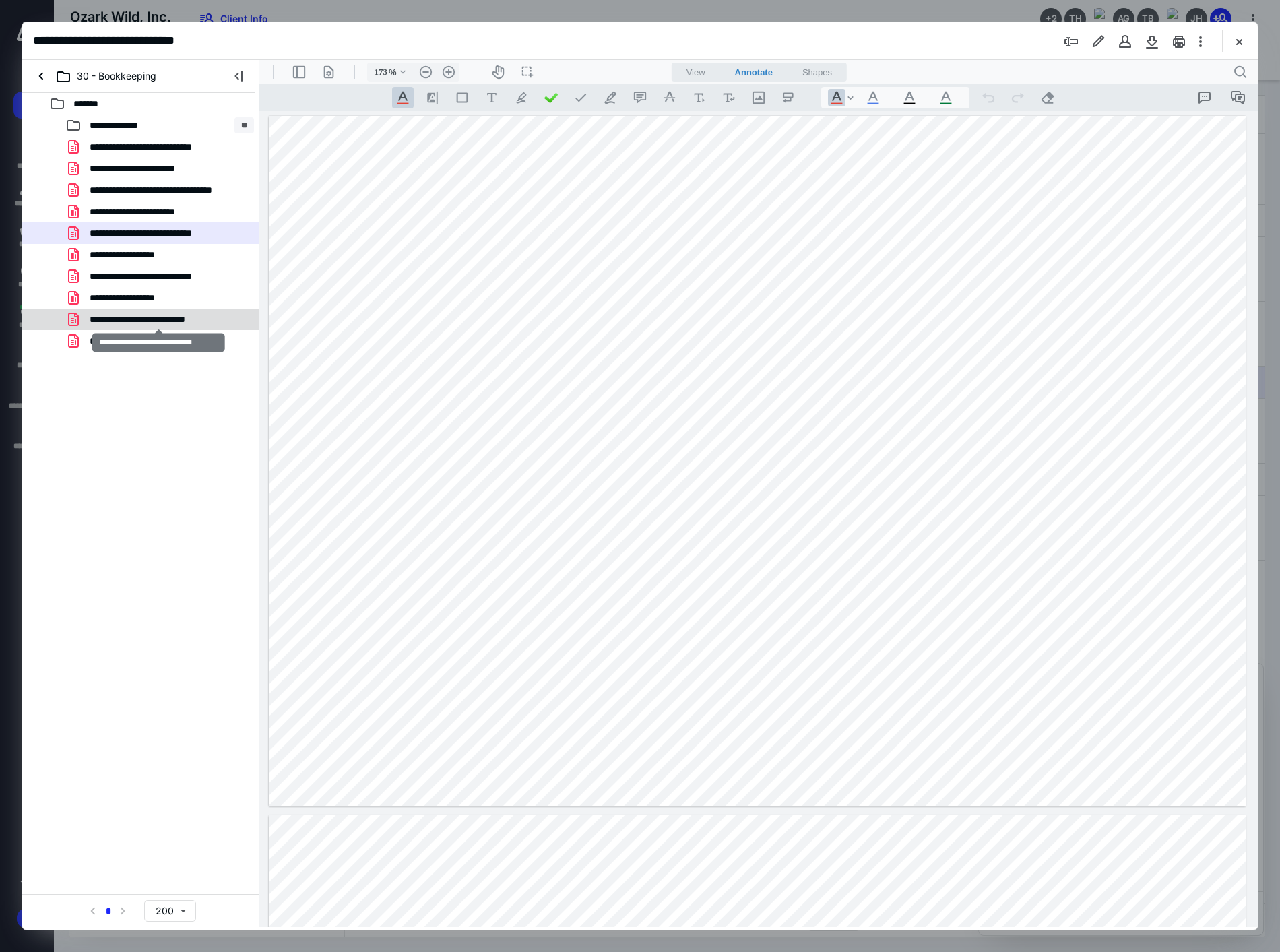click on "**********" at bounding box center [158, 319] 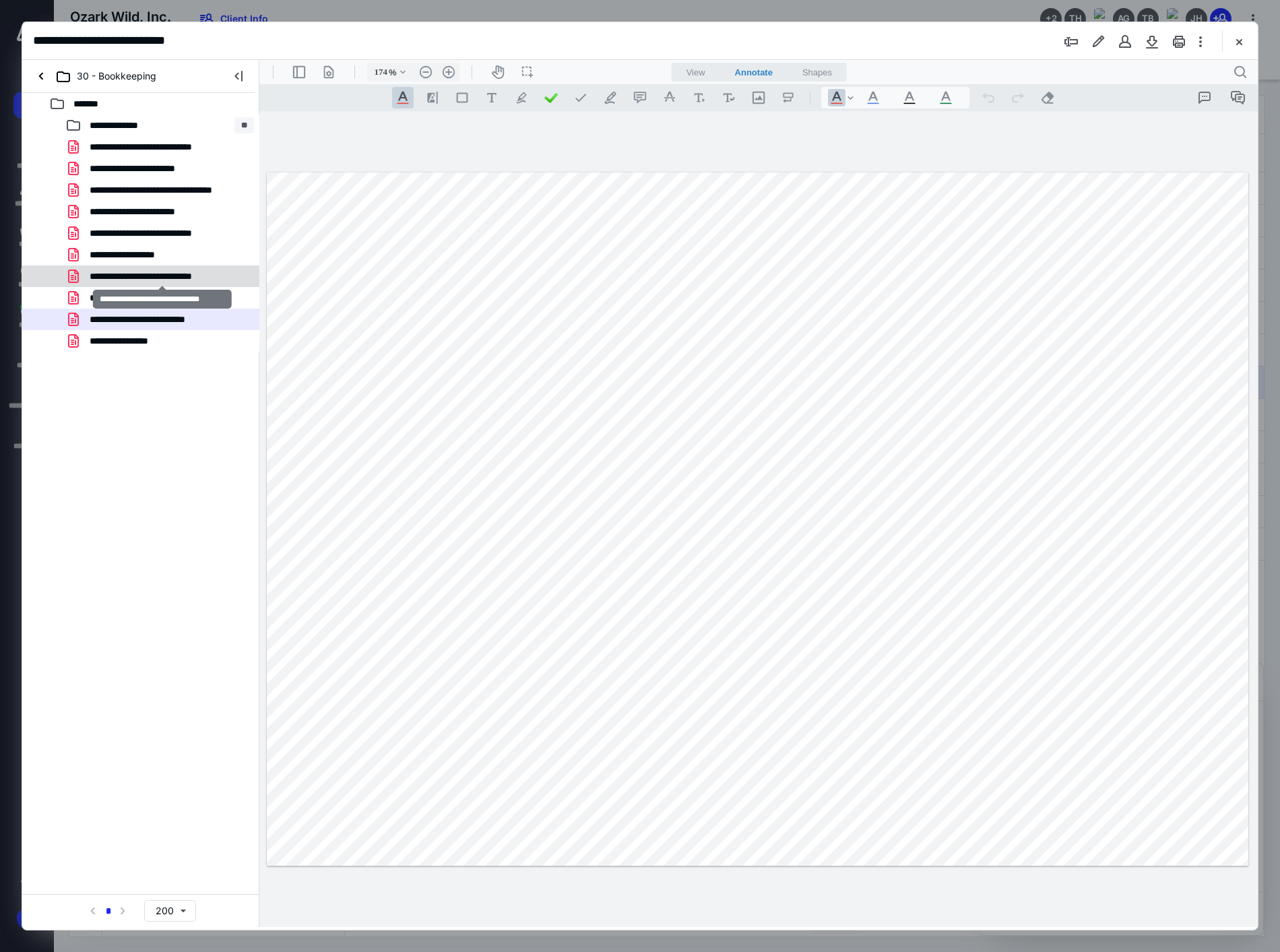 click on "**********" at bounding box center (162, 276) 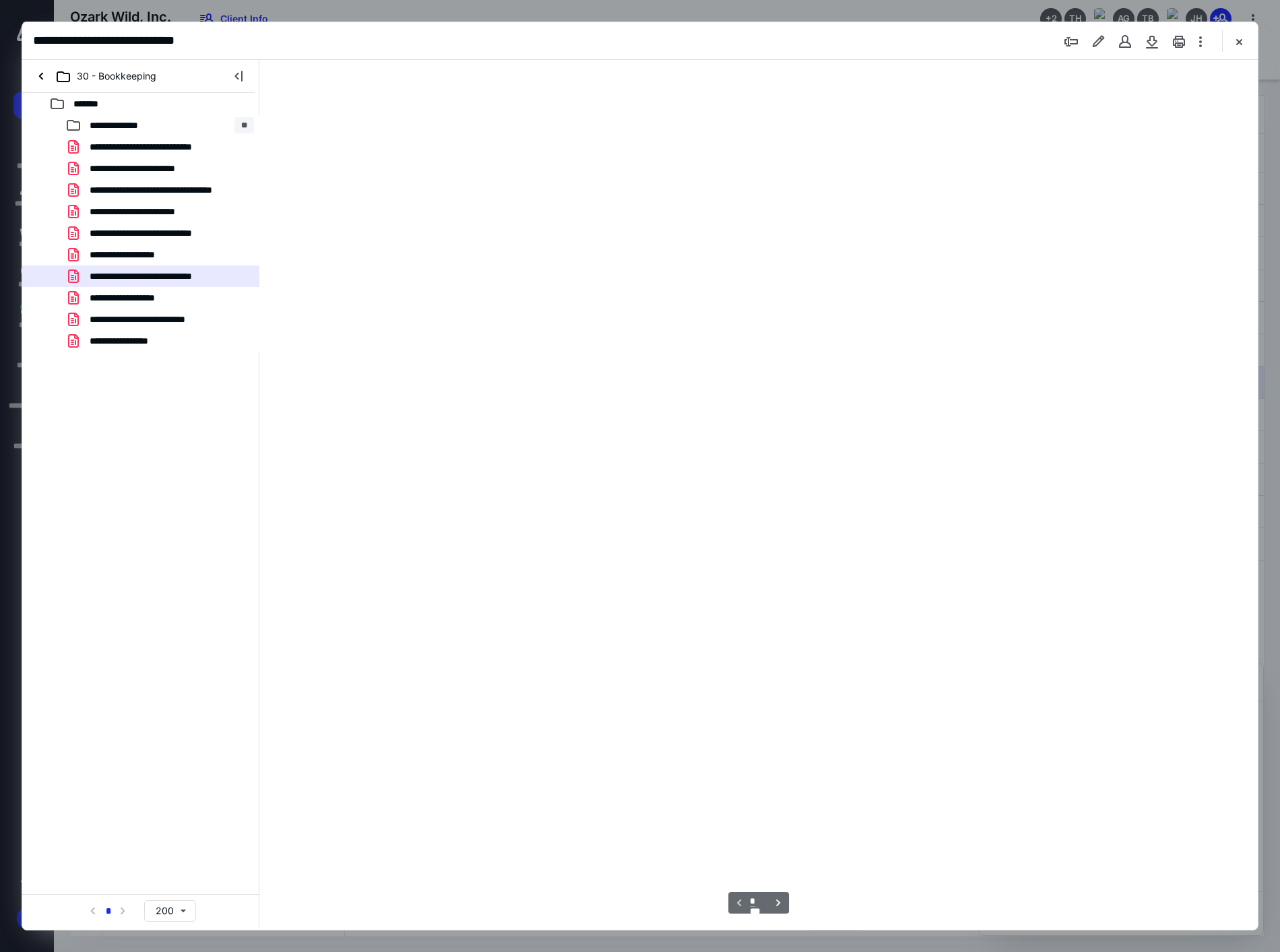 scroll, scrollTop: 56, scrollLeft: 0, axis: vertical 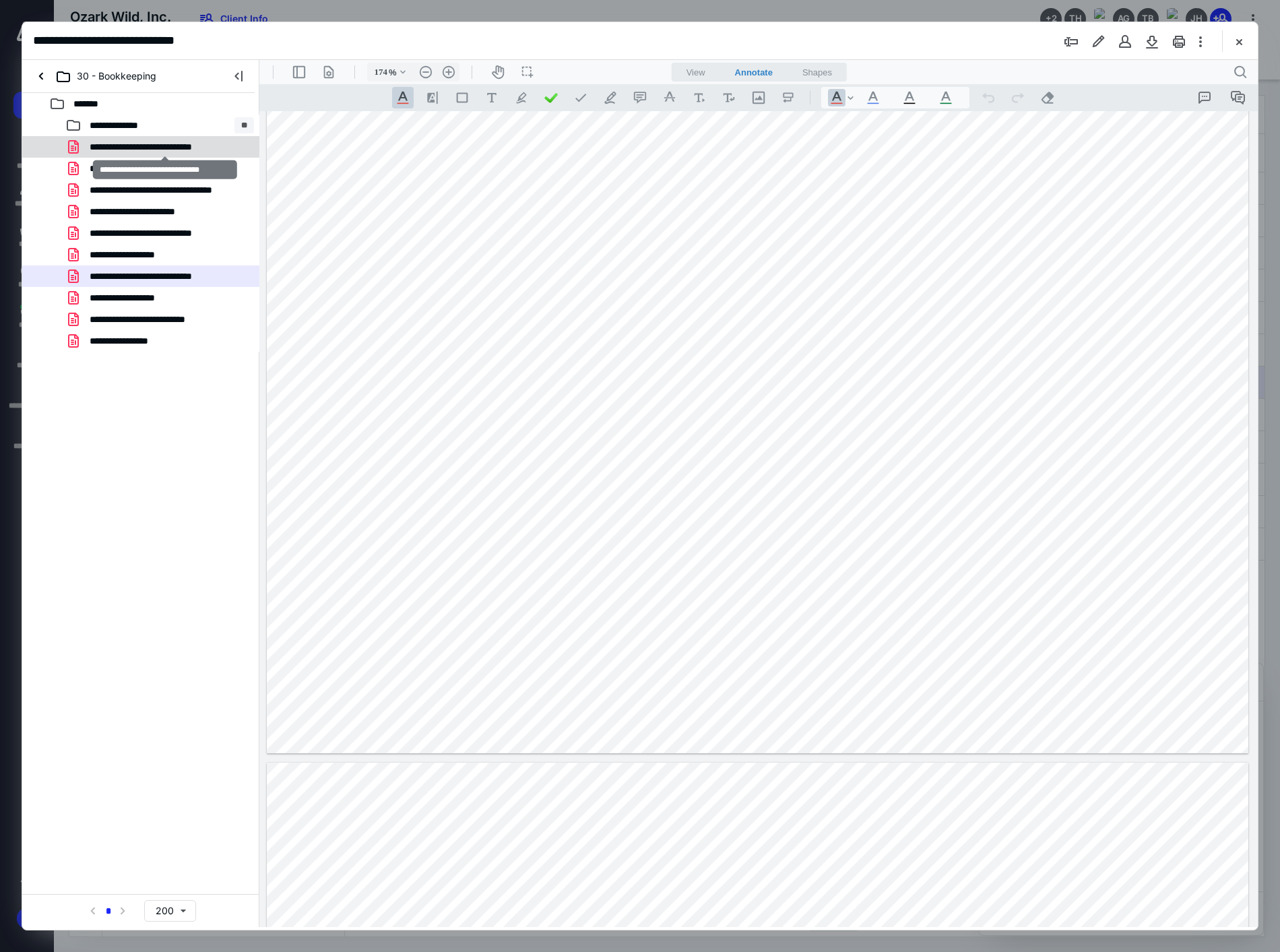 click on "**********" at bounding box center [165, 147] 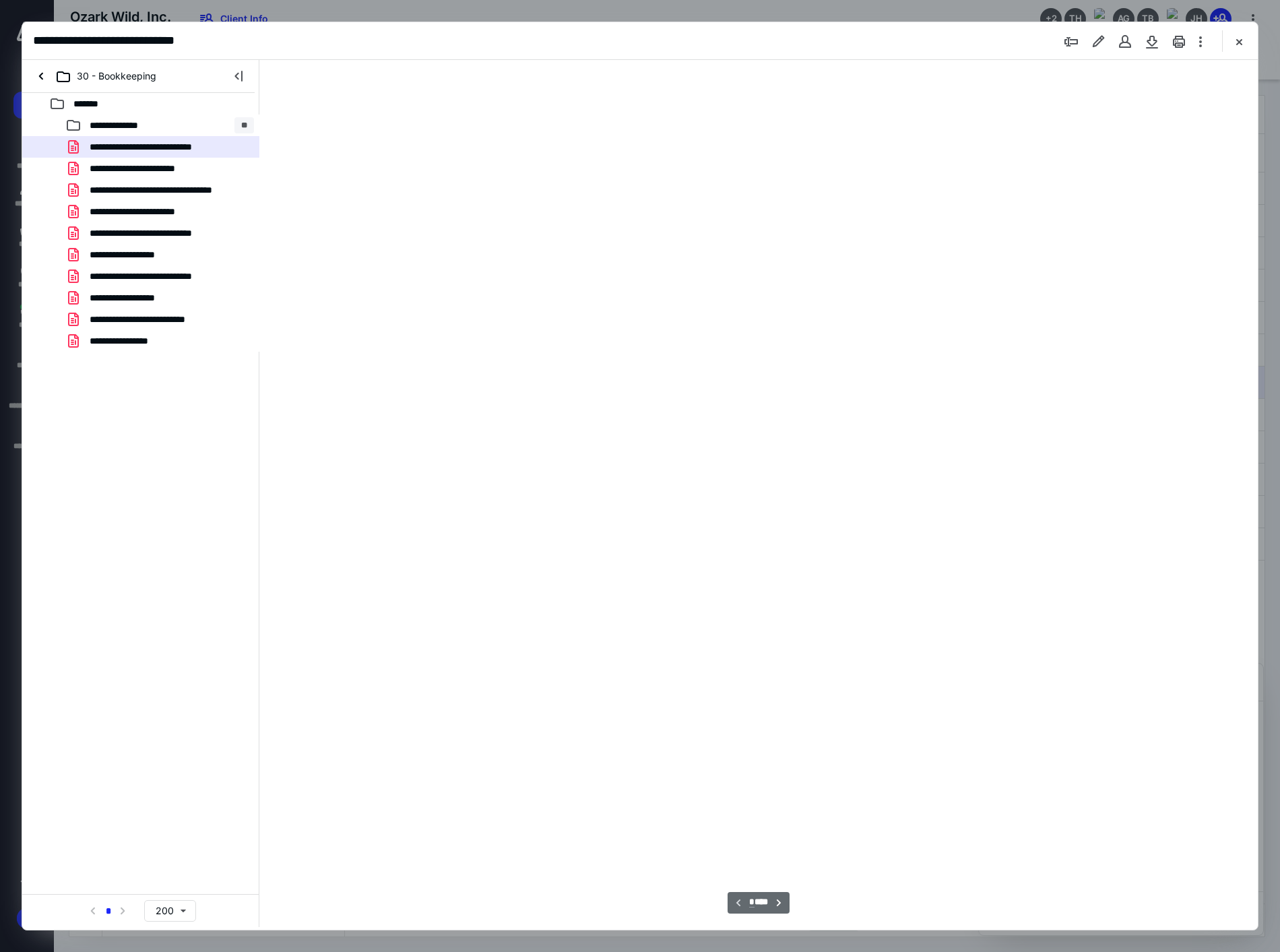 scroll, scrollTop: 56, scrollLeft: 0, axis: vertical 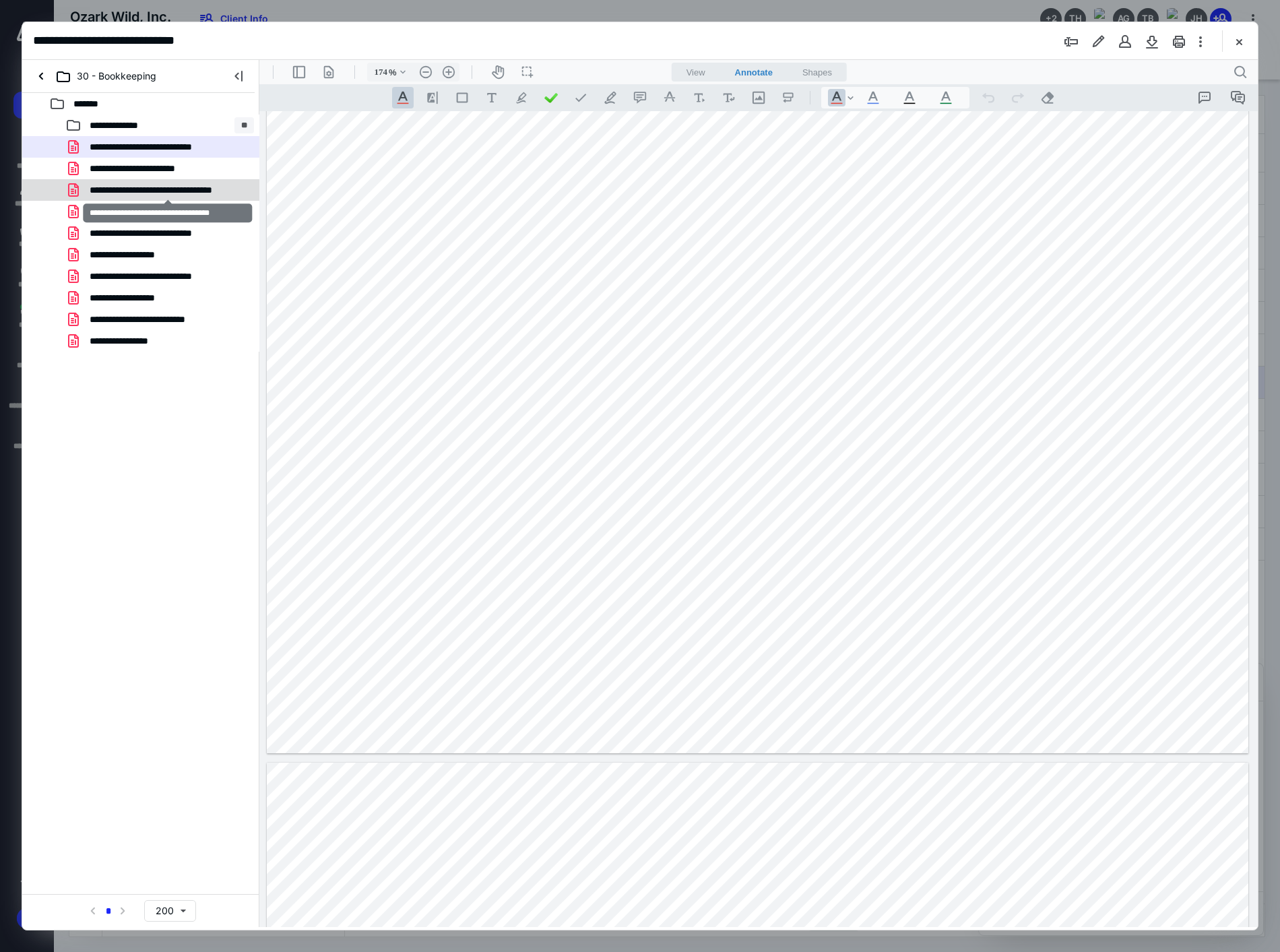 click on "**********" at bounding box center (168, 190) 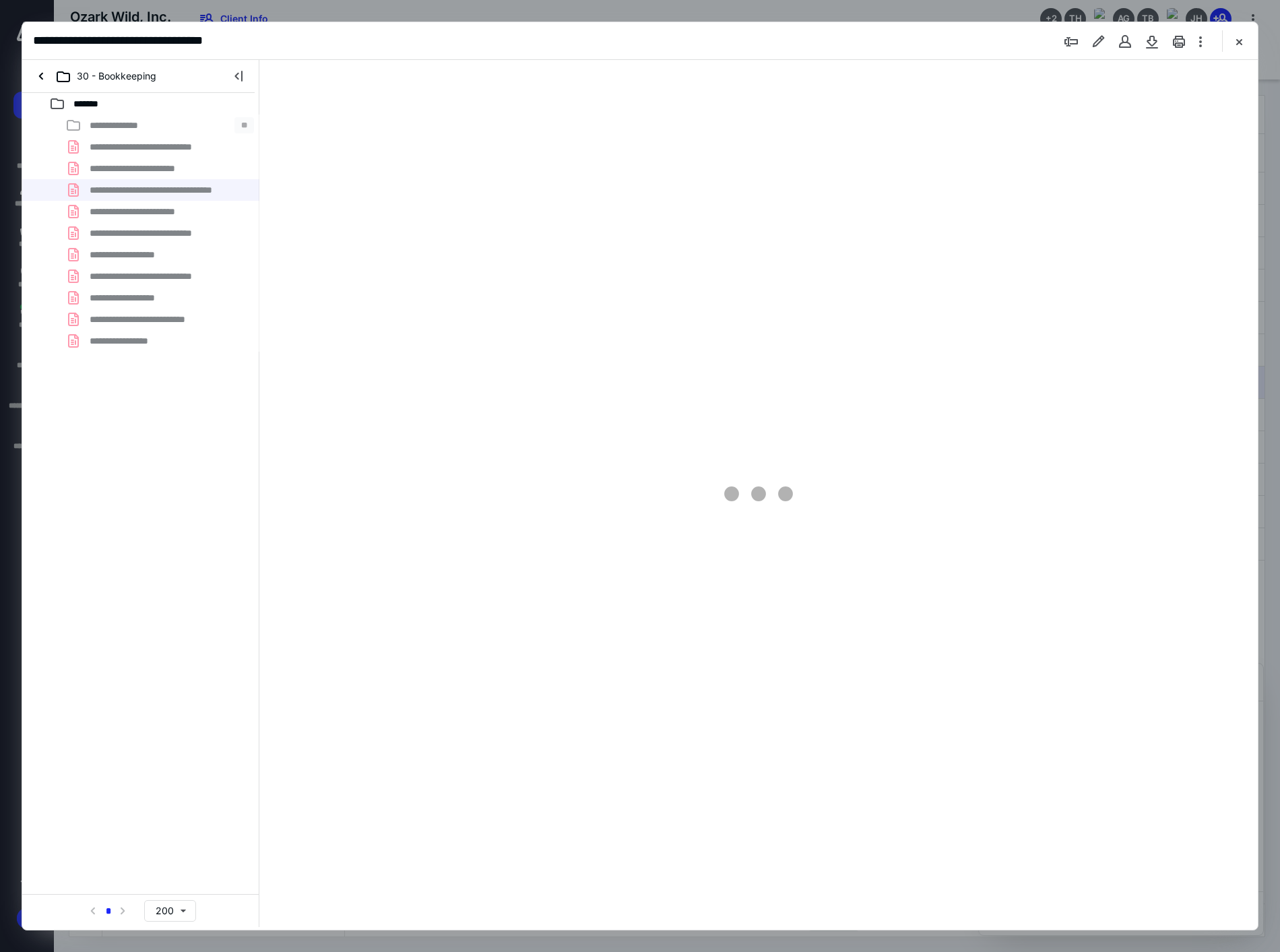 type on "174" 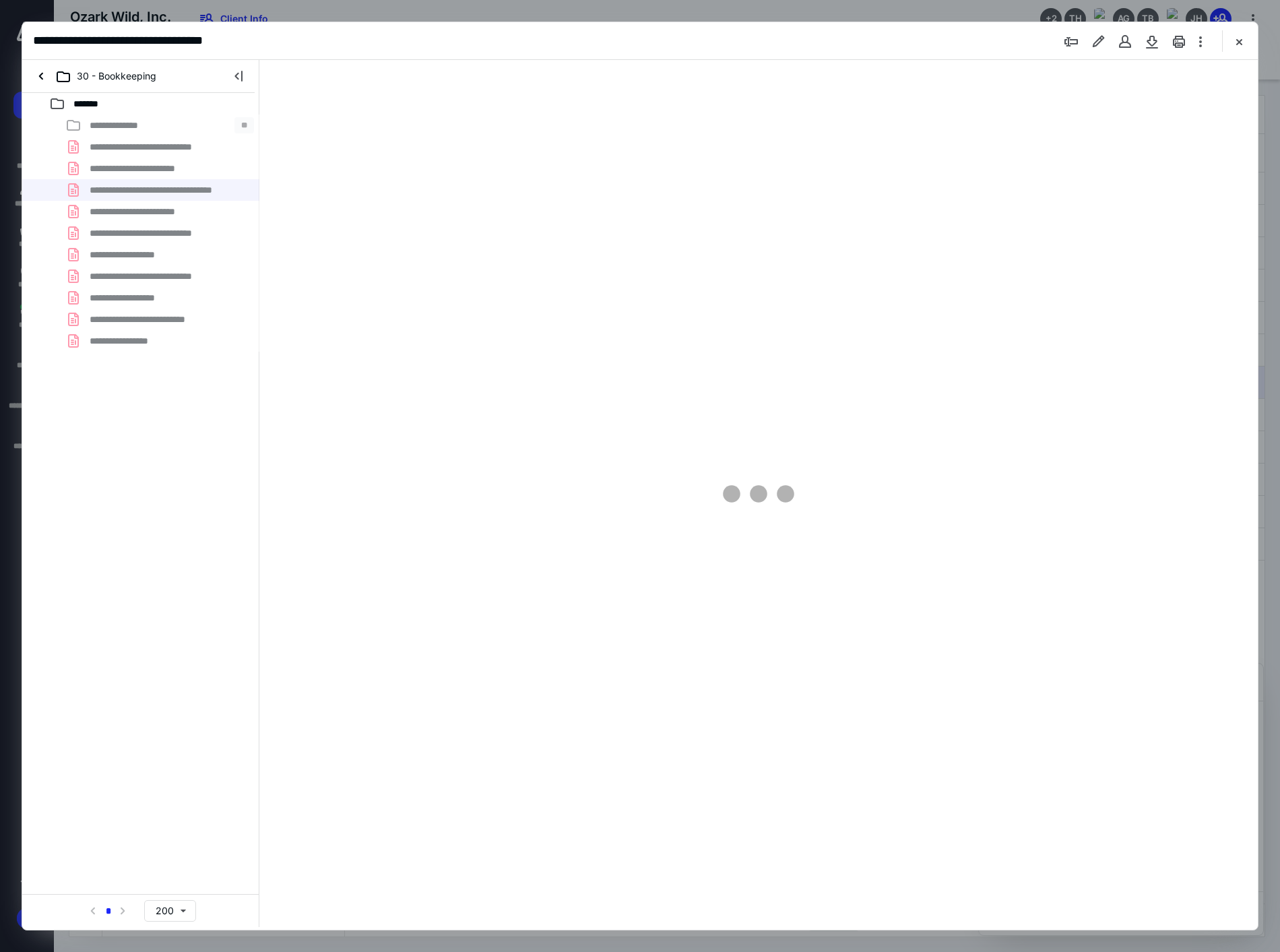 scroll, scrollTop: 56, scrollLeft: 0, axis: vertical 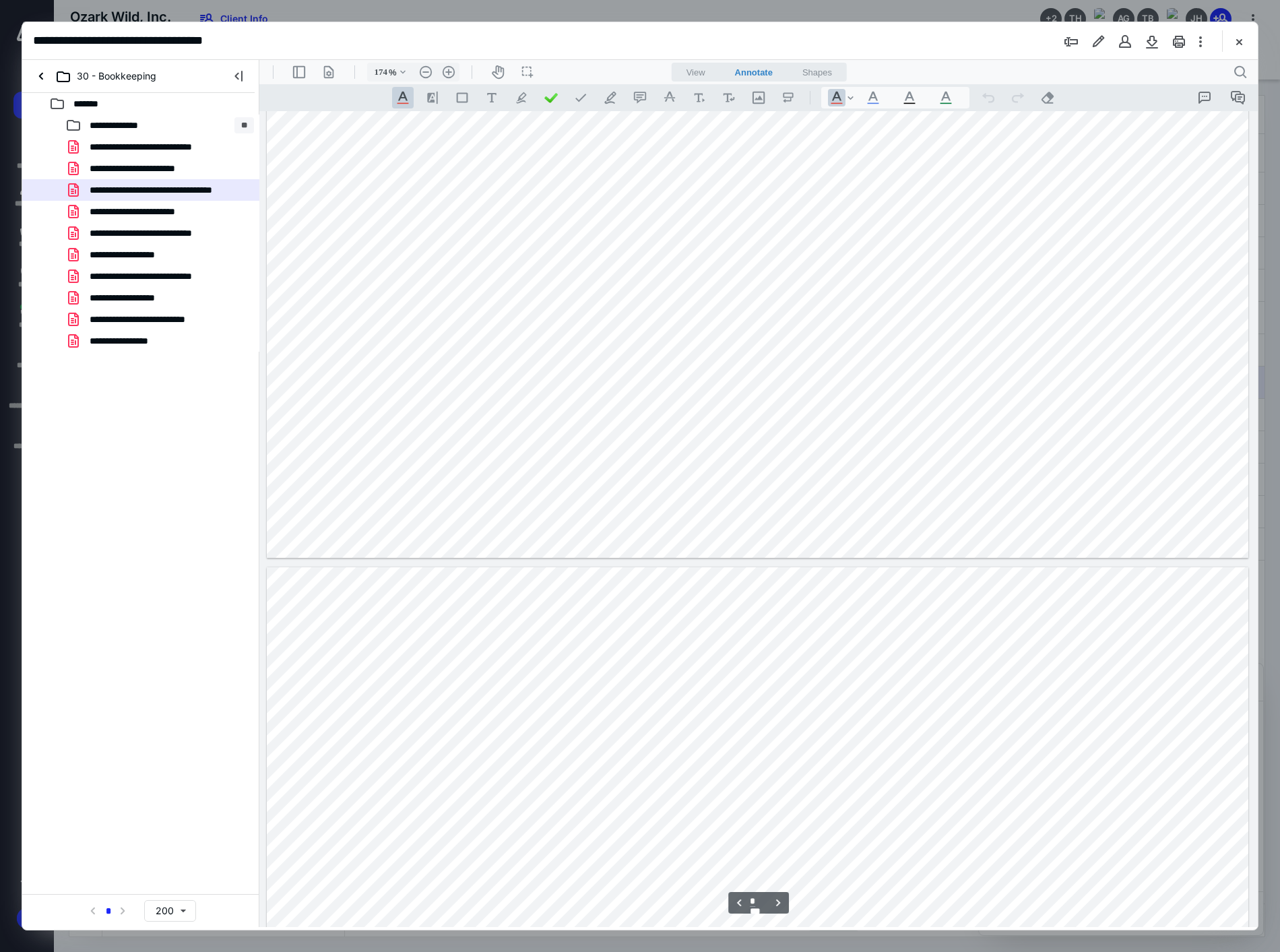 type on "*" 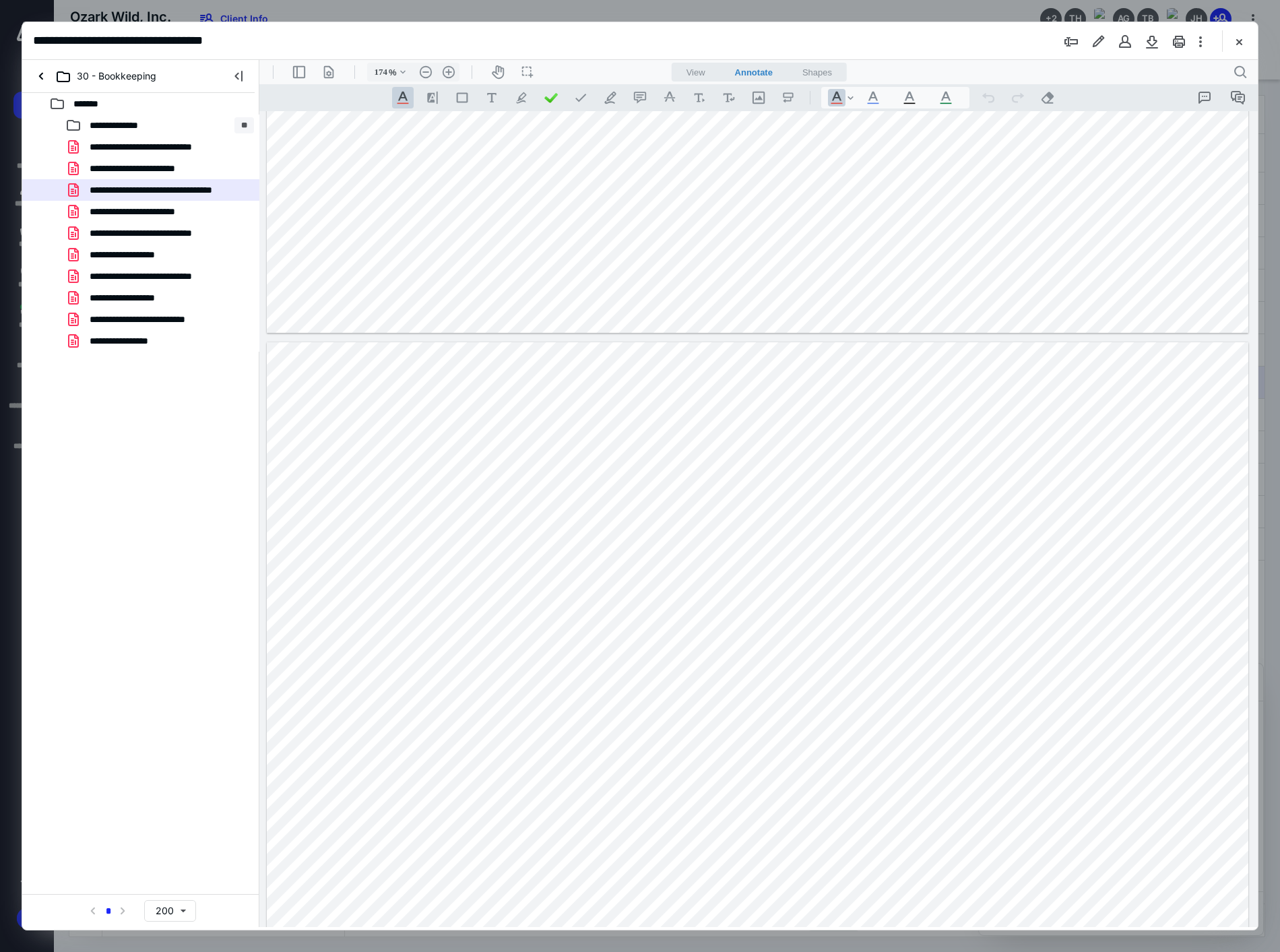 scroll, scrollTop: 1254, scrollLeft: 0, axis: vertical 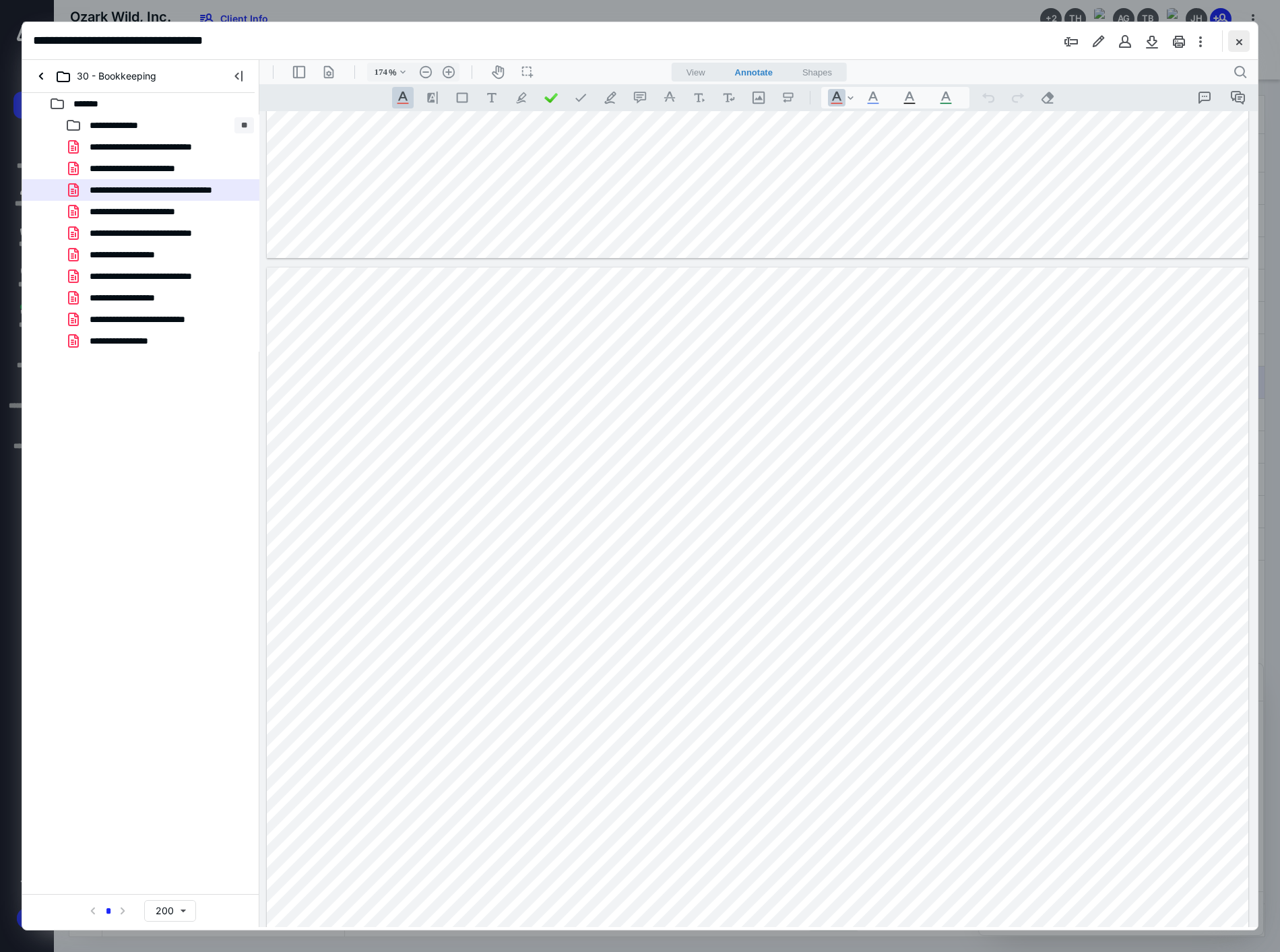 click at bounding box center [1239, 41] 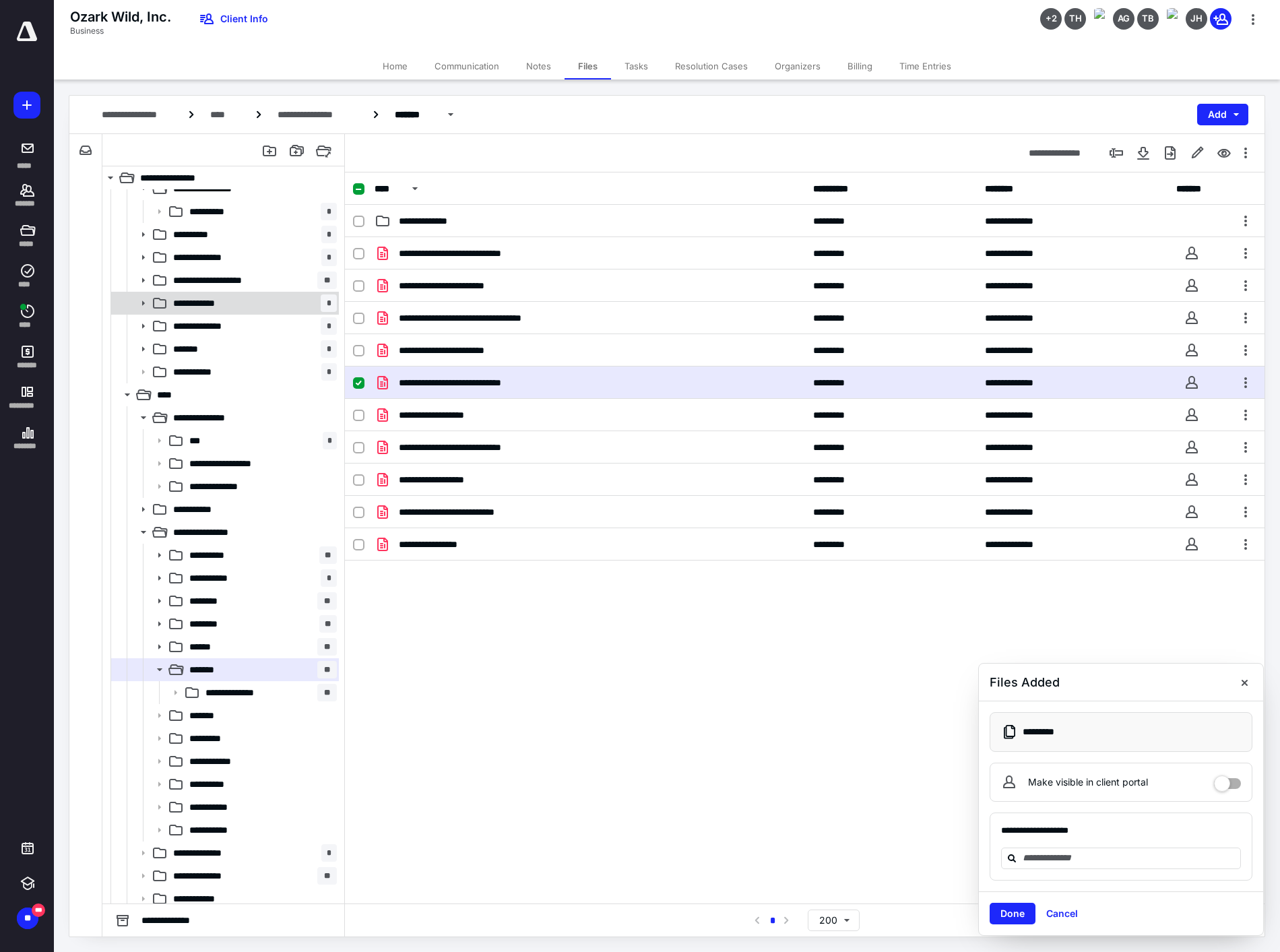 scroll, scrollTop: 0, scrollLeft: 0, axis: both 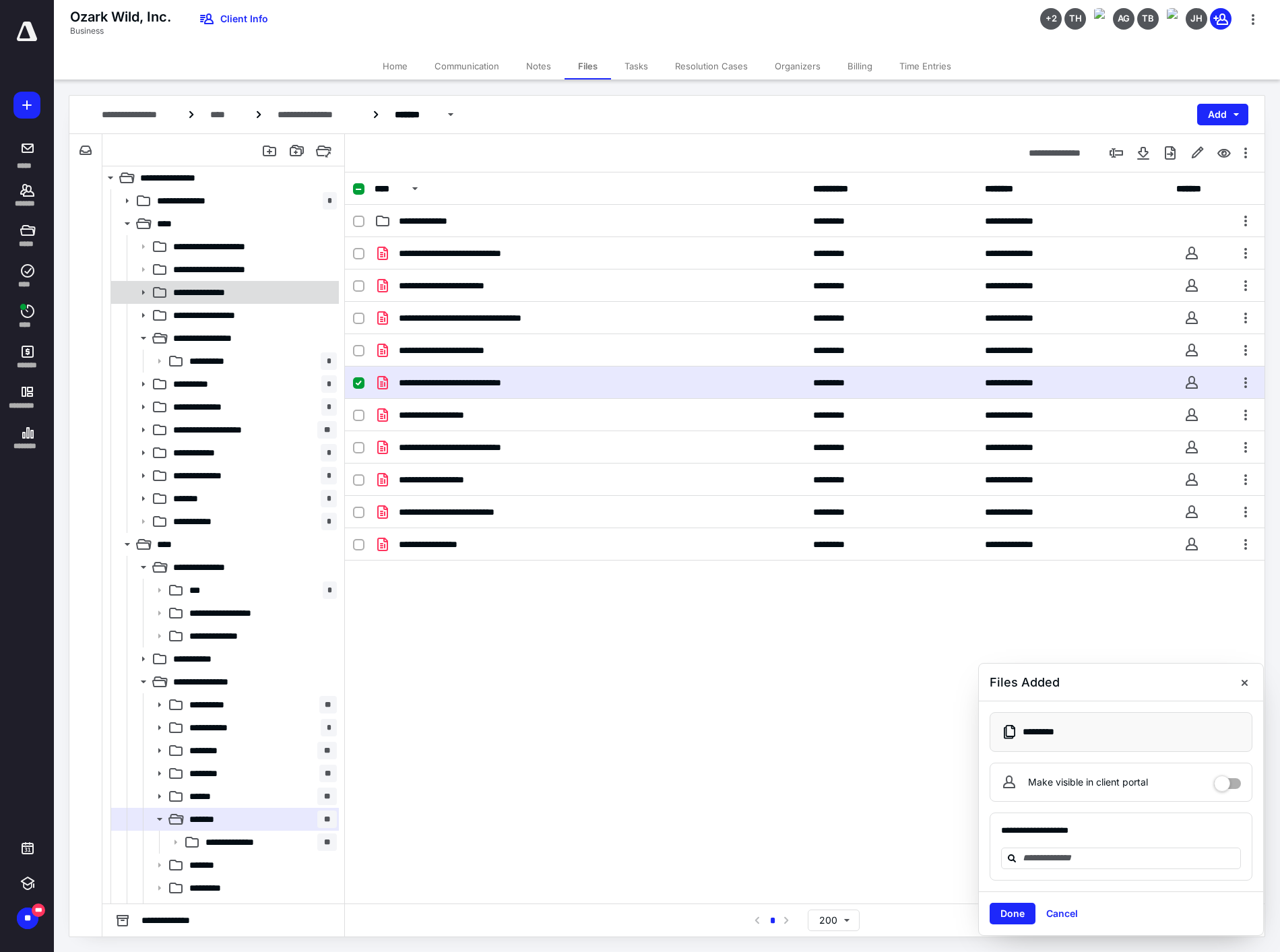 click on "**********" at bounding box center [252, 292] 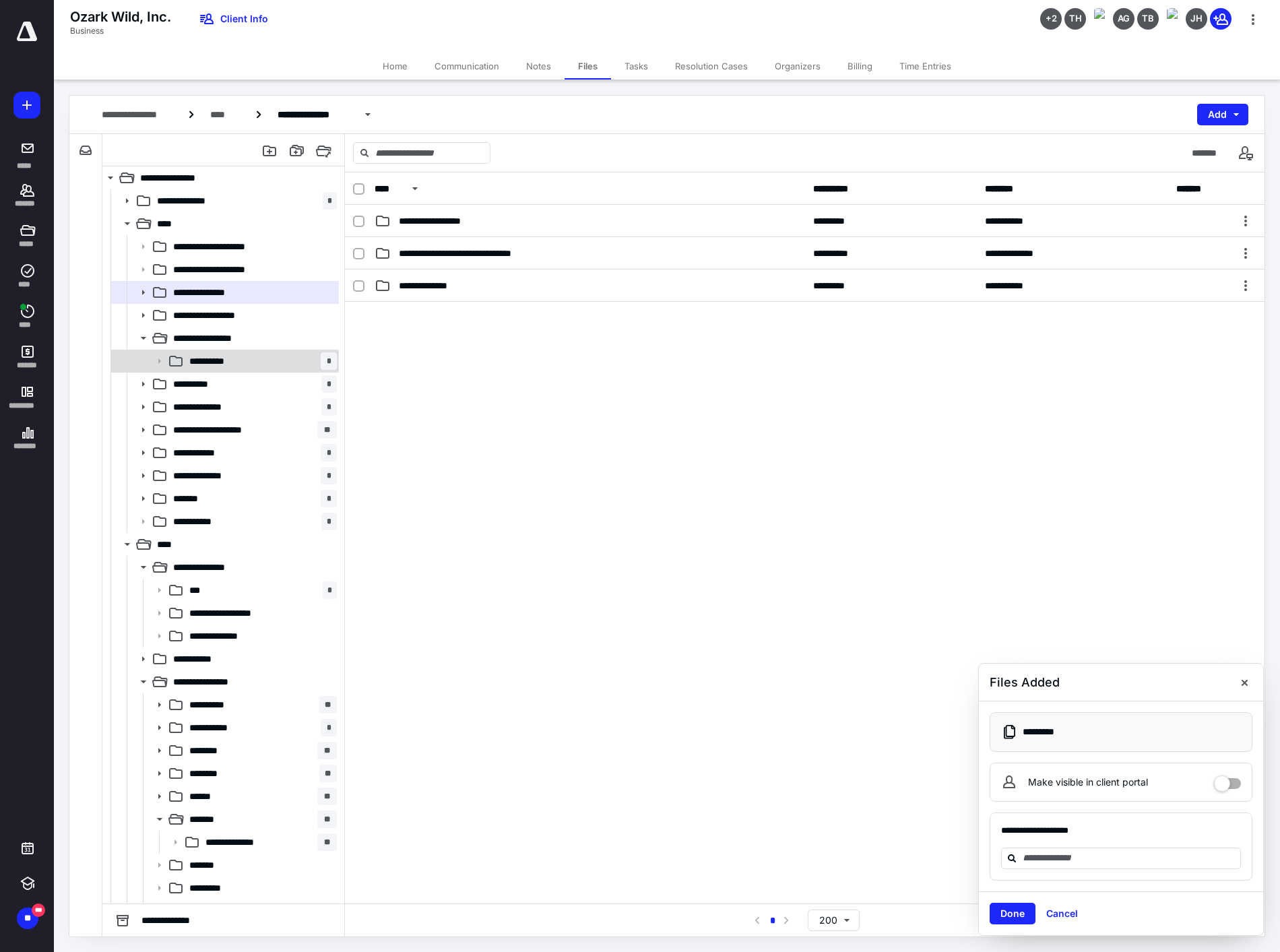 click on "**********" at bounding box center [260, 361] 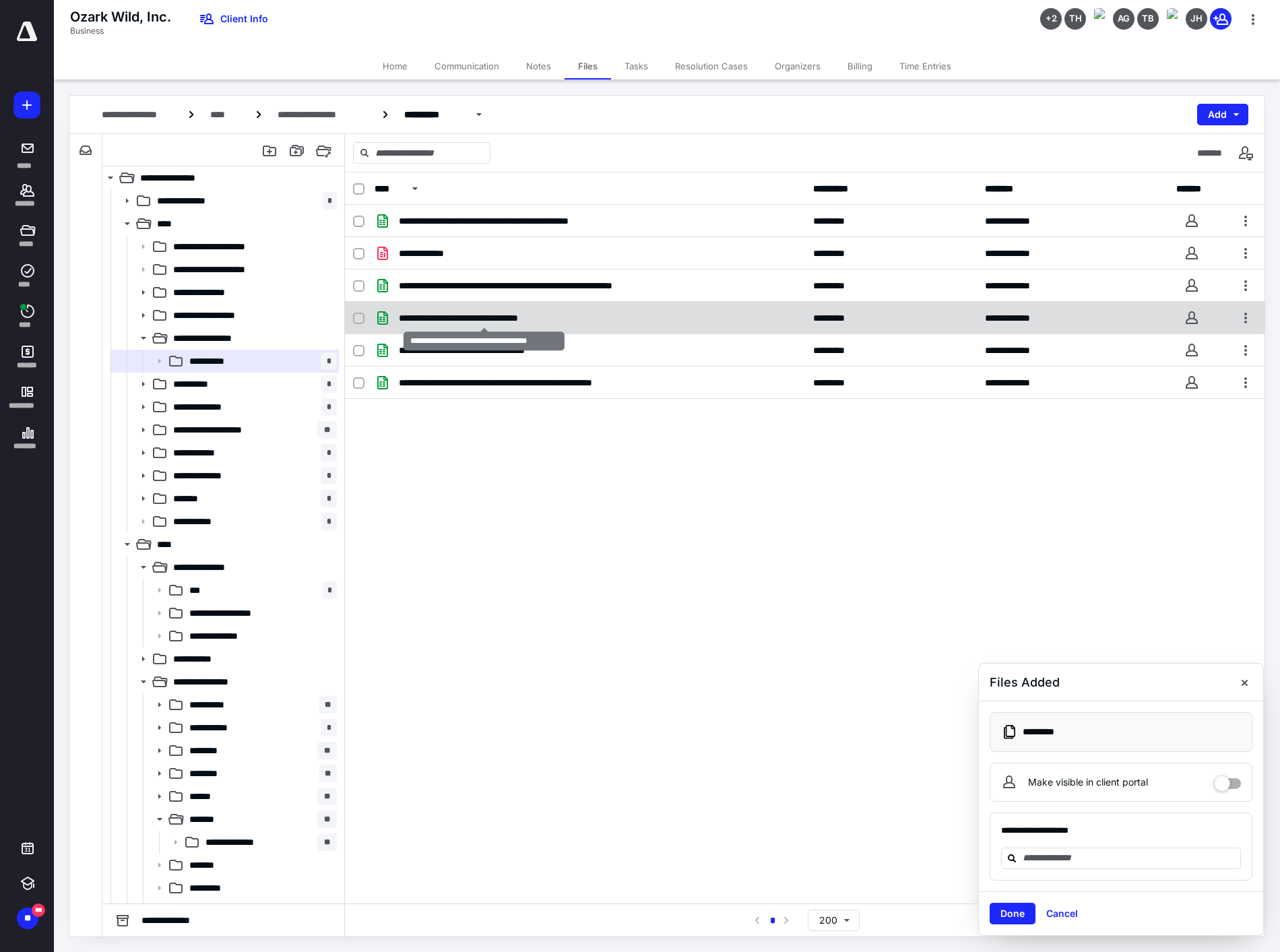 click on "**********" at bounding box center [483, 318] 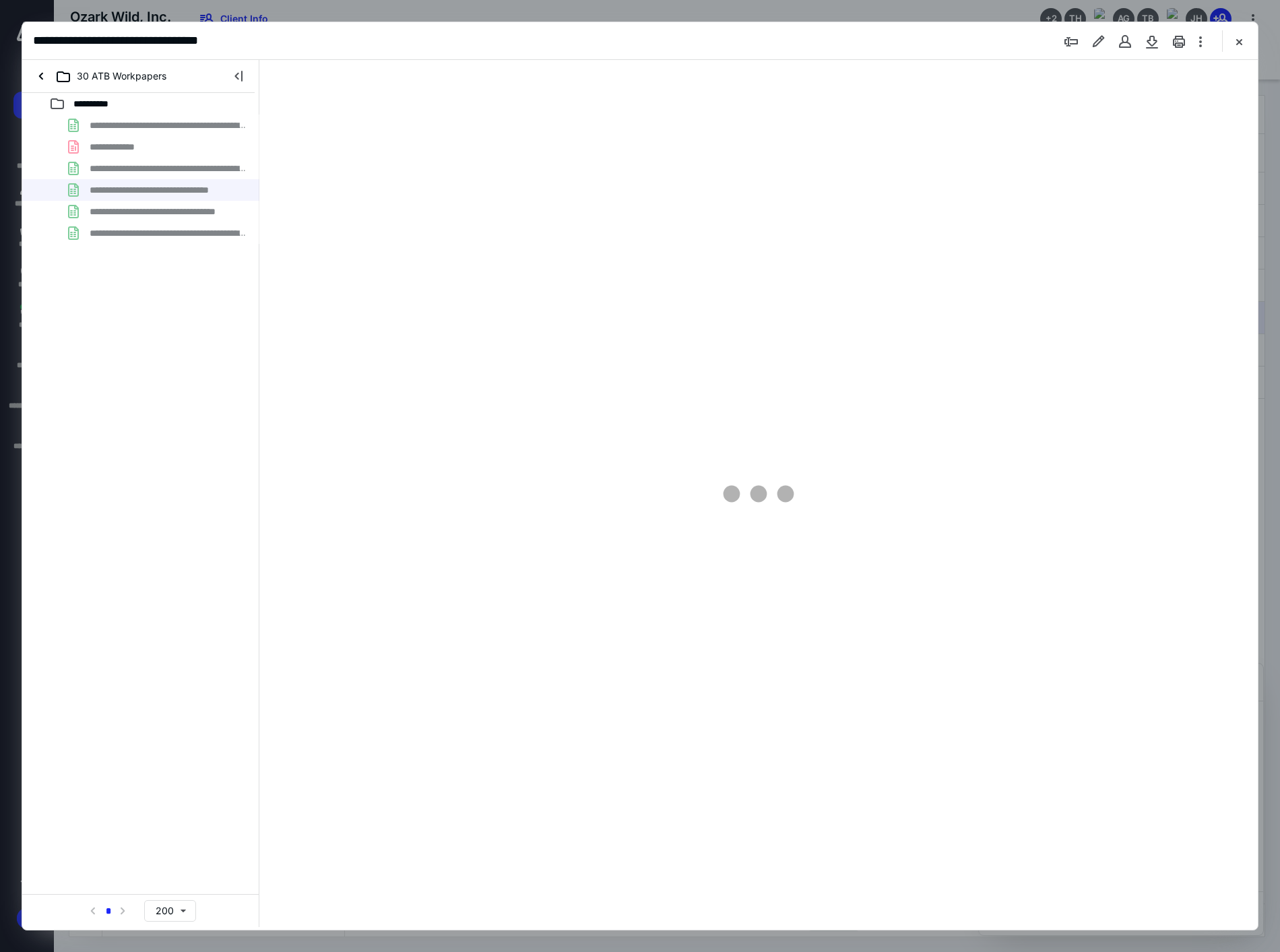 scroll, scrollTop: 0, scrollLeft: 0, axis: both 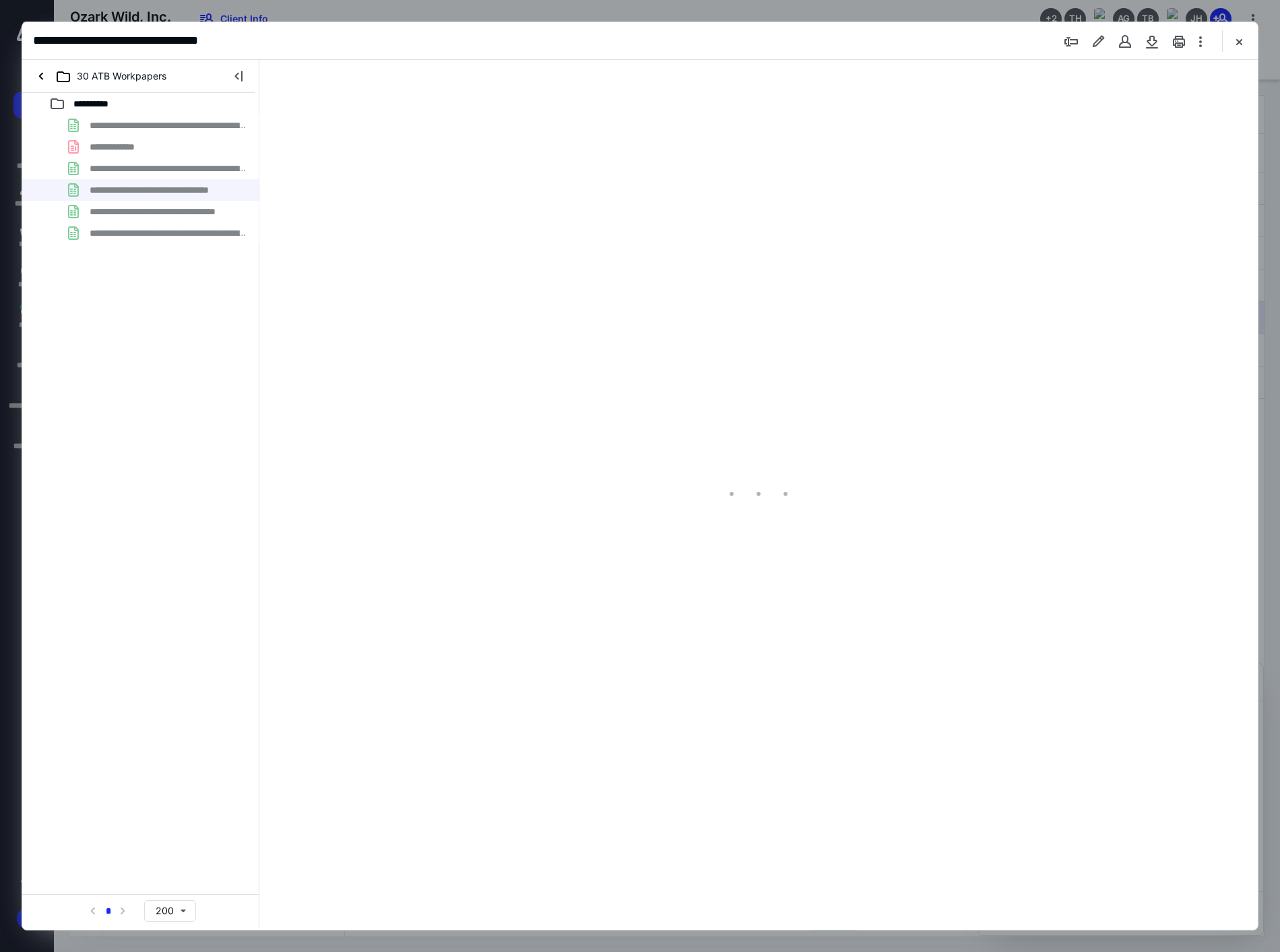 type on "108" 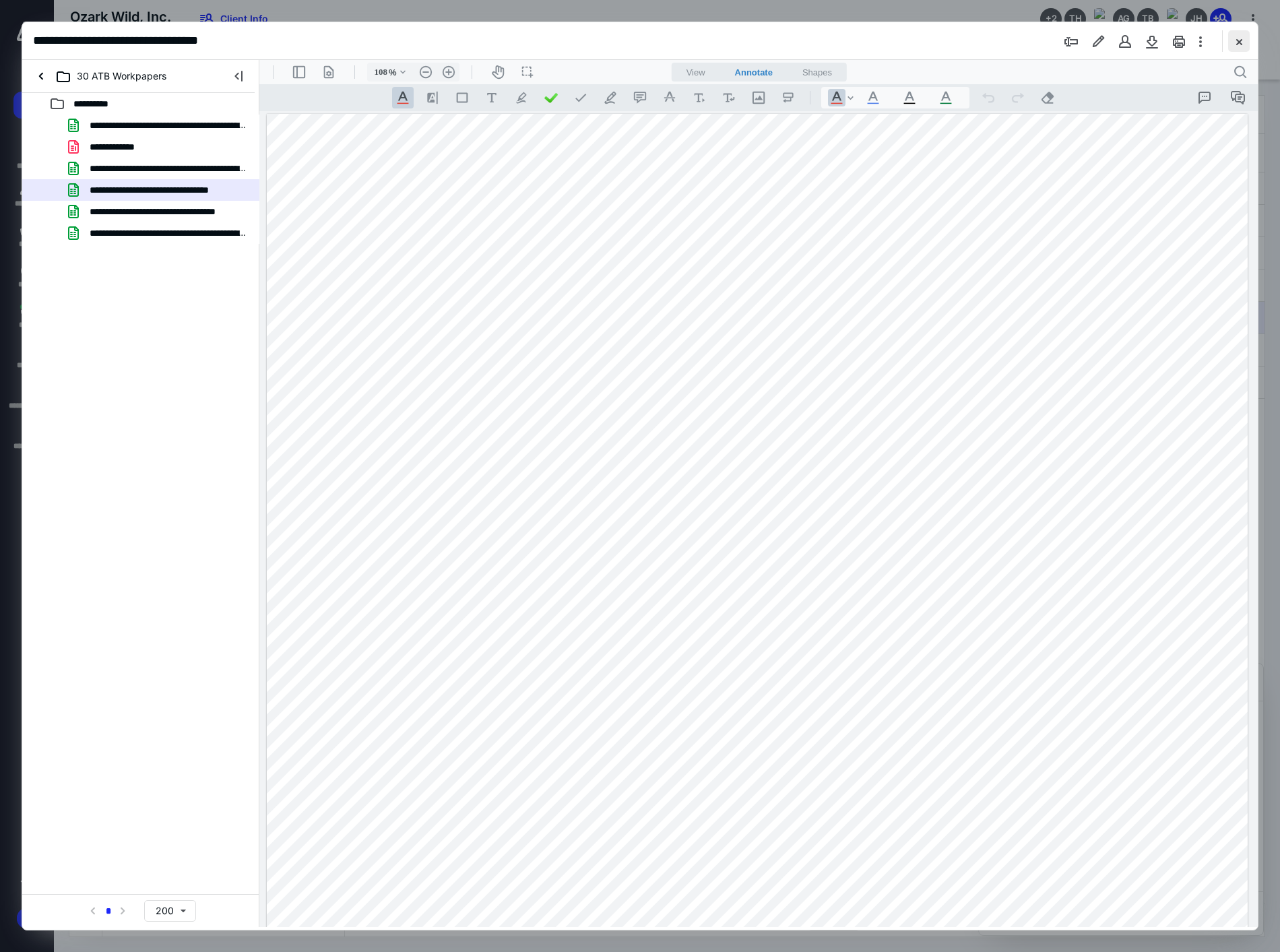 click at bounding box center [1239, 41] 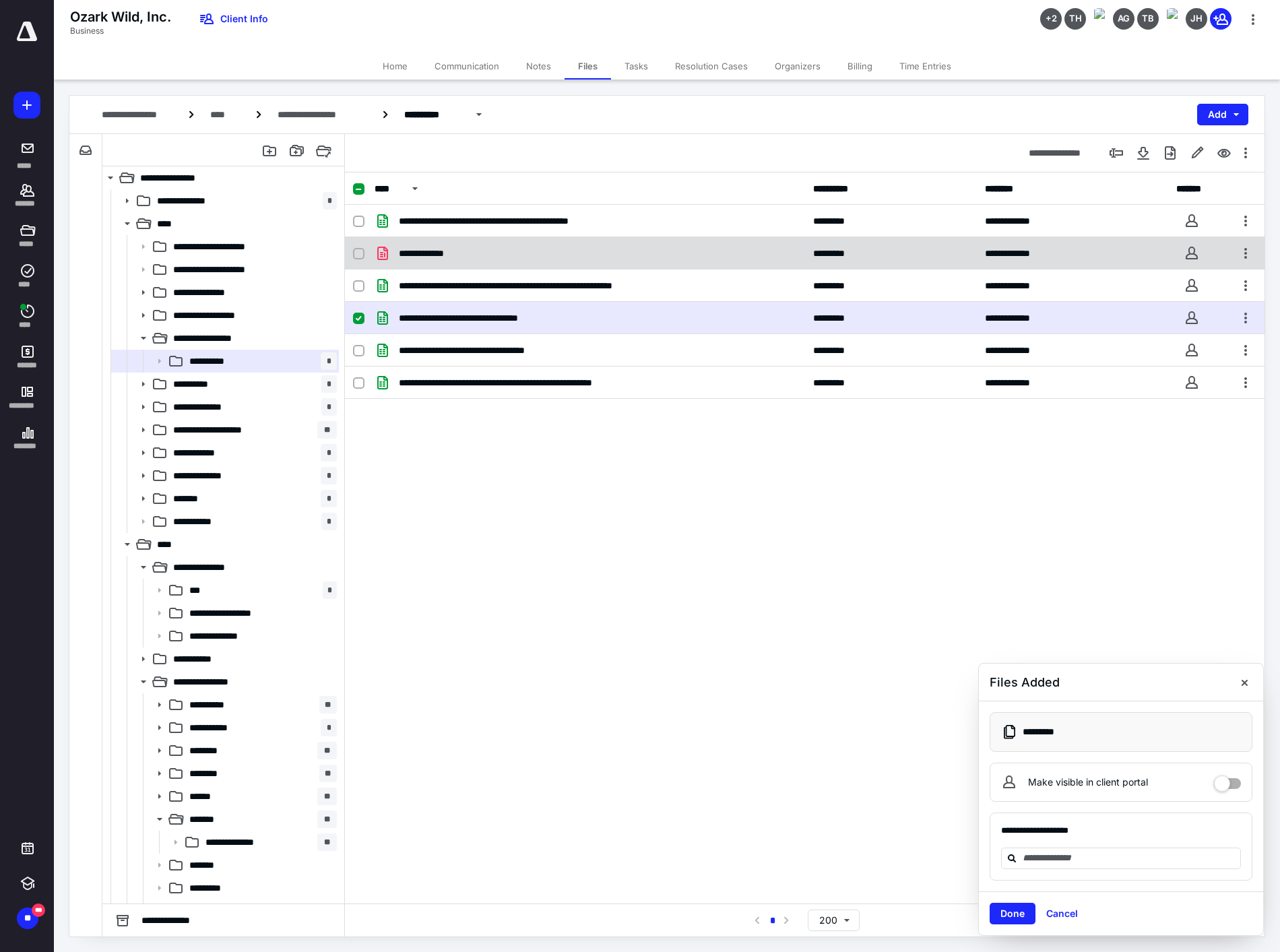 click on "**********" at bounding box center (589, 253) 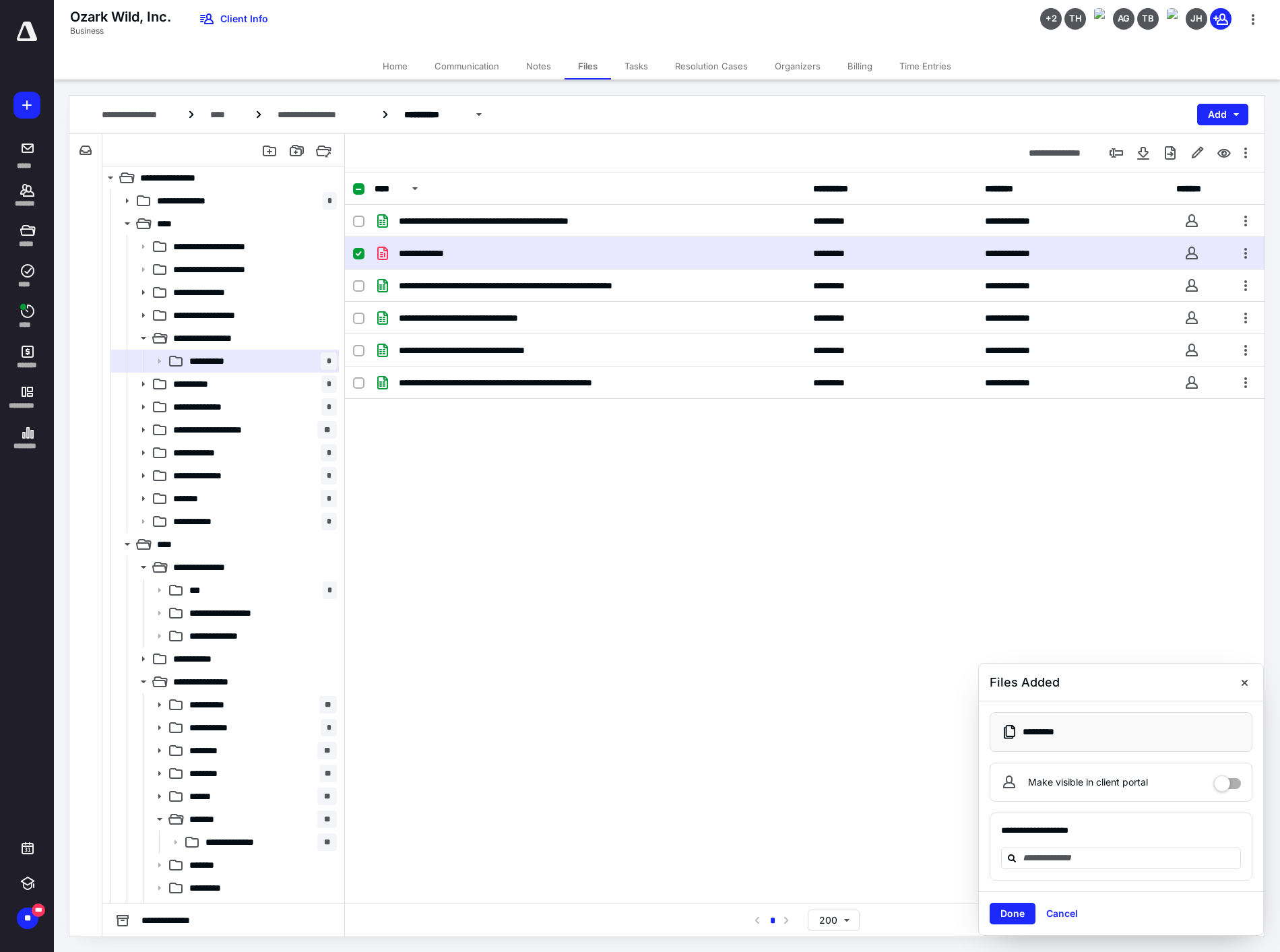 click on "**********" at bounding box center (589, 253) 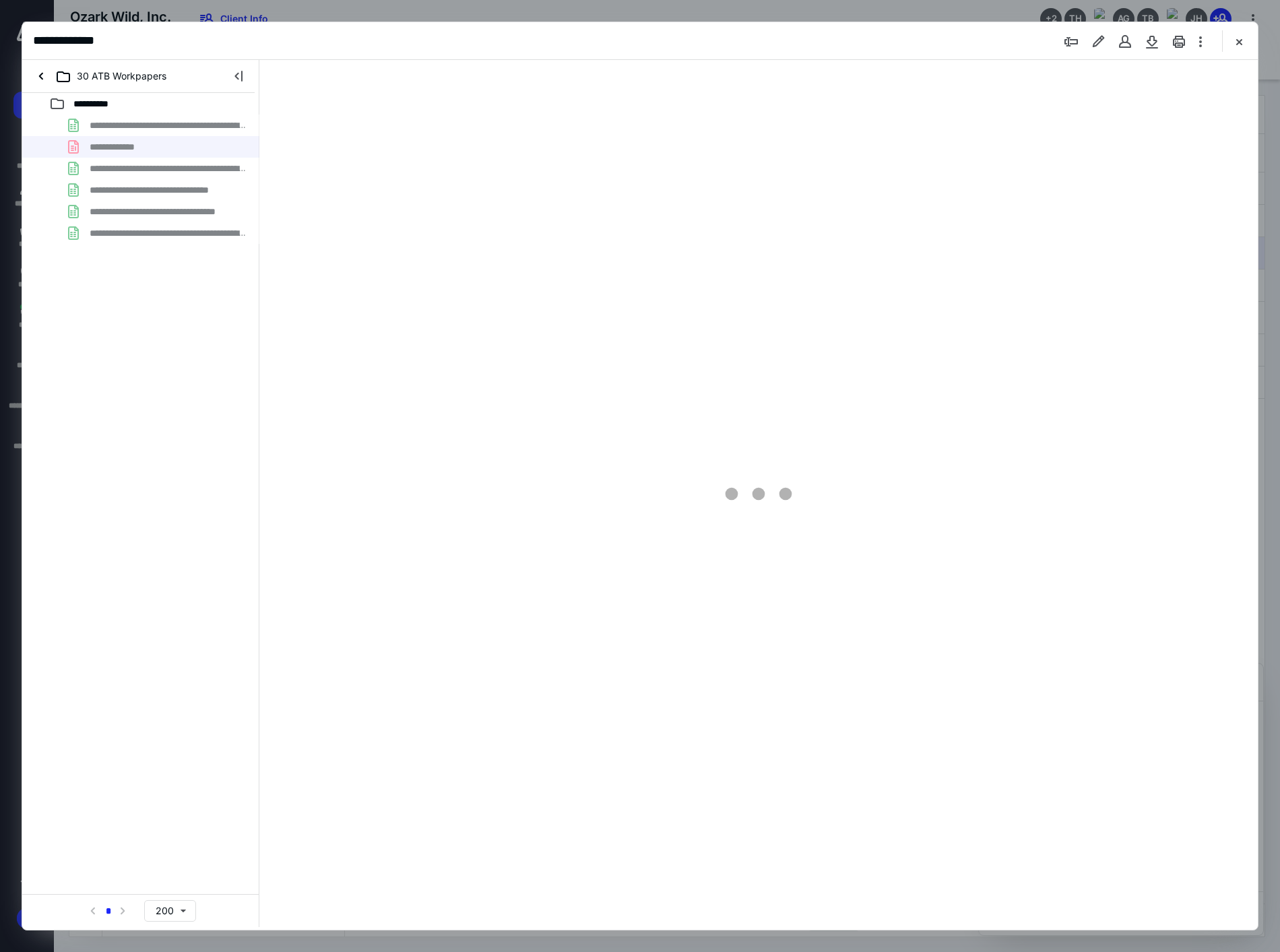 scroll, scrollTop: 0, scrollLeft: 0, axis: both 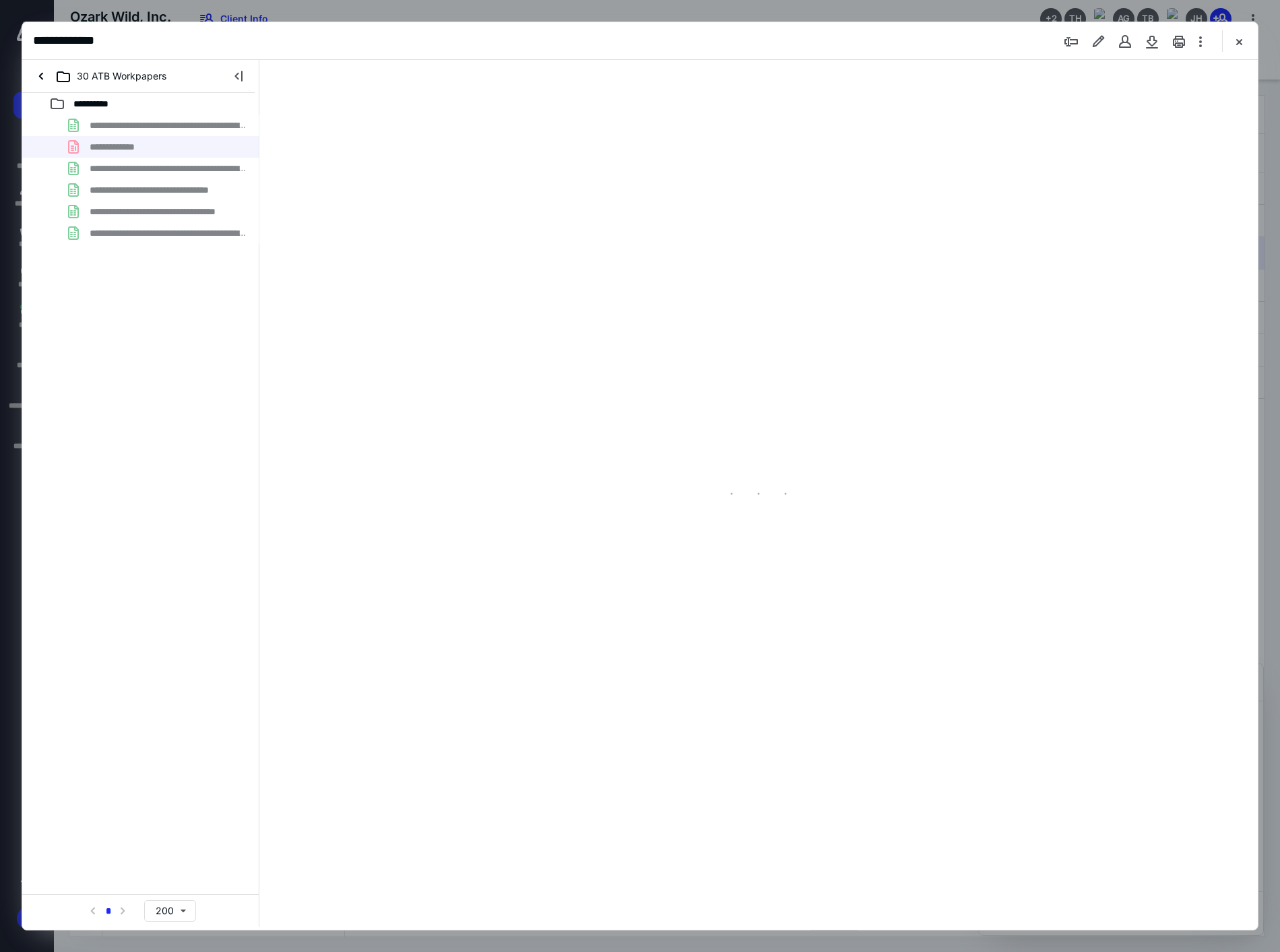 type on "184" 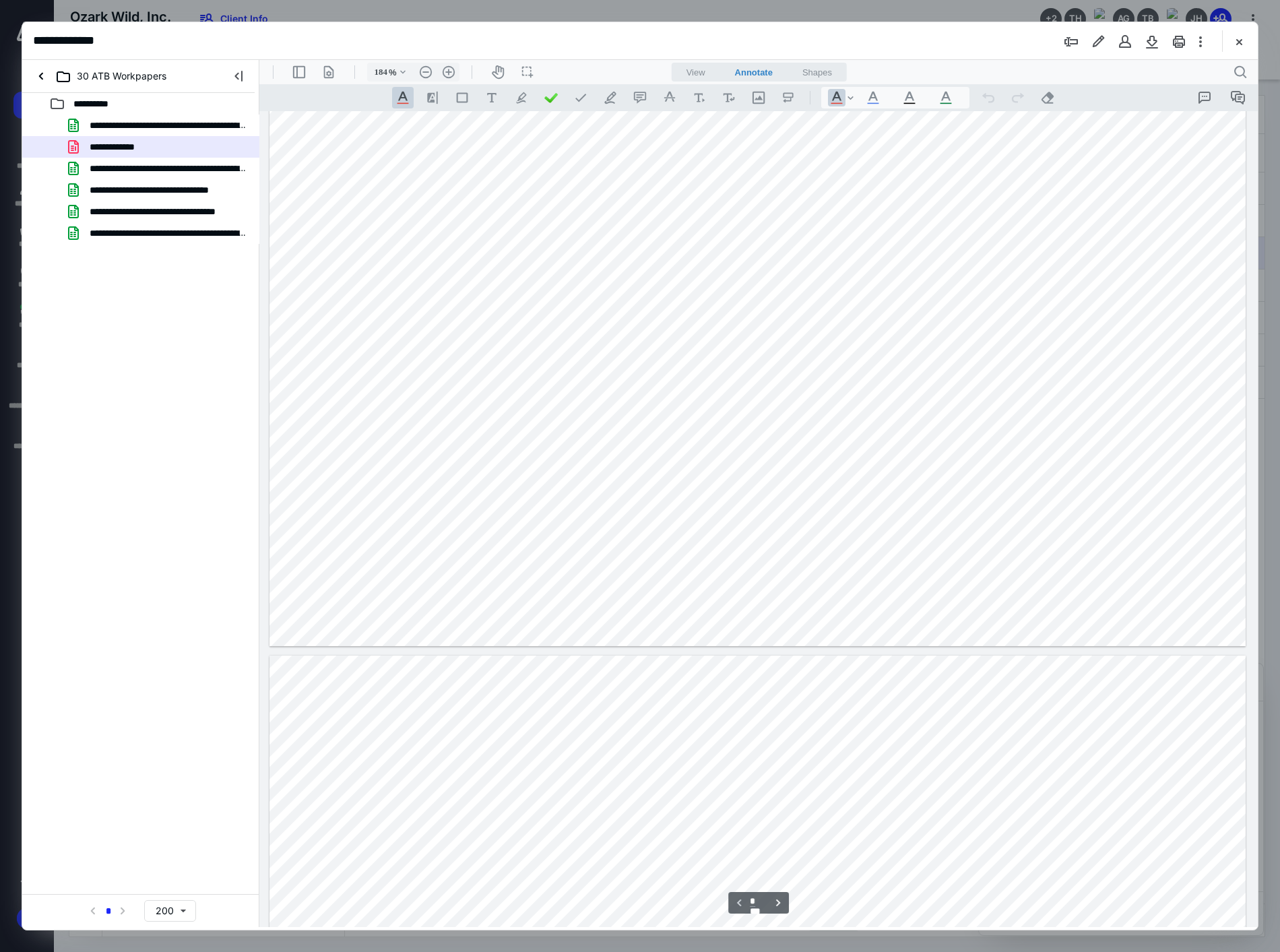 type on "*" 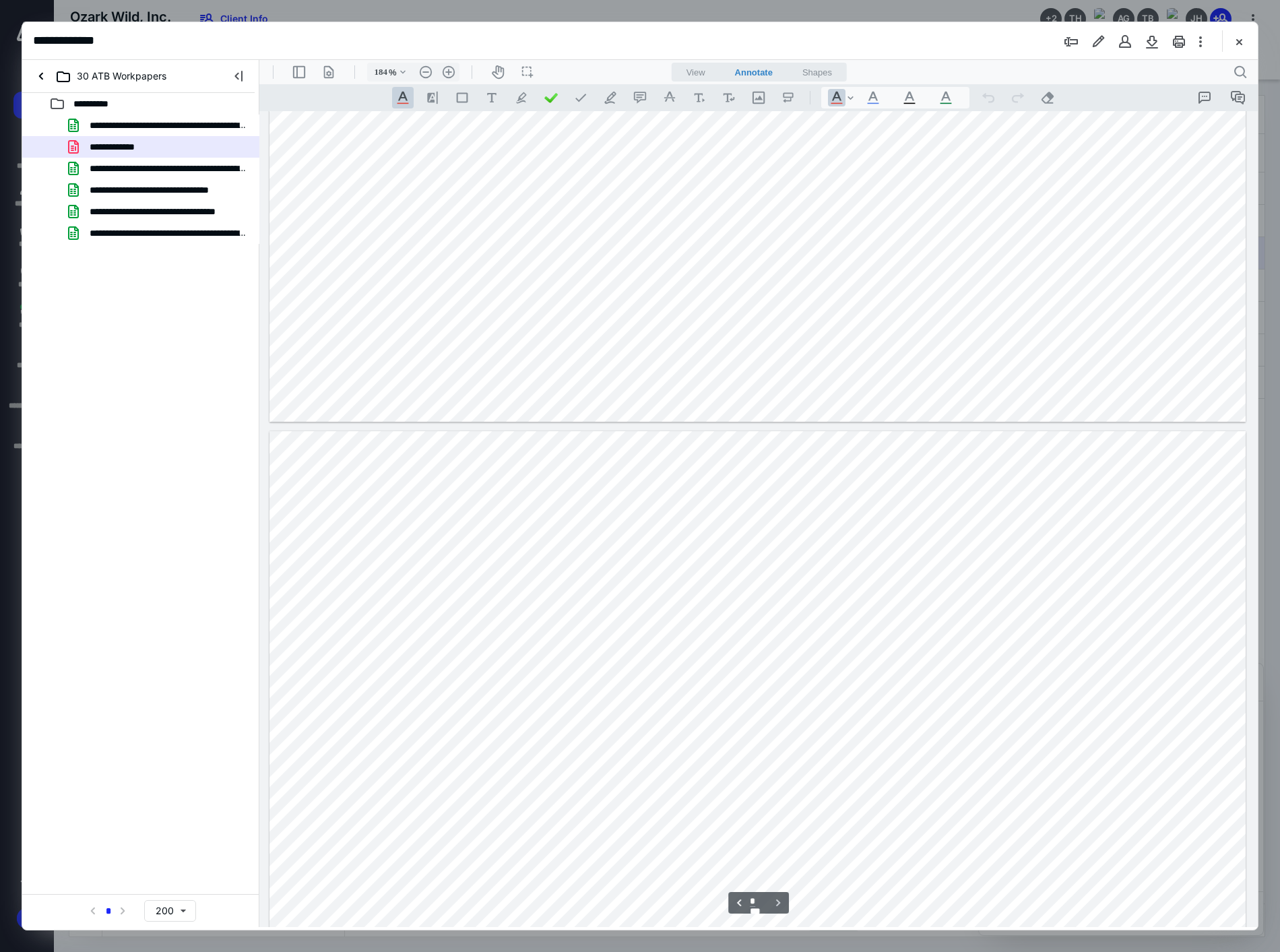 scroll, scrollTop: 674, scrollLeft: 0, axis: vertical 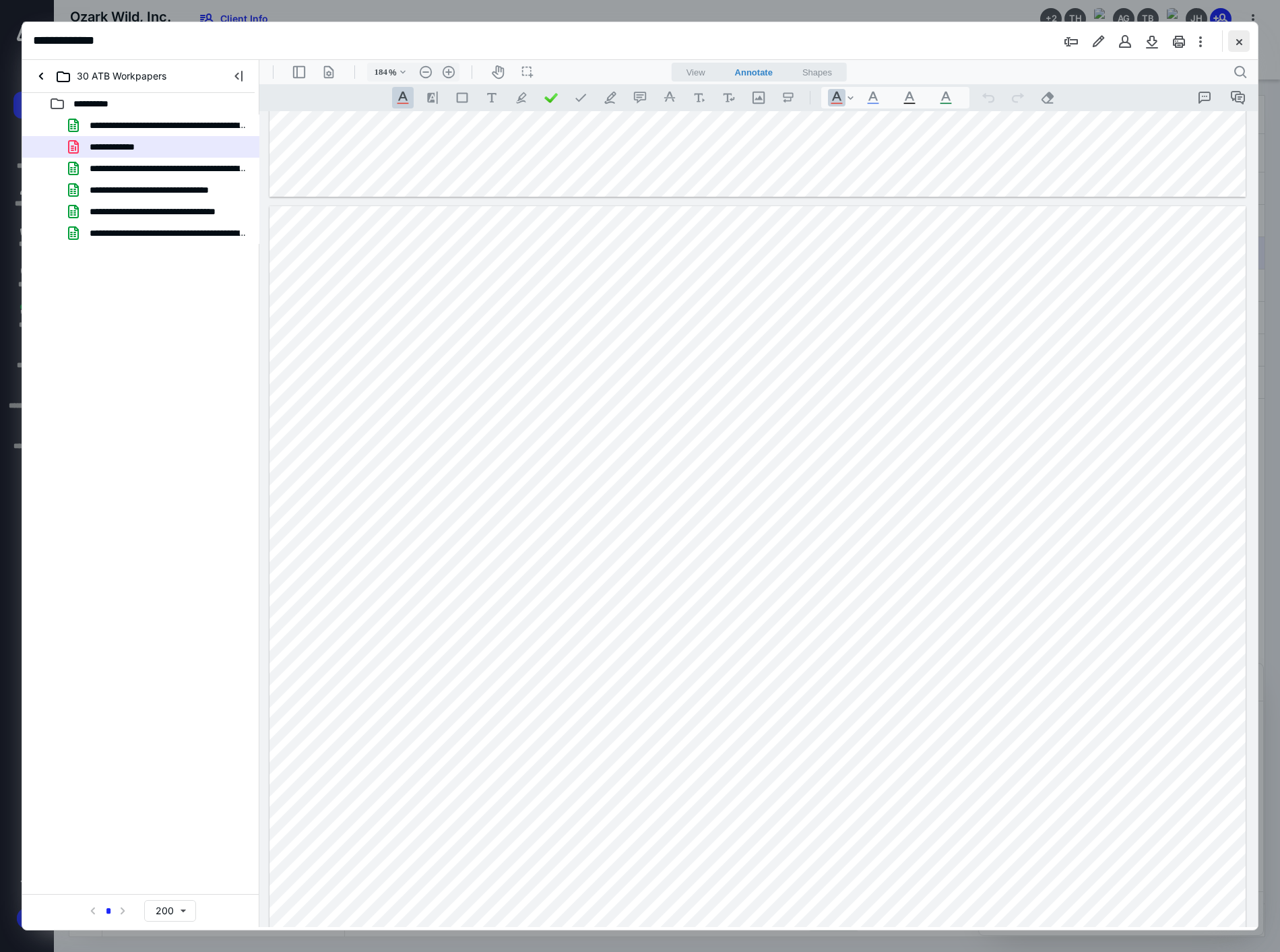 click at bounding box center (1239, 41) 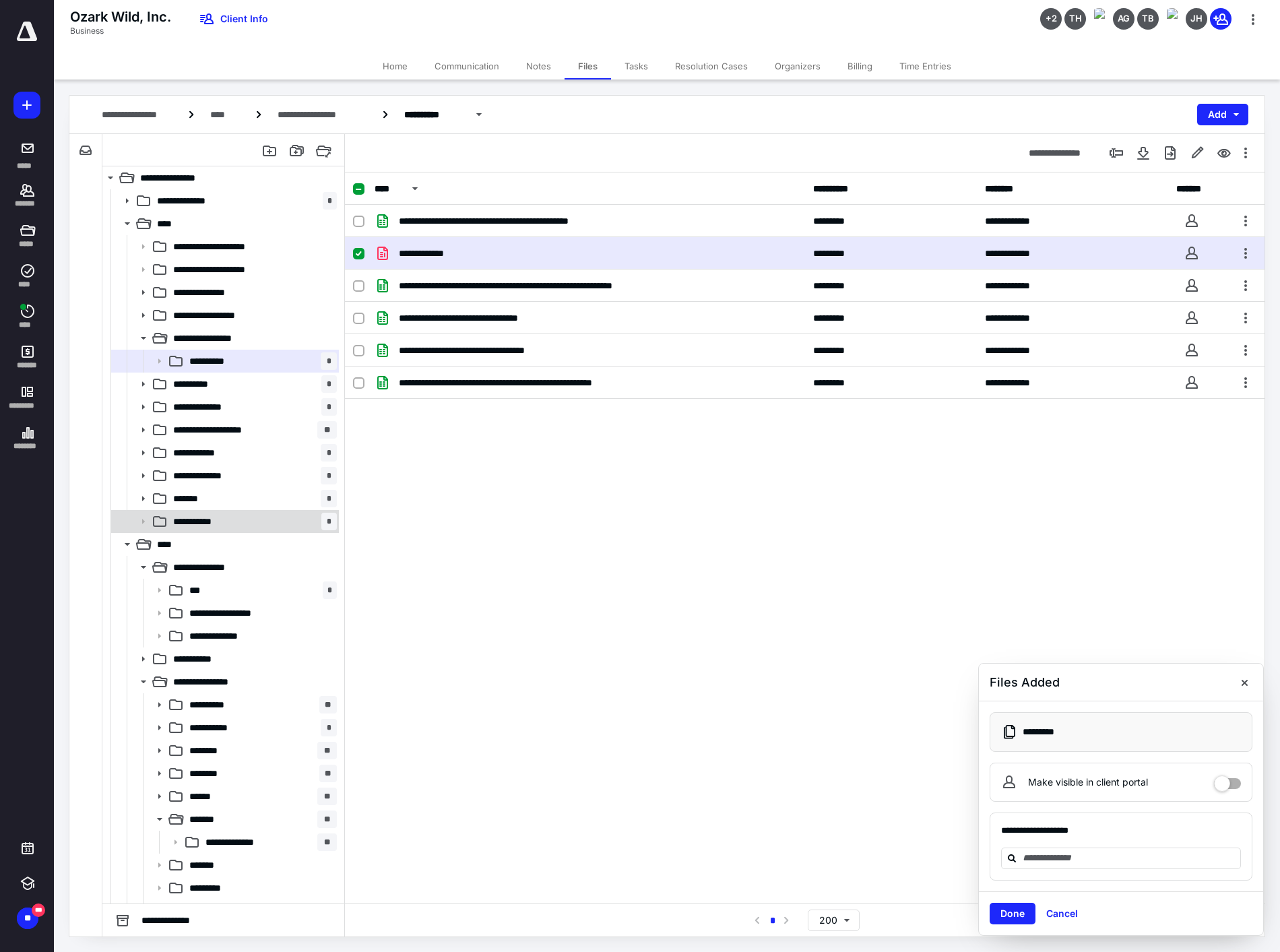 click on "**********" at bounding box center (252, 521) 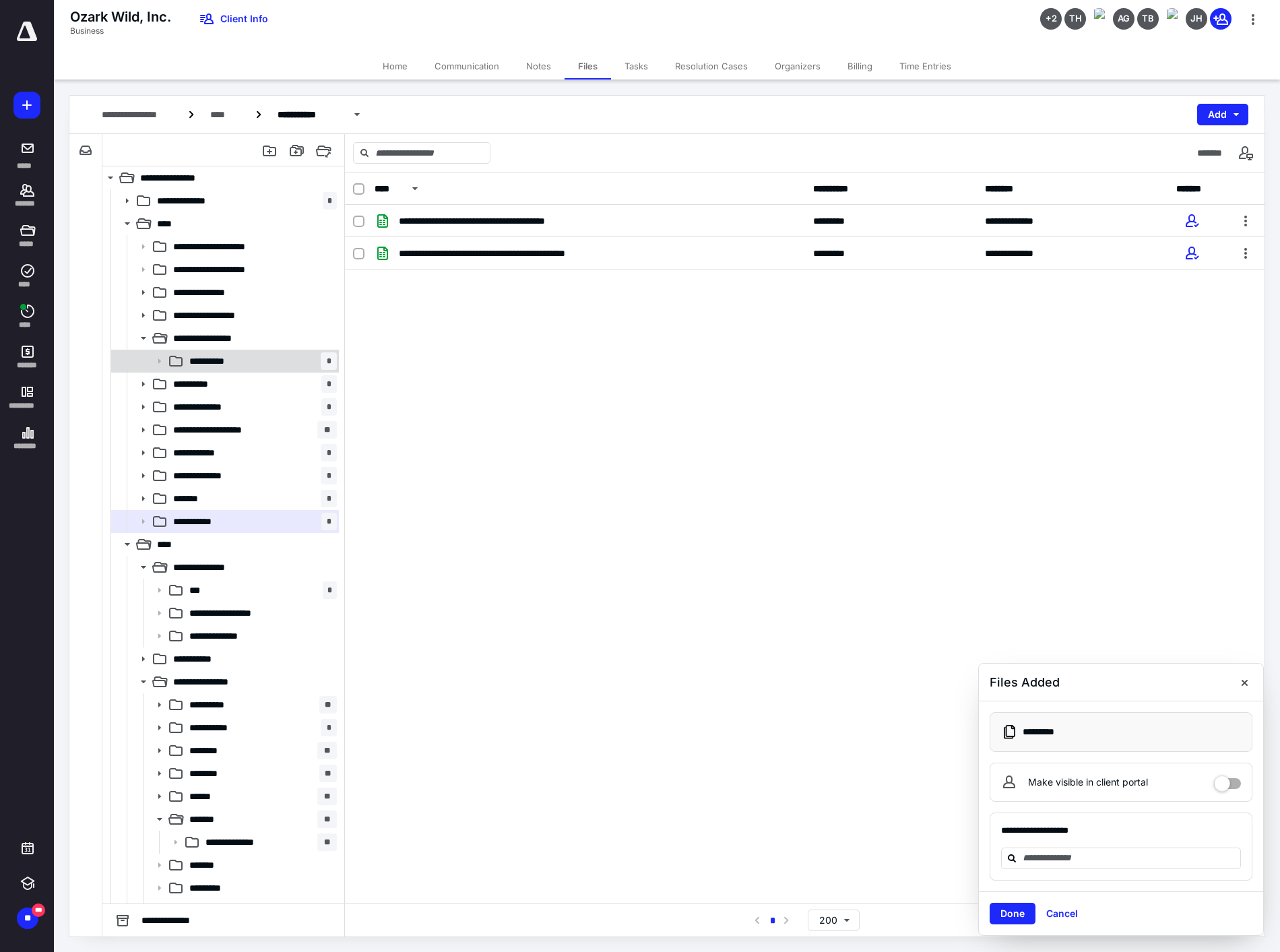 click on "**********" at bounding box center [260, 361] 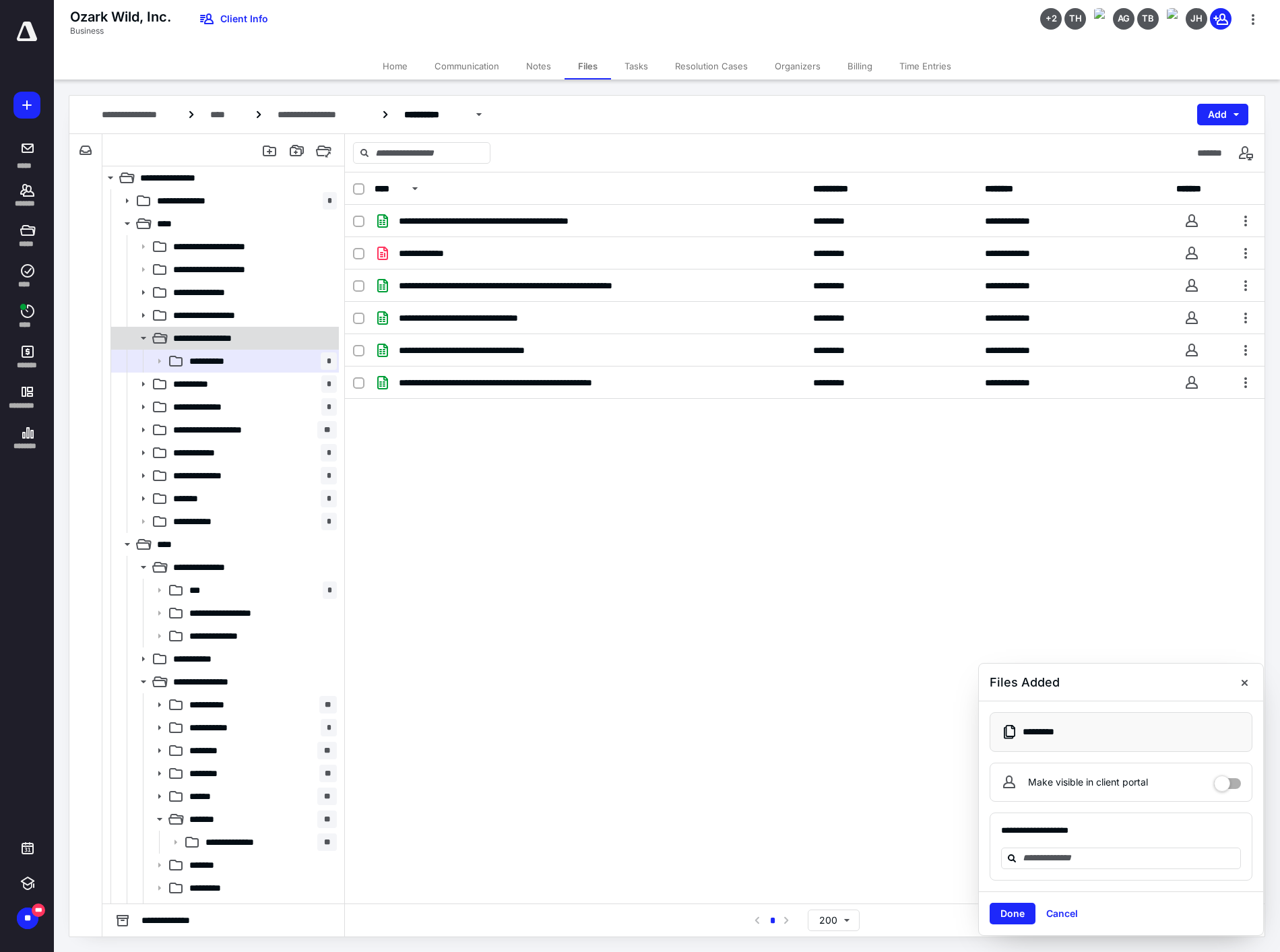 click on "**********" at bounding box center [252, 338] 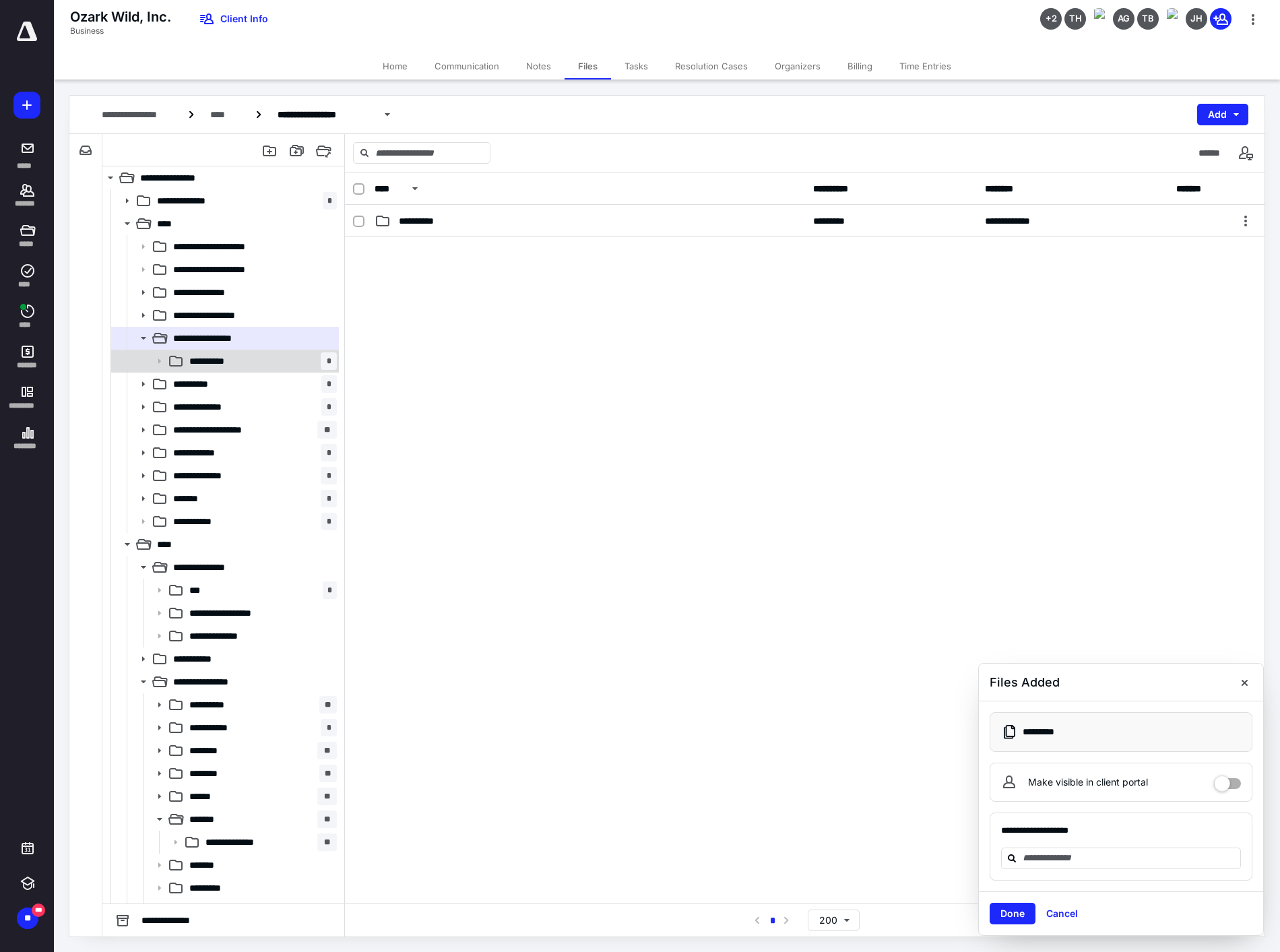 click on "**********" at bounding box center (260, 361) 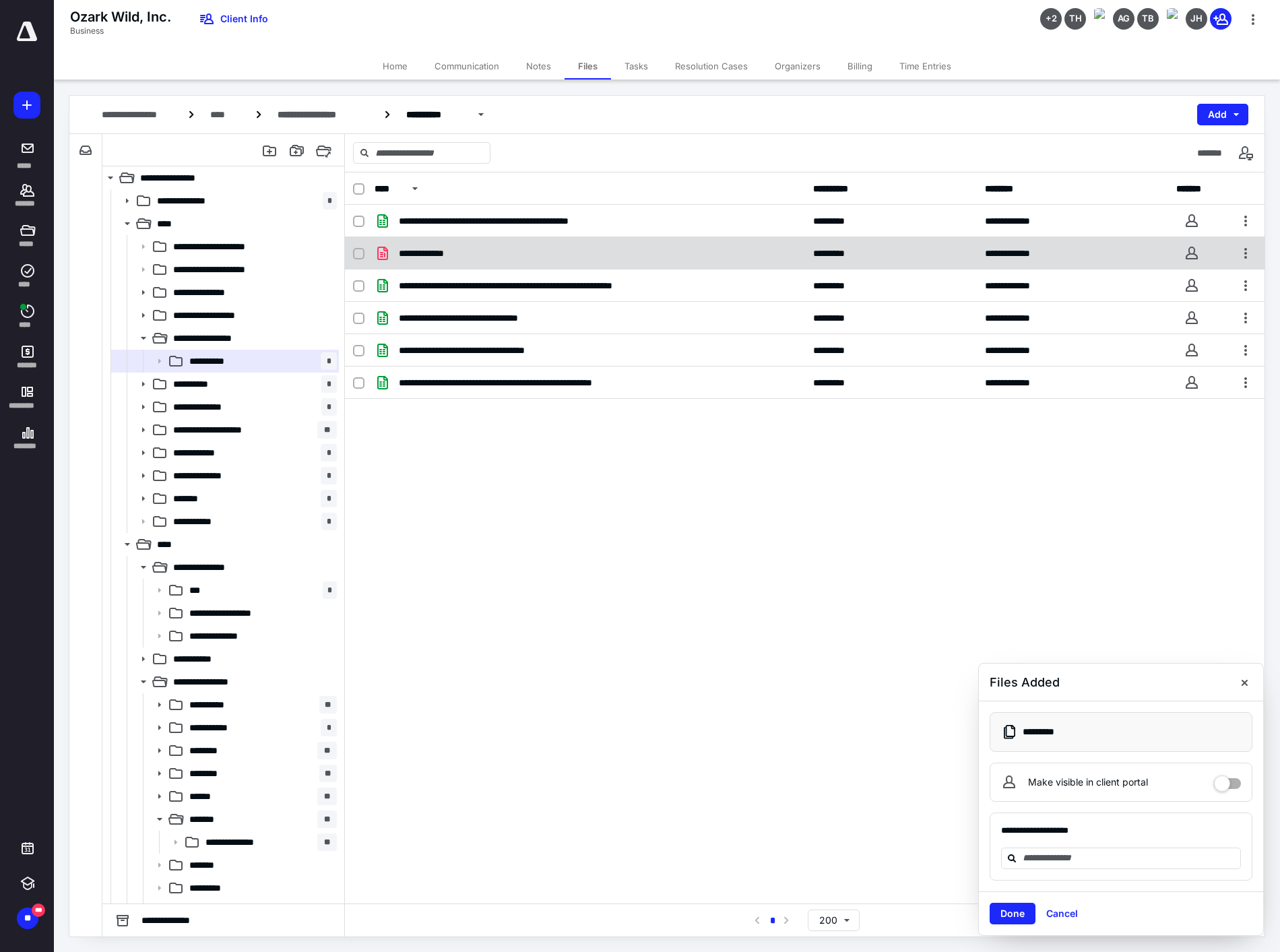 click on "**********" at bounding box center [429, 253] 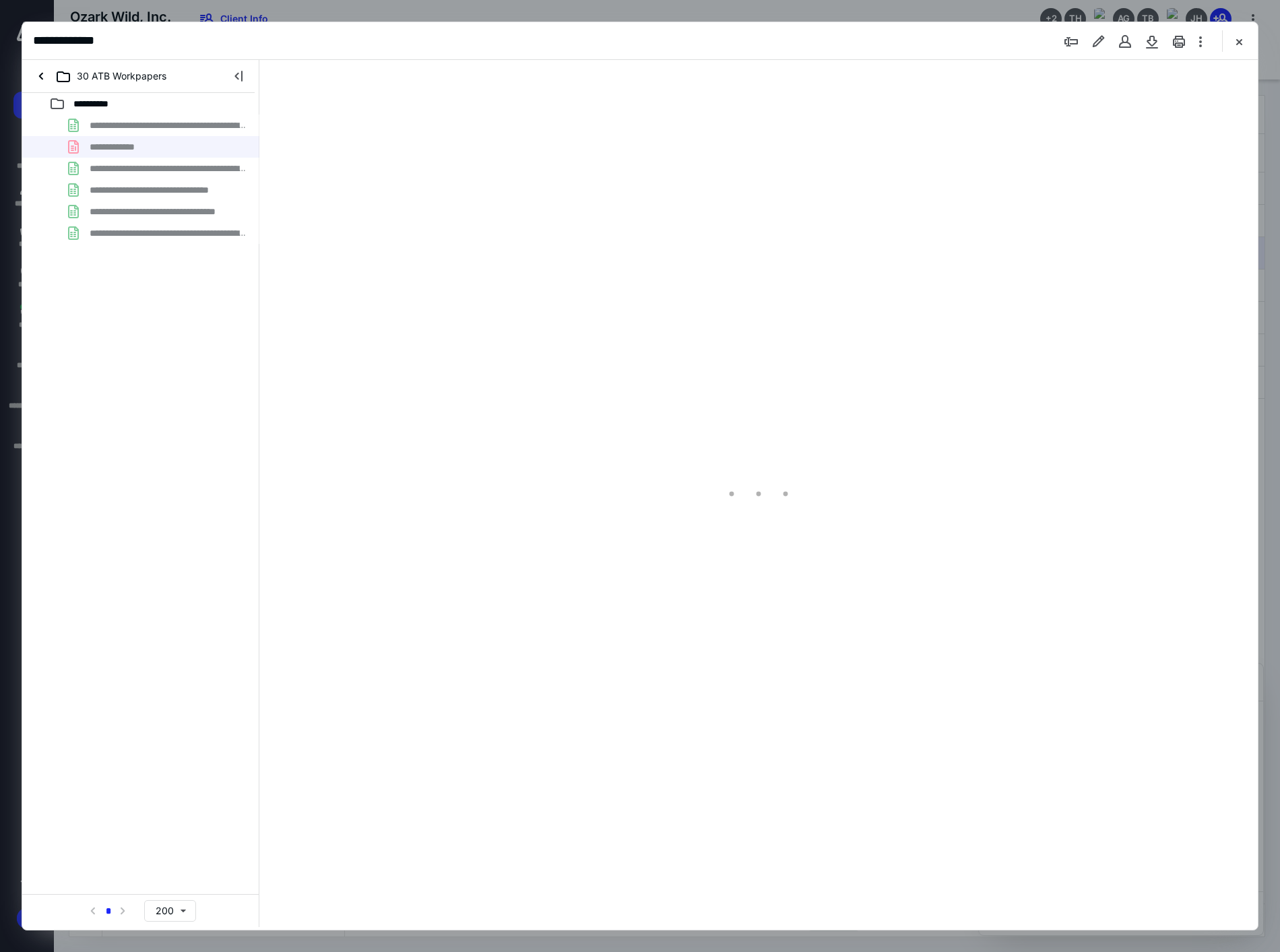 scroll, scrollTop: 0, scrollLeft: 0, axis: both 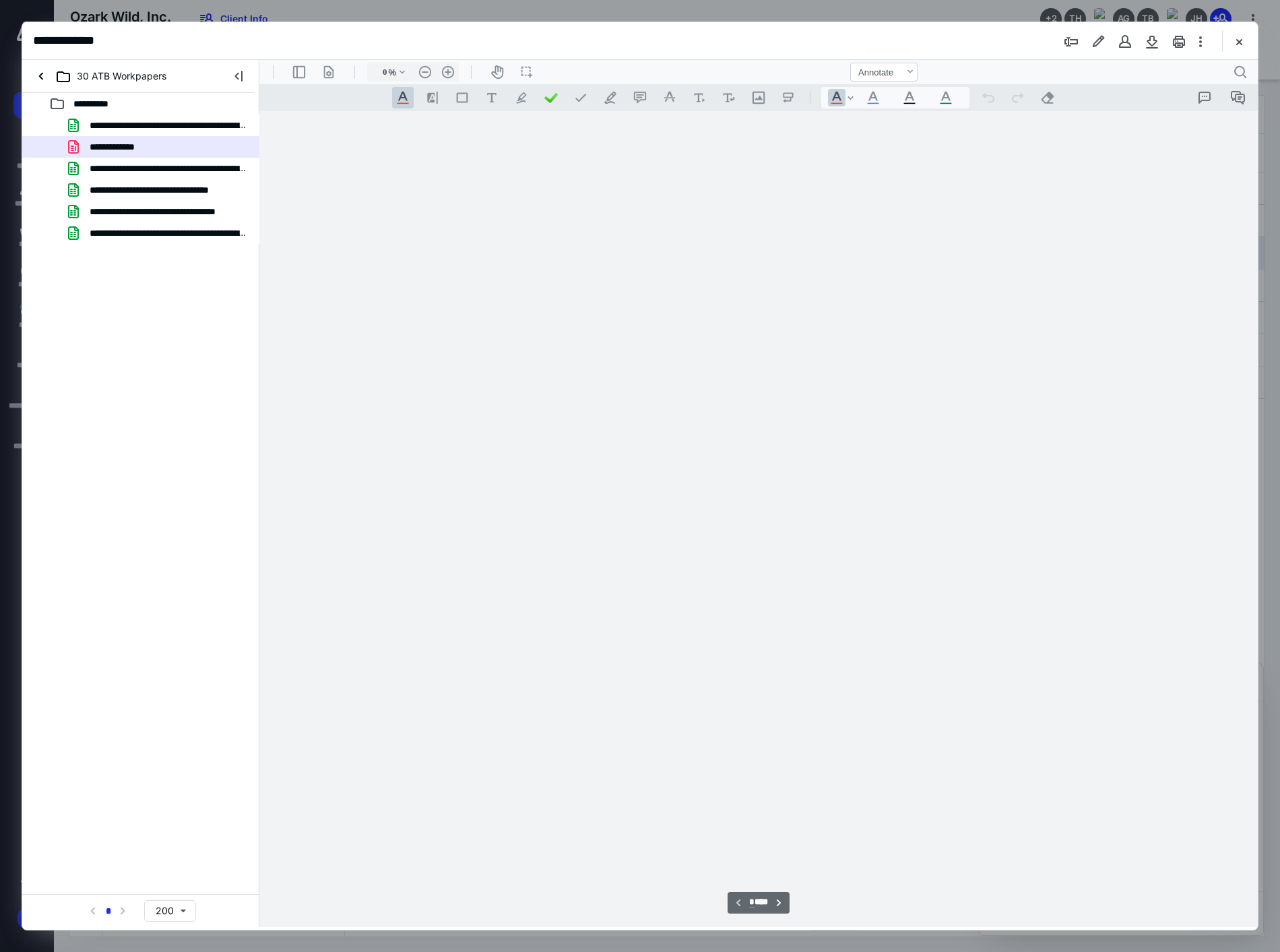 type on "184" 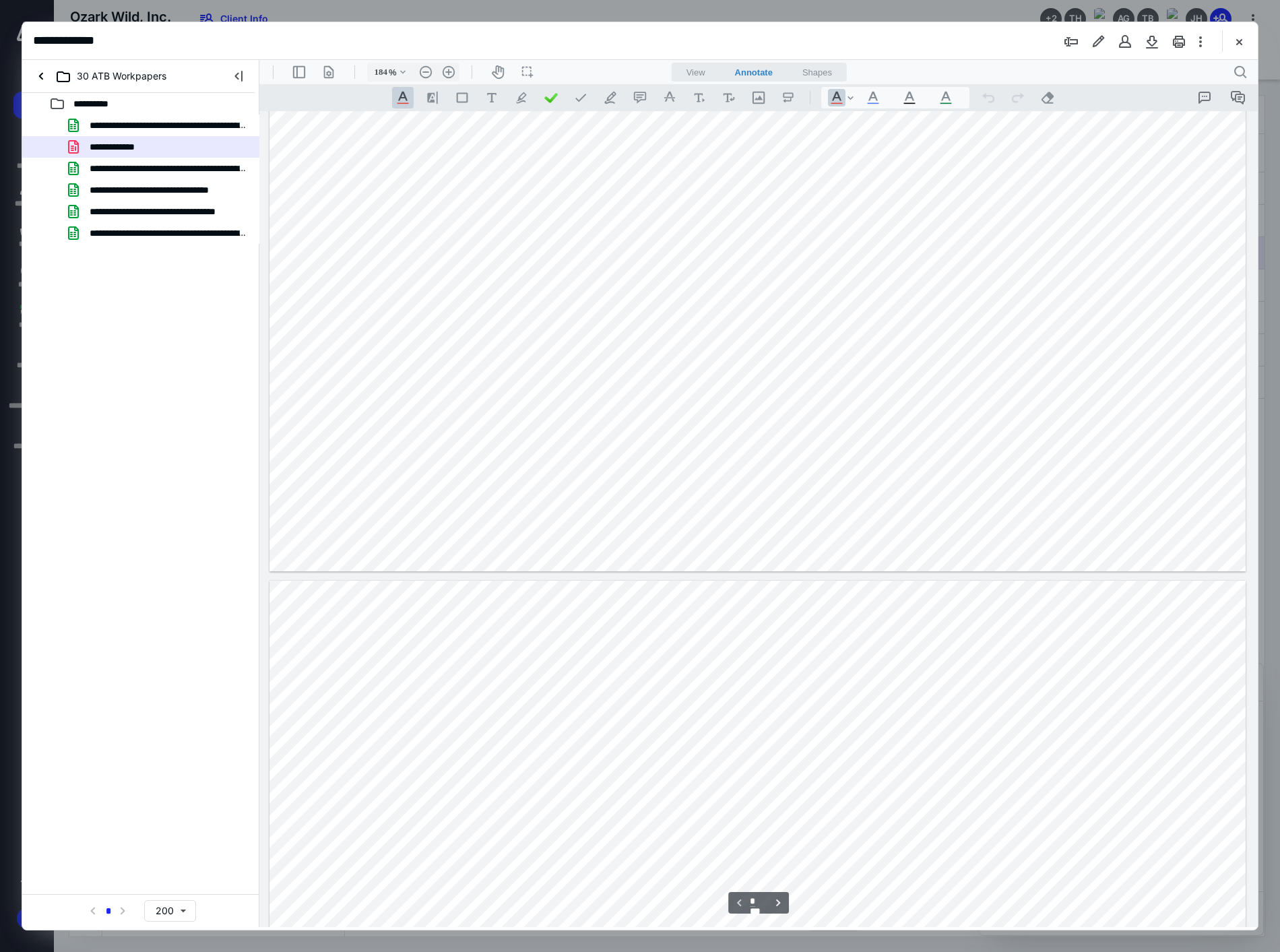 type on "*" 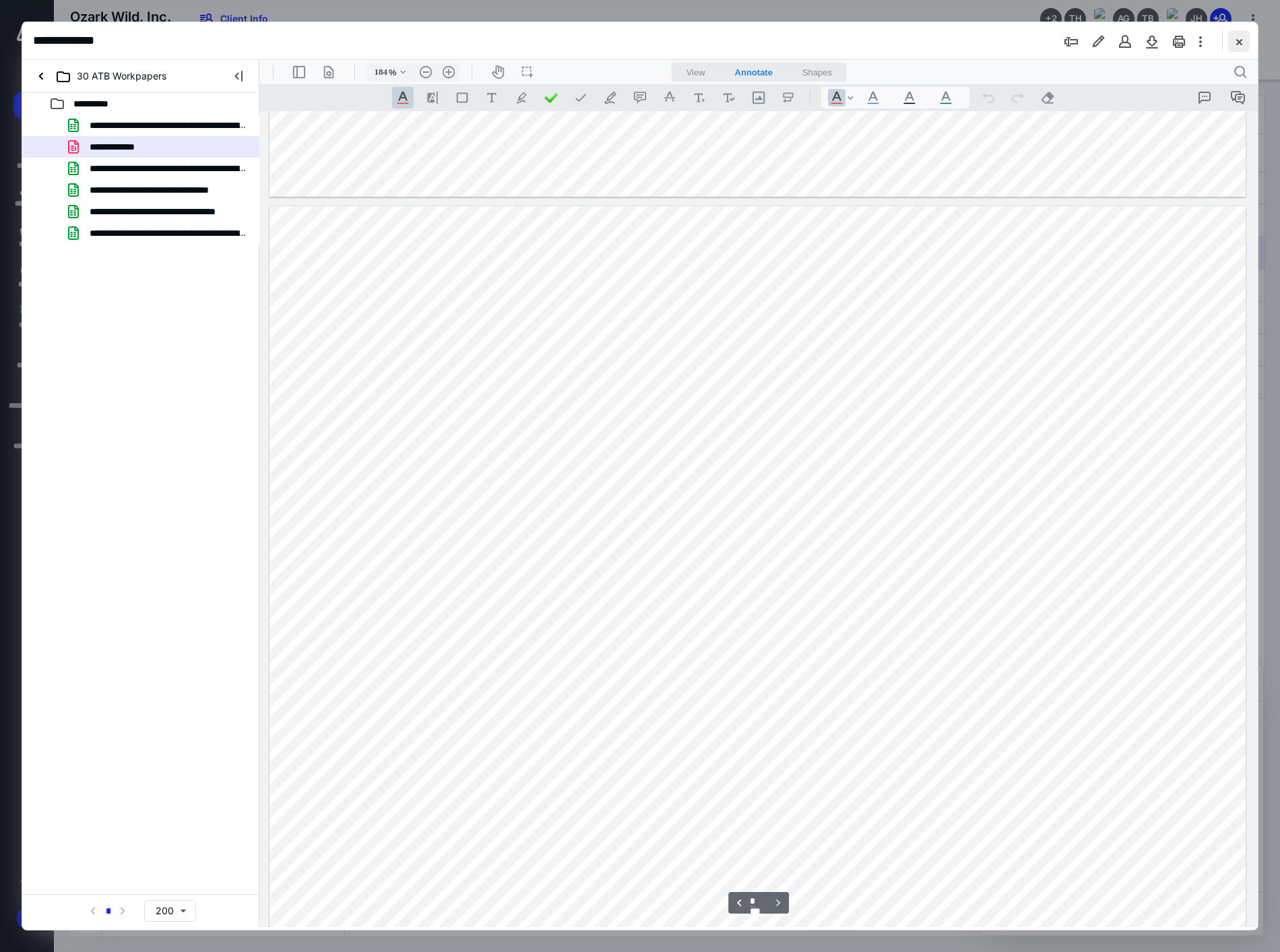 click at bounding box center (1239, 41) 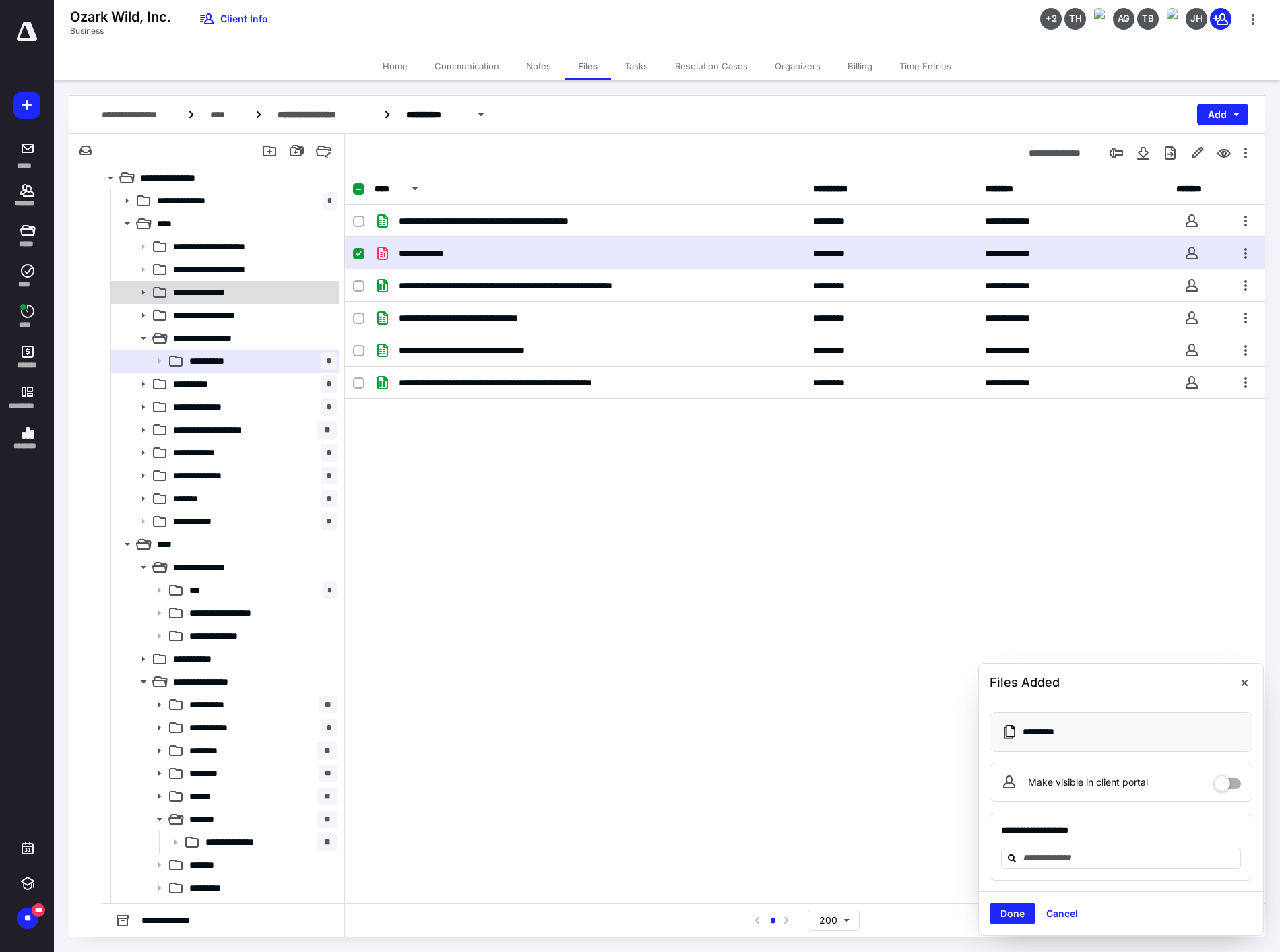 click on "**********" at bounding box center (252, 292) 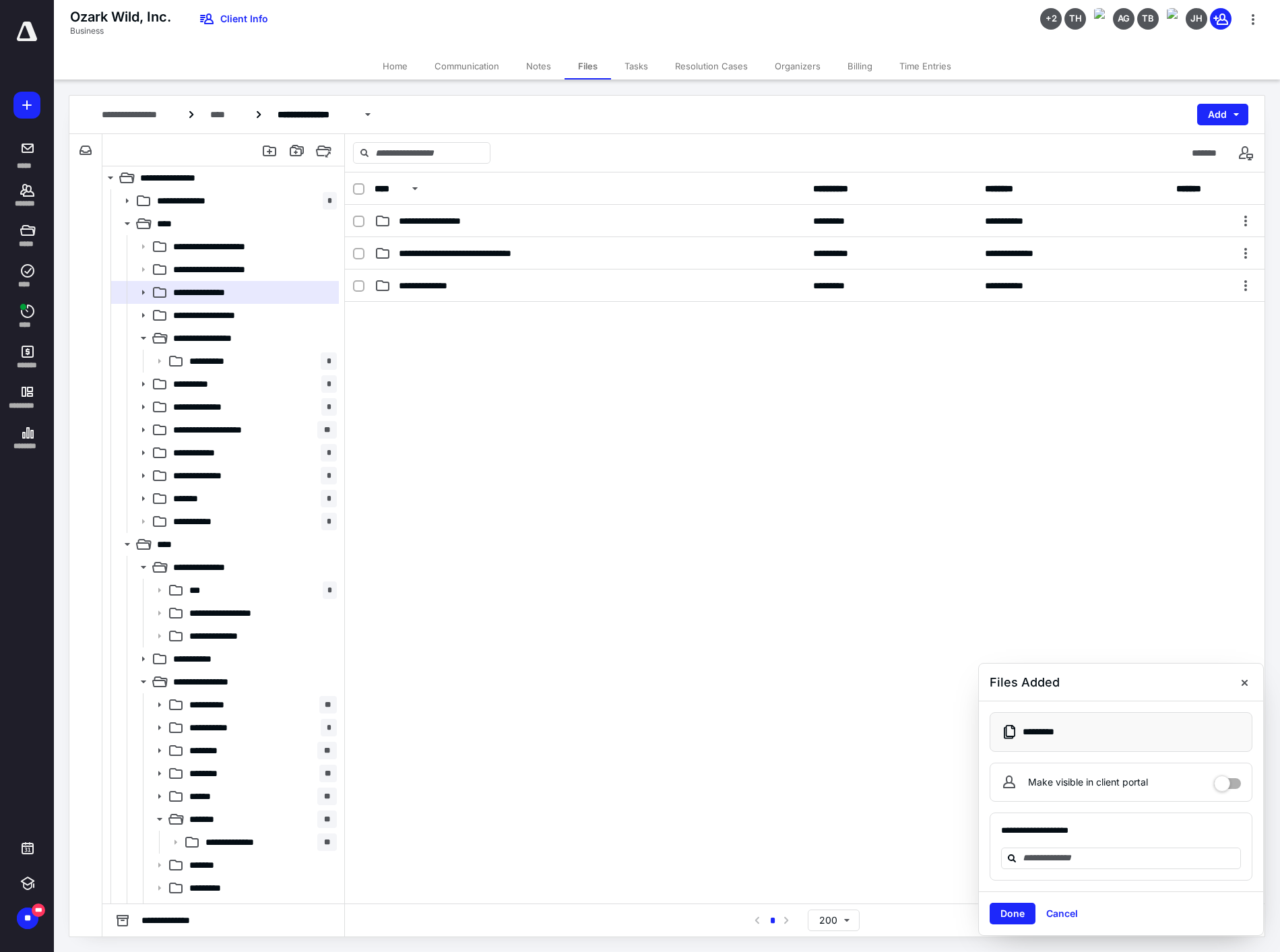 drag, startPoint x: 461, startPoint y: 338, endPoint x: 422, endPoint y: 322, distance: 42.154478 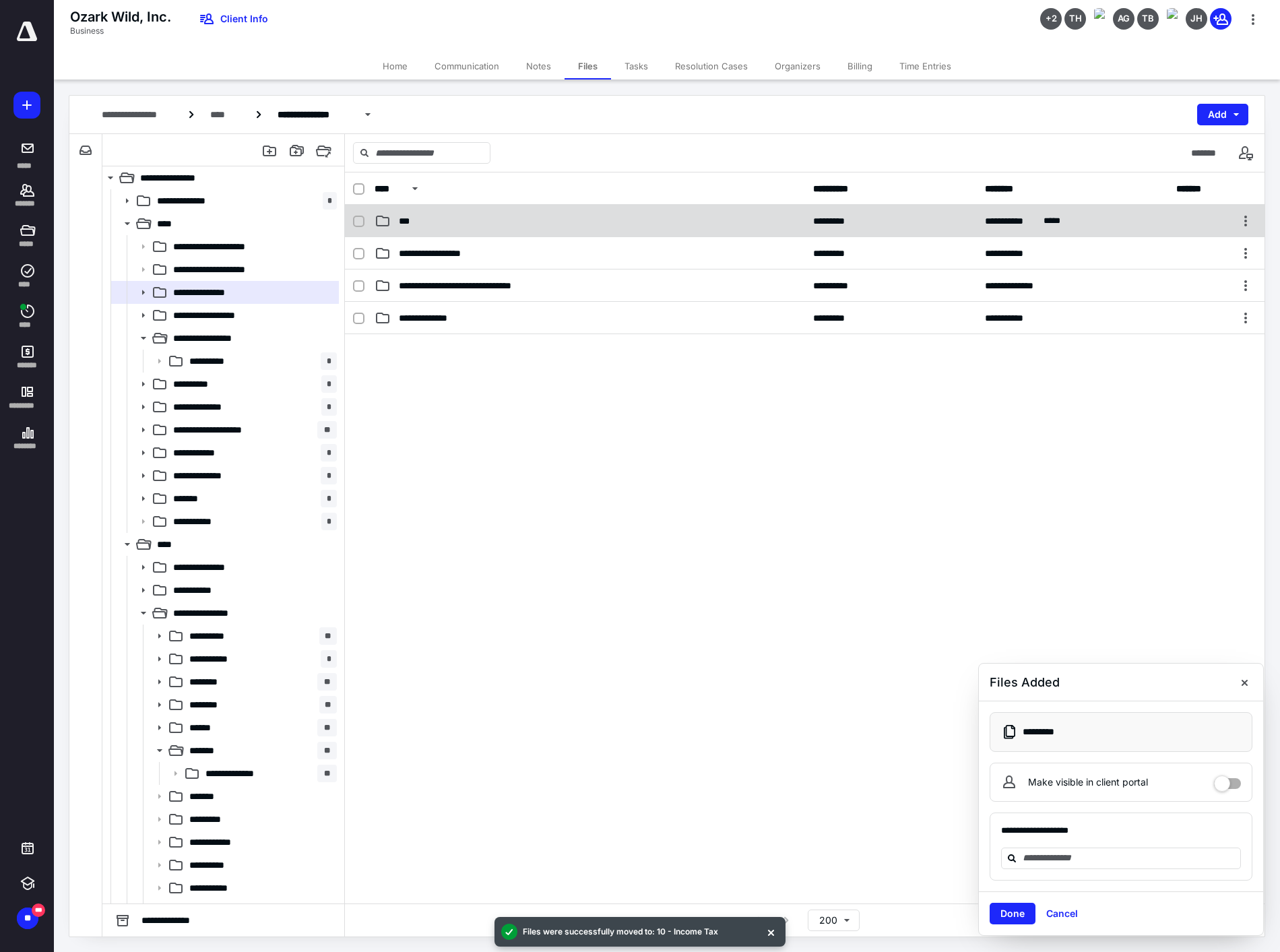 click on "***" at bounding box center (589, 221) 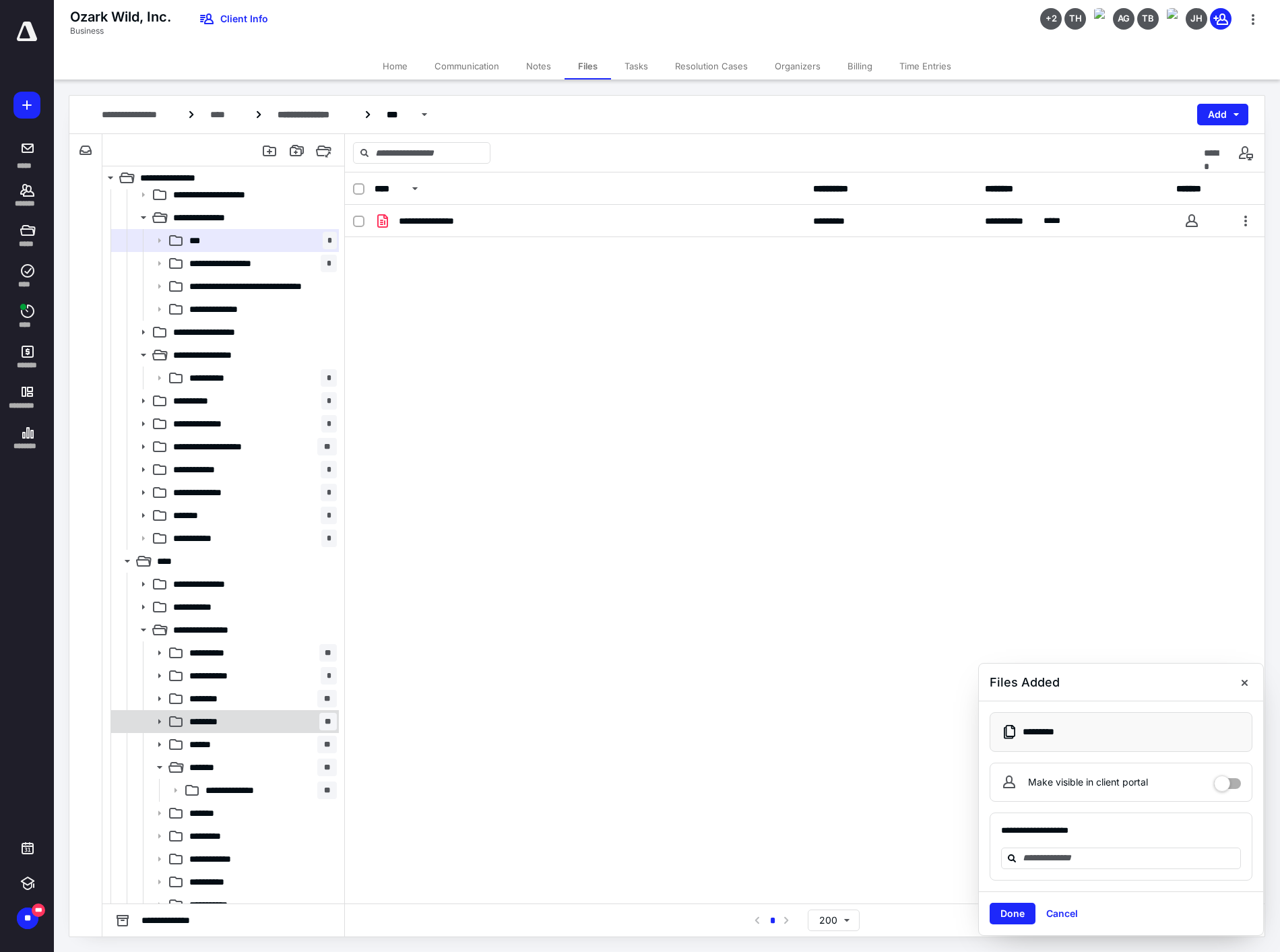 scroll, scrollTop: 150, scrollLeft: 0, axis: vertical 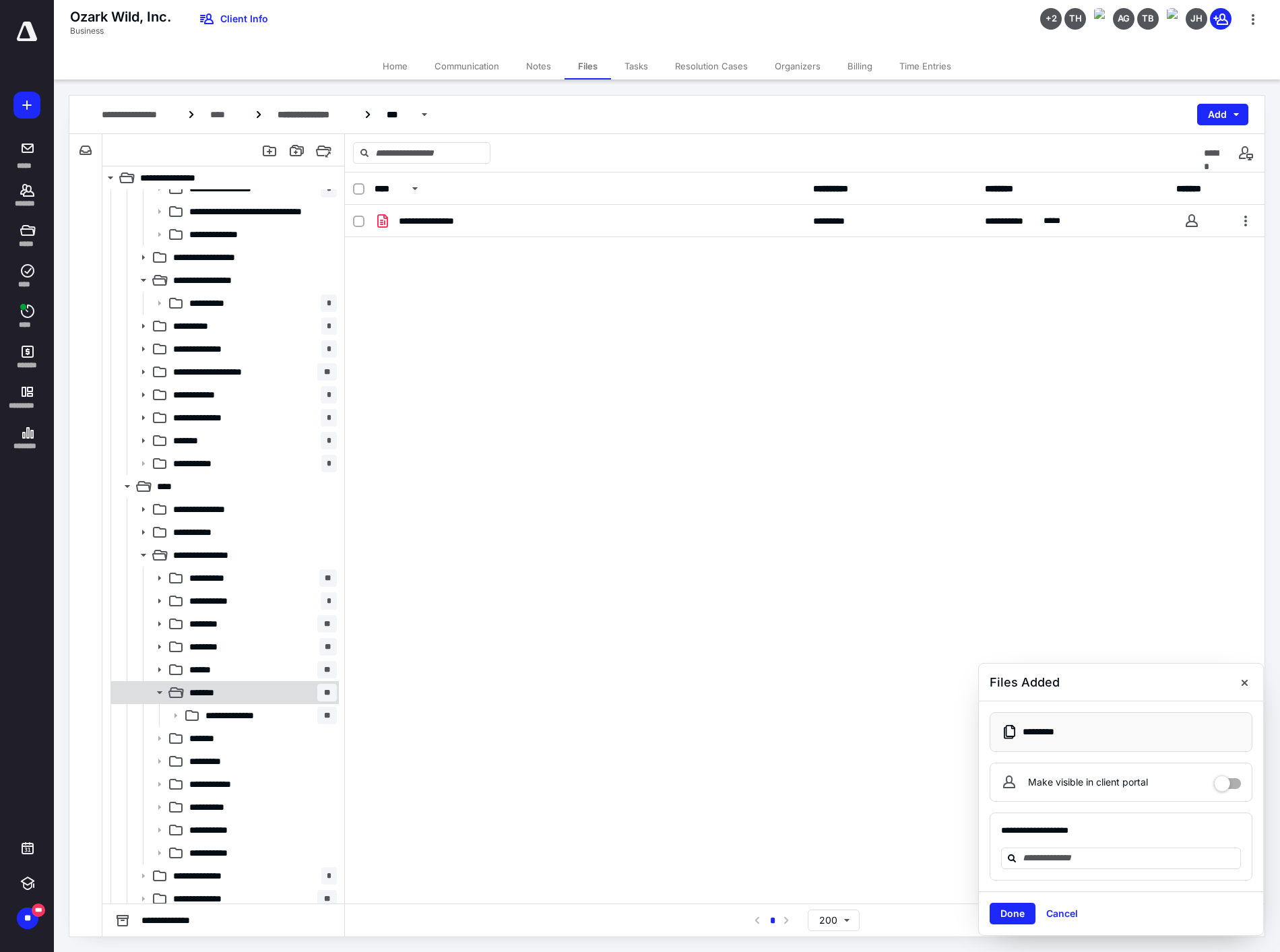 click on "******* **" at bounding box center [260, 693] 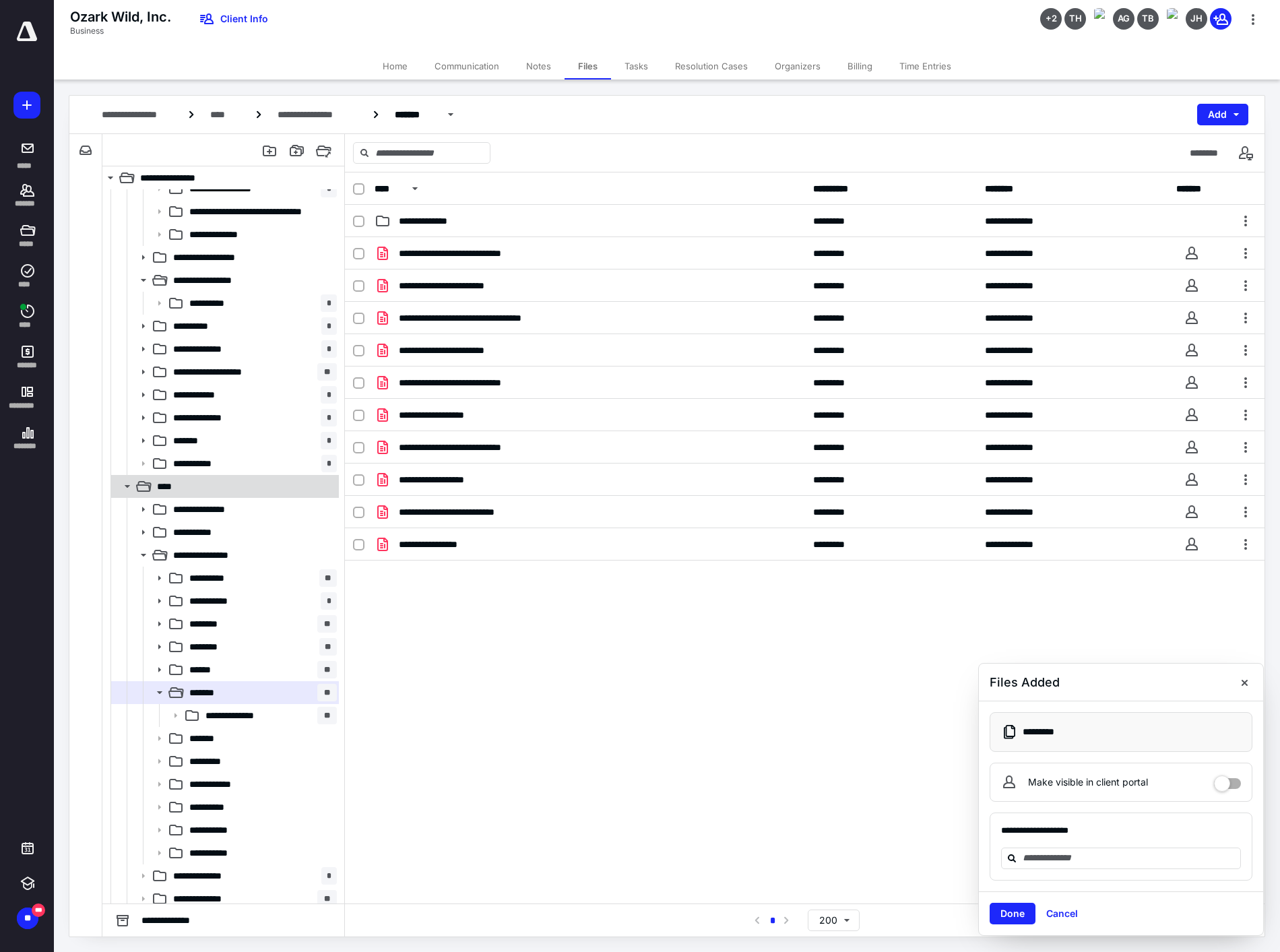 scroll, scrollTop: 0, scrollLeft: 0, axis: both 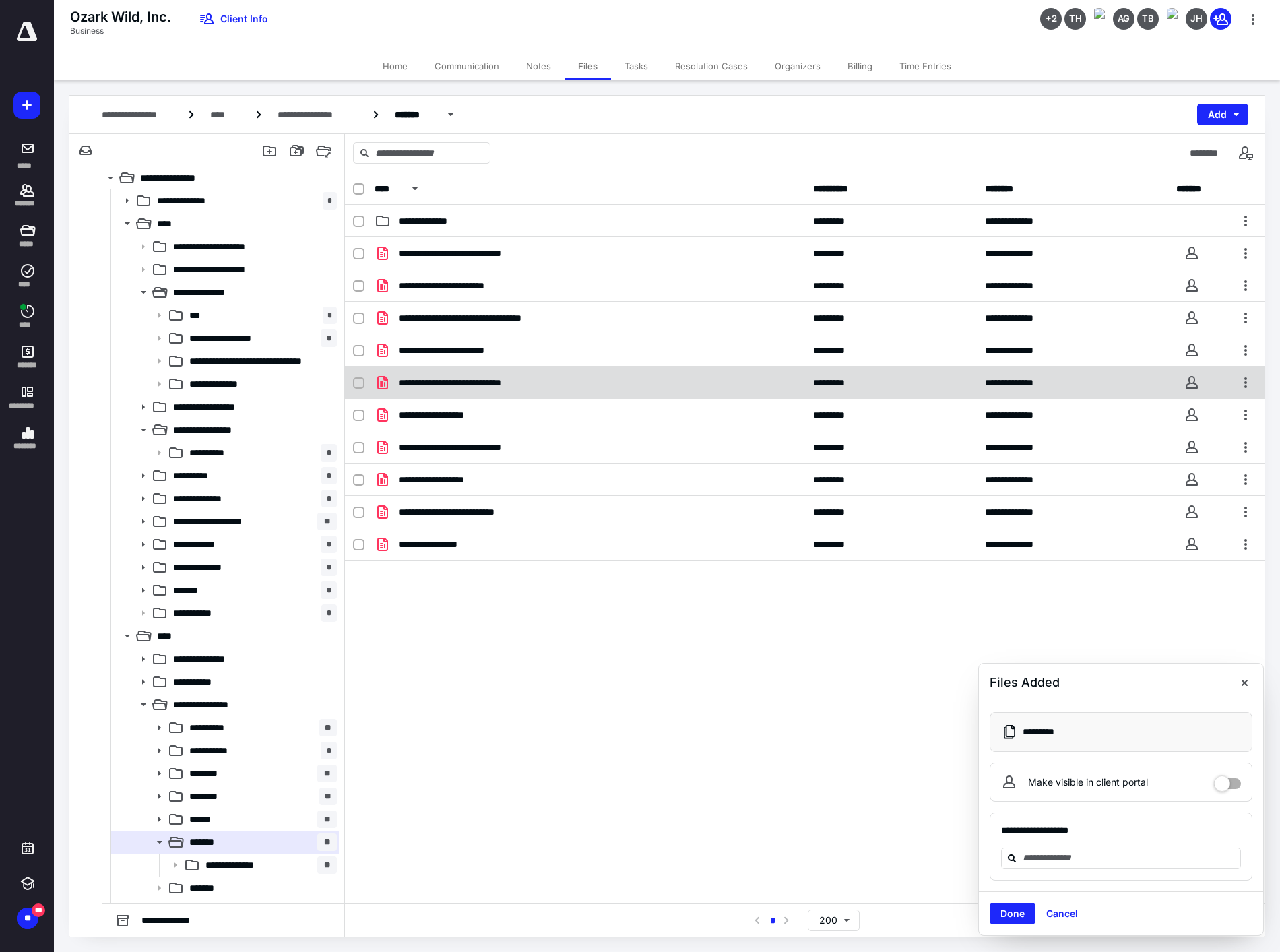 click on "**********" at bounding box center [589, 383] 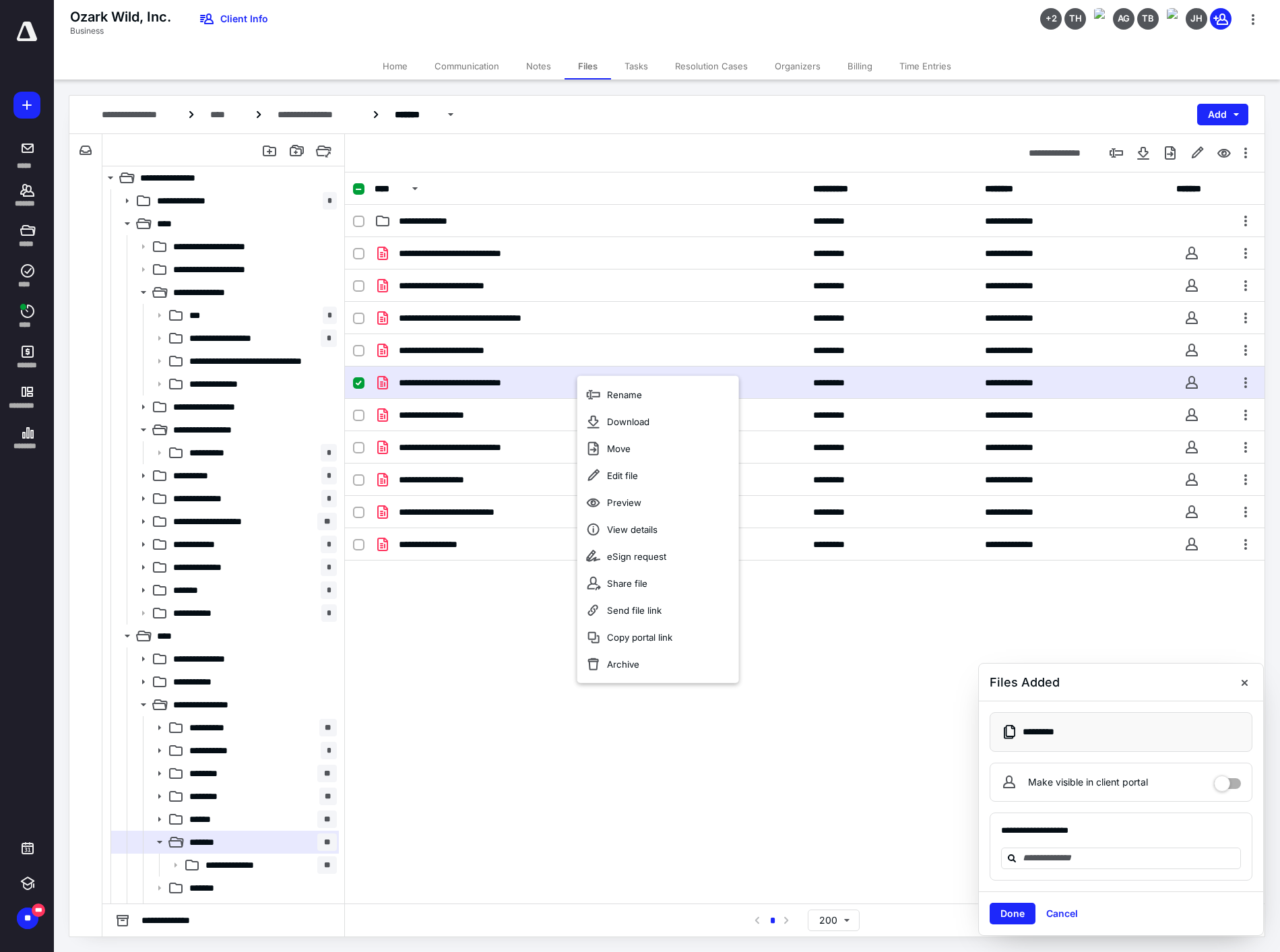 click on "**********" at bounding box center [589, 383] 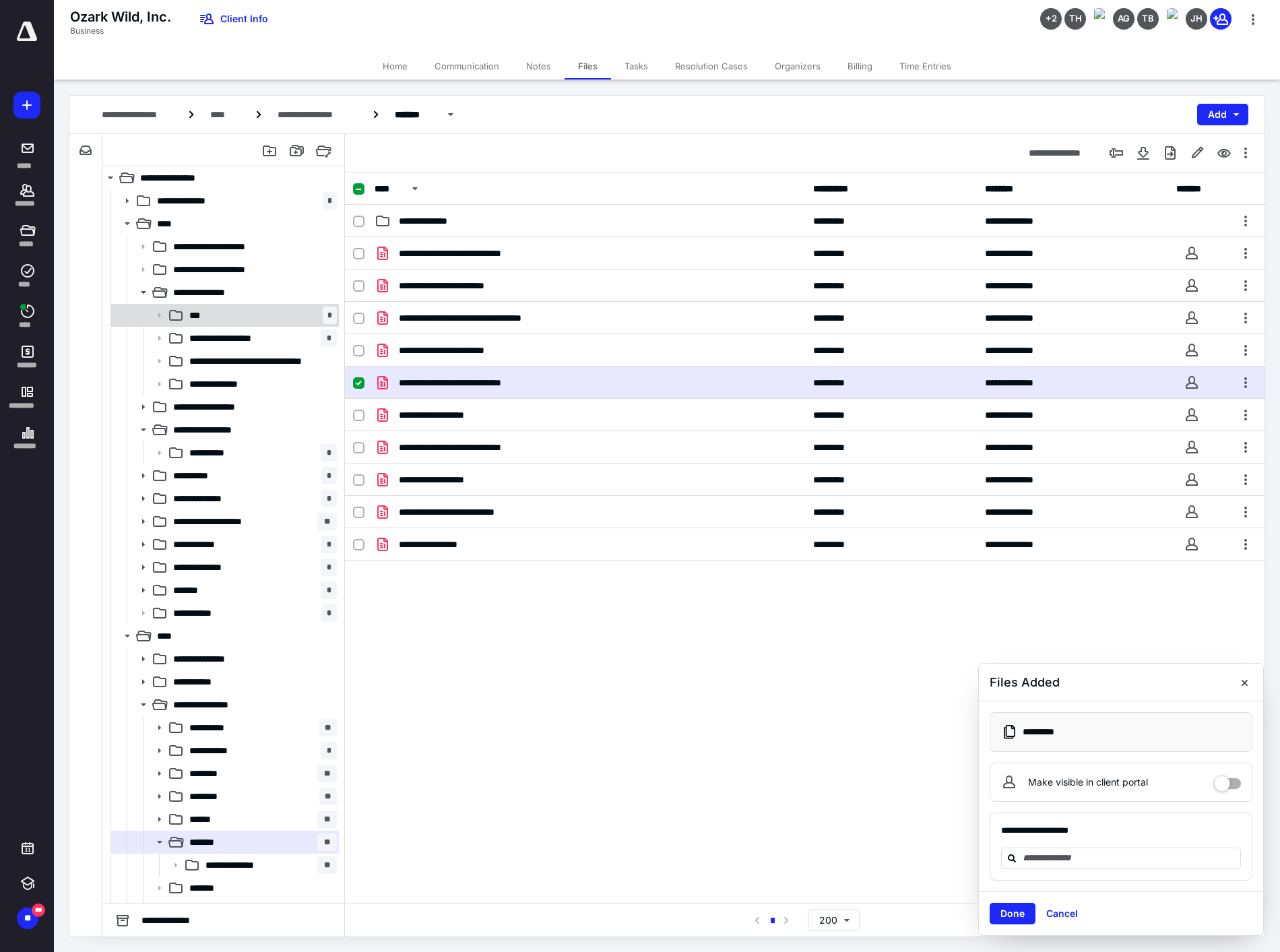 click on "*** *" at bounding box center (260, 315) 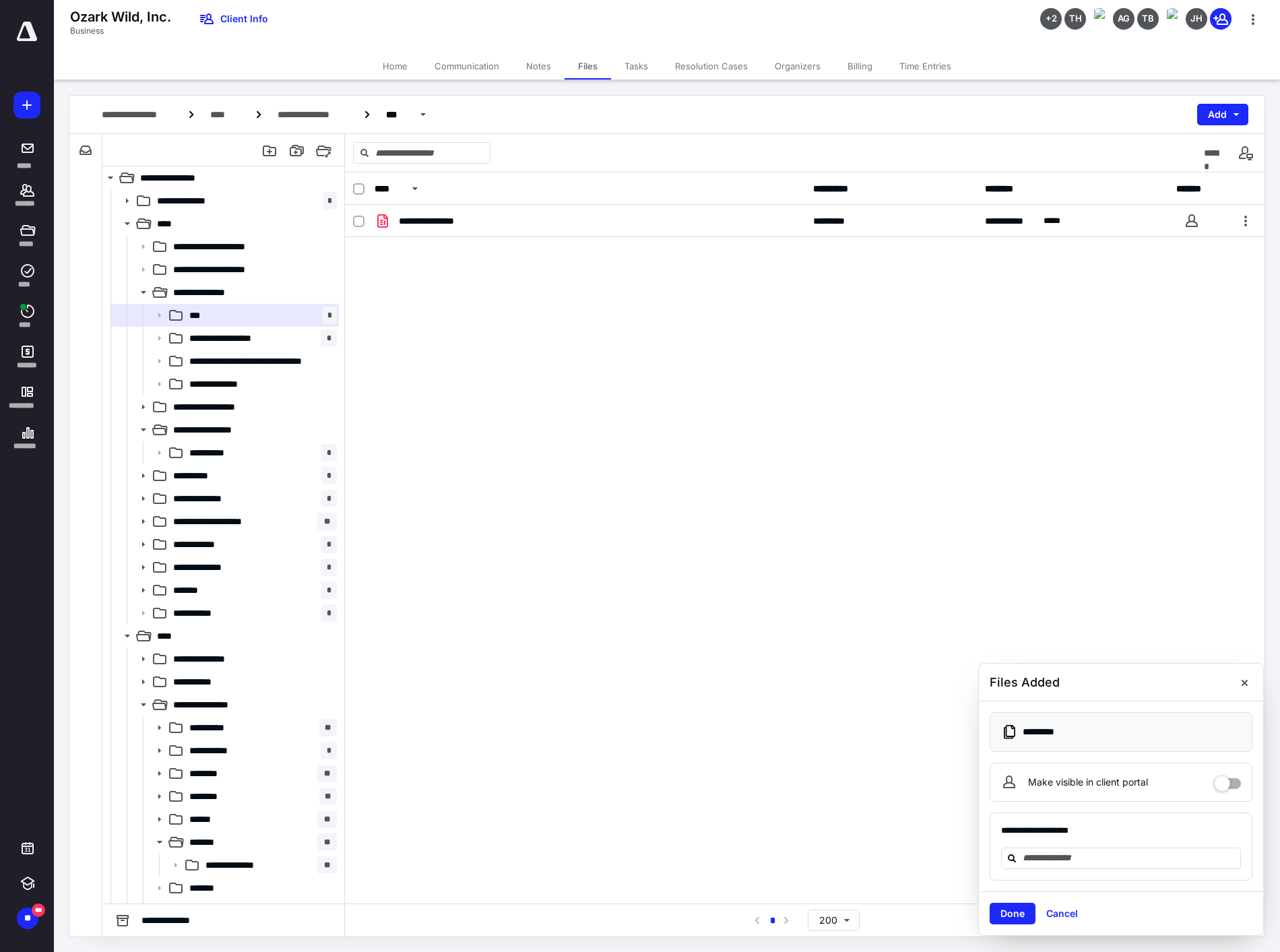 click on "**********" at bounding box center (804, 306) 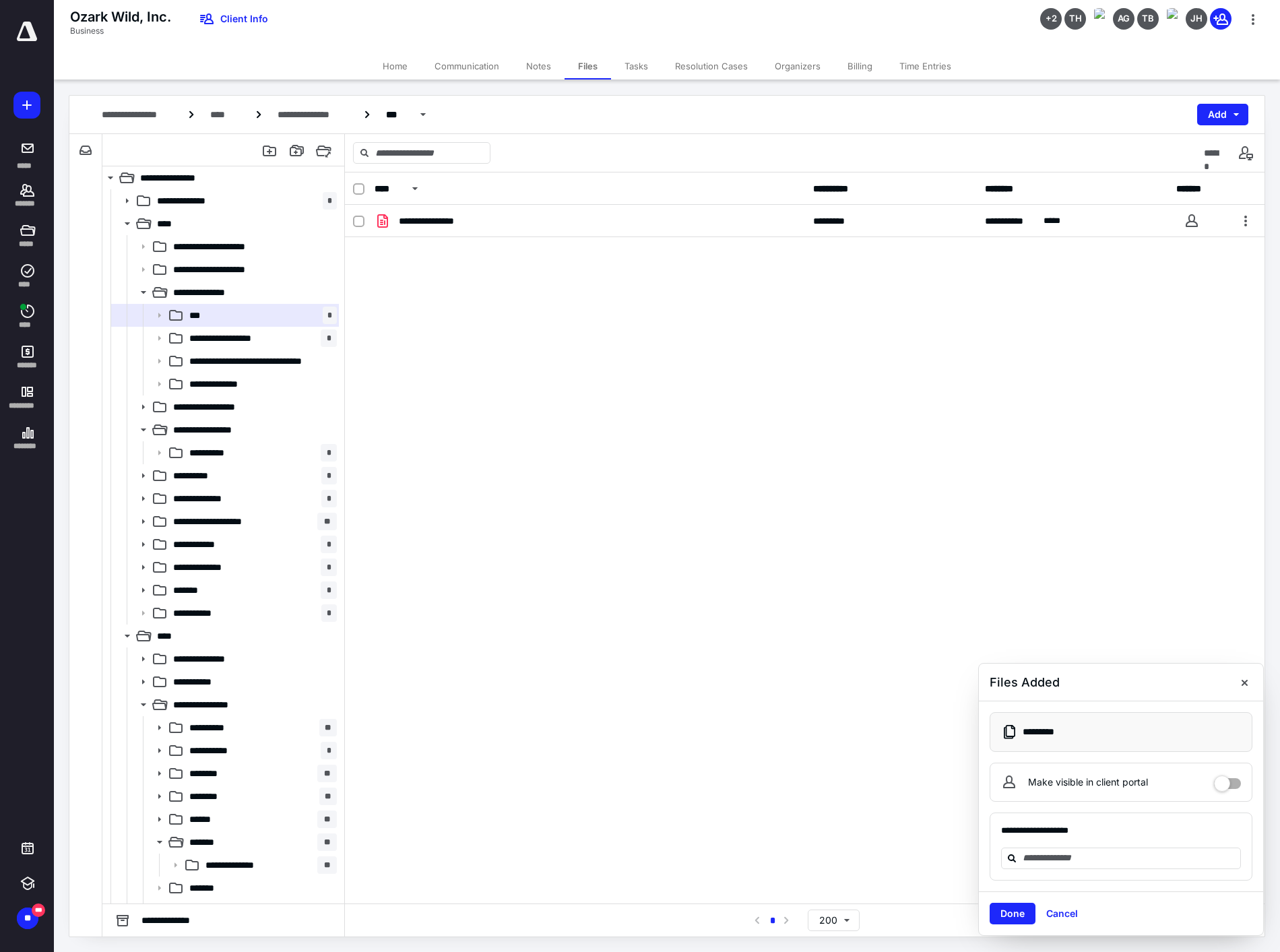 drag, startPoint x: 911, startPoint y: 389, endPoint x: 777, endPoint y: 402, distance: 134.62912 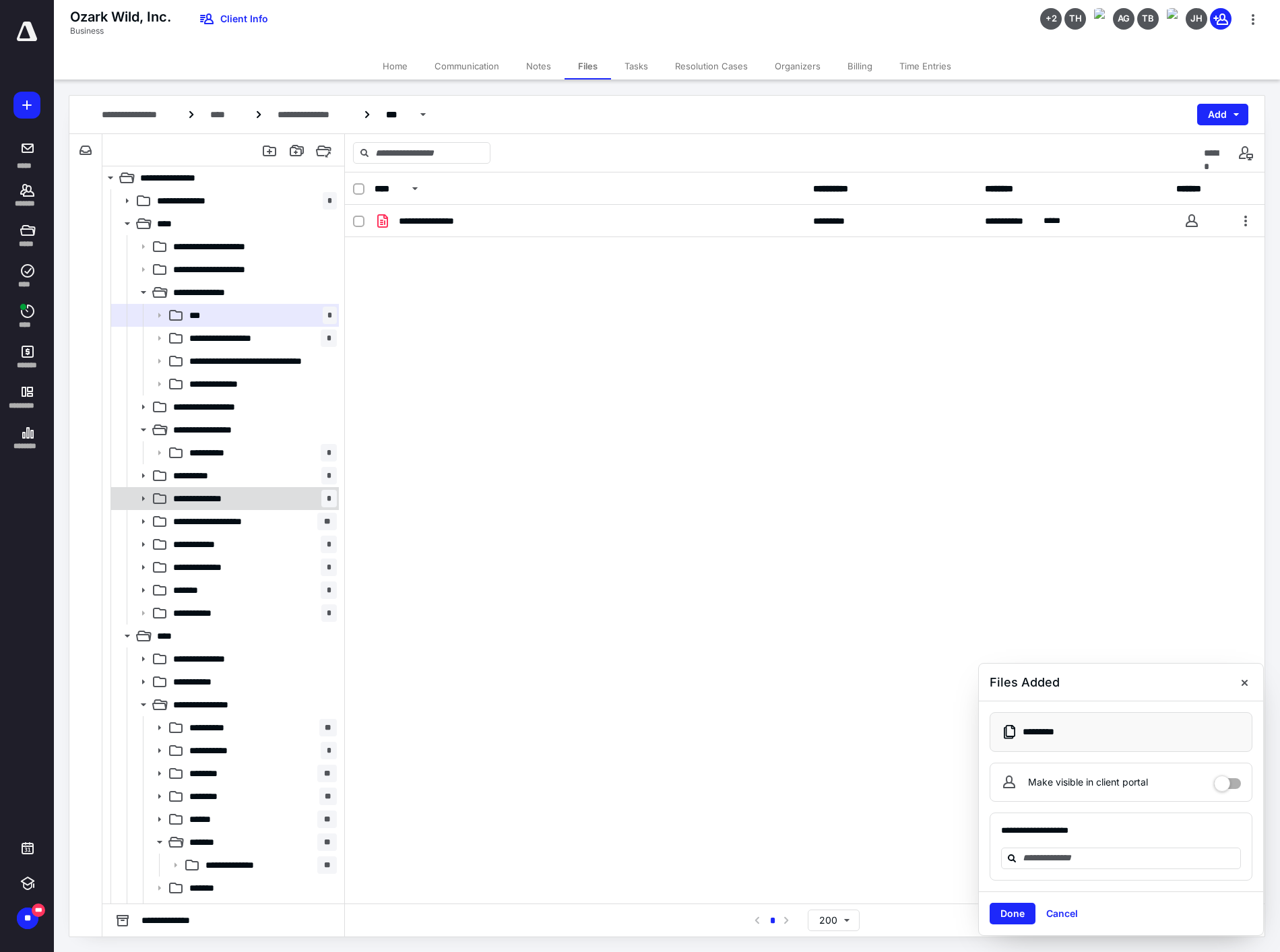 click on "**********" at bounding box center [252, 499] 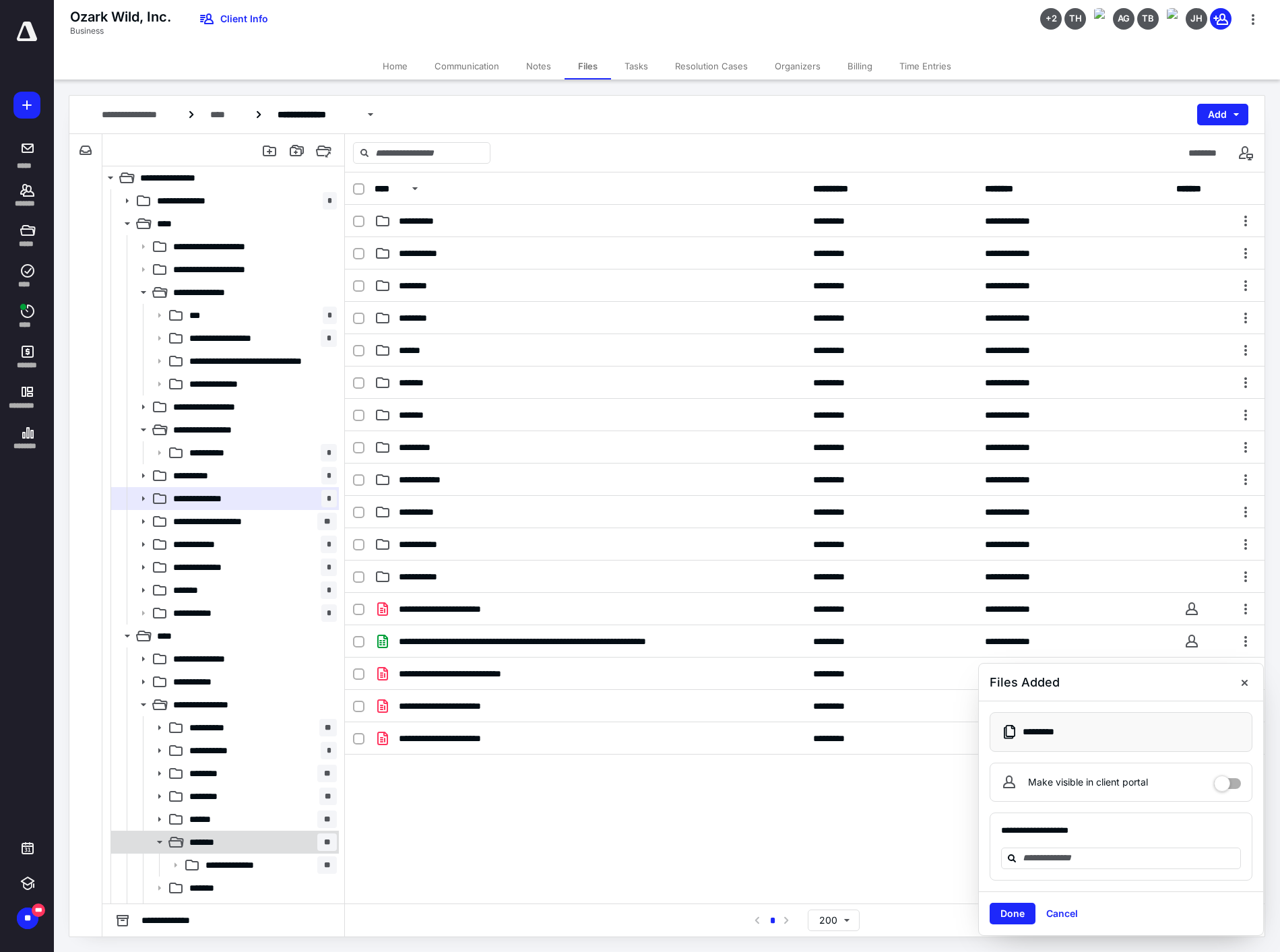 click on "******* **" at bounding box center (260, 842) 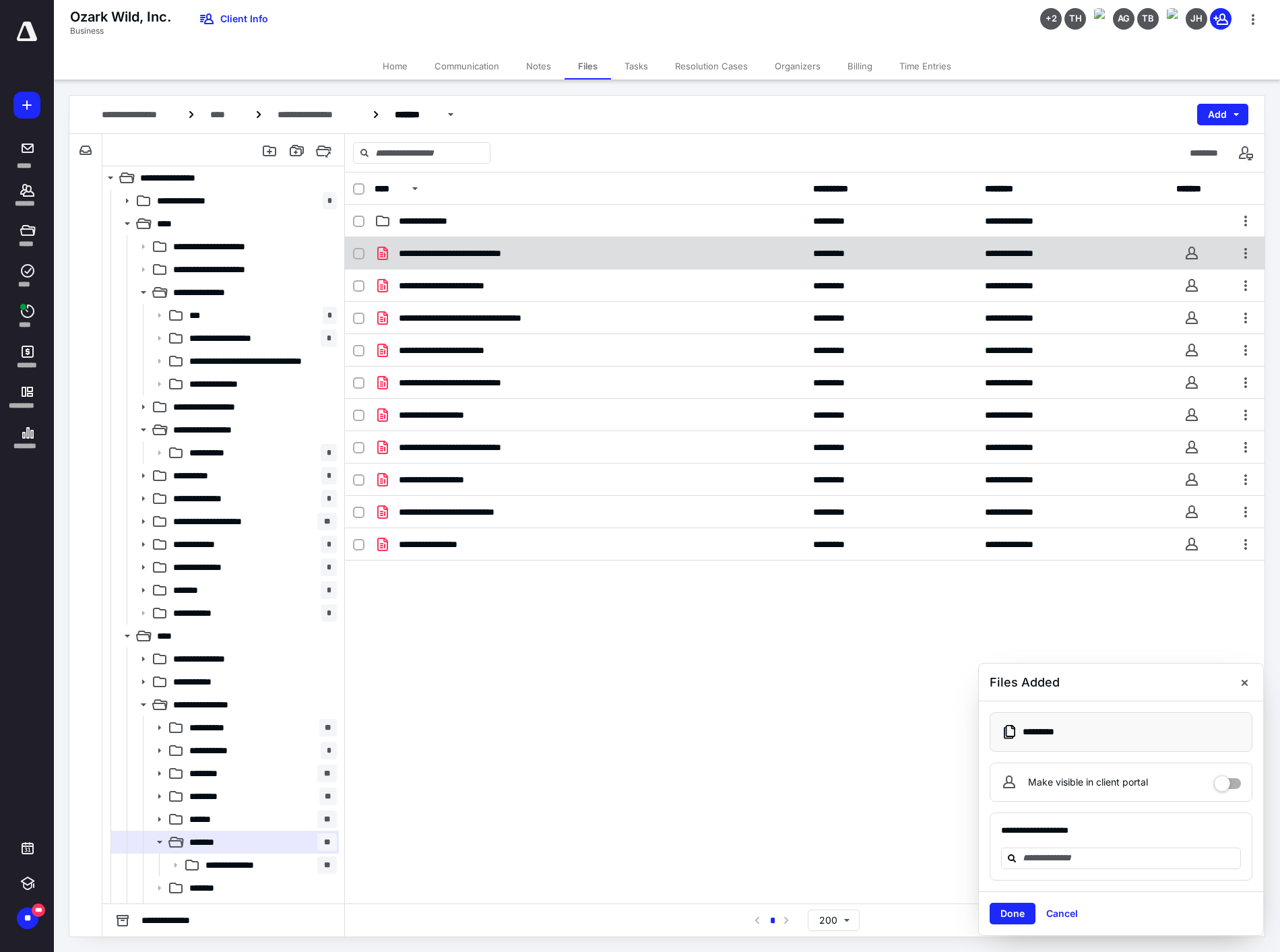 click on "**********" at bounding box center (589, 253) 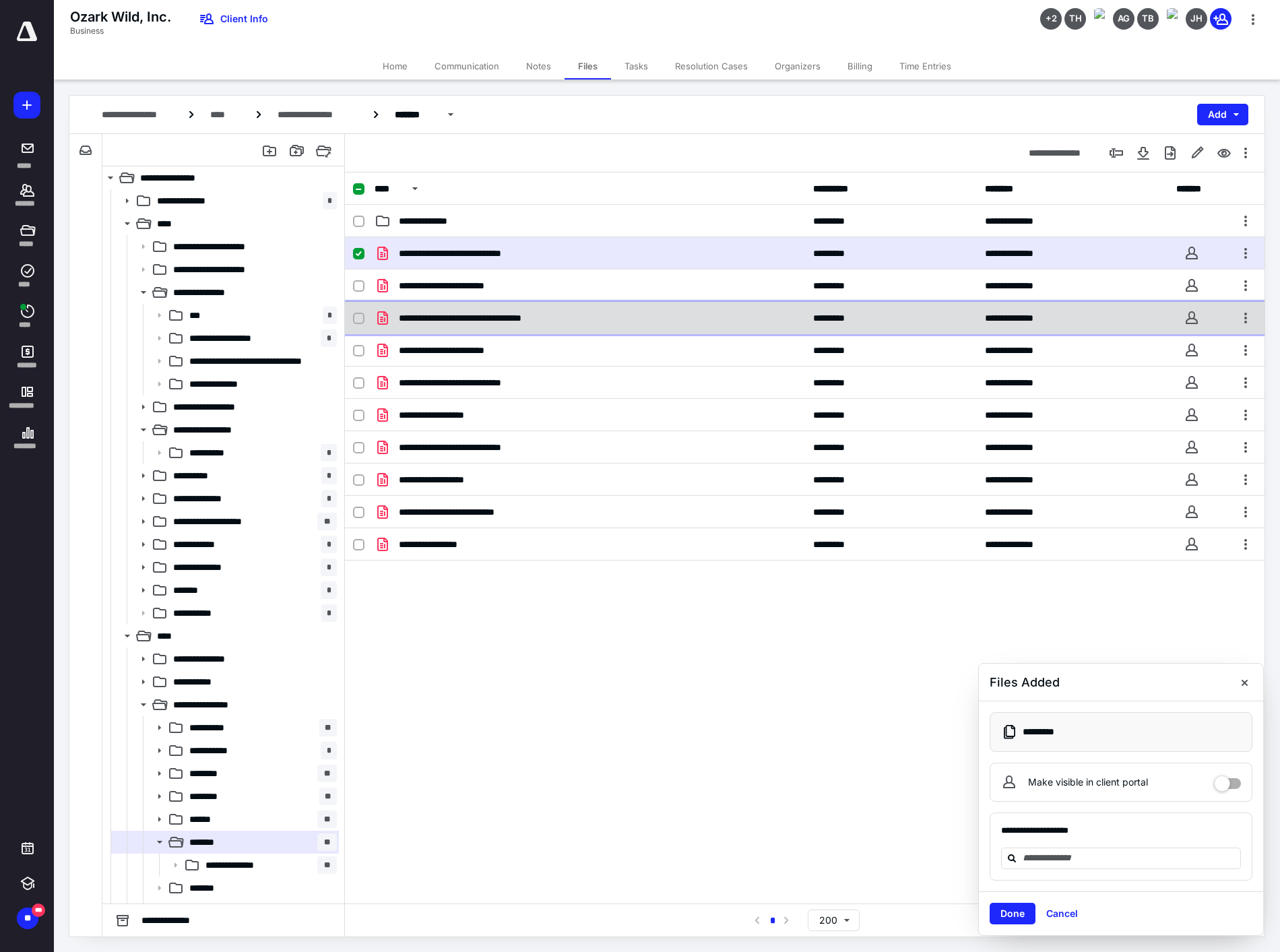 click on "**********" at bounding box center (589, 318) 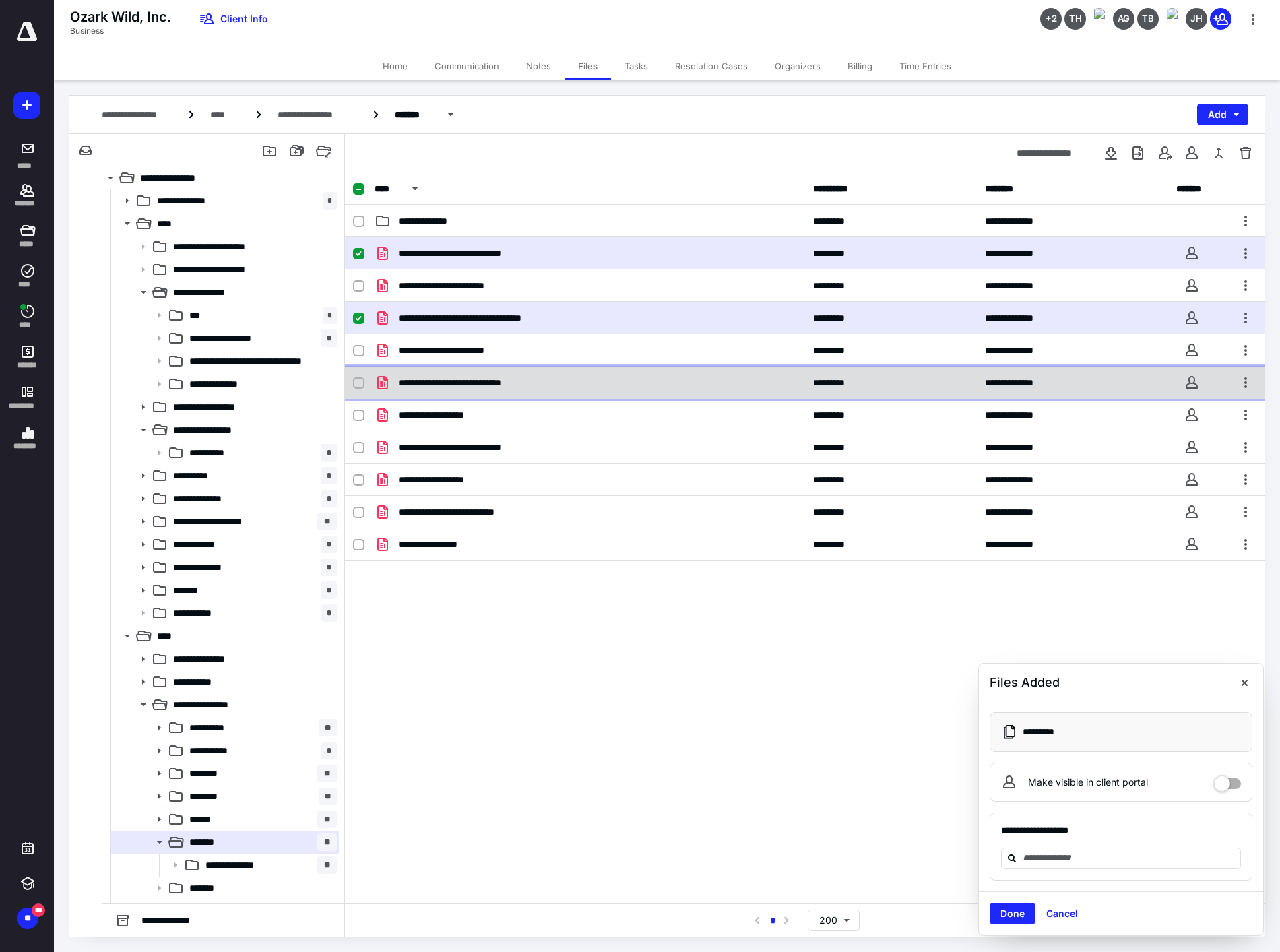click on "**********" at bounding box center (589, 383) 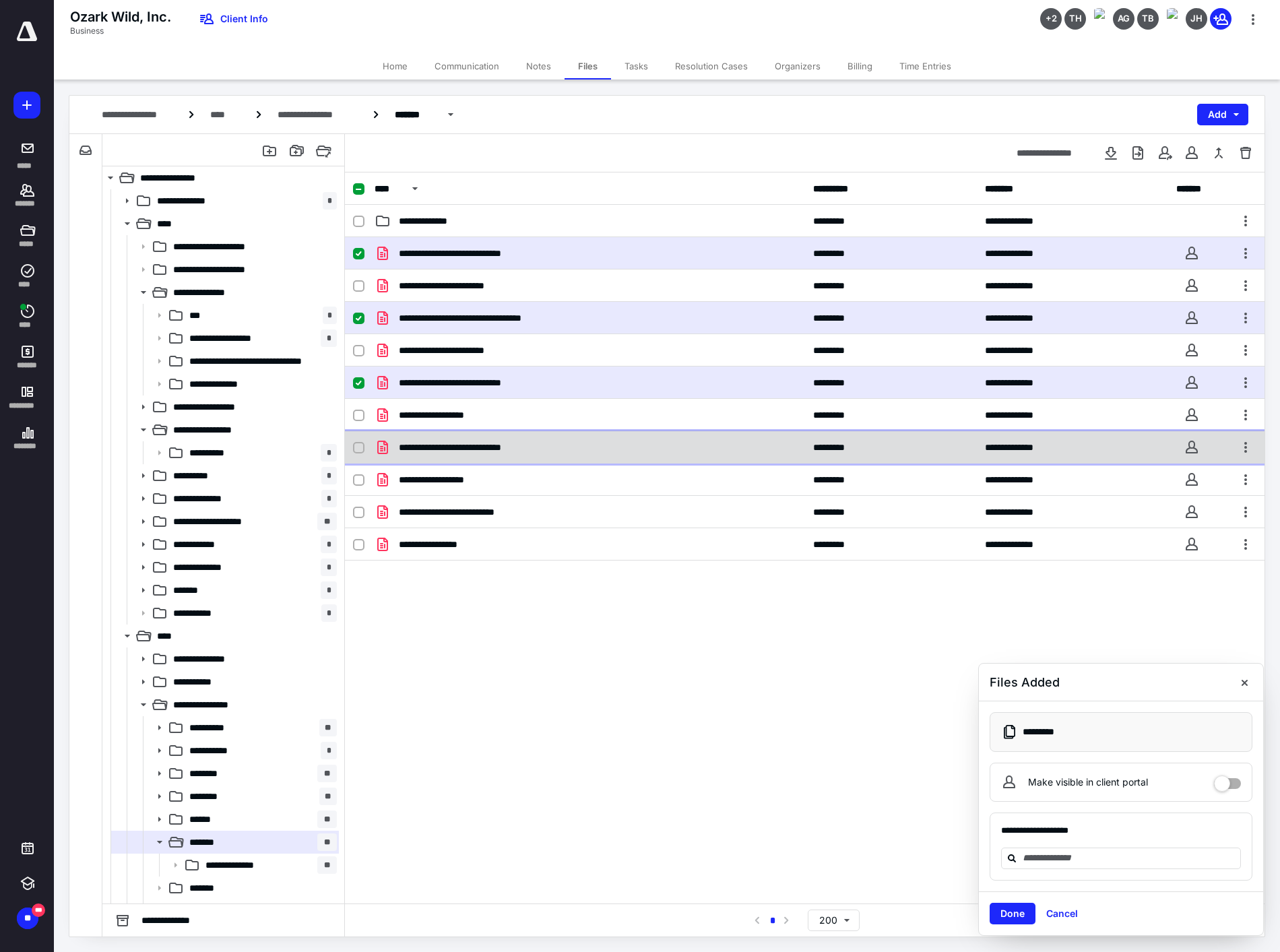 click on "**********" at bounding box center [589, 447] 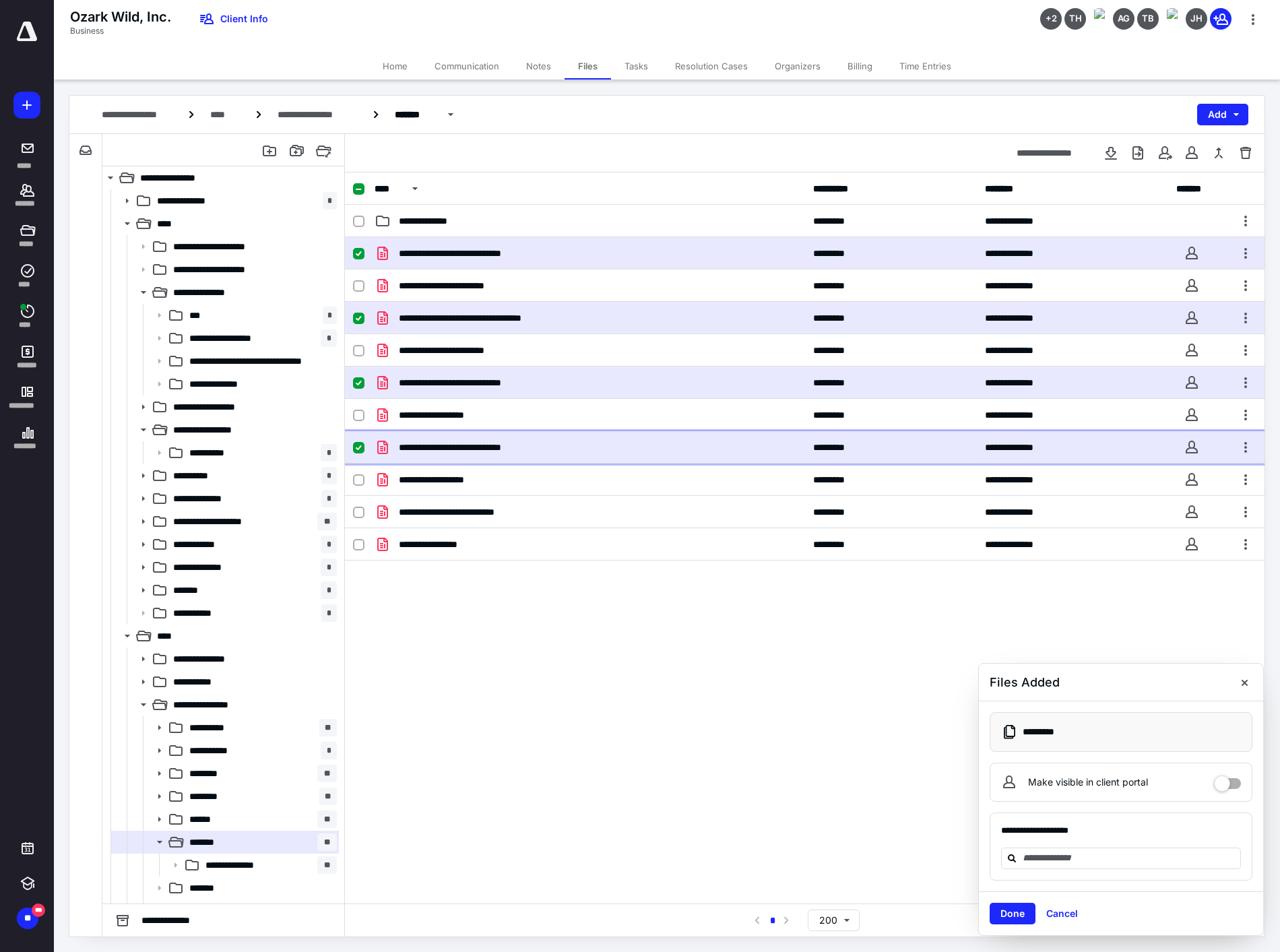 checkbox on "true" 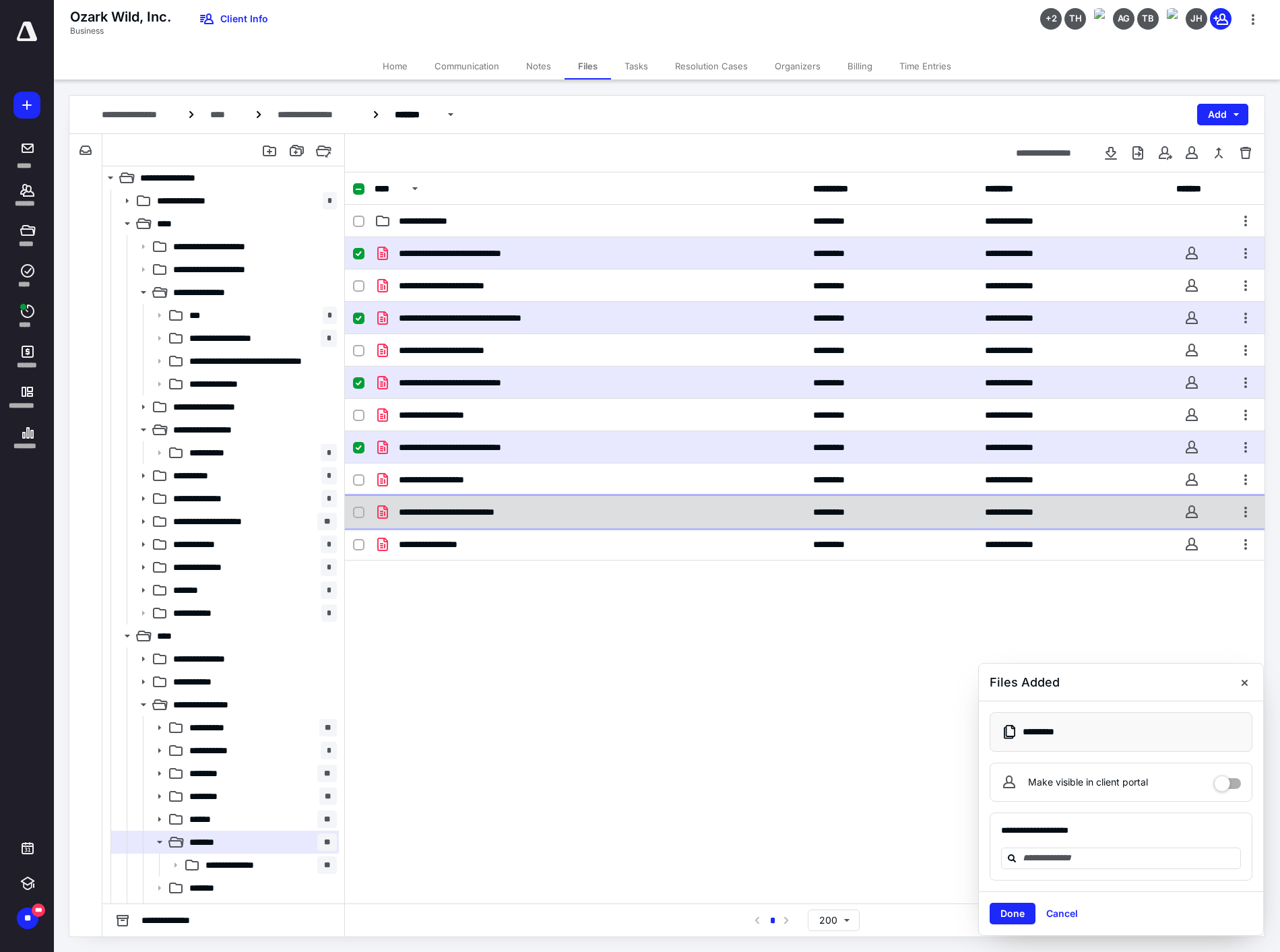 click on "**********" at bounding box center [589, 512] 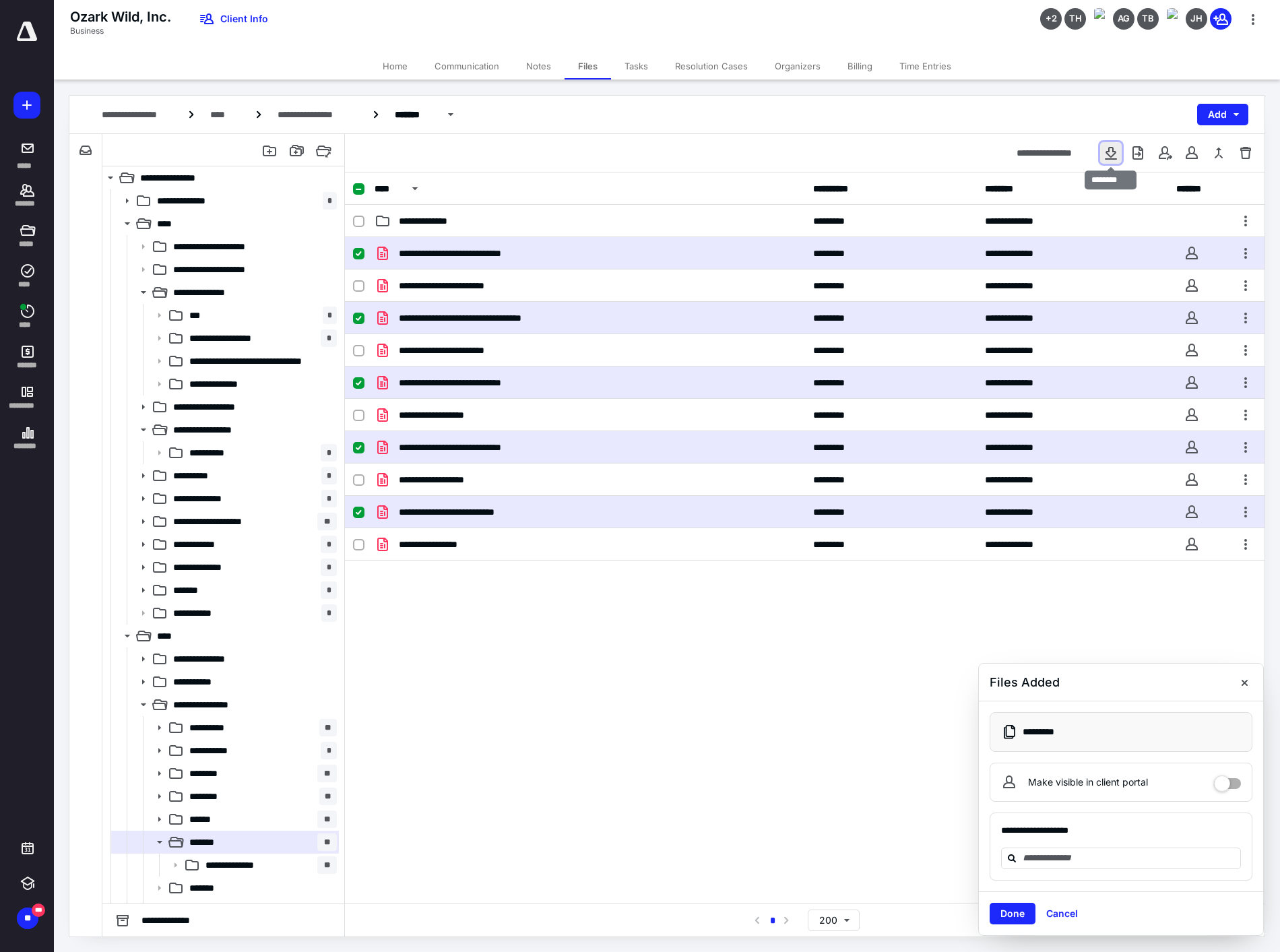 click at bounding box center [1111, 153] 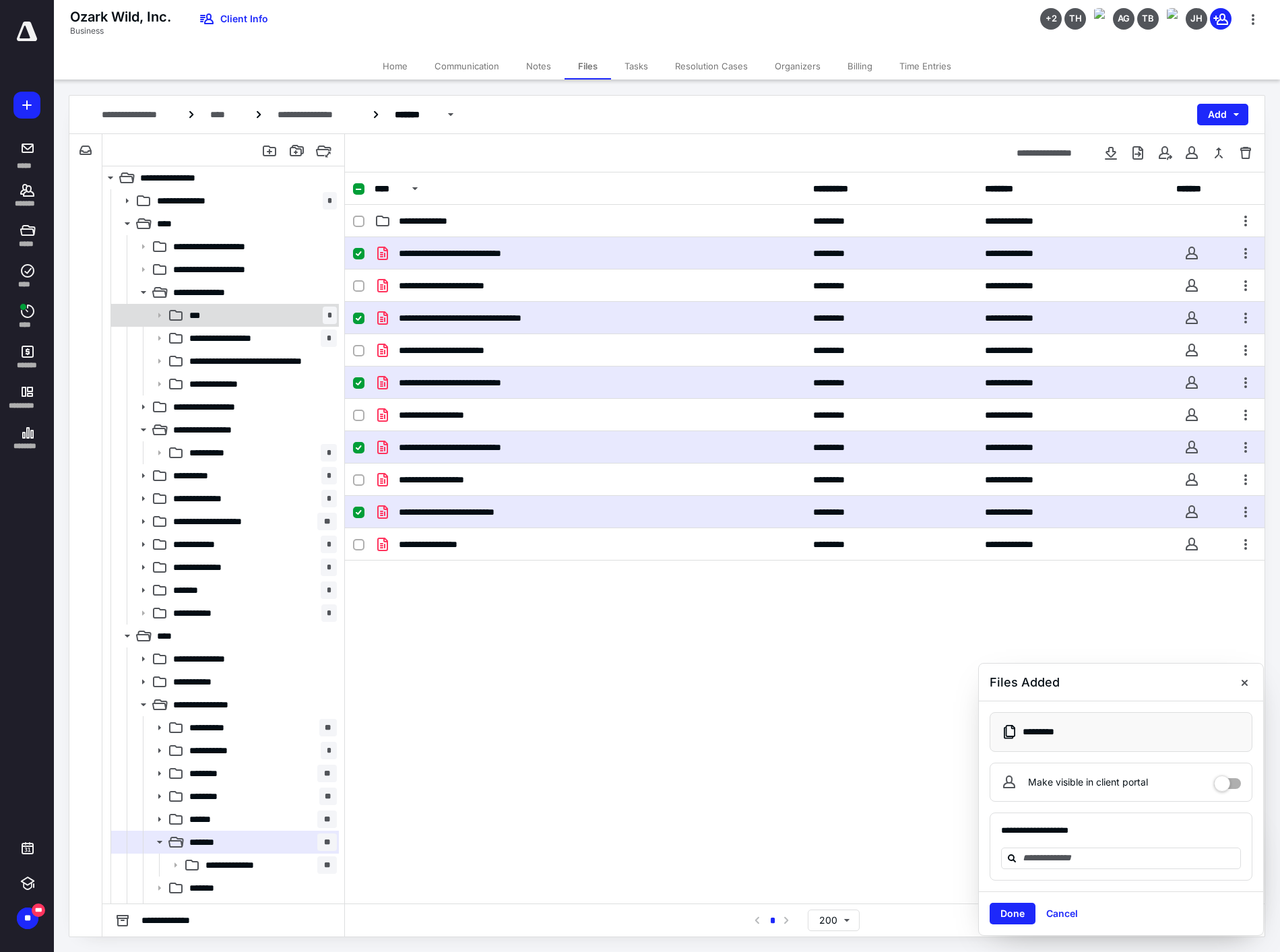 click on "*** *" at bounding box center (260, 315) 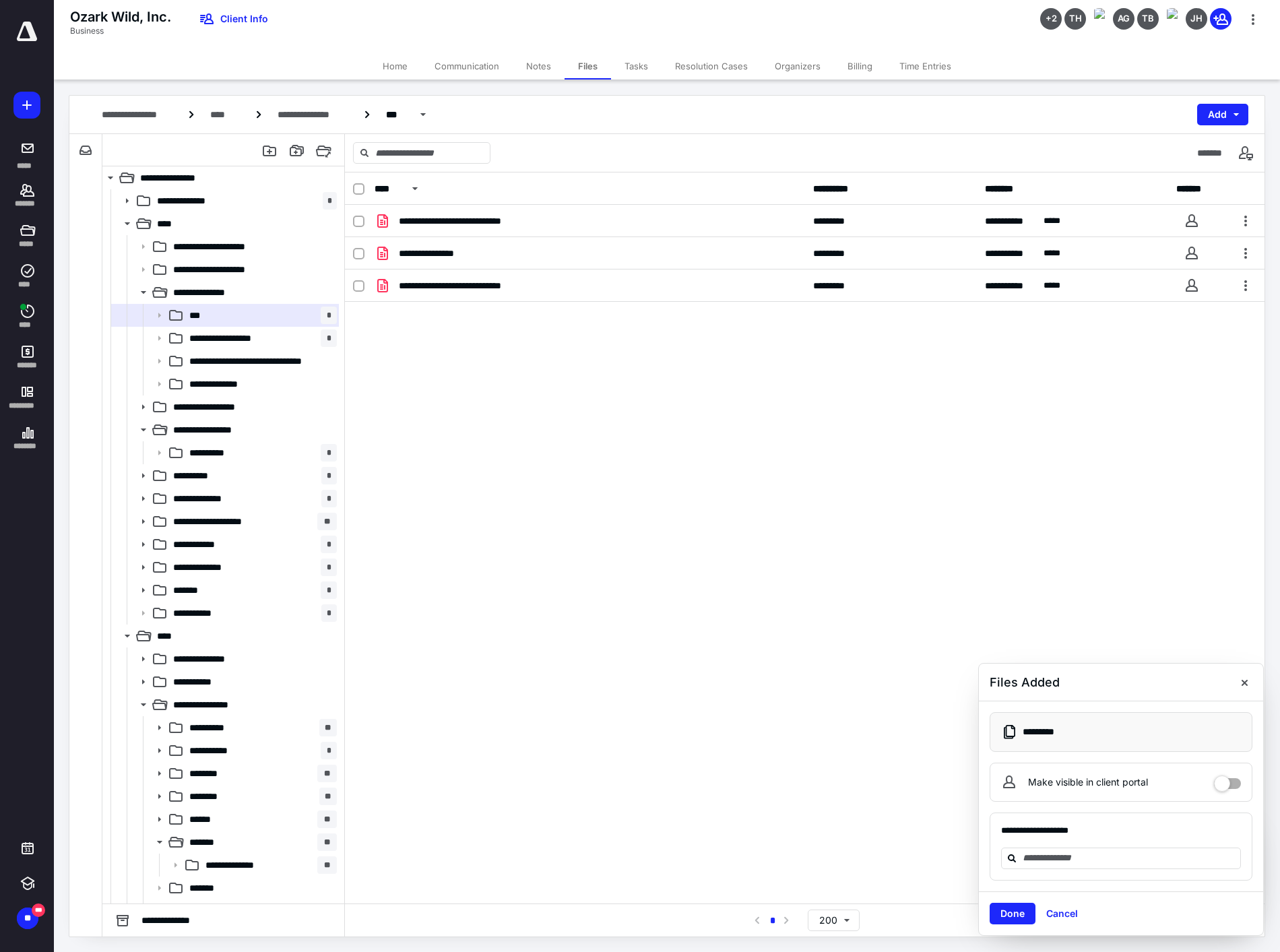click on "**********" at bounding box center (804, 306) 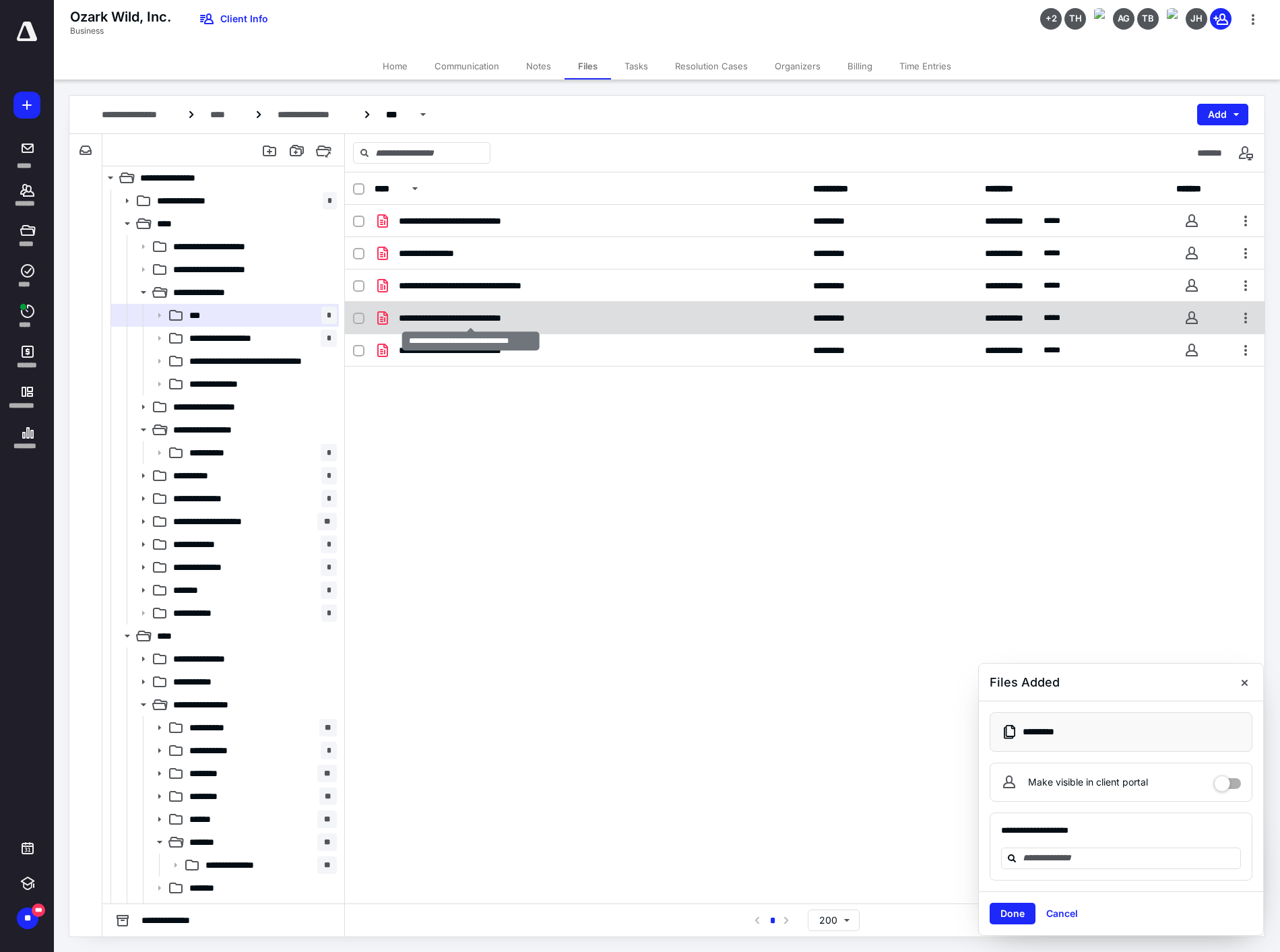 click on "**********" at bounding box center (470, 318) 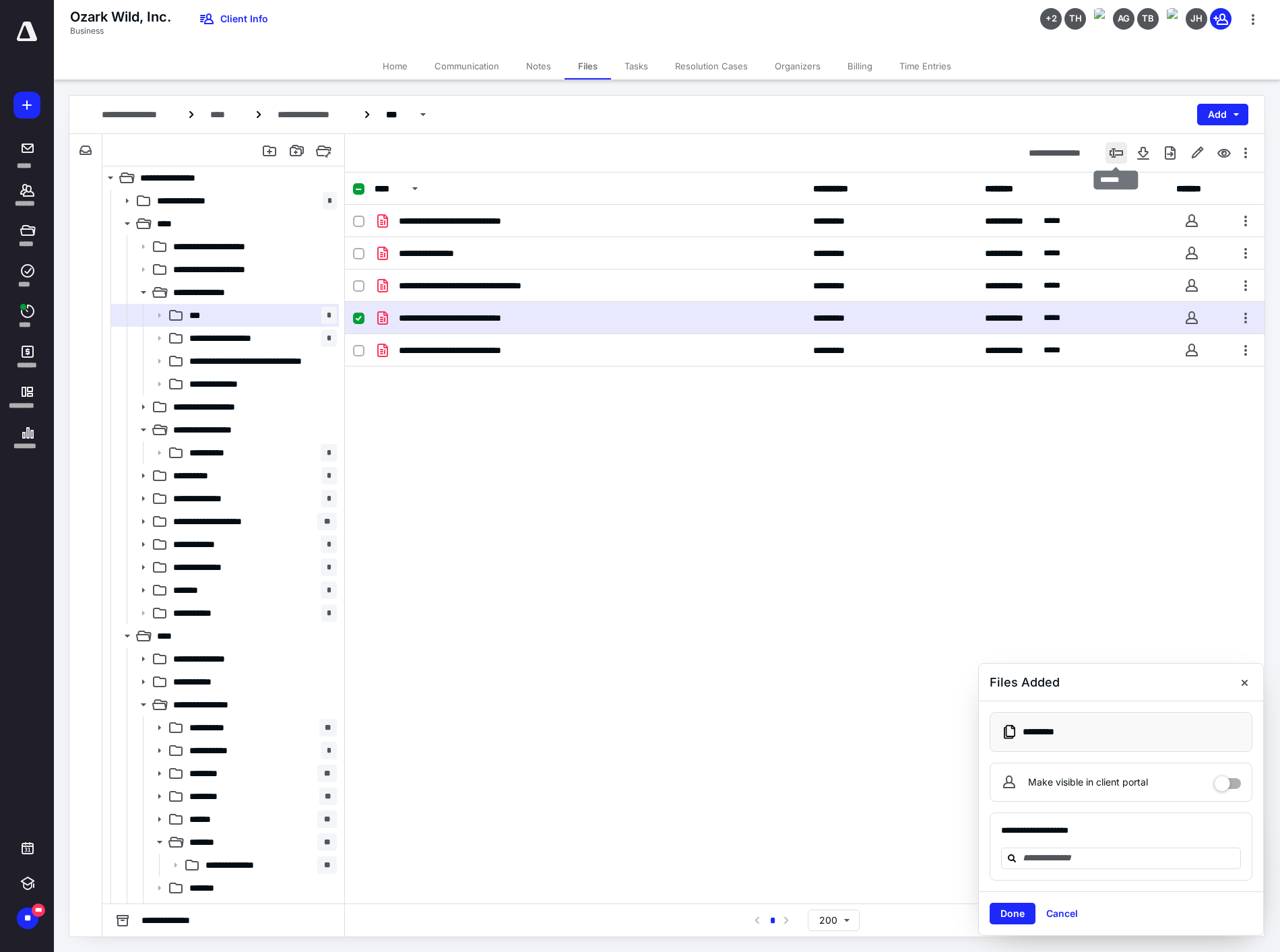 click at bounding box center [1116, 153] 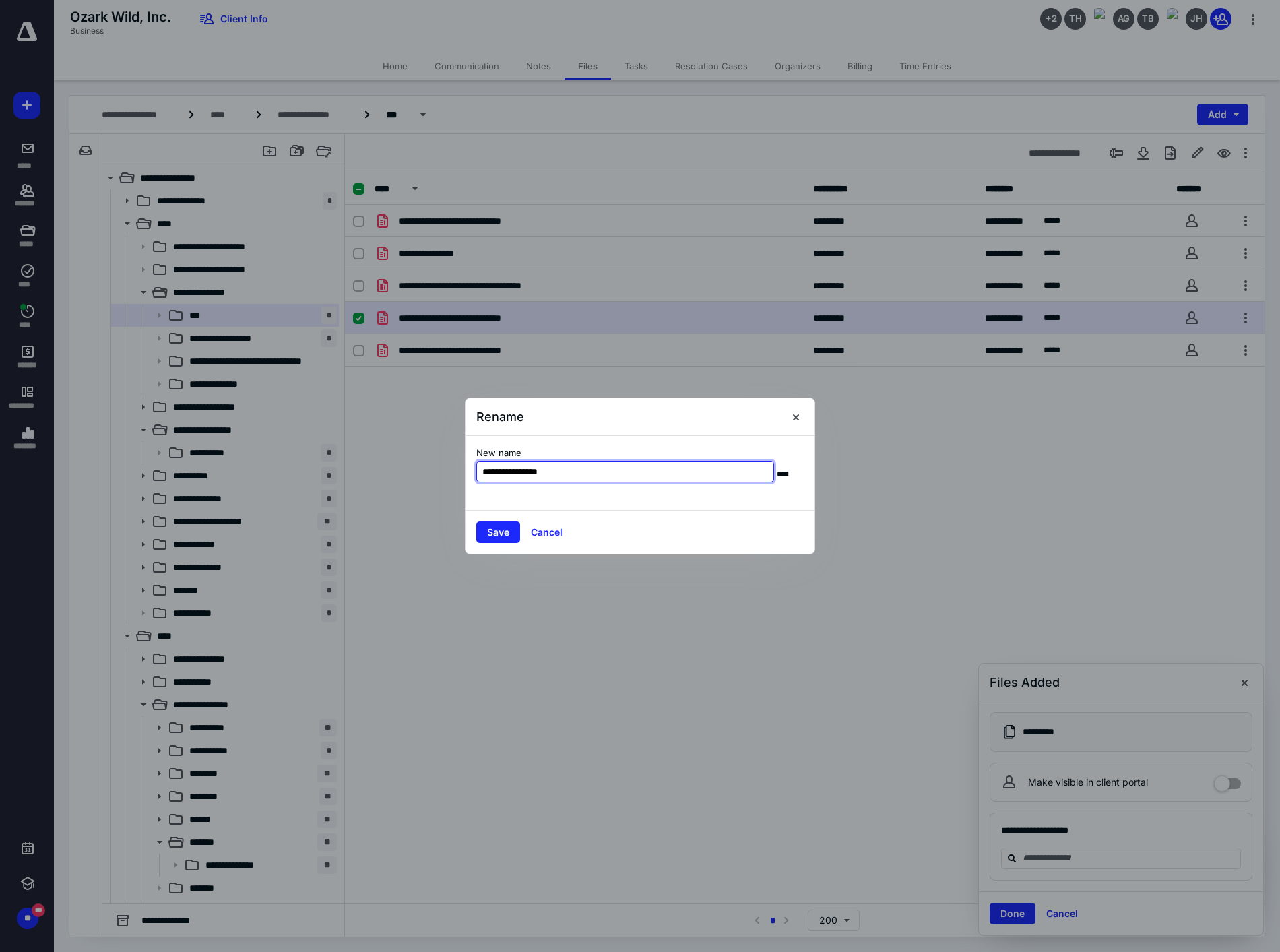 click on "**********" at bounding box center (625, 472) 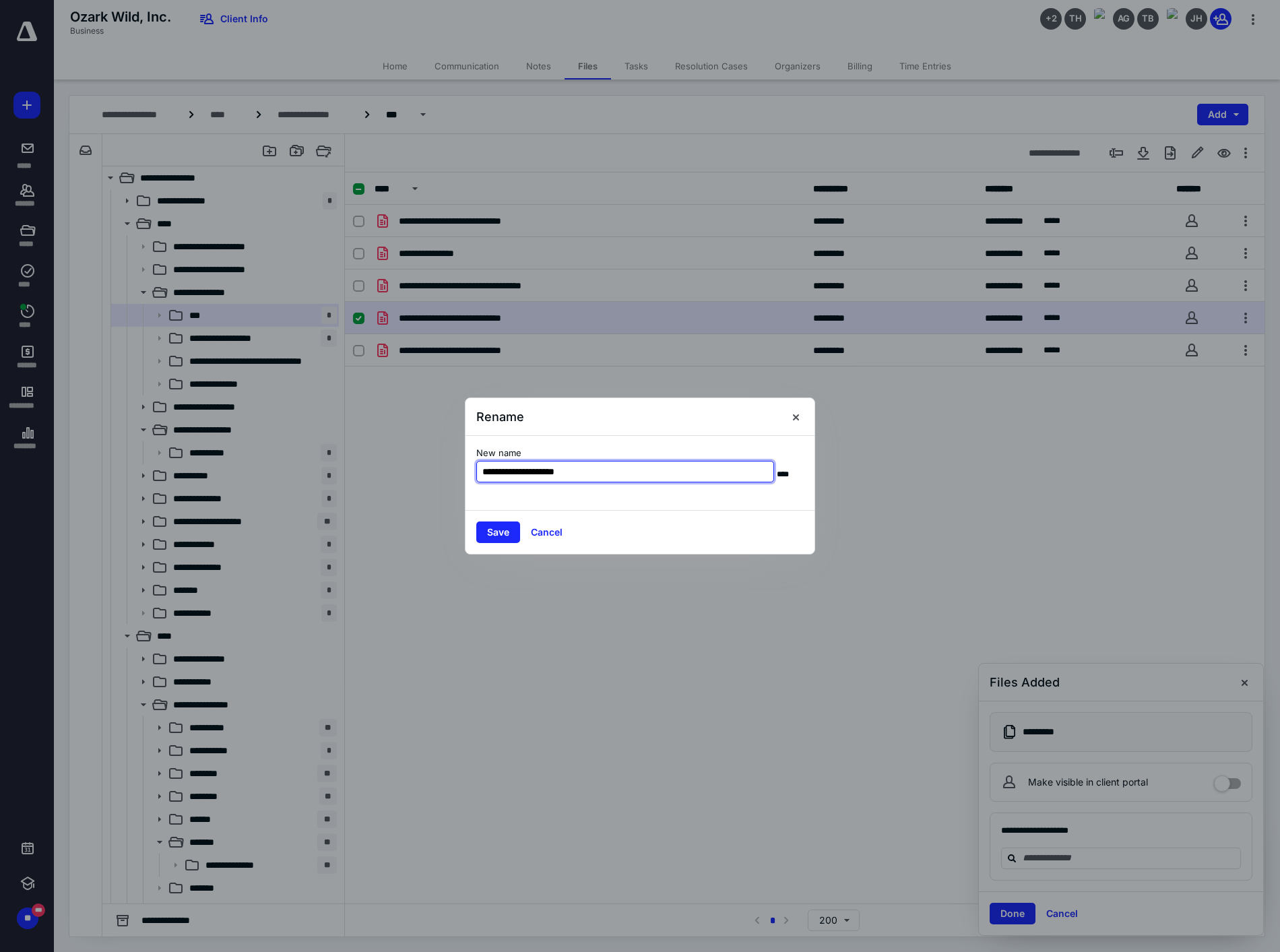 click on "**********" at bounding box center (625, 472) 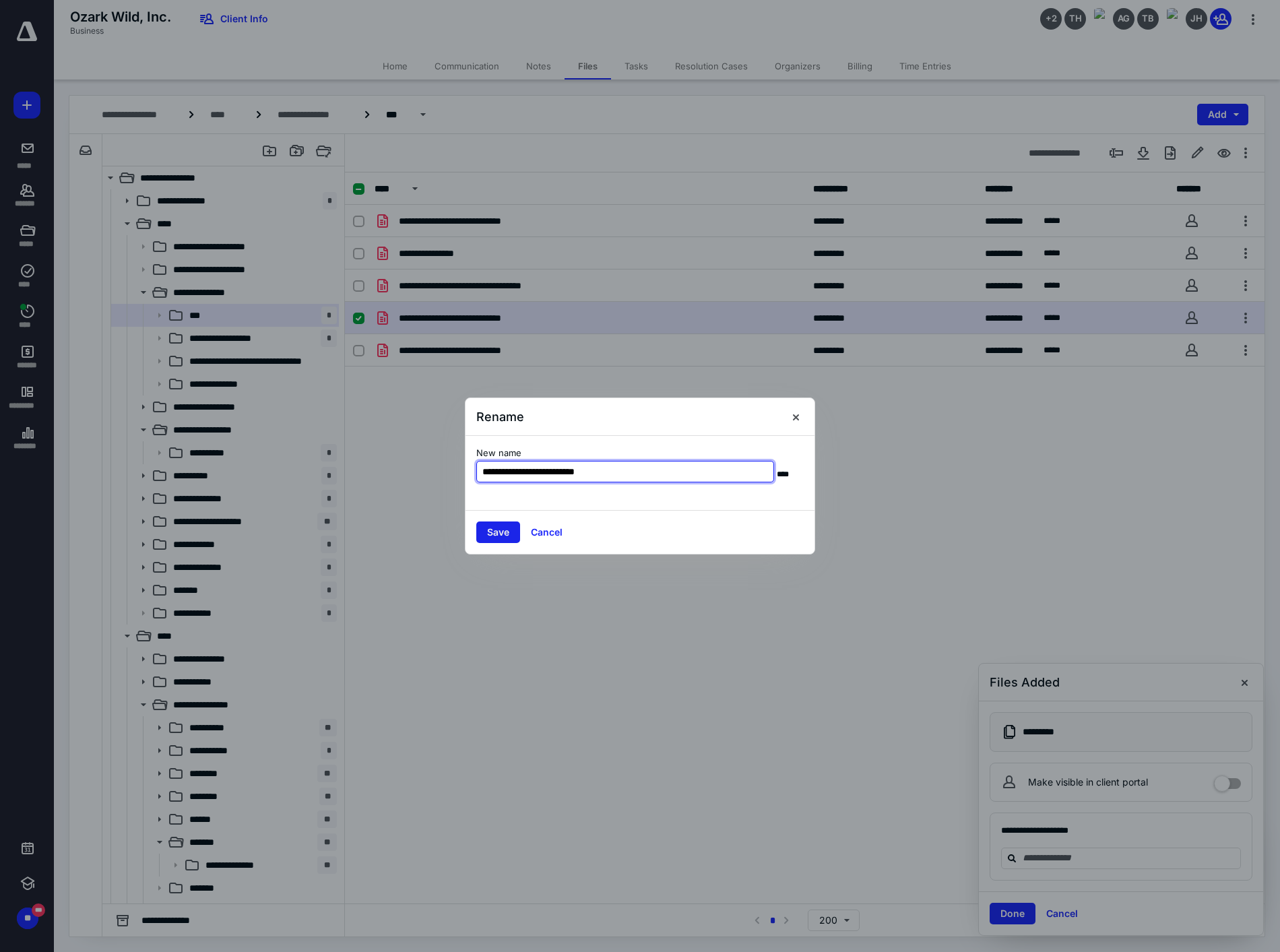 type on "**********" 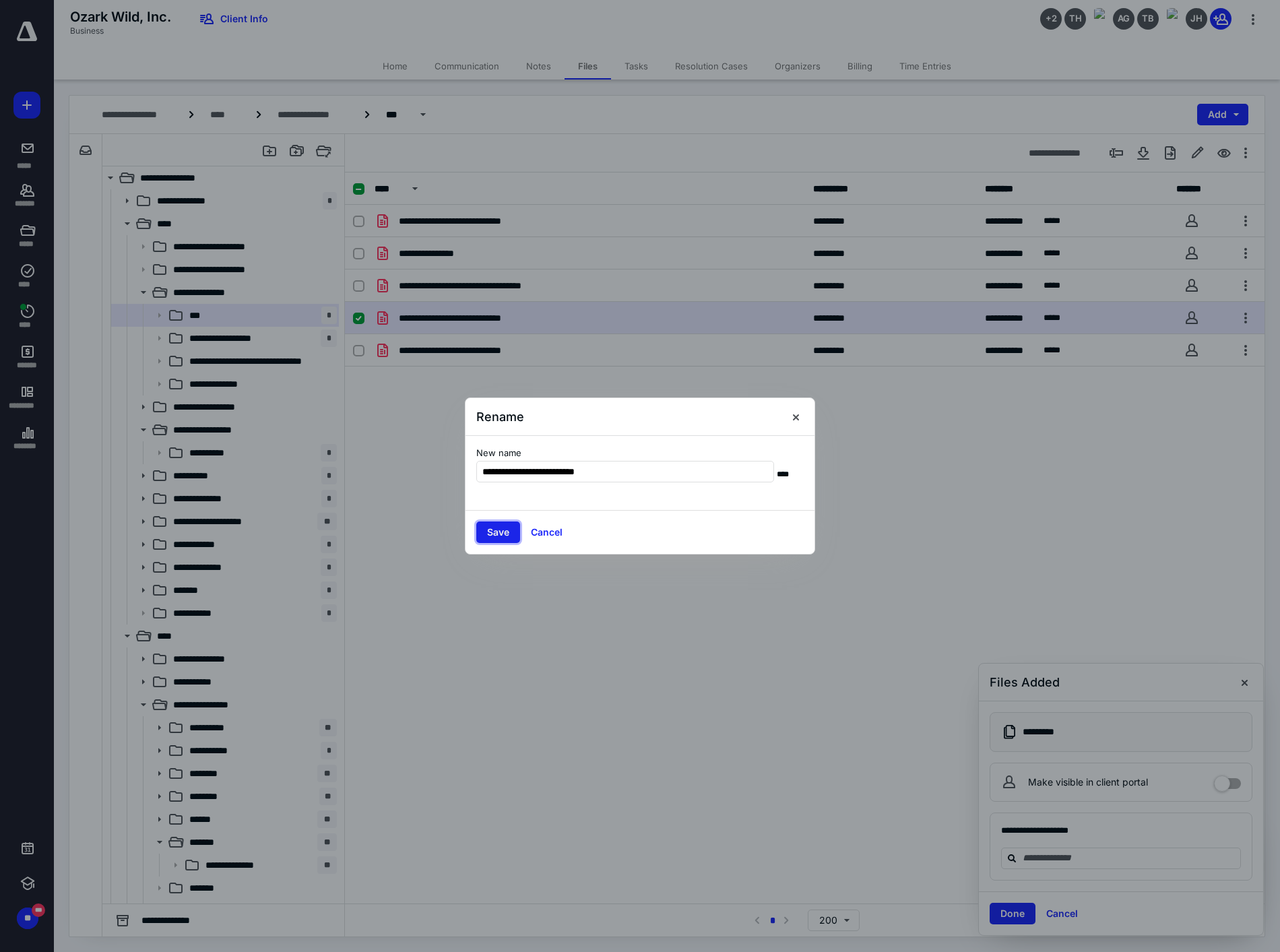 click on "Save" at bounding box center [498, 532] 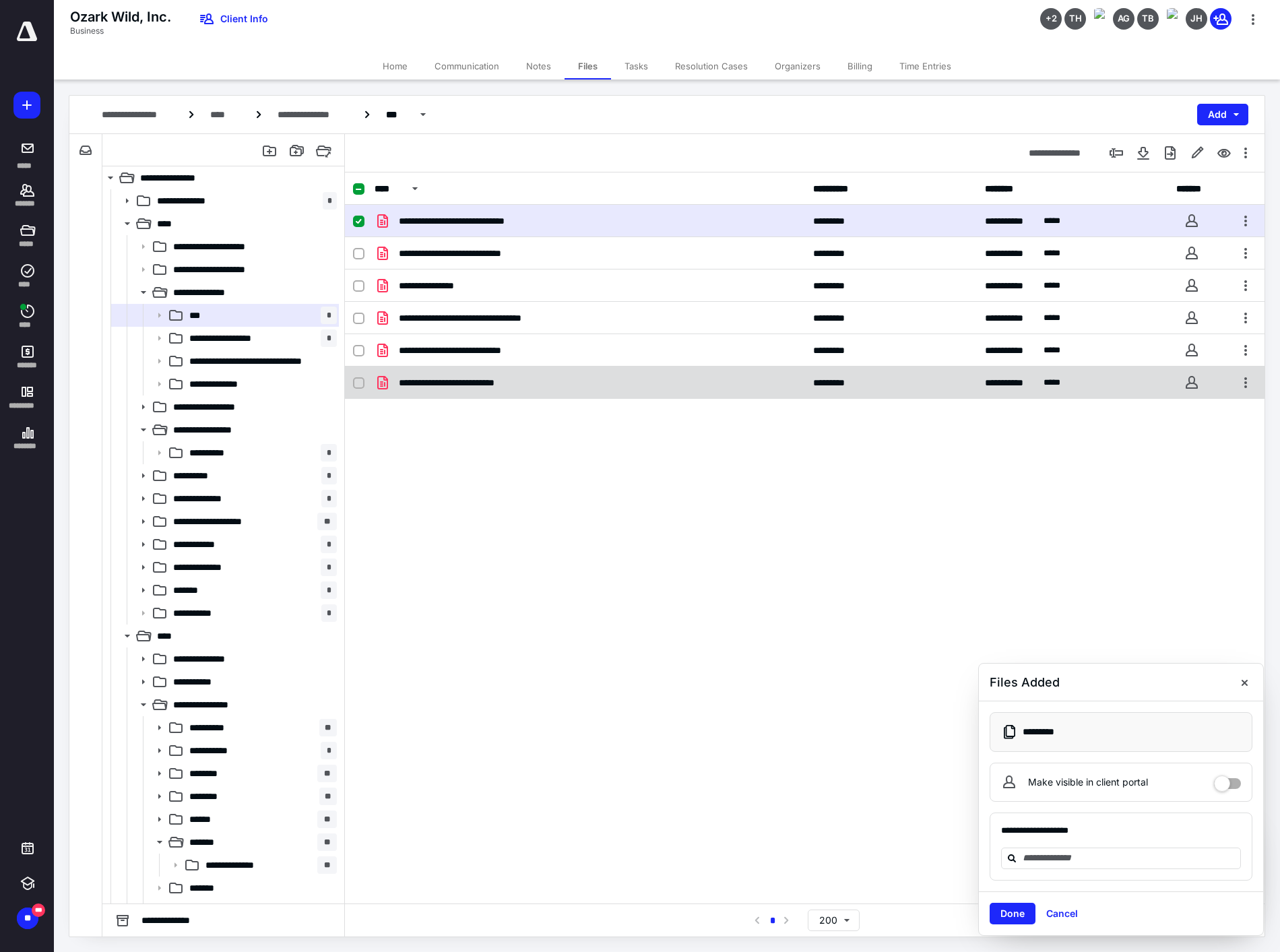 click on "**********" at bounding box center [589, 383] 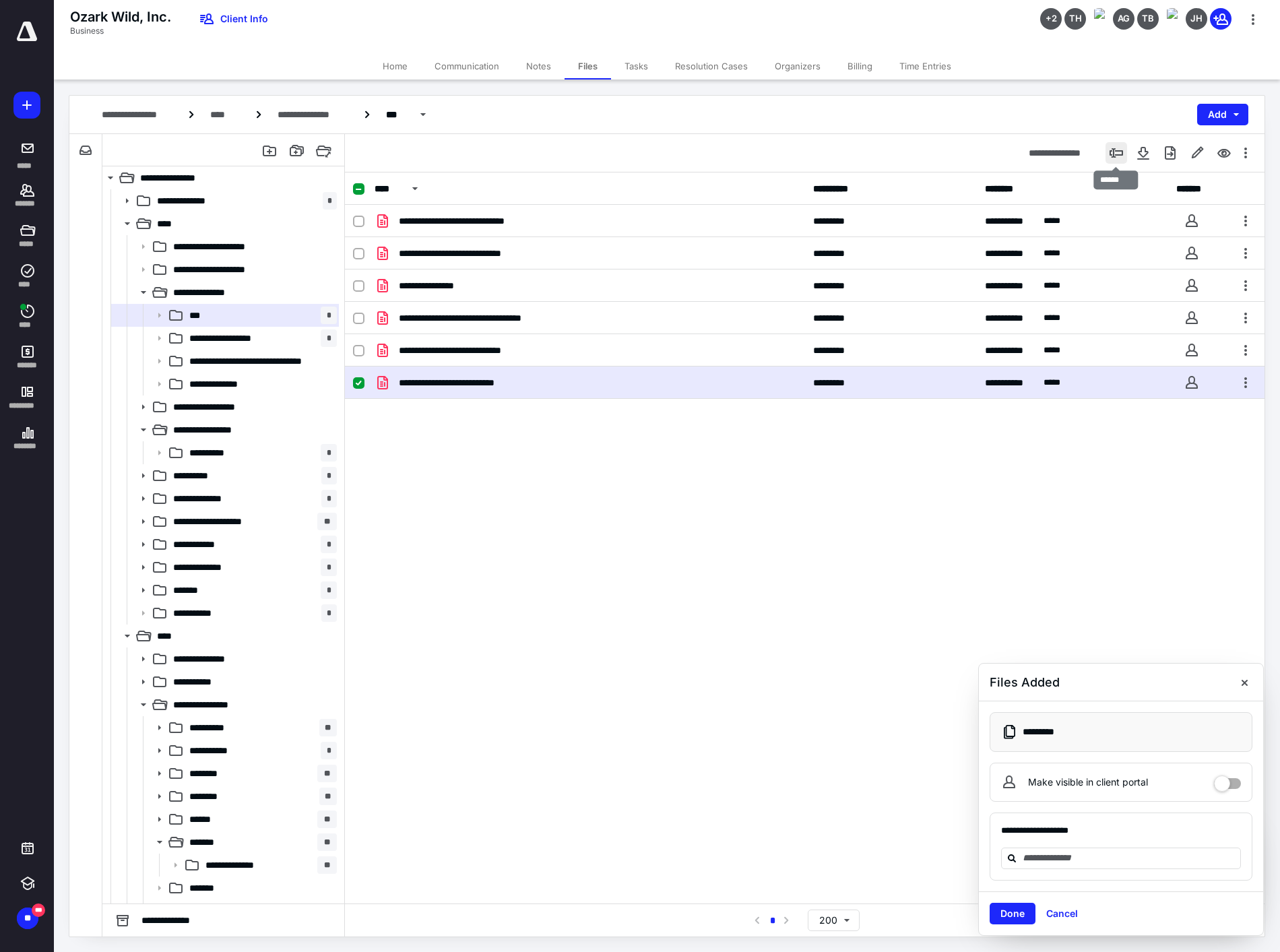click at bounding box center [1116, 153] 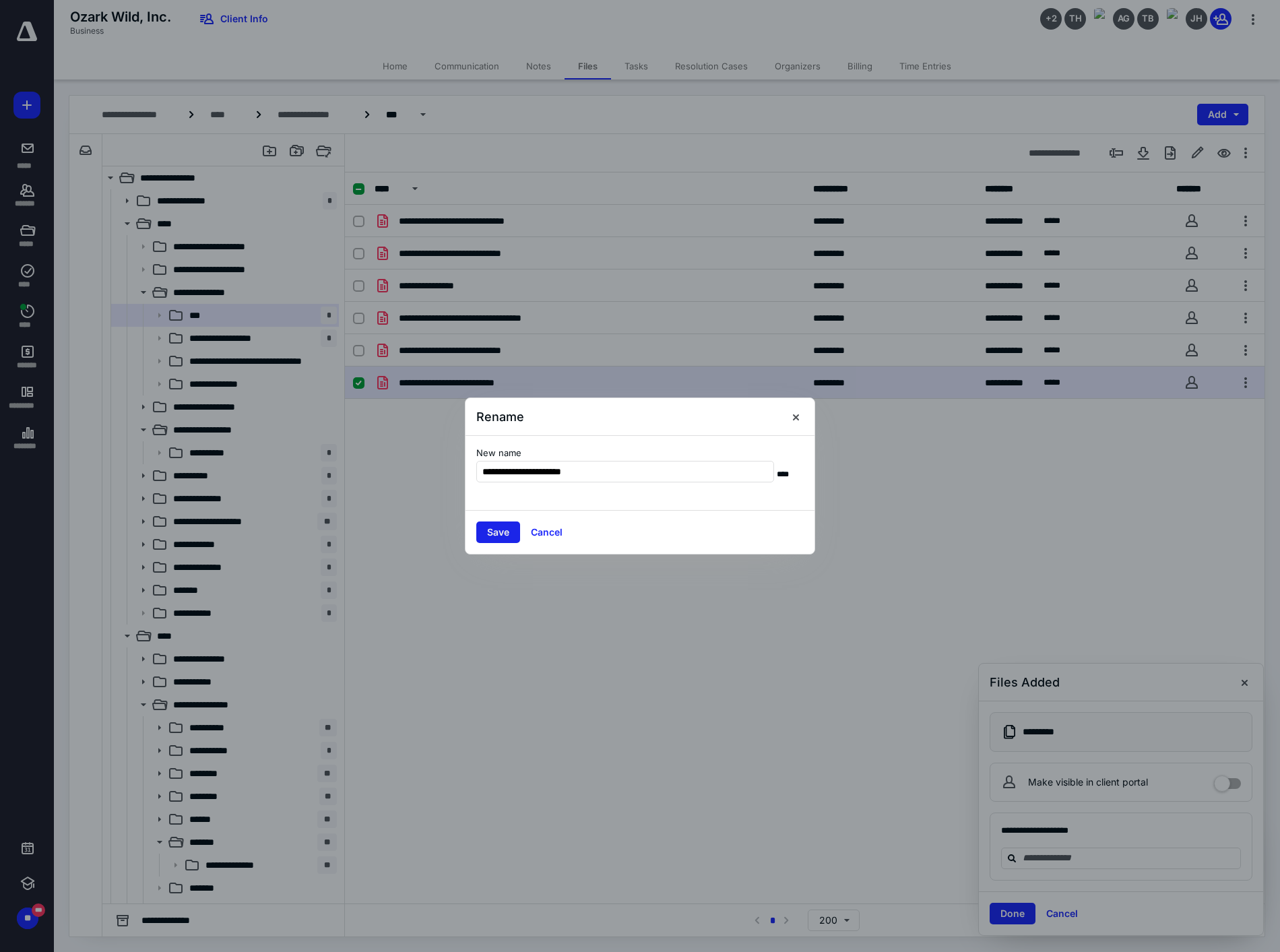 type on "**********" 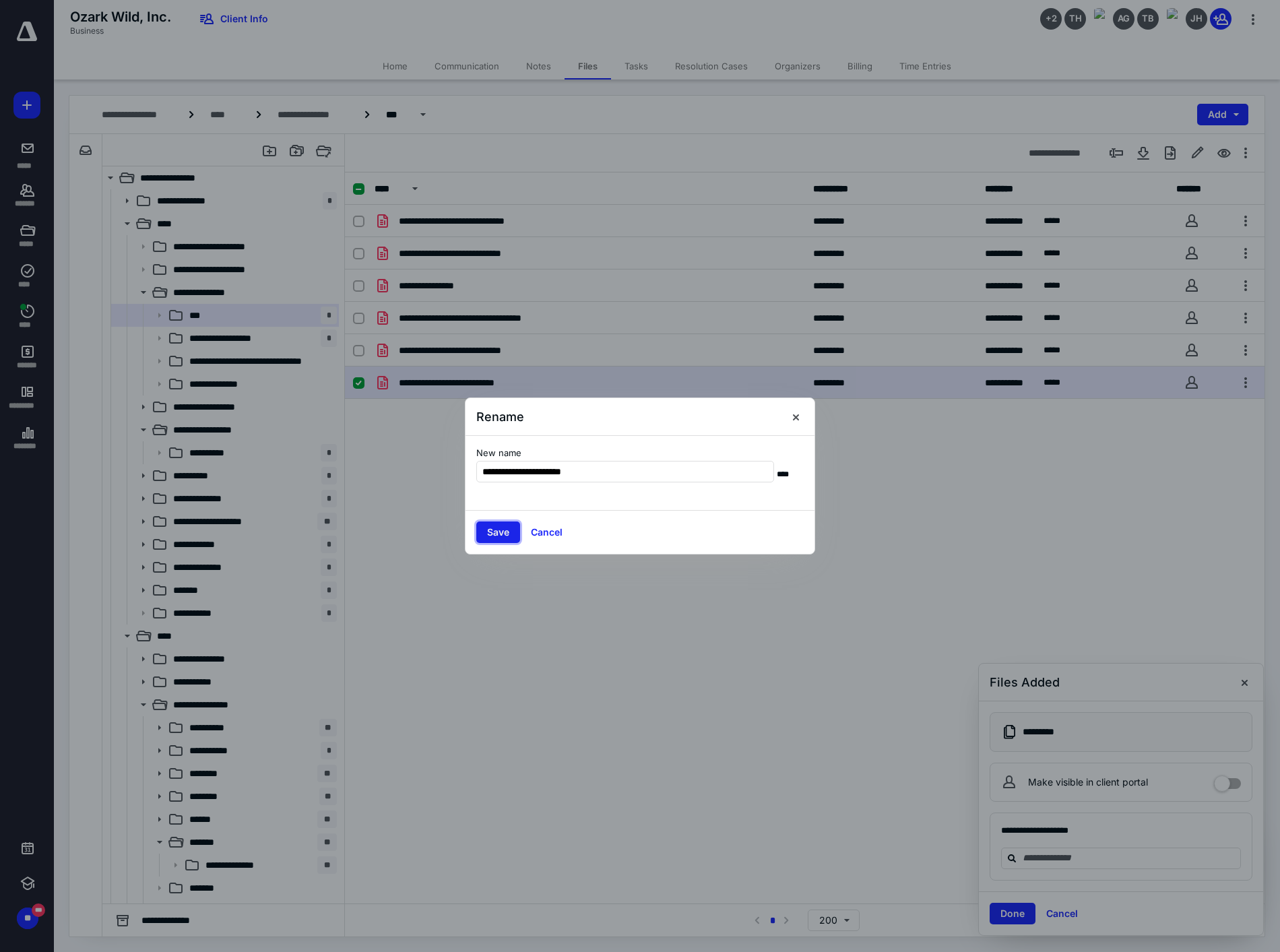 click on "Save" at bounding box center [498, 532] 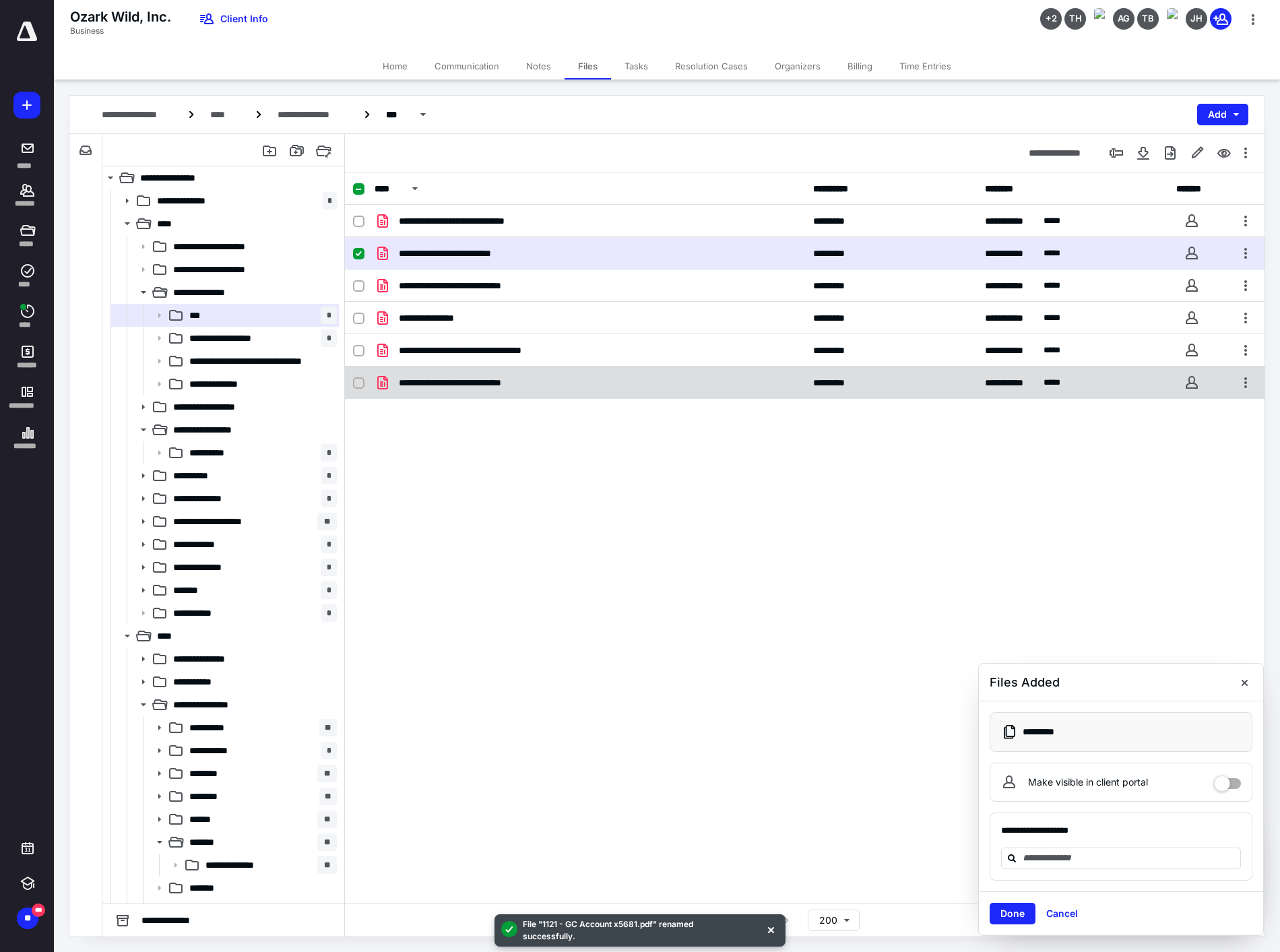 click on "**********" at bounding box center (589, 383) 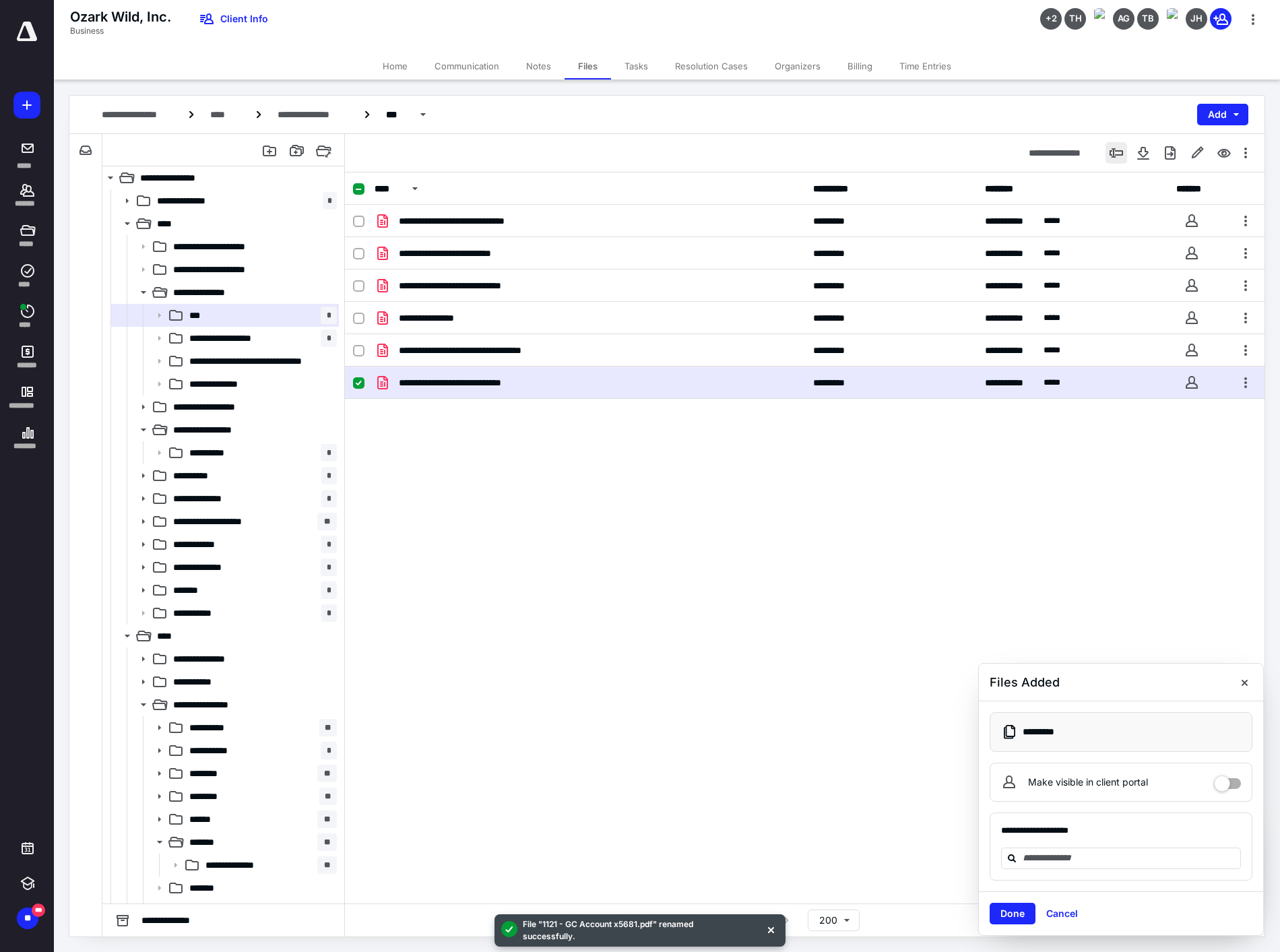 click at bounding box center [1116, 153] 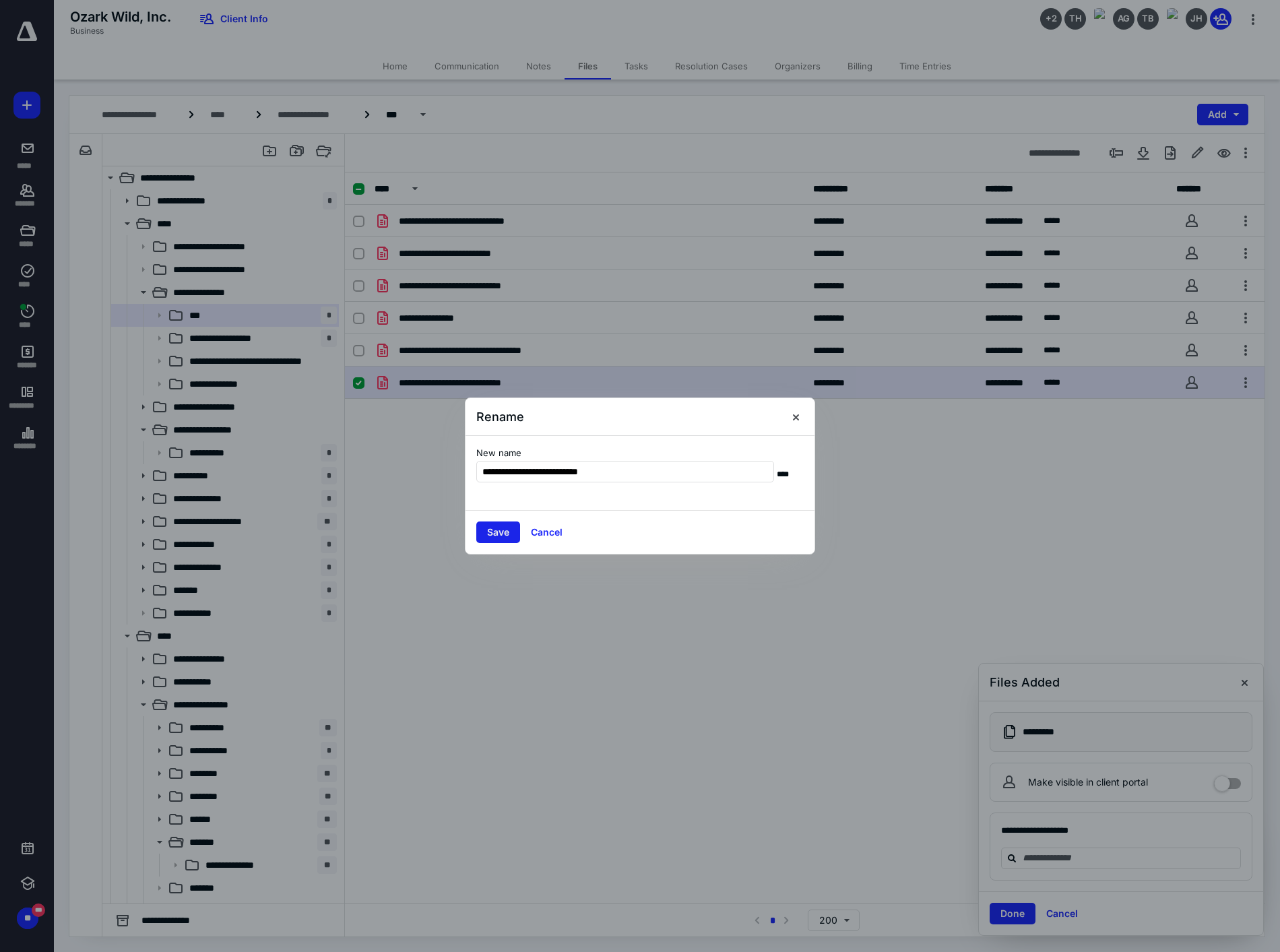 type on "**********" 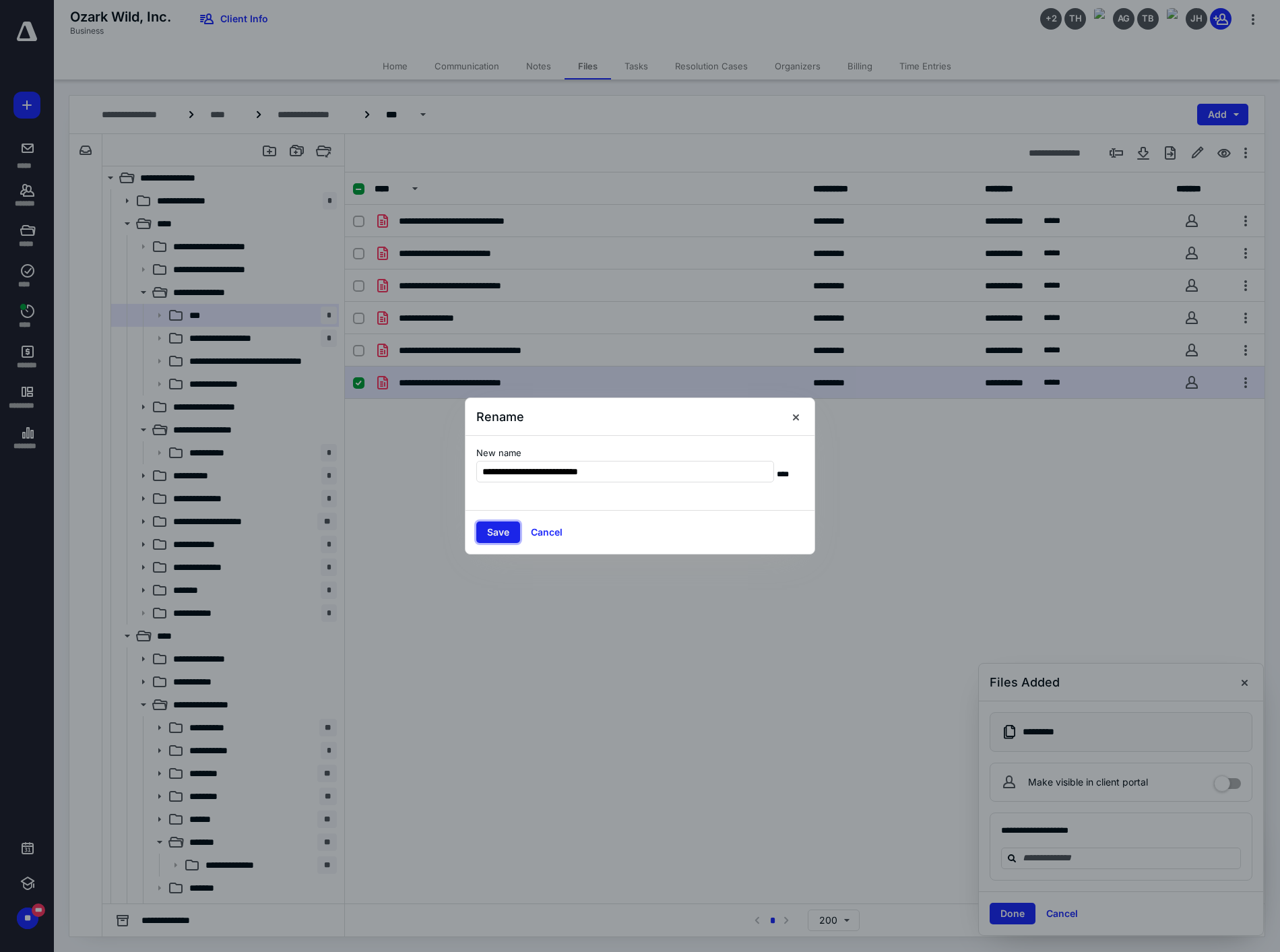 click on "Save" at bounding box center [498, 532] 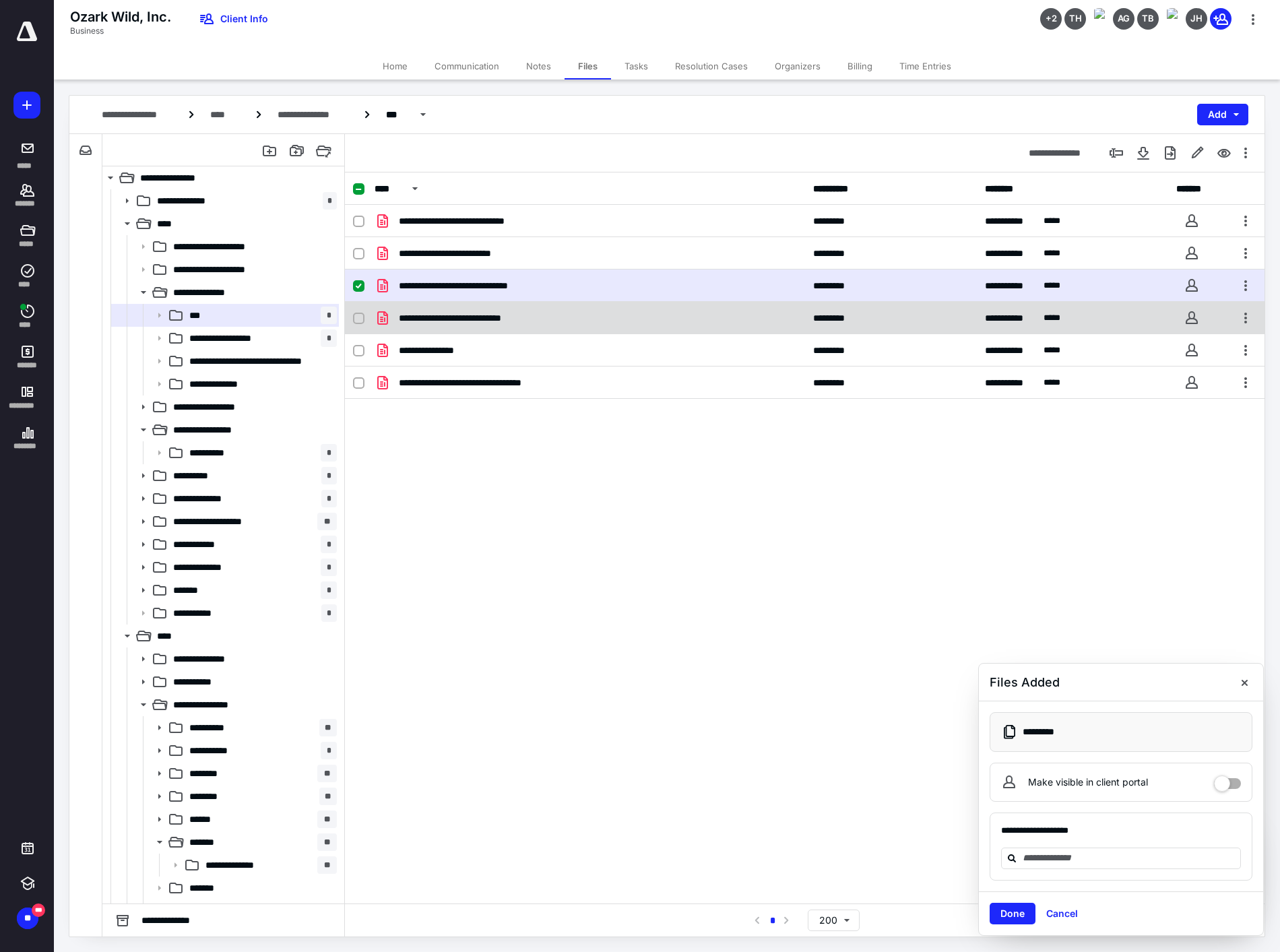 click on "**********" at bounding box center [589, 318] 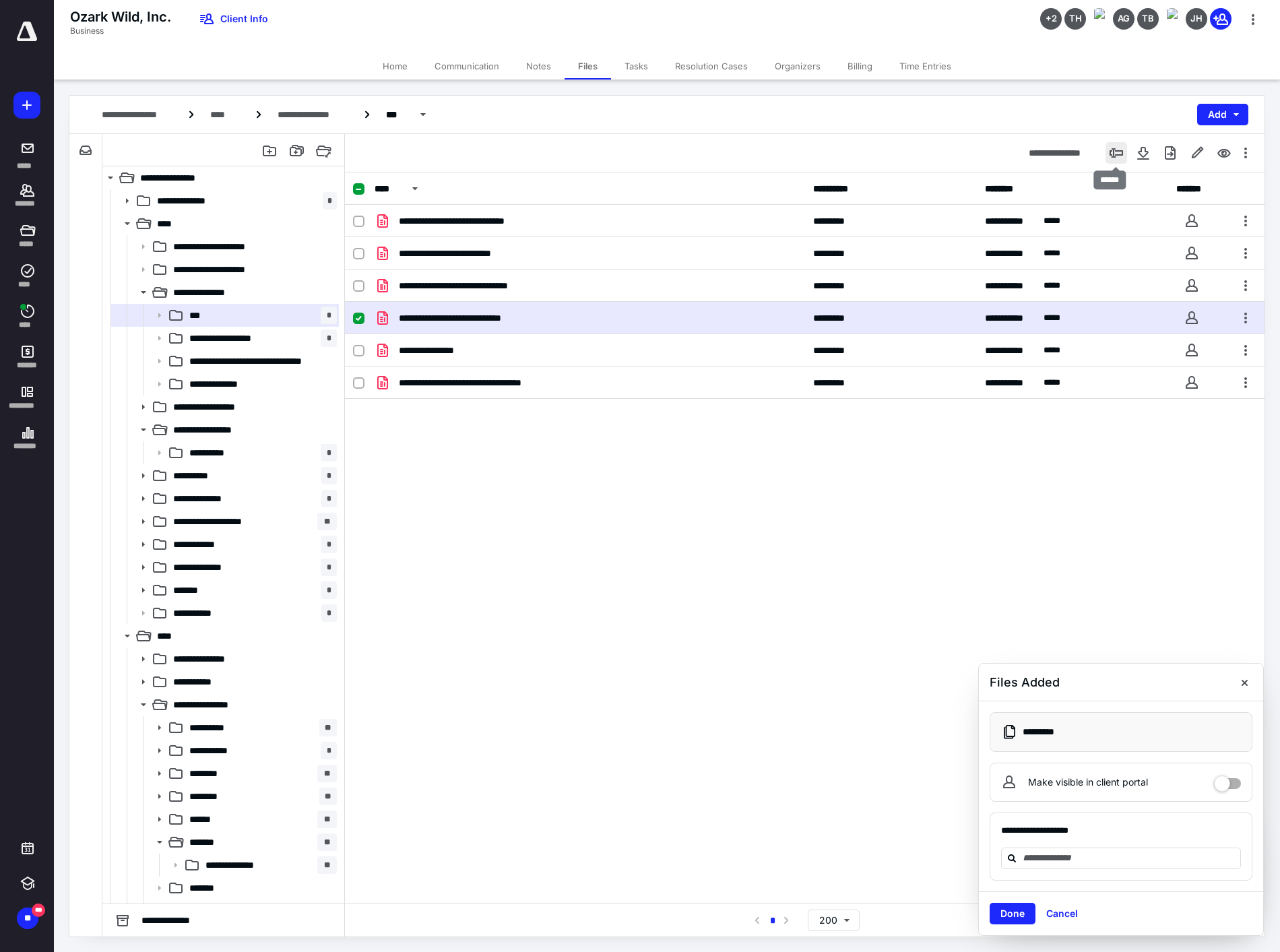 click at bounding box center (1116, 153) 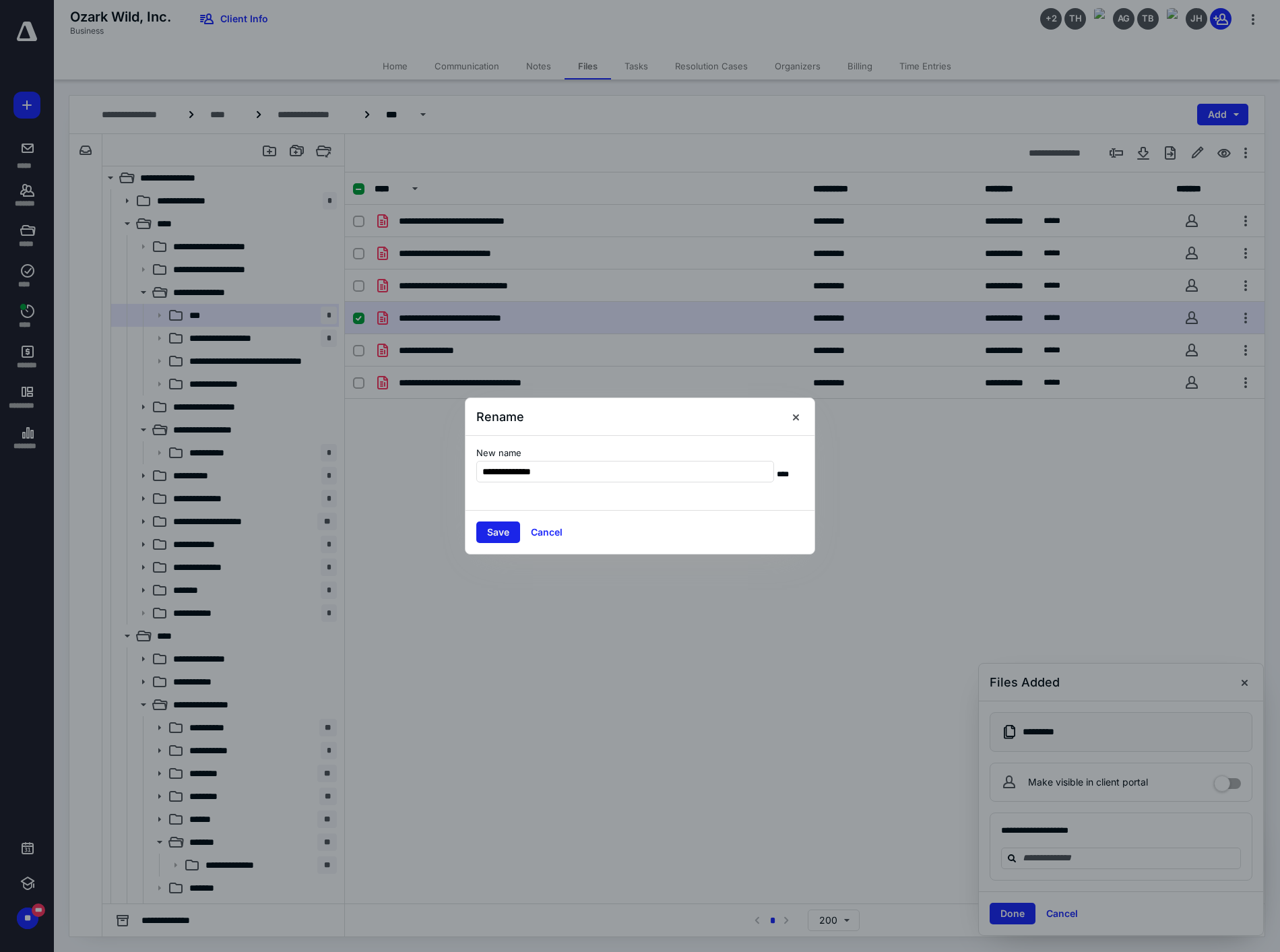 type on "**********" 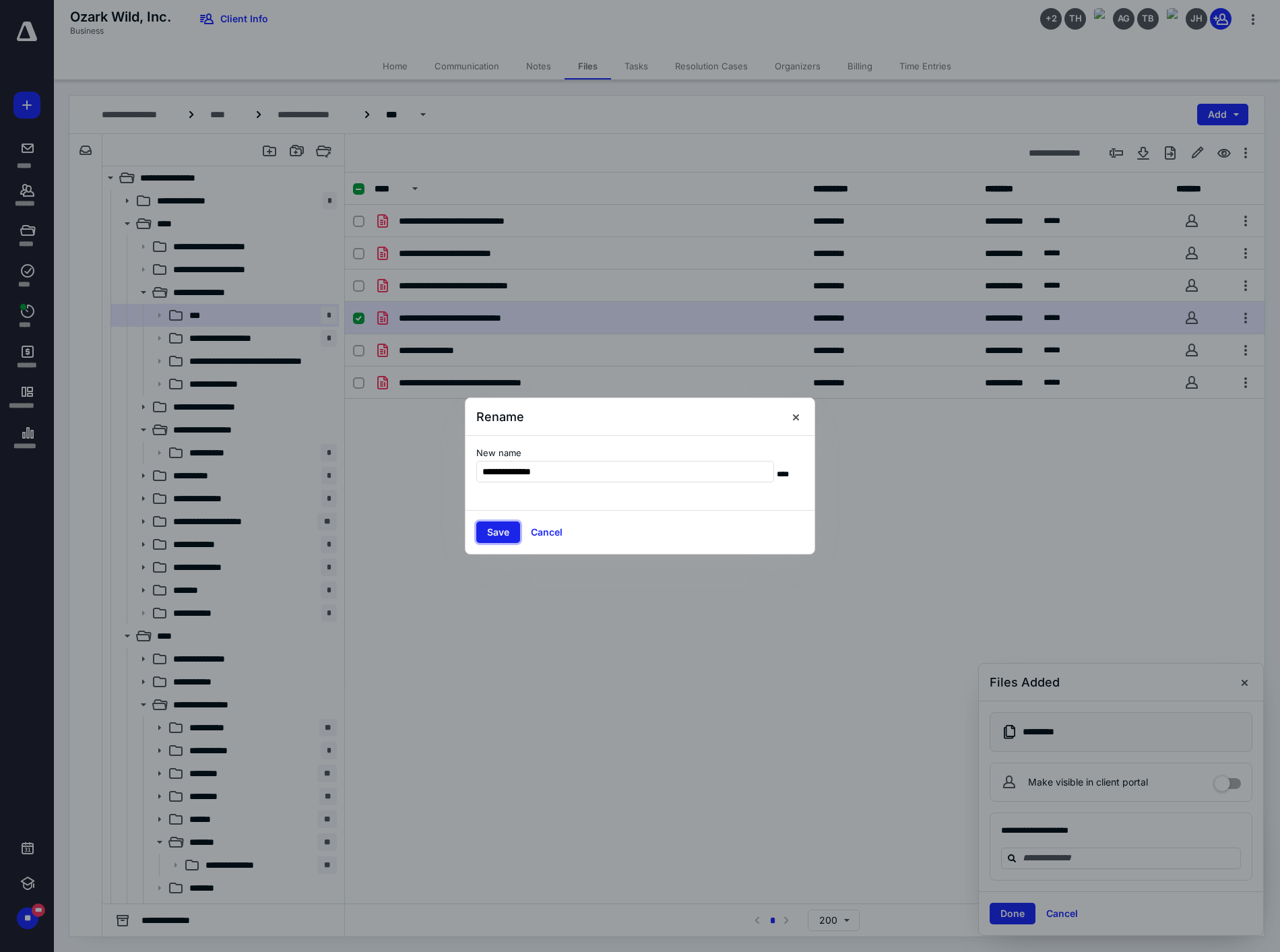 click on "Save" at bounding box center [498, 532] 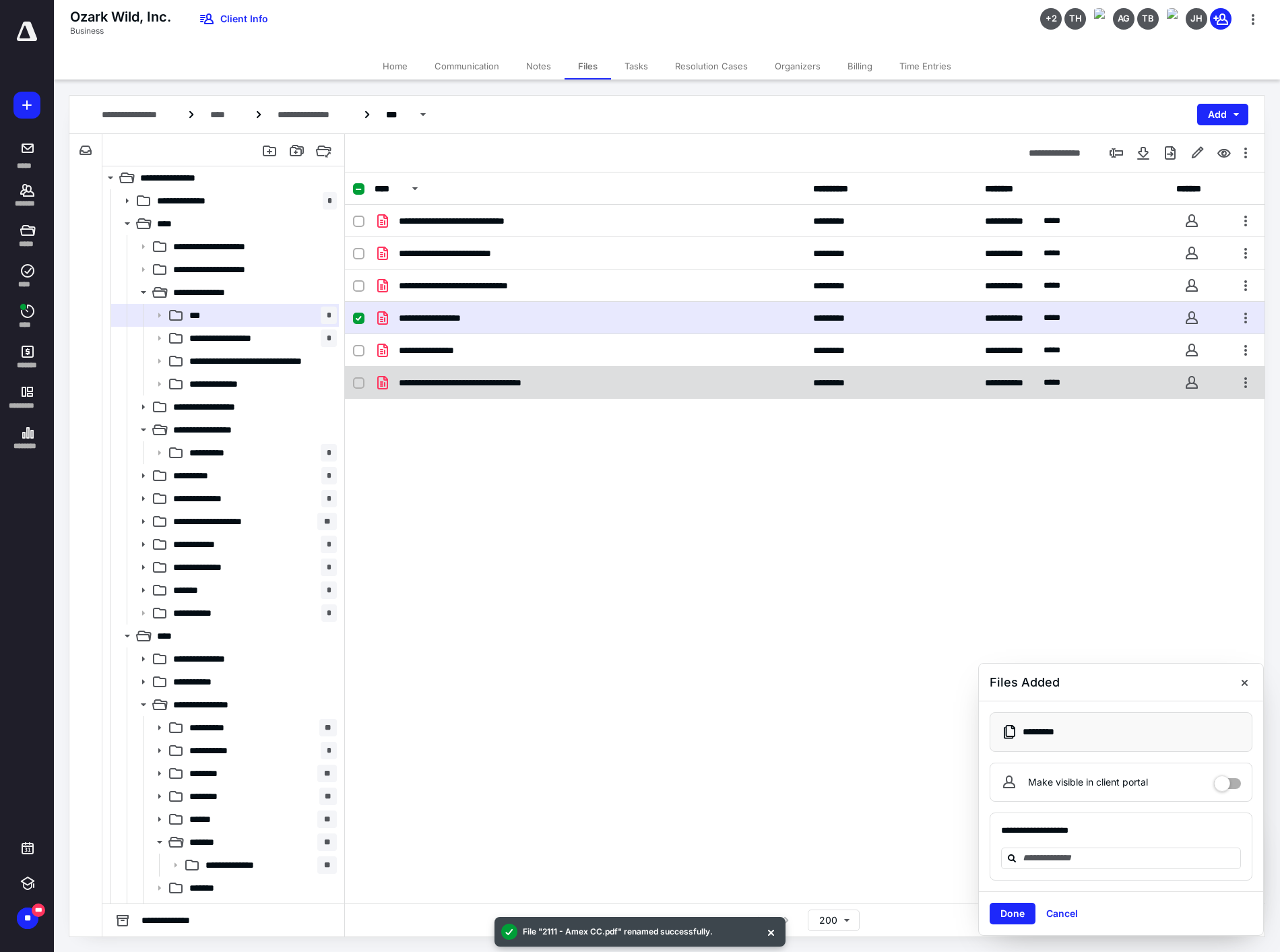 click on "**********" at bounding box center (804, 383) 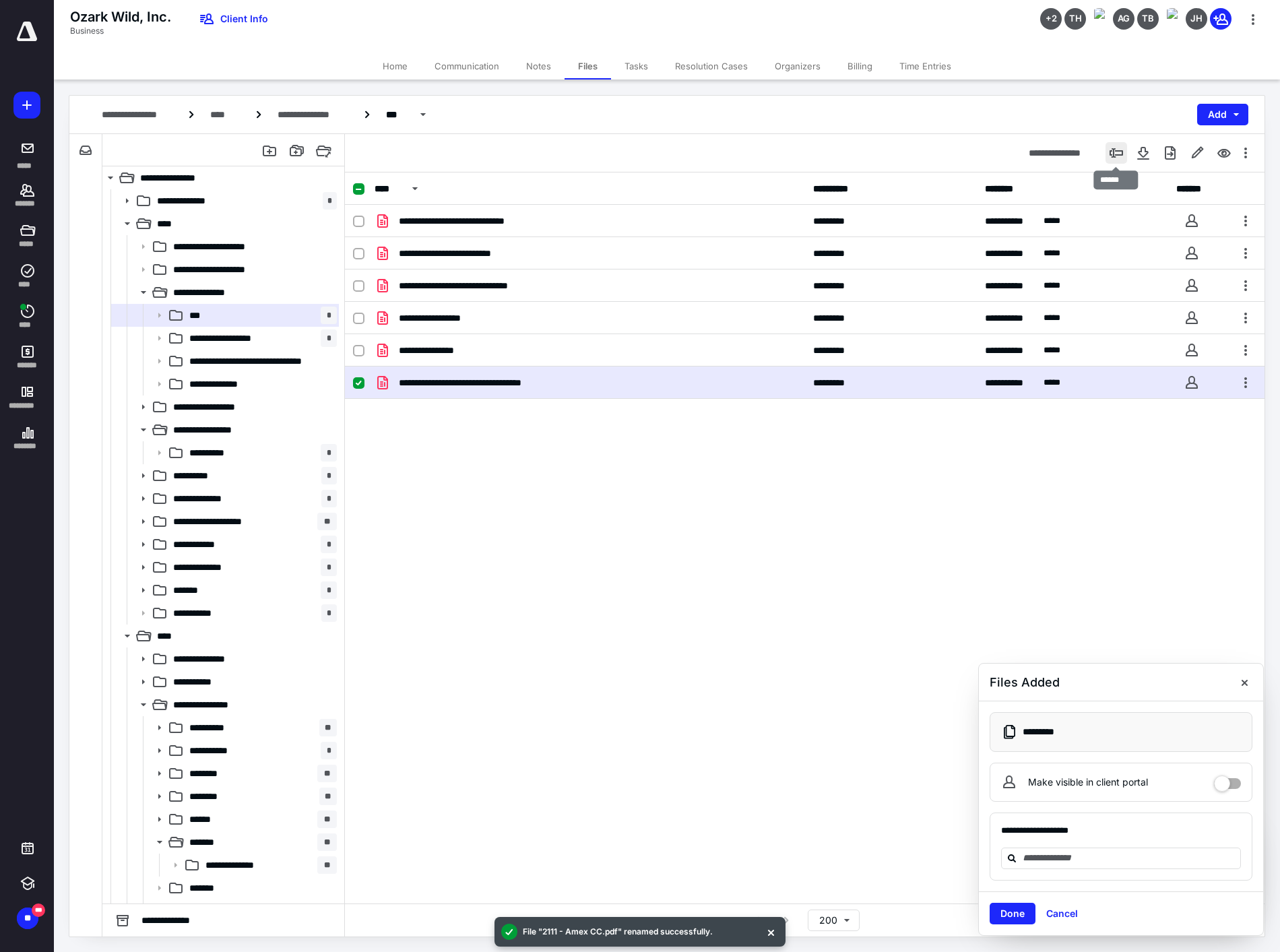 click at bounding box center [1116, 153] 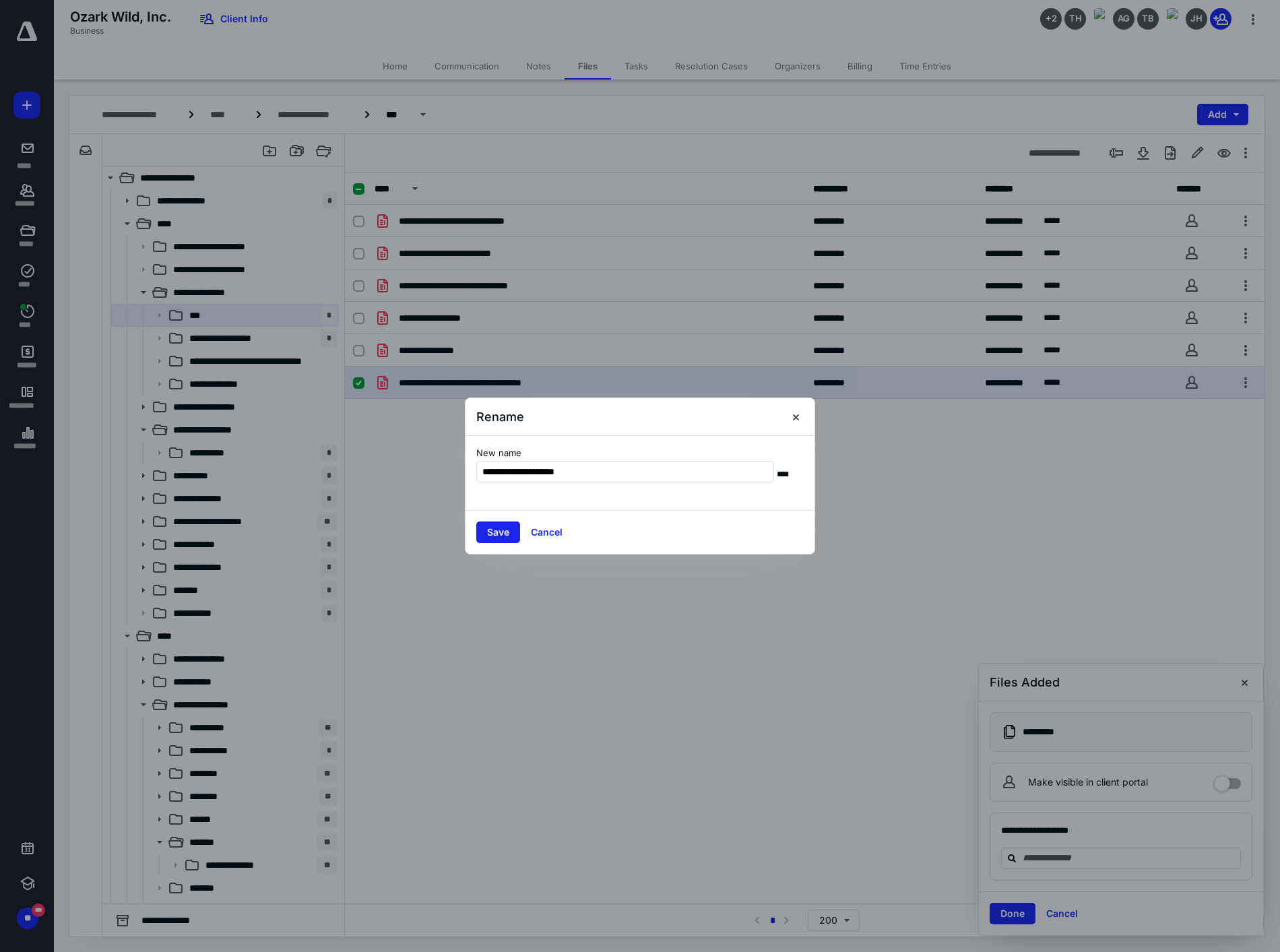 type on "**********" 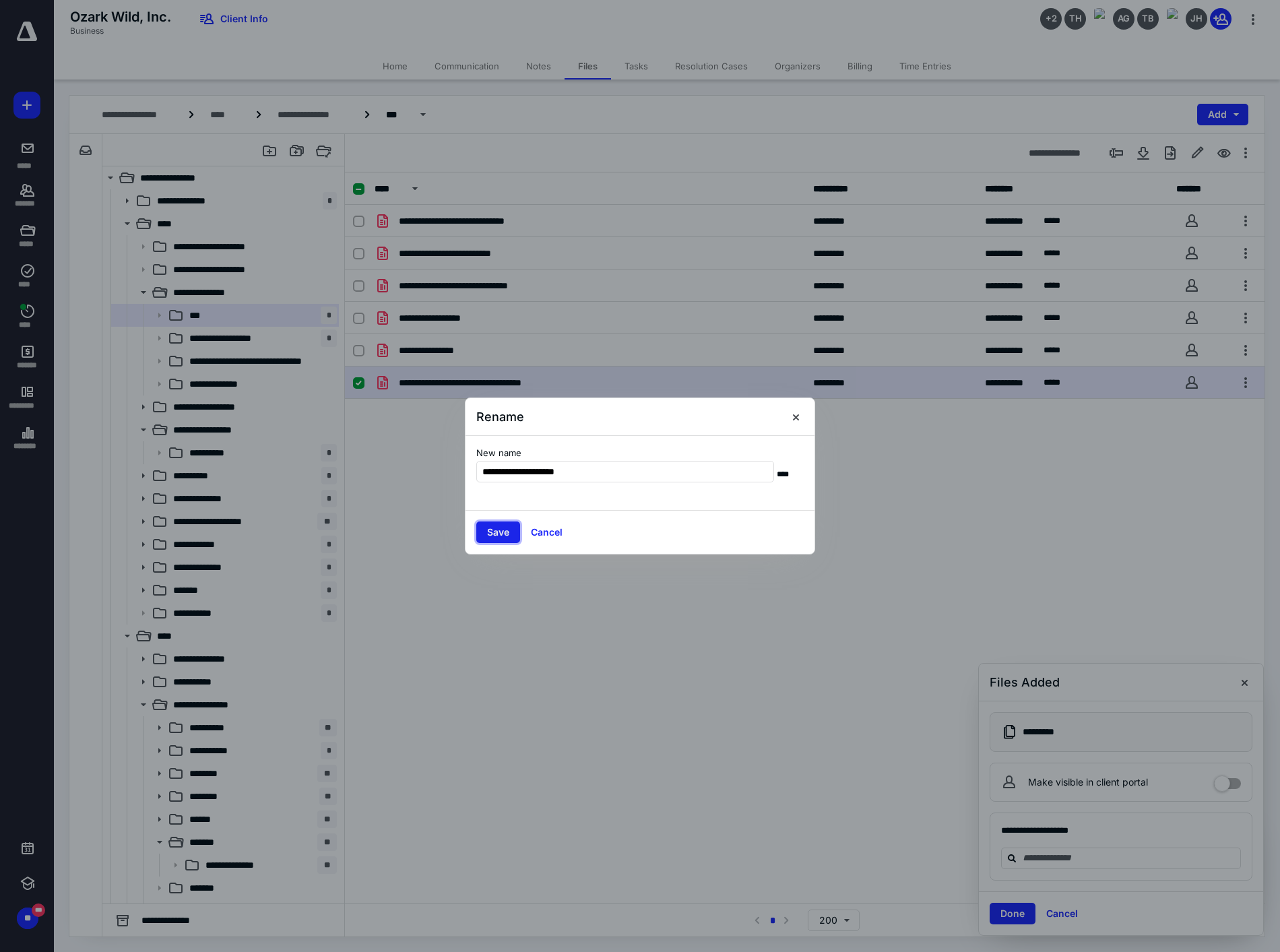 click on "Save" at bounding box center (498, 532) 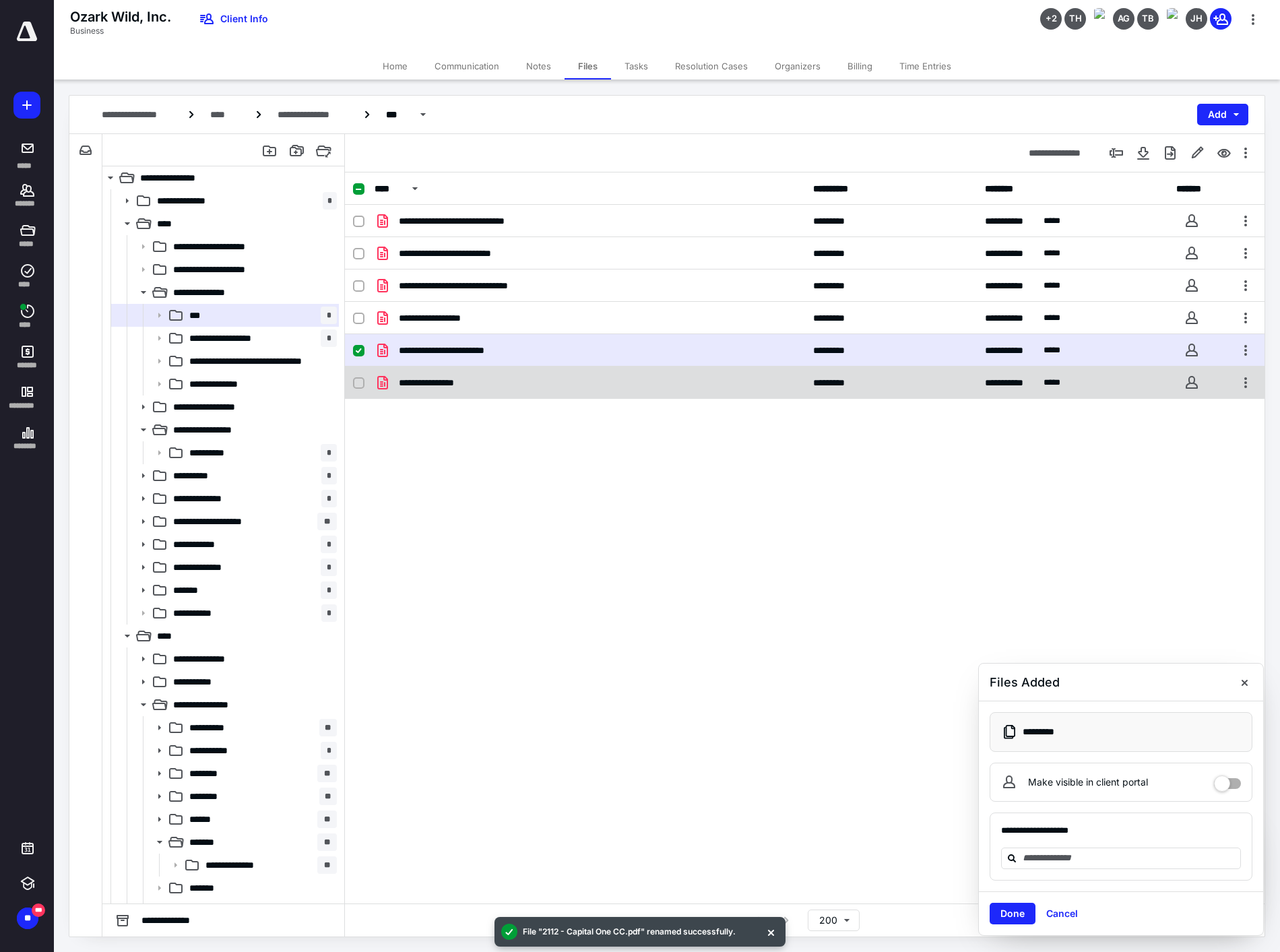 click on "**********" at bounding box center [589, 383] 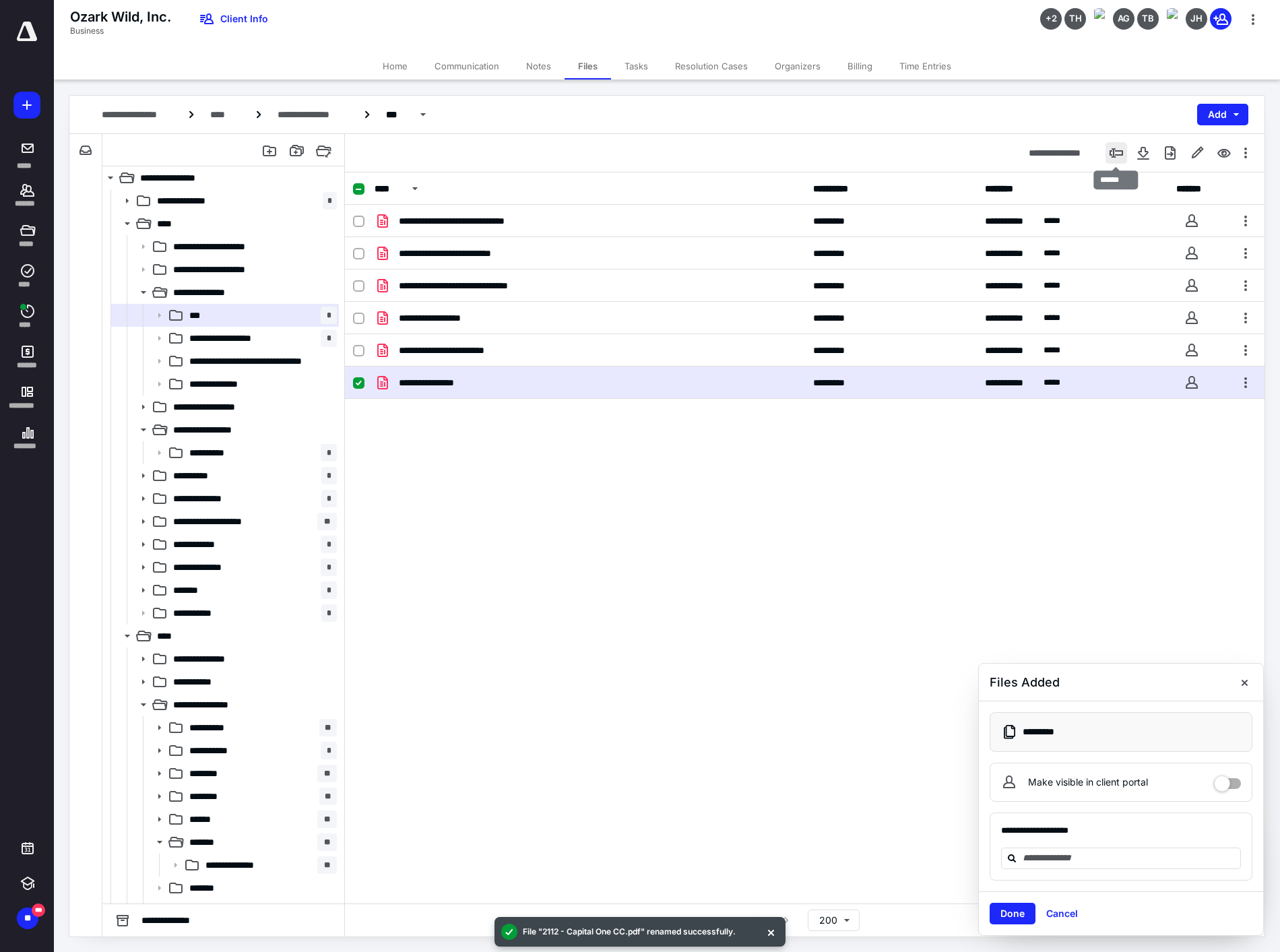 click at bounding box center (1116, 153) 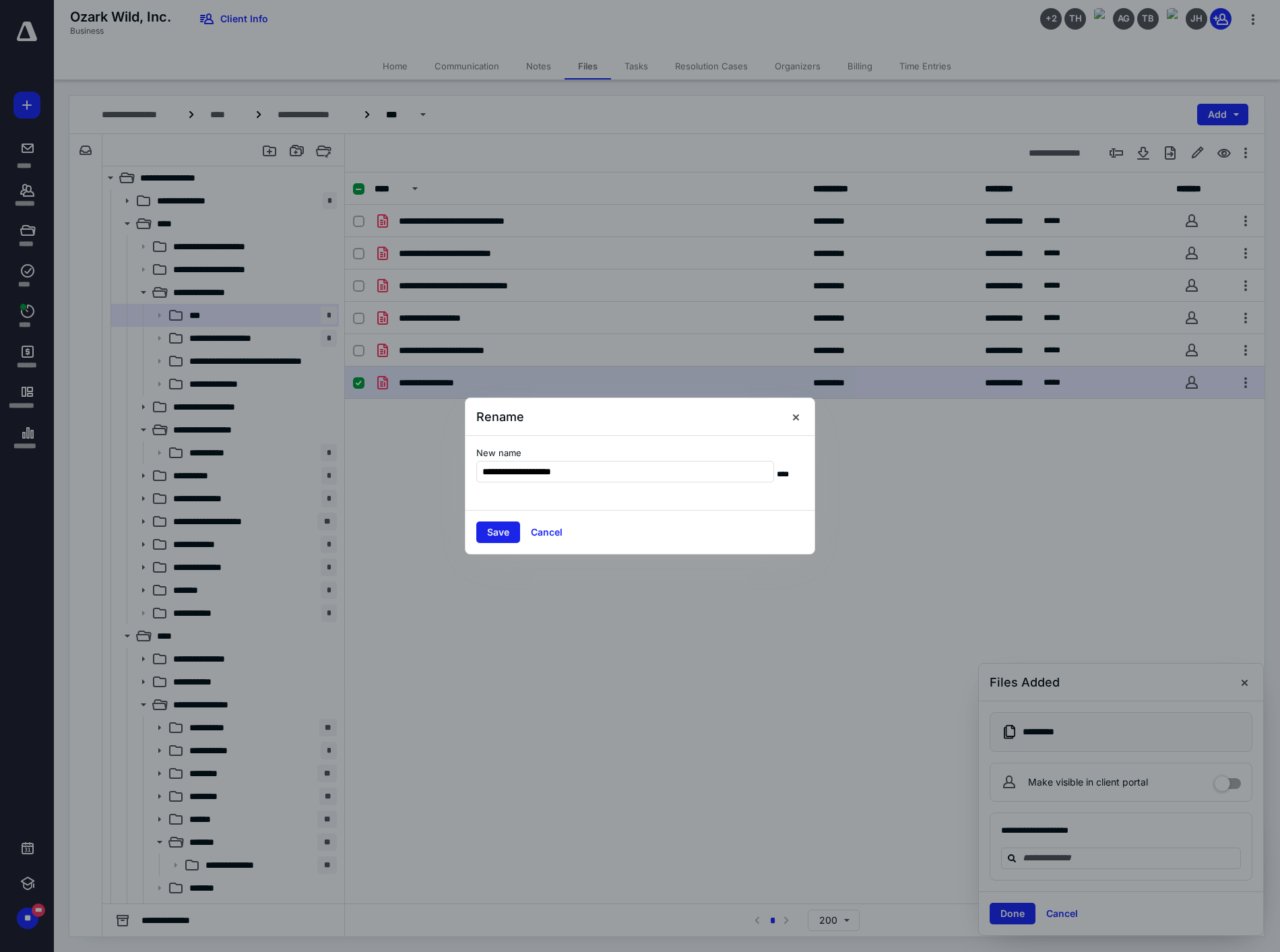 type on "**********" 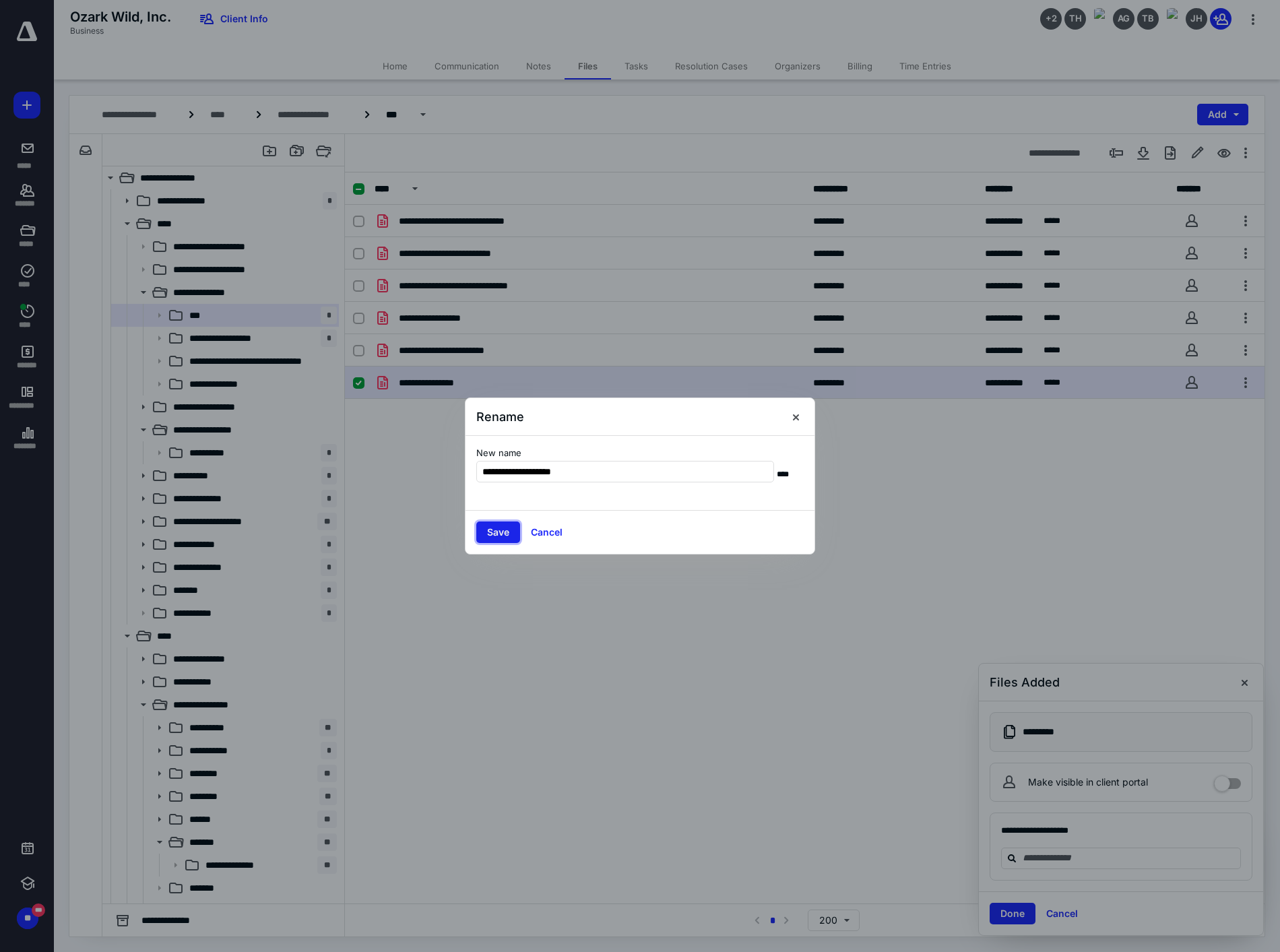 click on "Save" at bounding box center [498, 532] 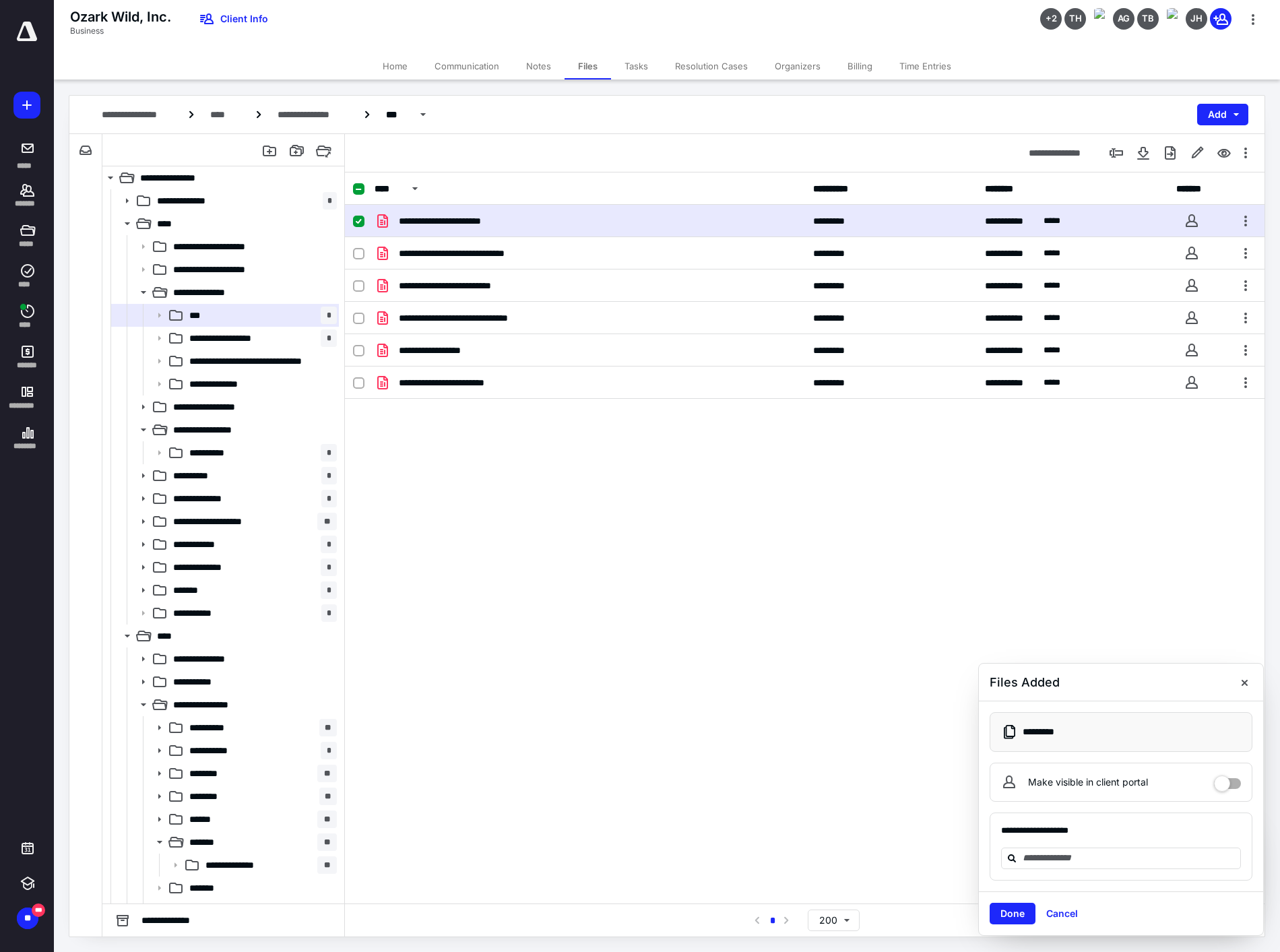 click on "**********" at bounding box center [804, 538] 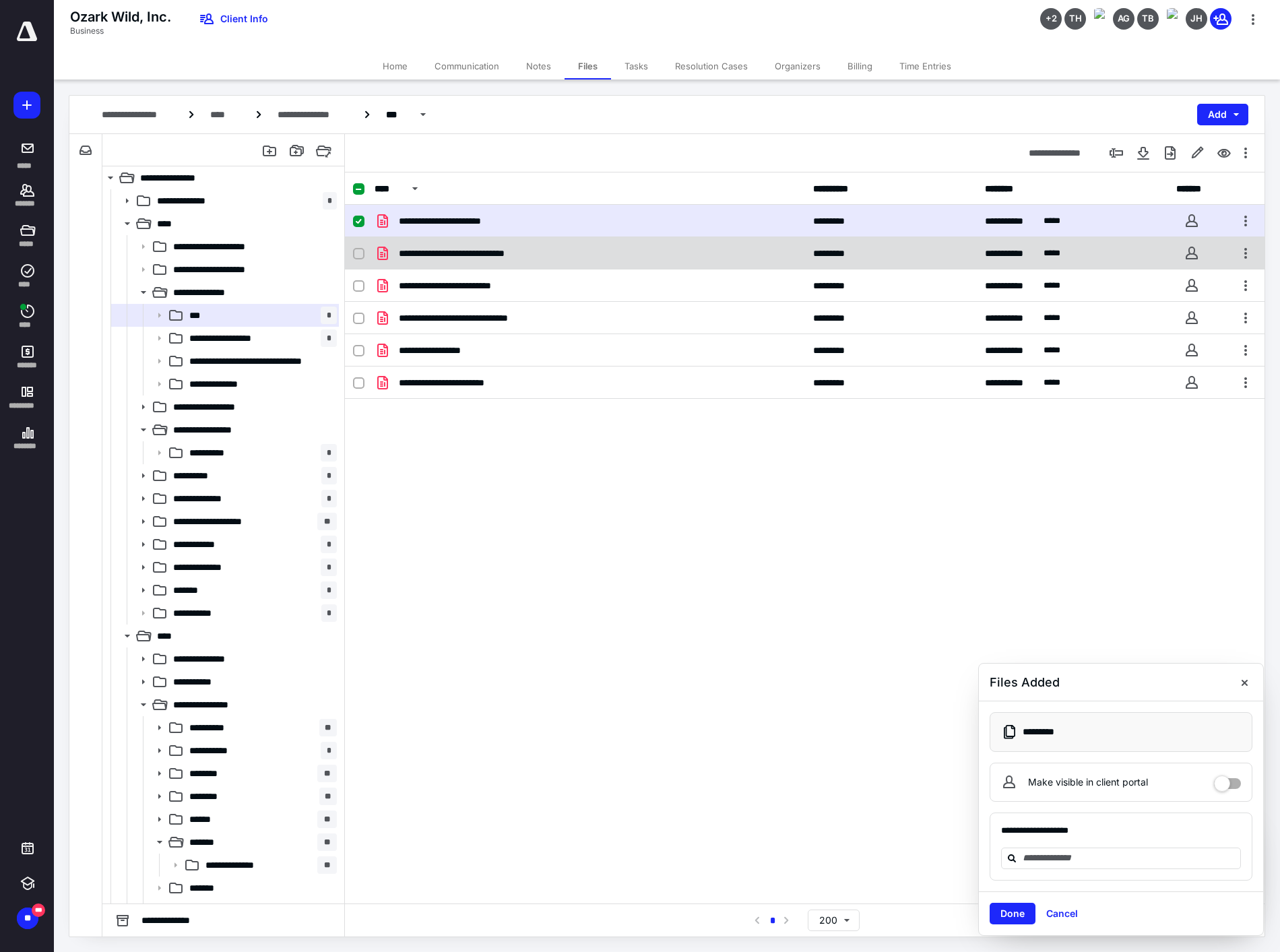 click on "**********" at bounding box center [471, 253] 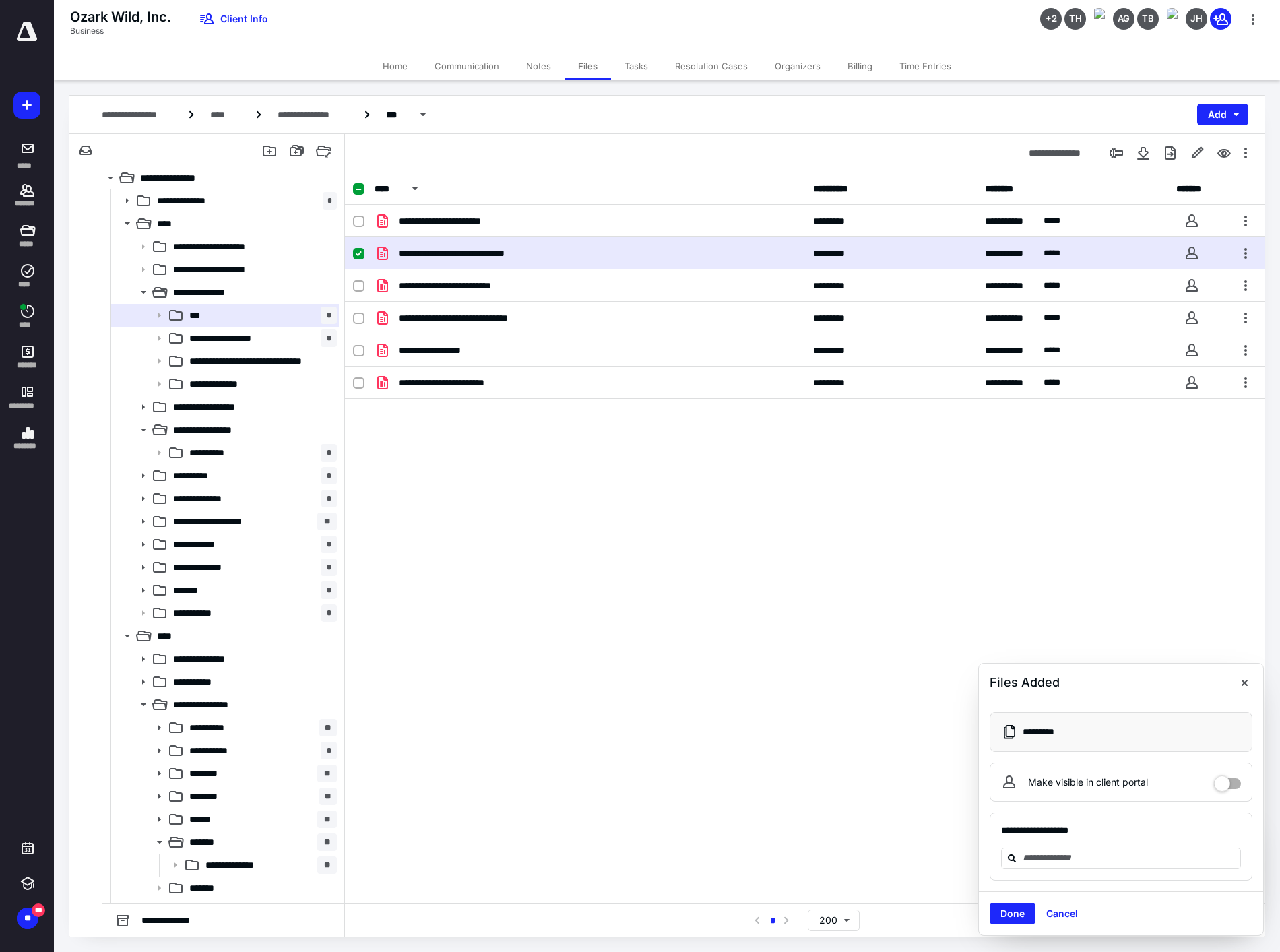 click on "**********" at bounding box center (471, 253) 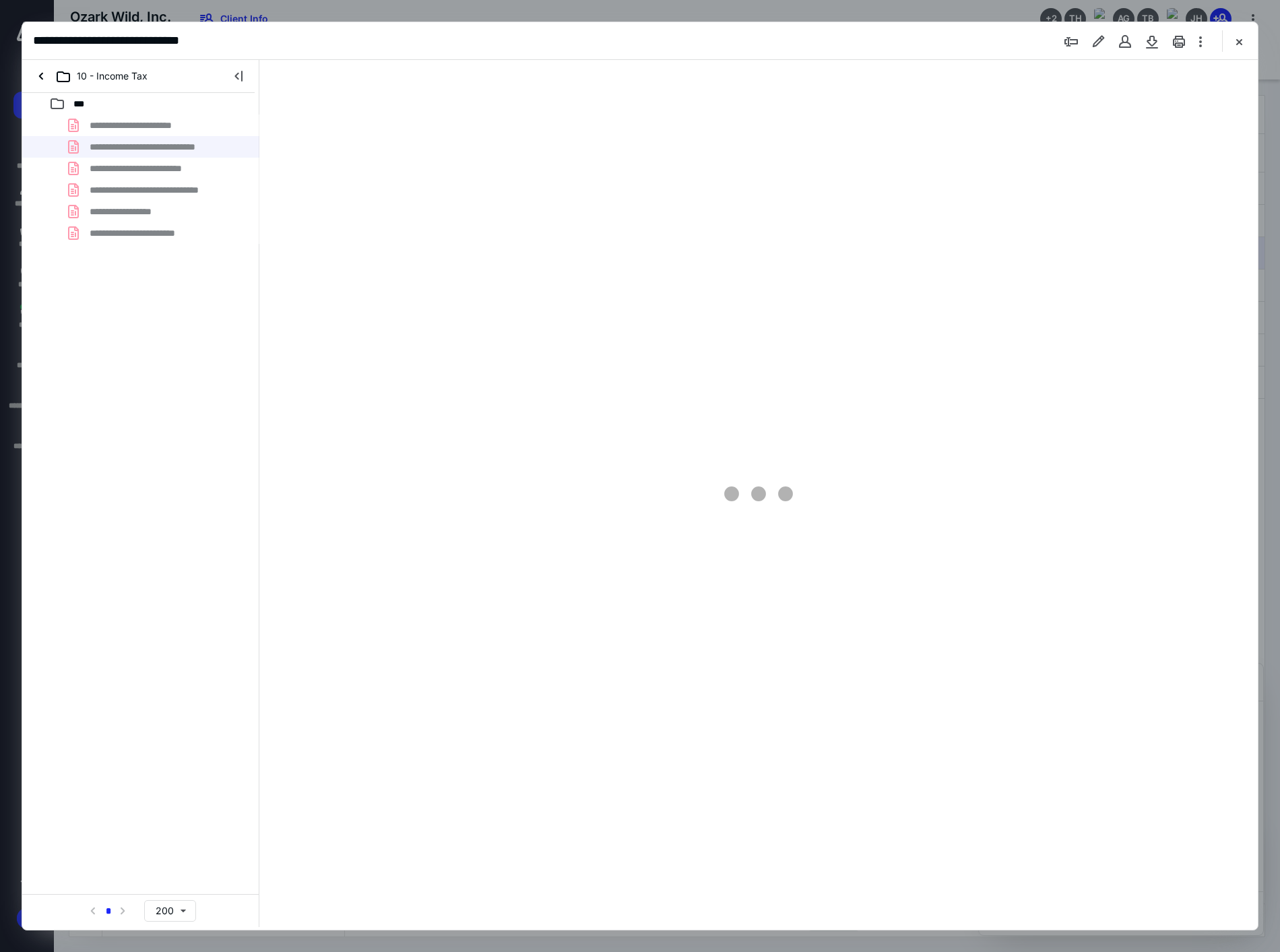 scroll, scrollTop: 0, scrollLeft: 0, axis: both 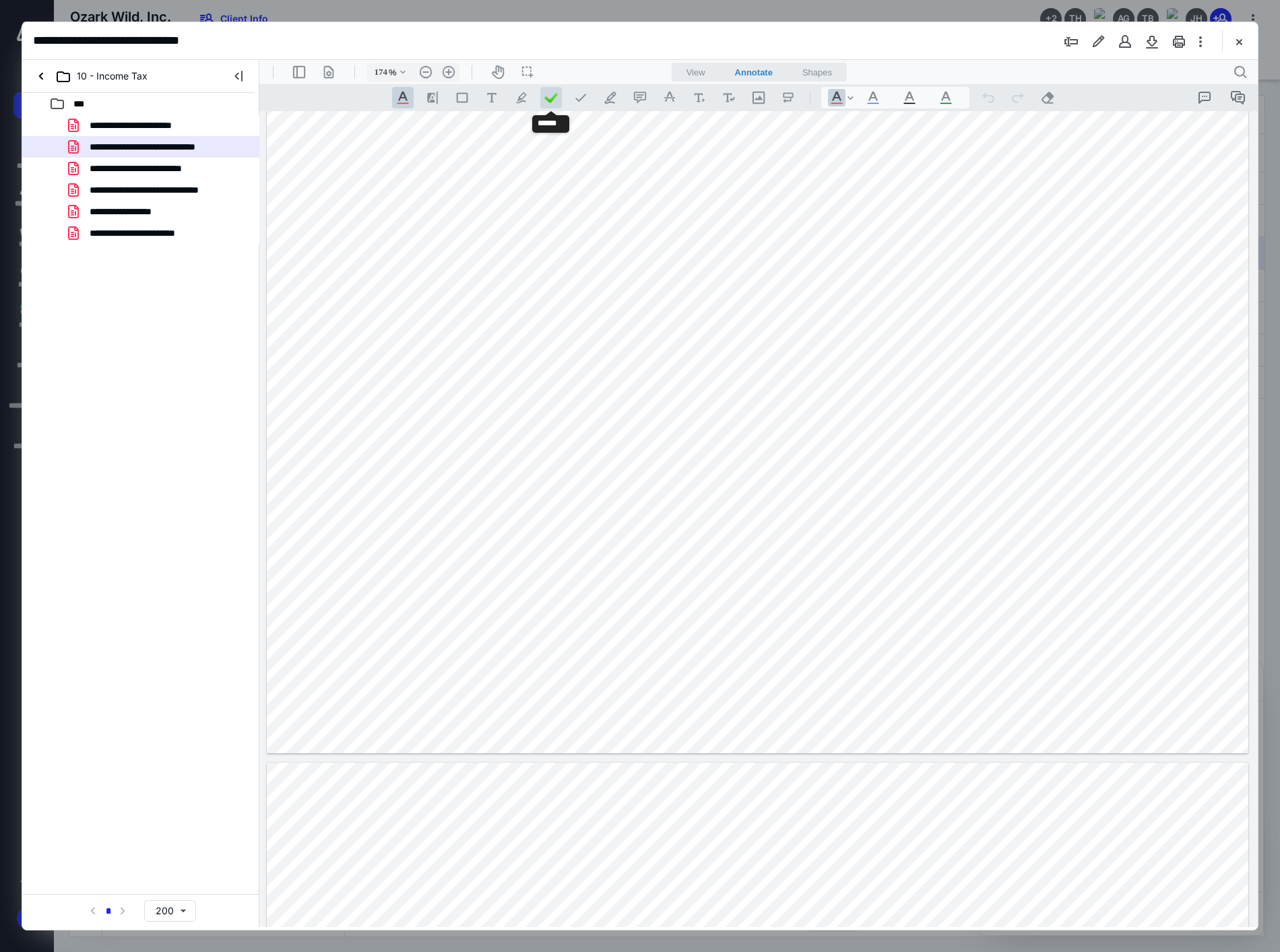 click at bounding box center [551, 98] 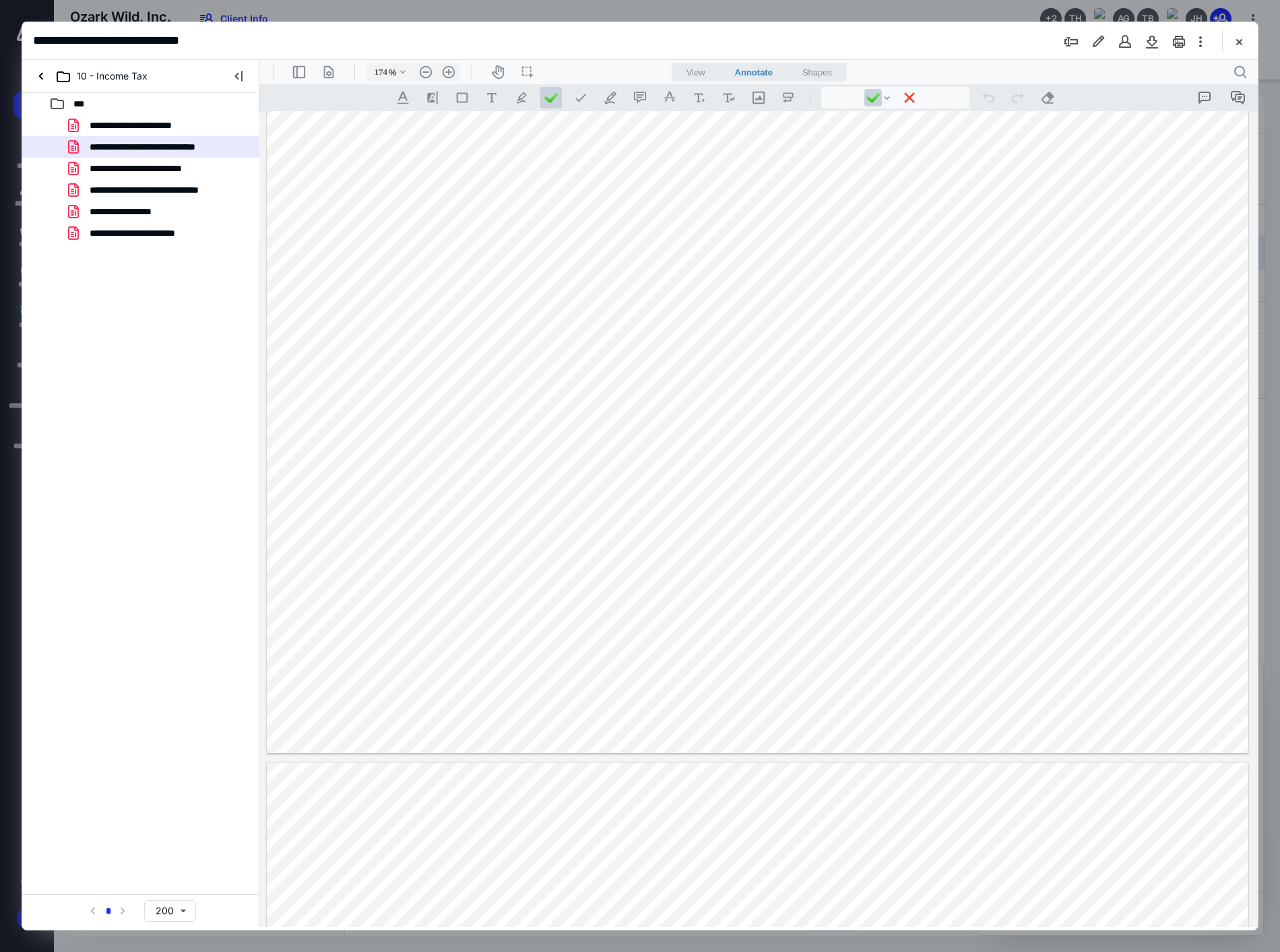 click at bounding box center (757, 407) 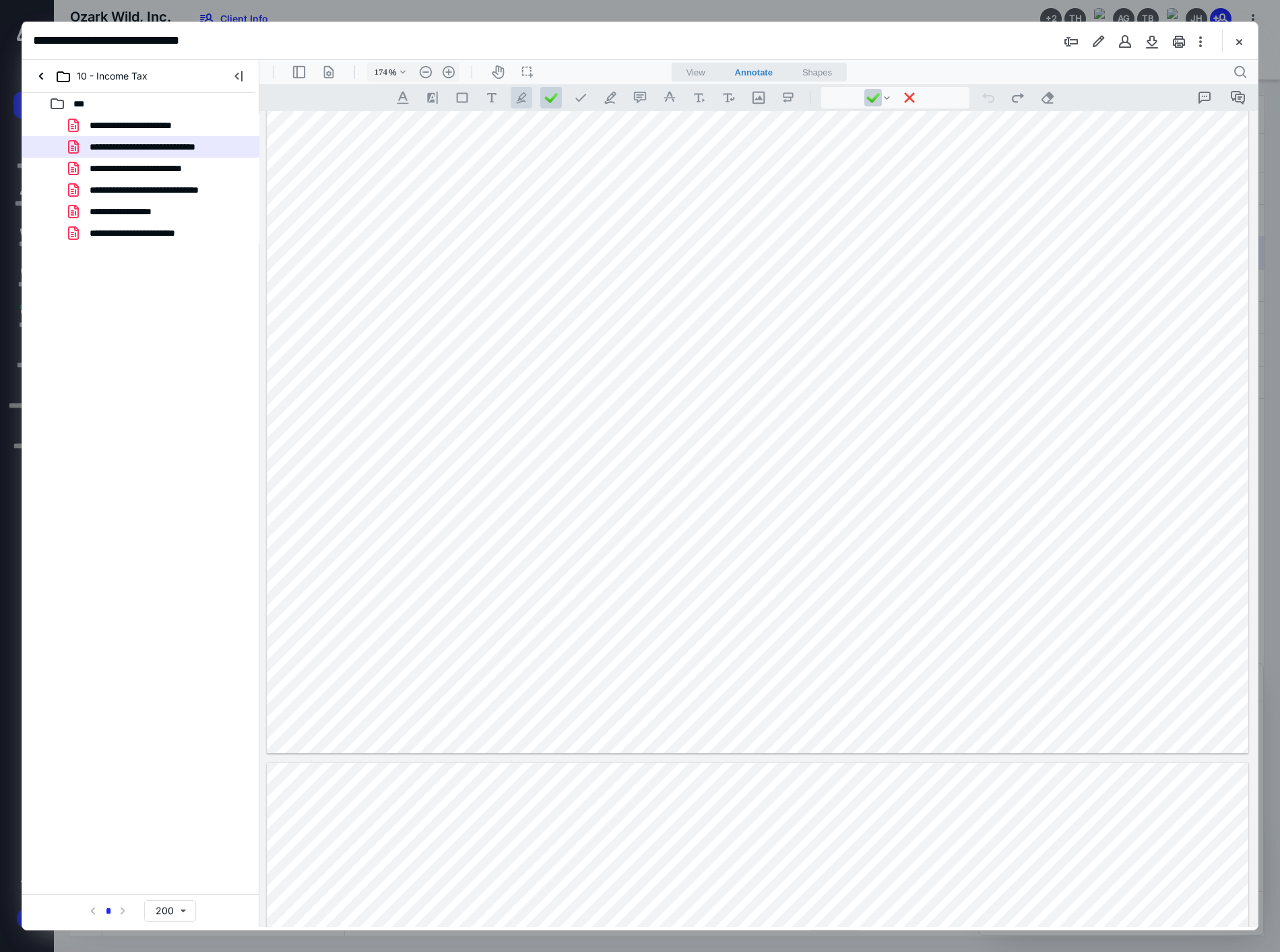 click on ".cls-1{fill:#abb0c4;} icon - tool - pen - highlight" at bounding box center [521, 98] 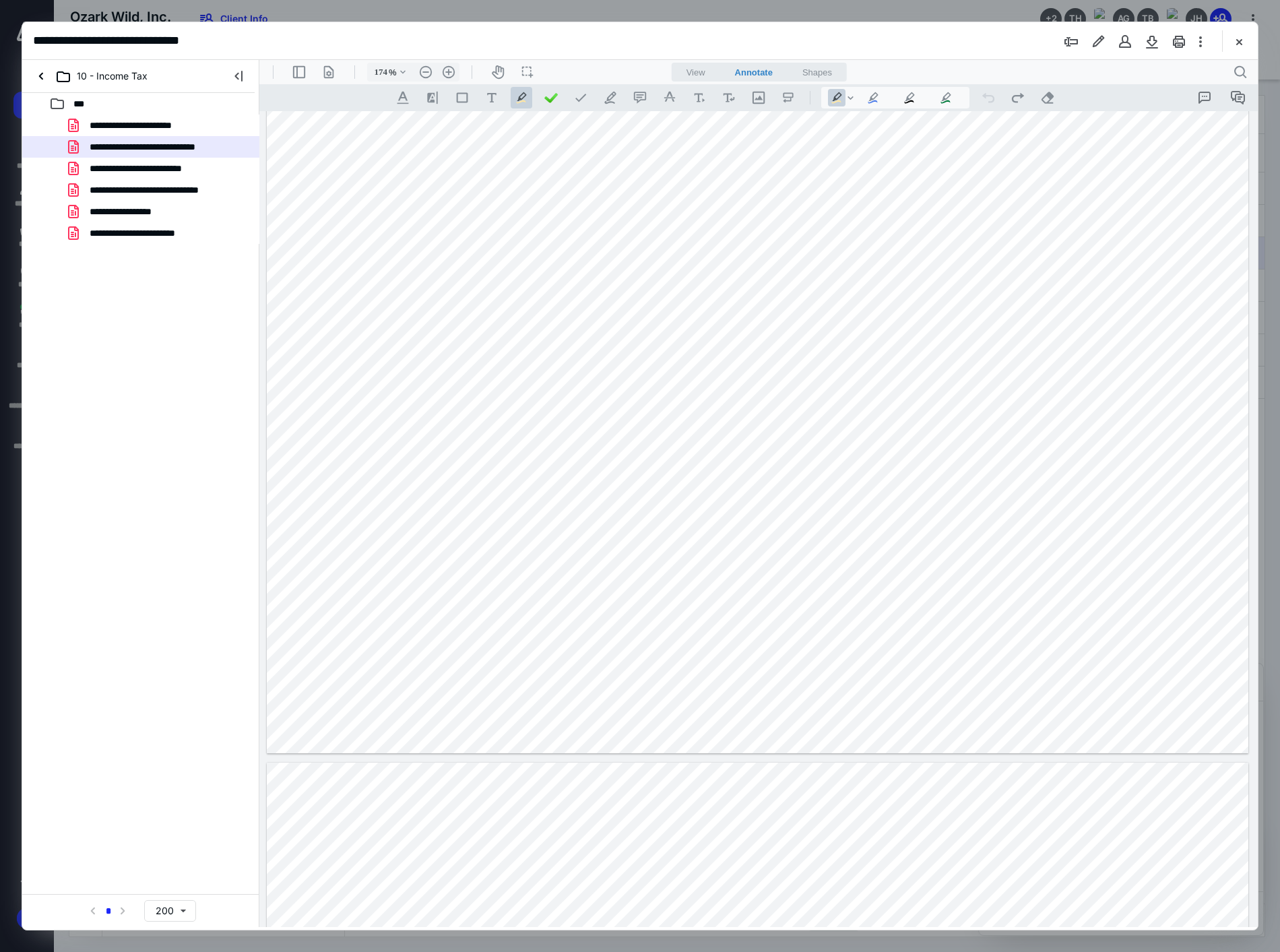 drag, startPoint x: 1169, startPoint y: 309, endPoint x: 1209, endPoint y: 311, distance: 40.049969 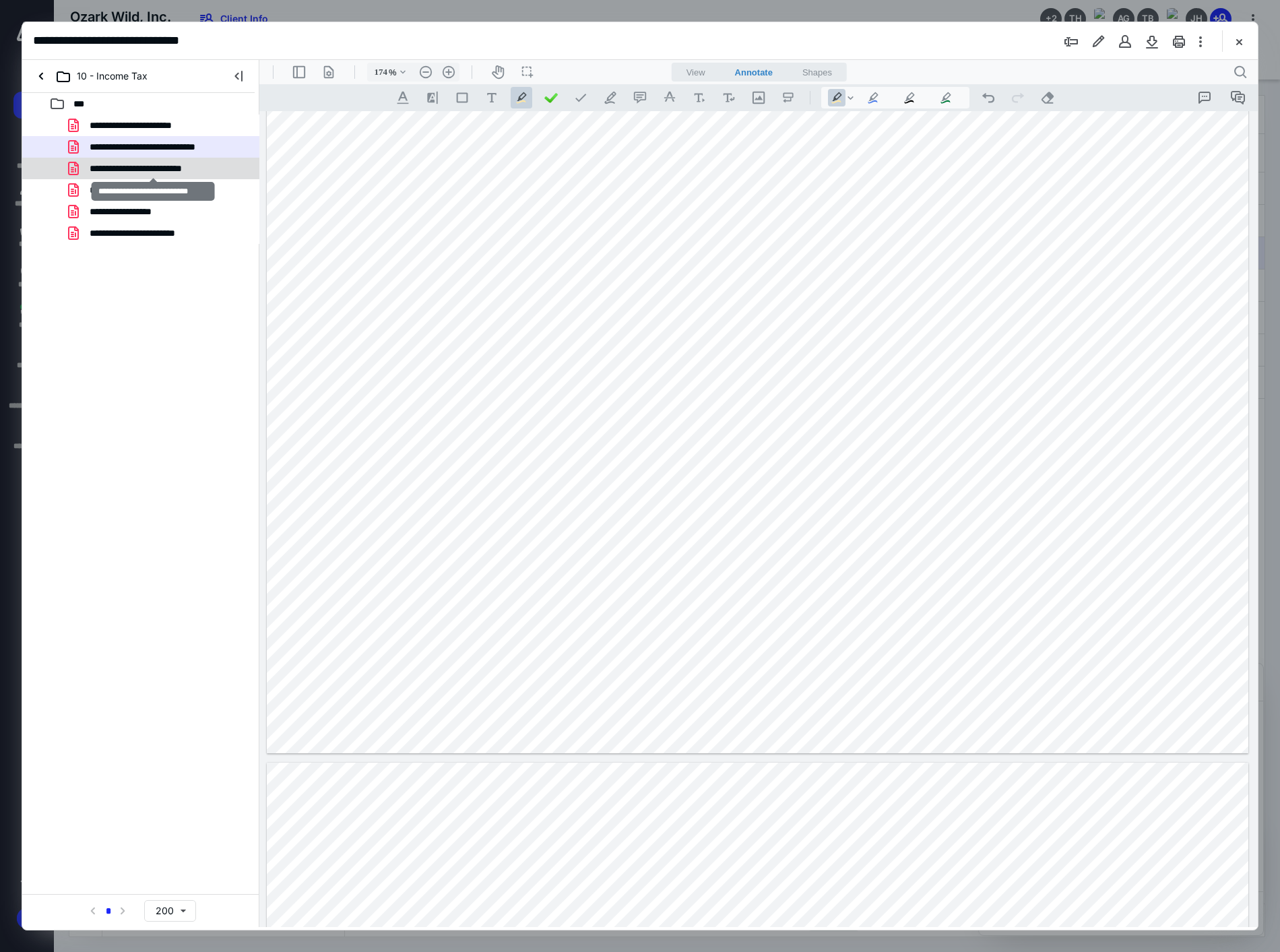 click on "**********" at bounding box center (153, 168) 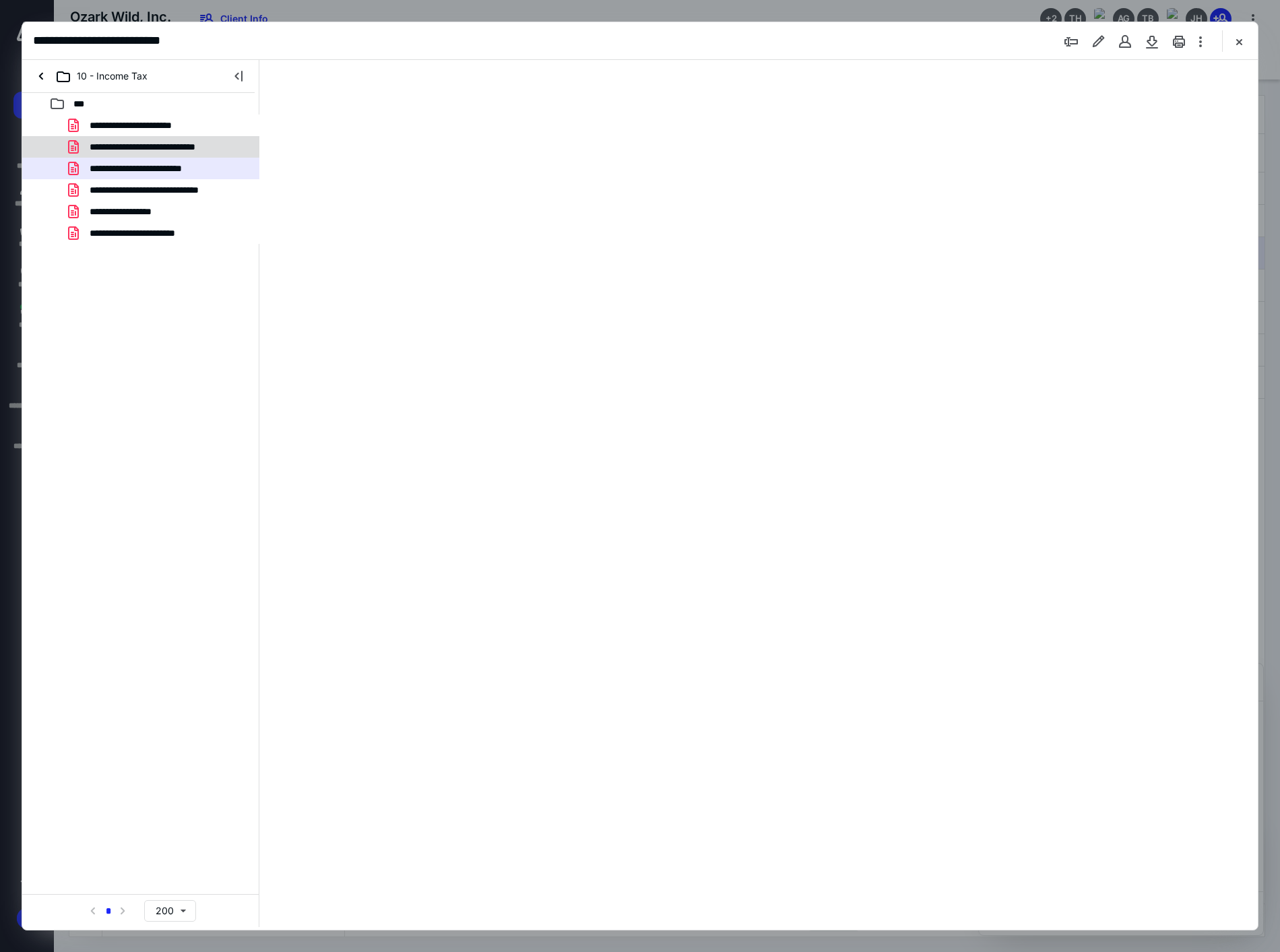 scroll, scrollTop: 0, scrollLeft: 0, axis: both 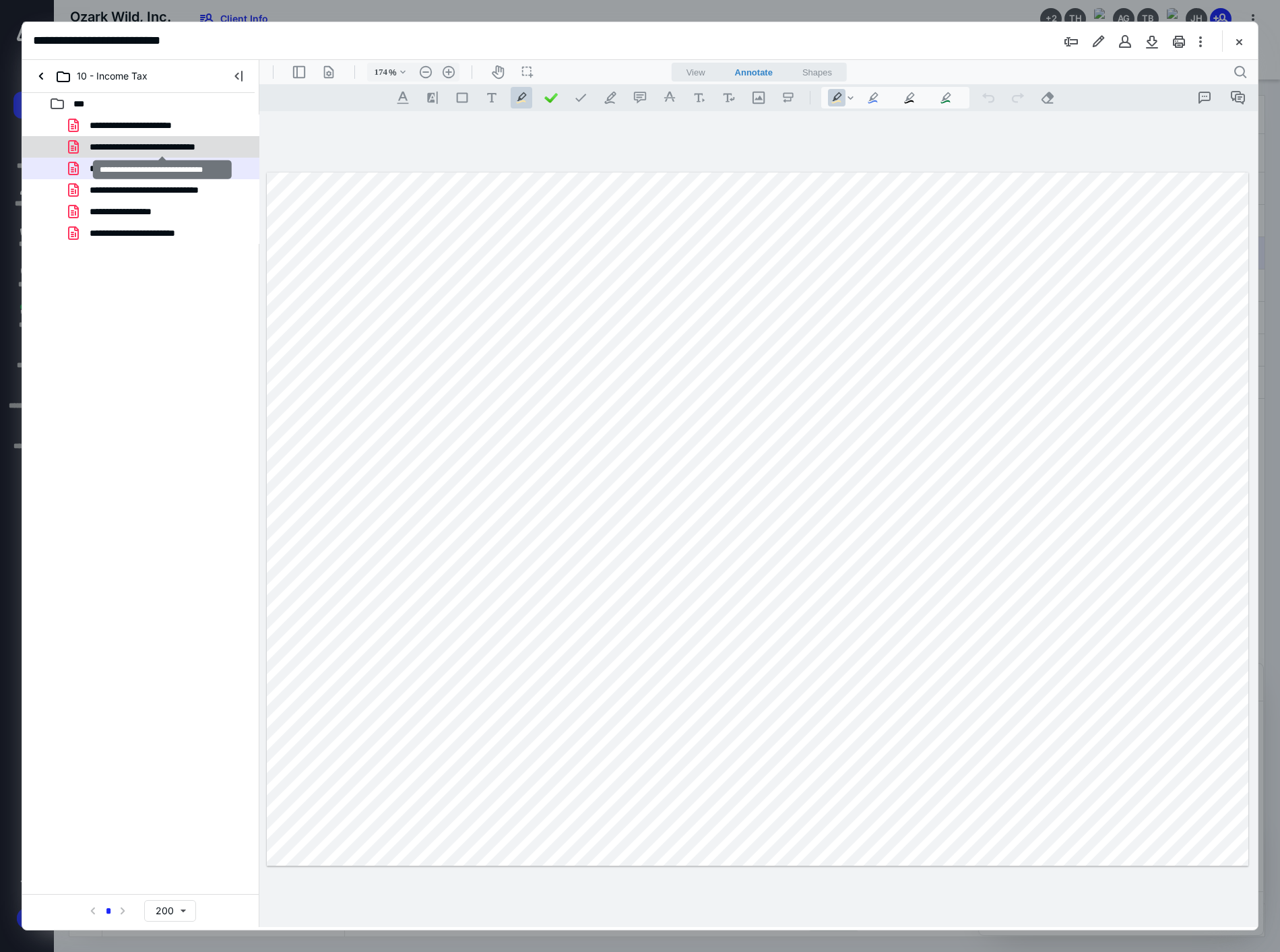 click on "**********" at bounding box center [162, 147] 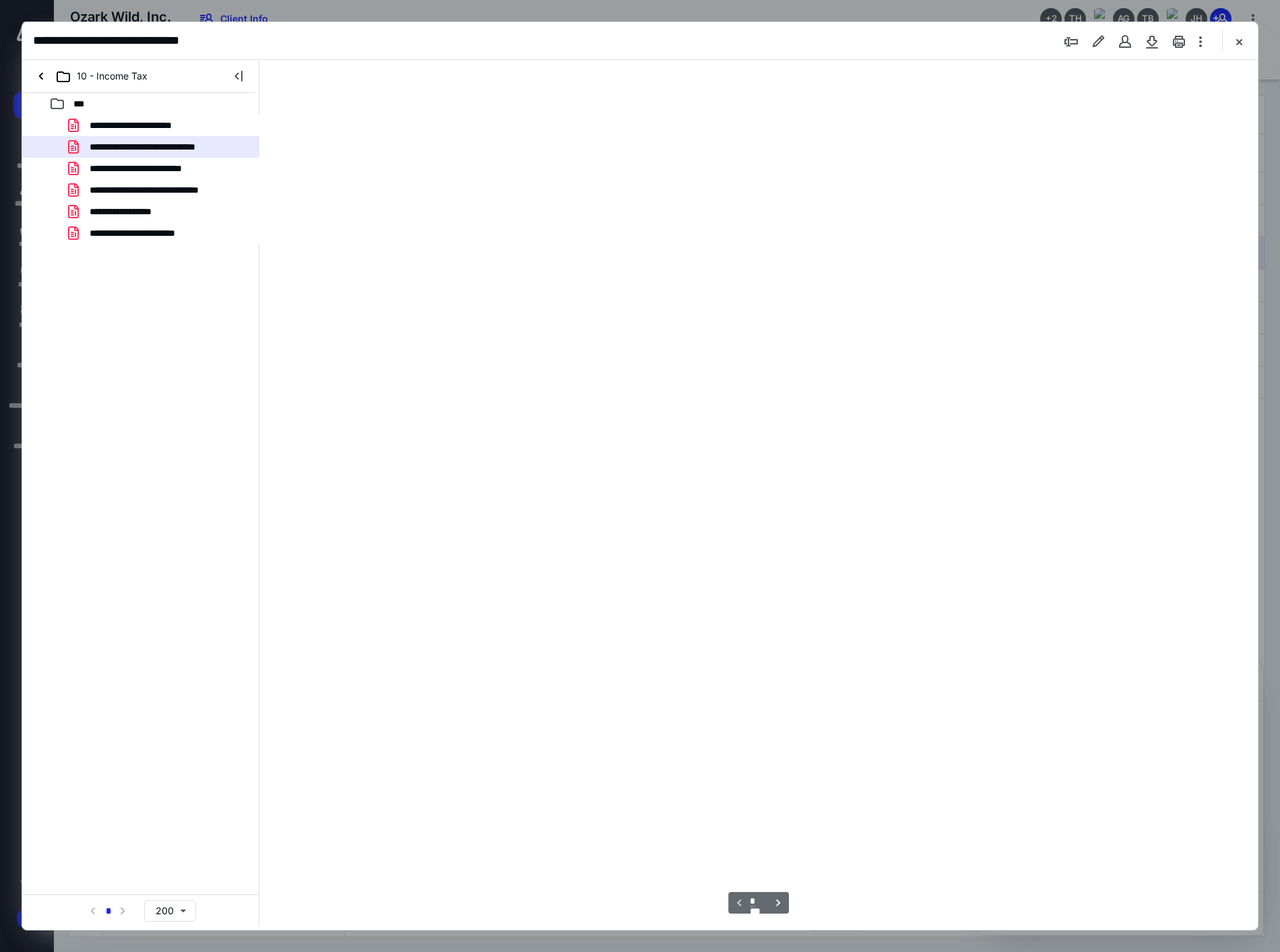 scroll, scrollTop: 56, scrollLeft: 0, axis: vertical 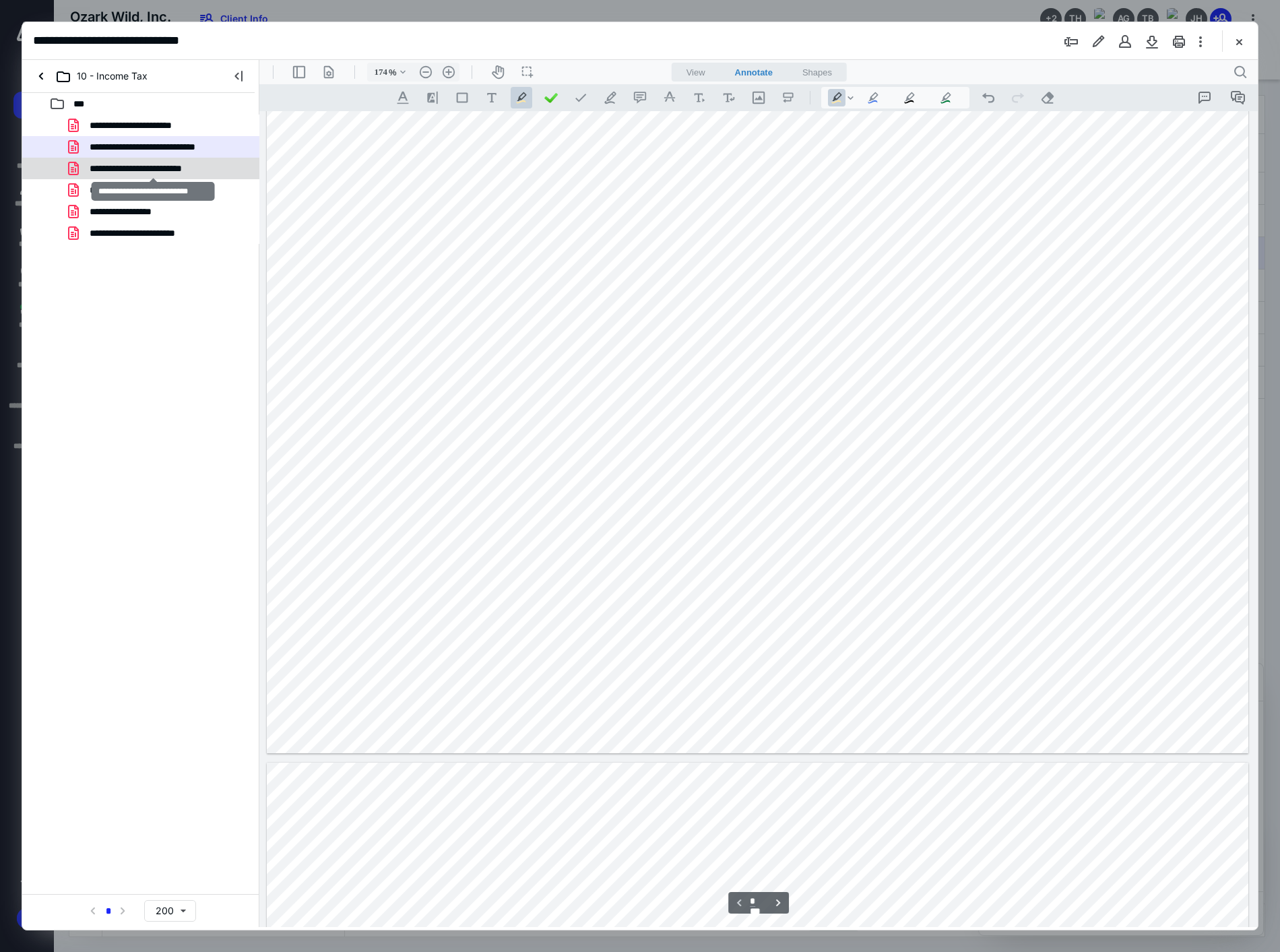 click on "**********" at bounding box center (153, 168) 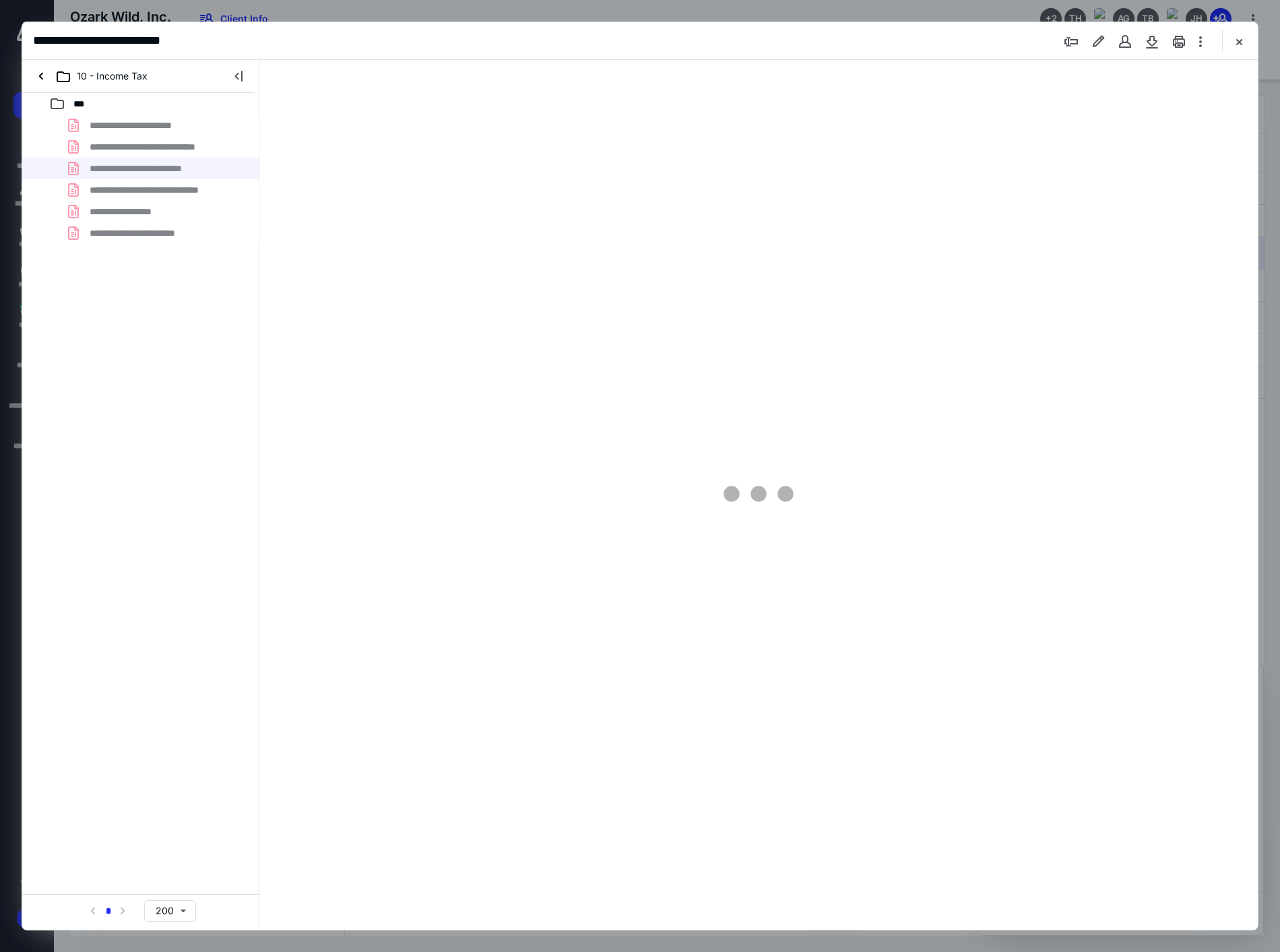 scroll, scrollTop: 0, scrollLeft: 0, axis: both 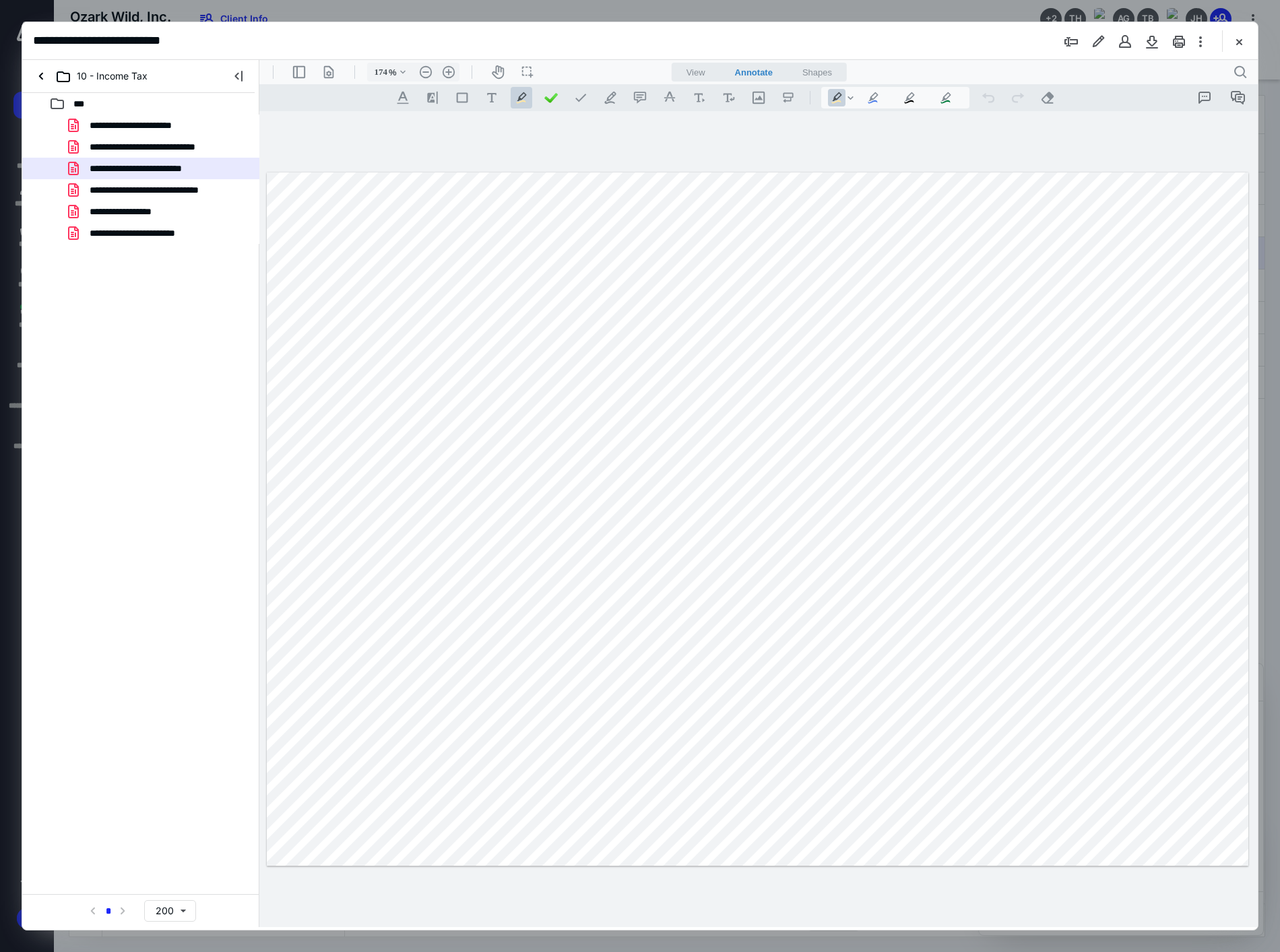 drag, startPoint x: 1176, startPoint y: 420, endPoint x: 1217, endPoint y: 422, distance: 41.048752 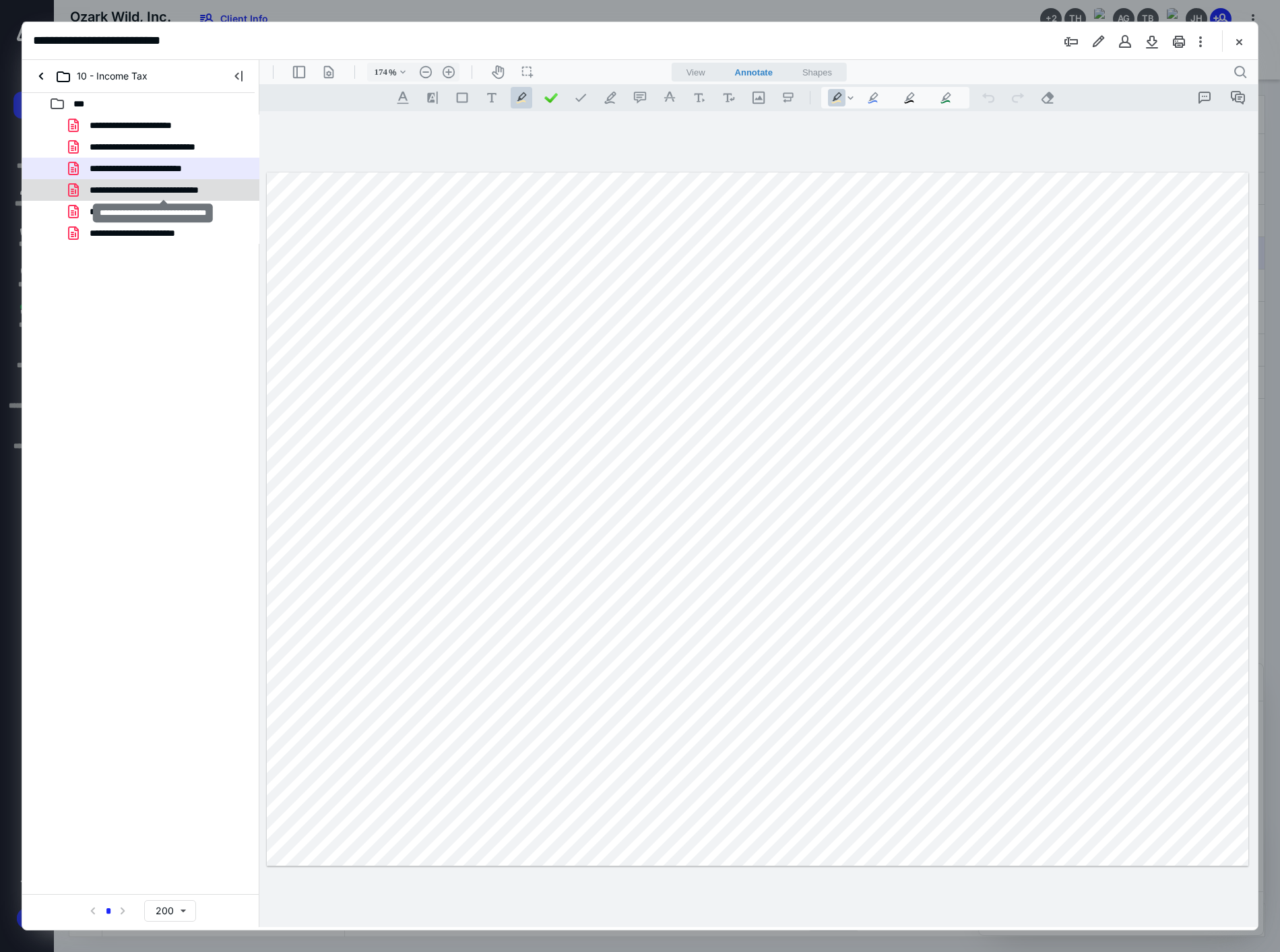 click on "**********" at bounding box center (163, 190) 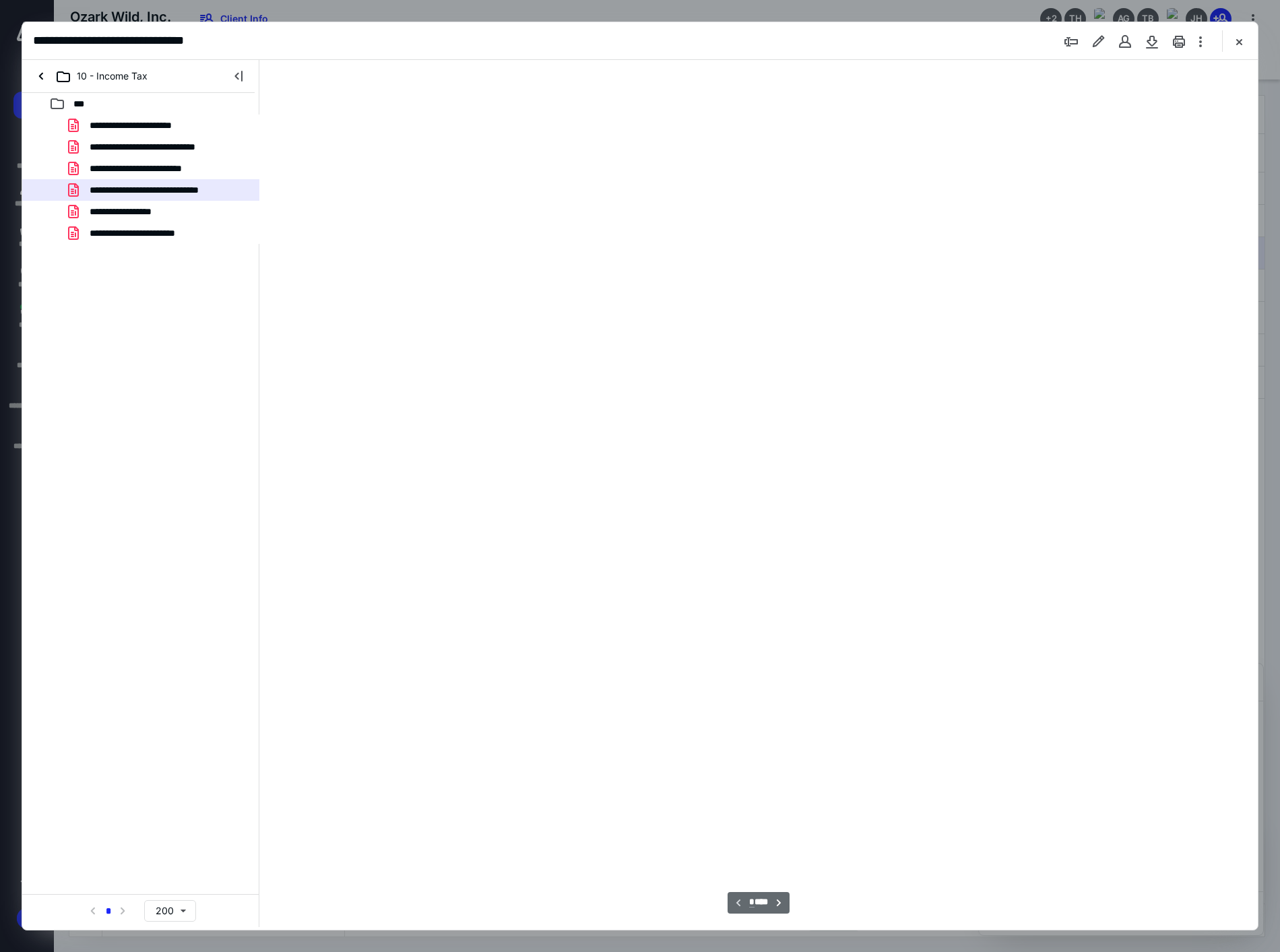 scroll, scrollTop: 56, scrollLeft: 0, axis: vertical 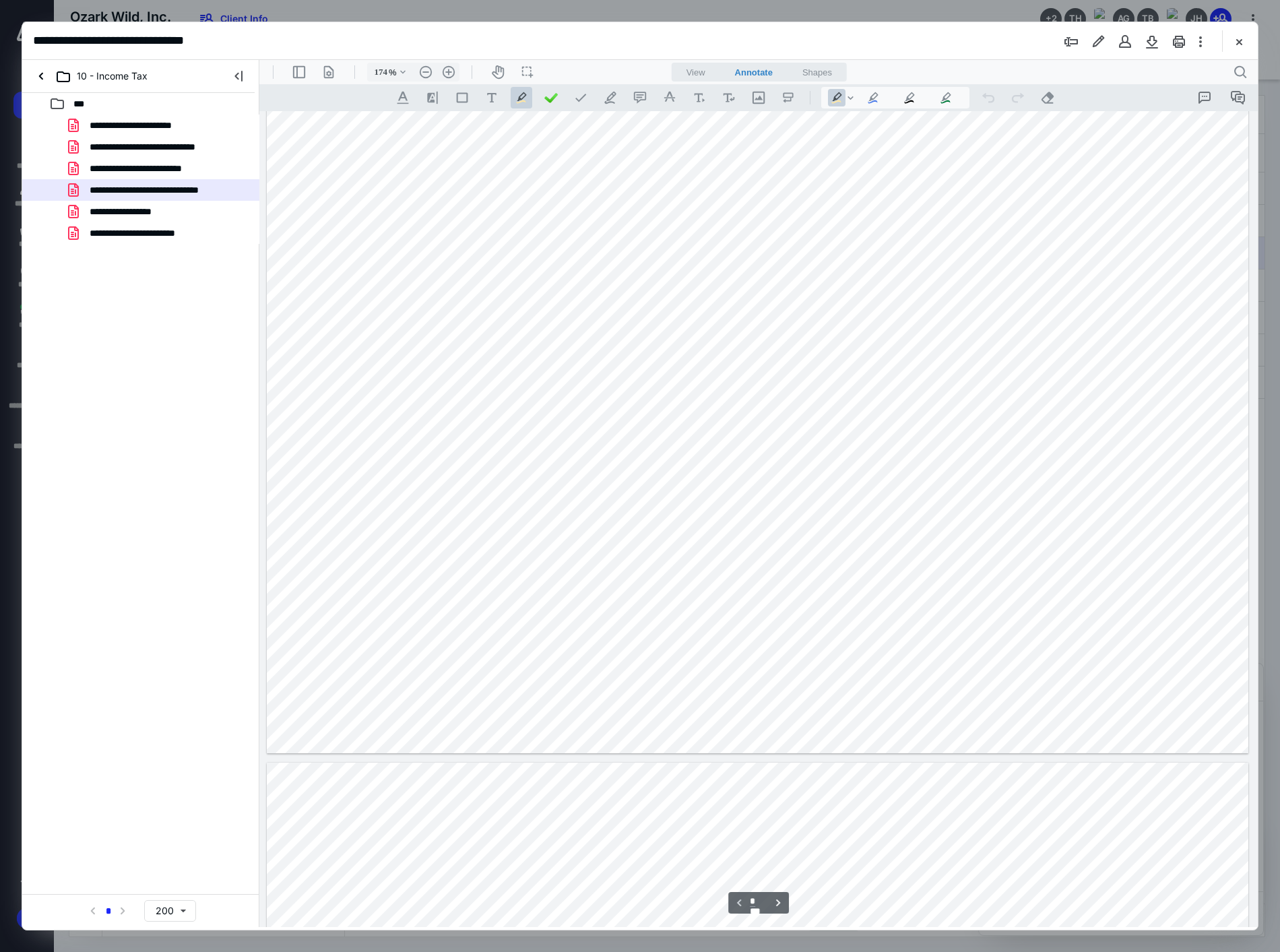 drag, startPoint x: 1167, startPoint y: 308, endPoint x: 1209, endPoint y: 307, distance: 42.011903 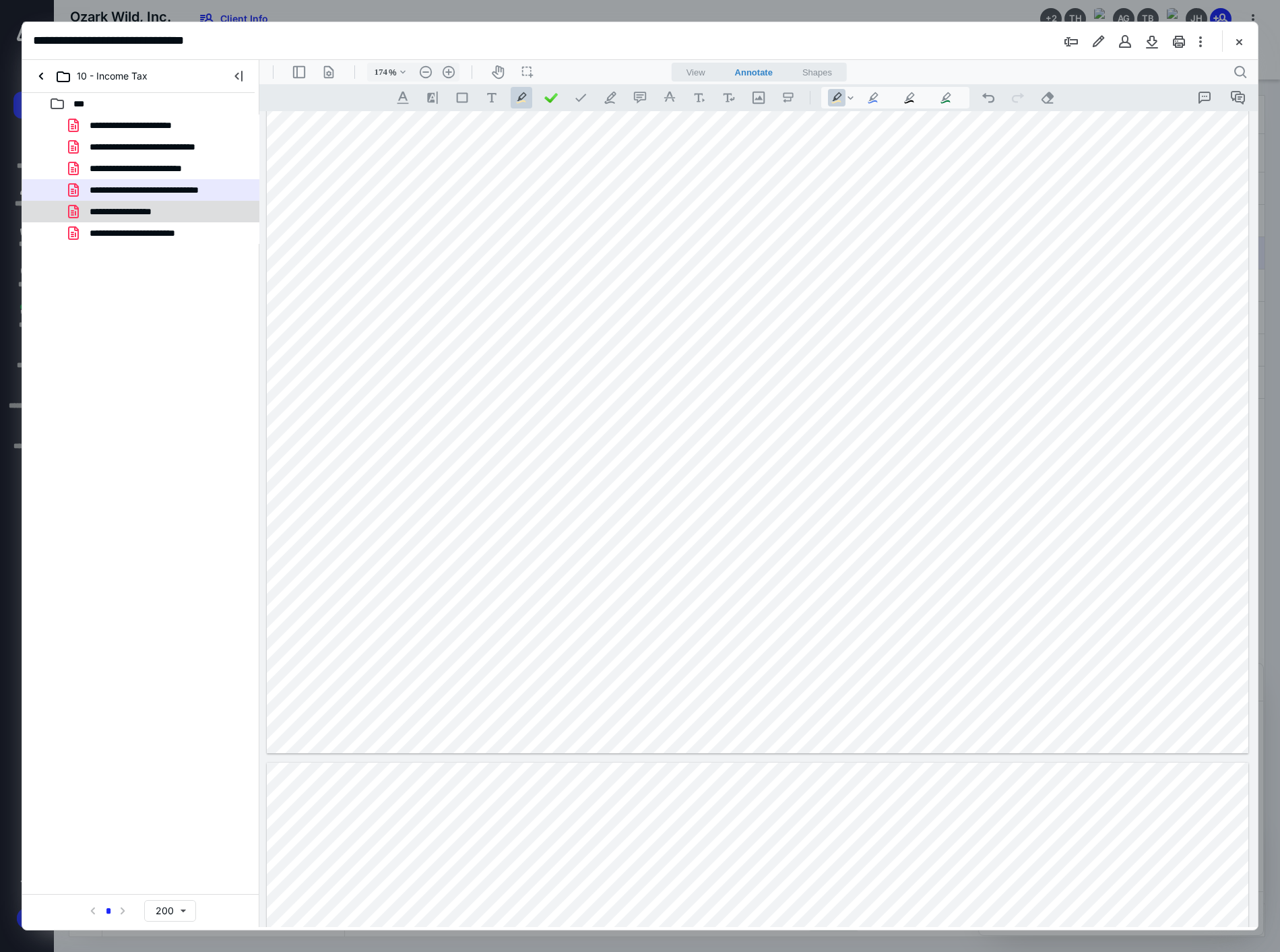 click on "**********" at bounding box center (141, 212) 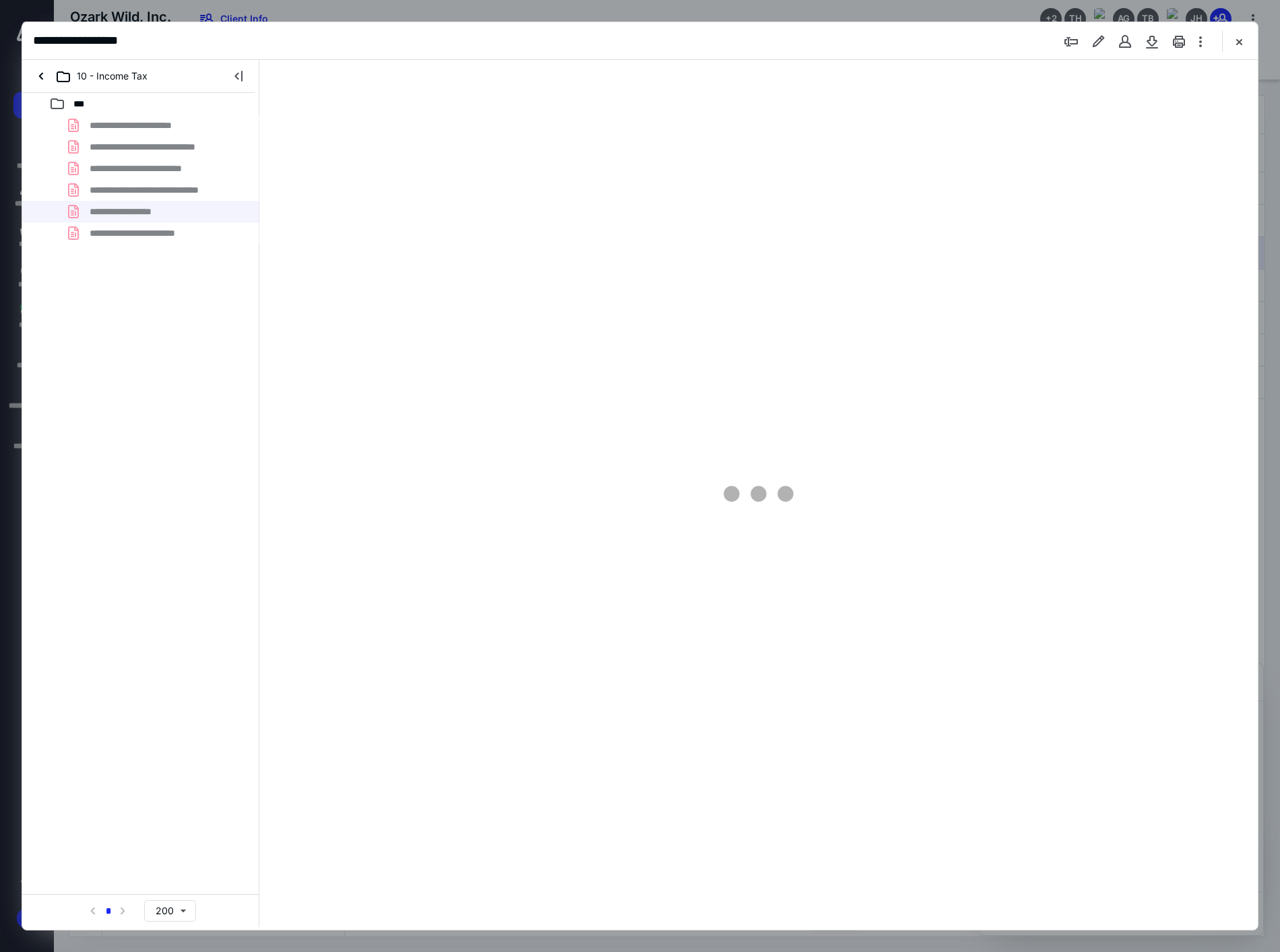 type on "174" 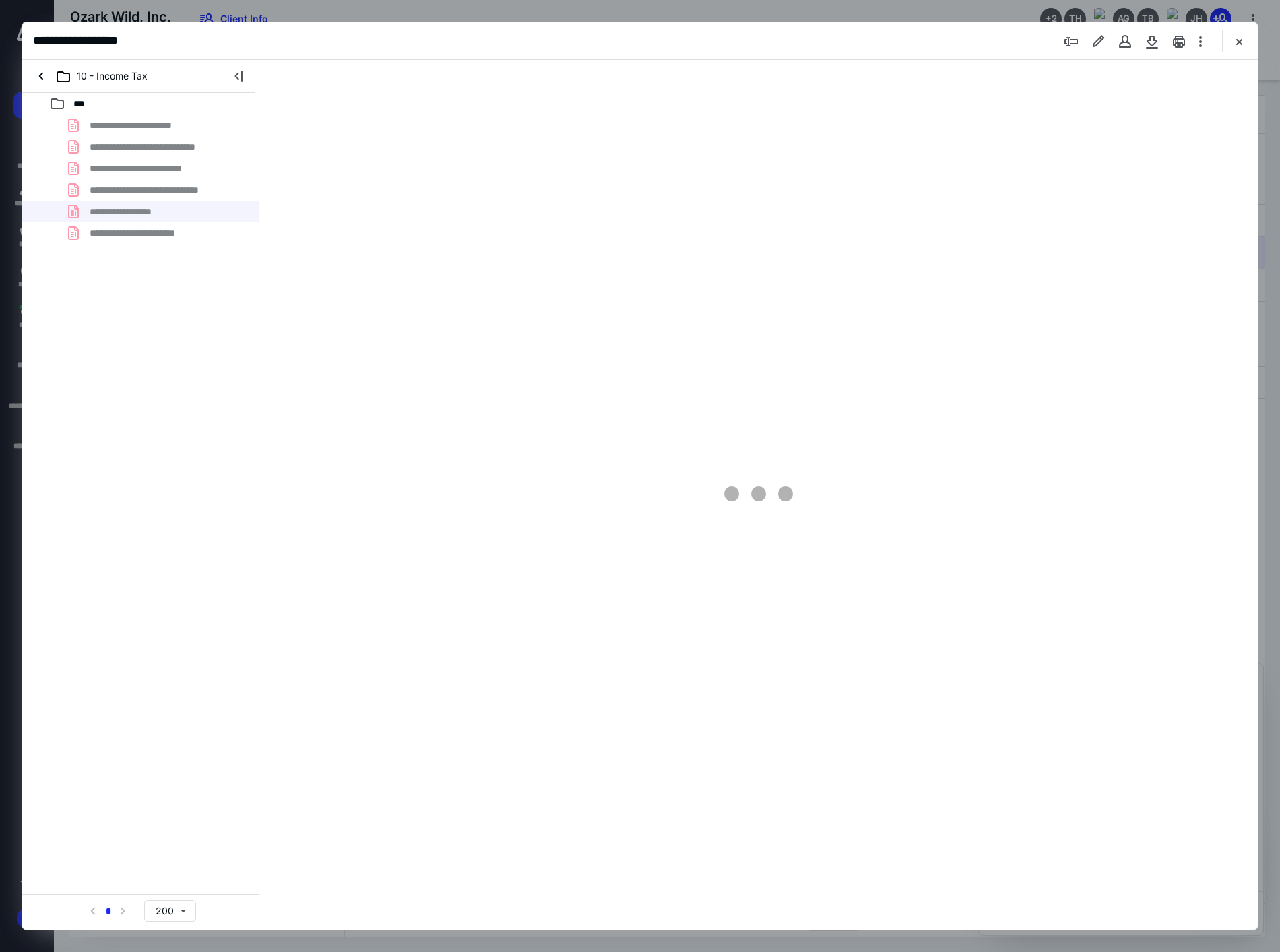 scroll, scrollTop: 56, scrollLeft: 0, axis: vertical 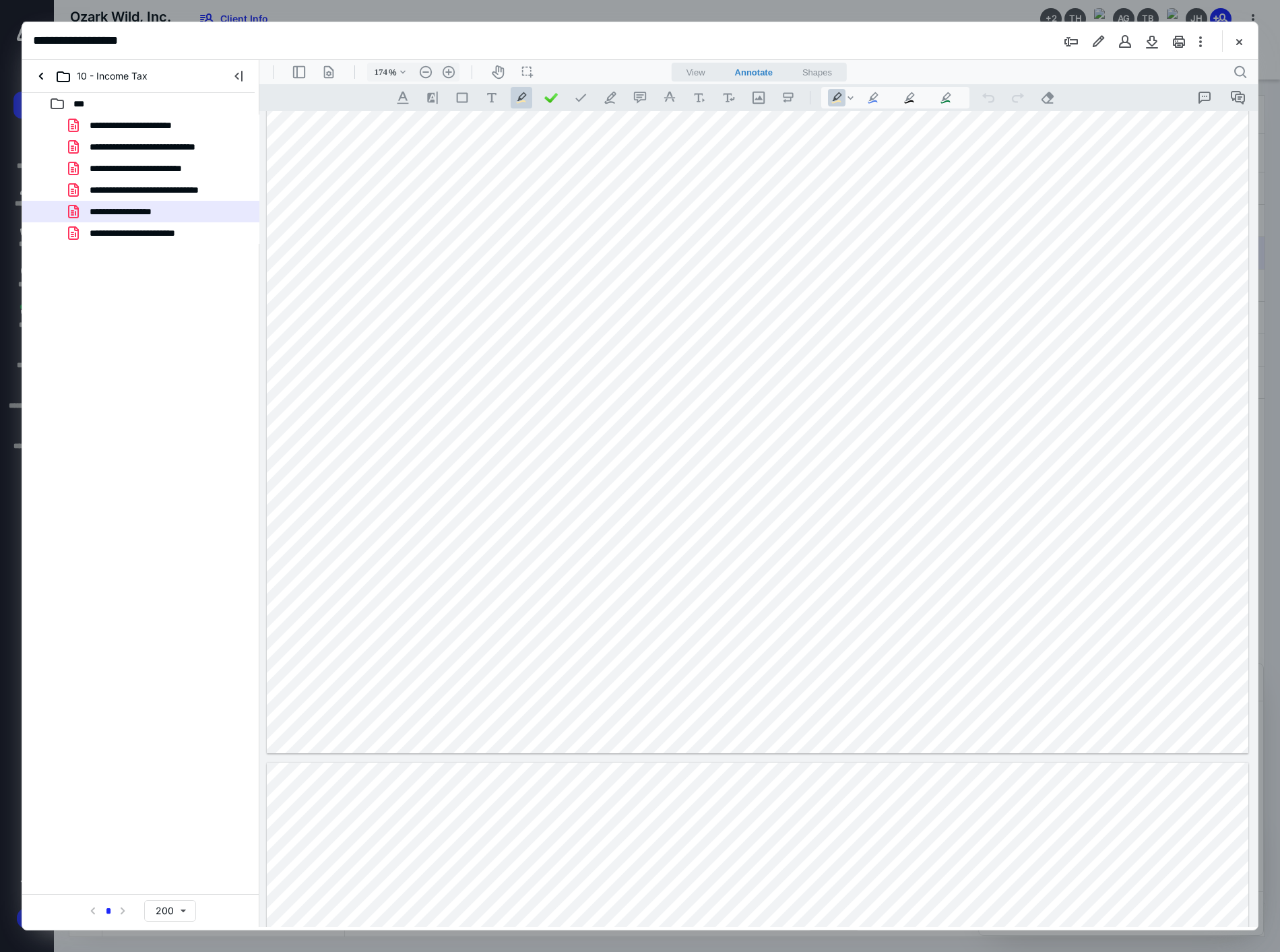 drag, startPoint x: 1166, startPoint y: 327, endPoint x: 1209, endPoint y: 328, distance: 43.01163 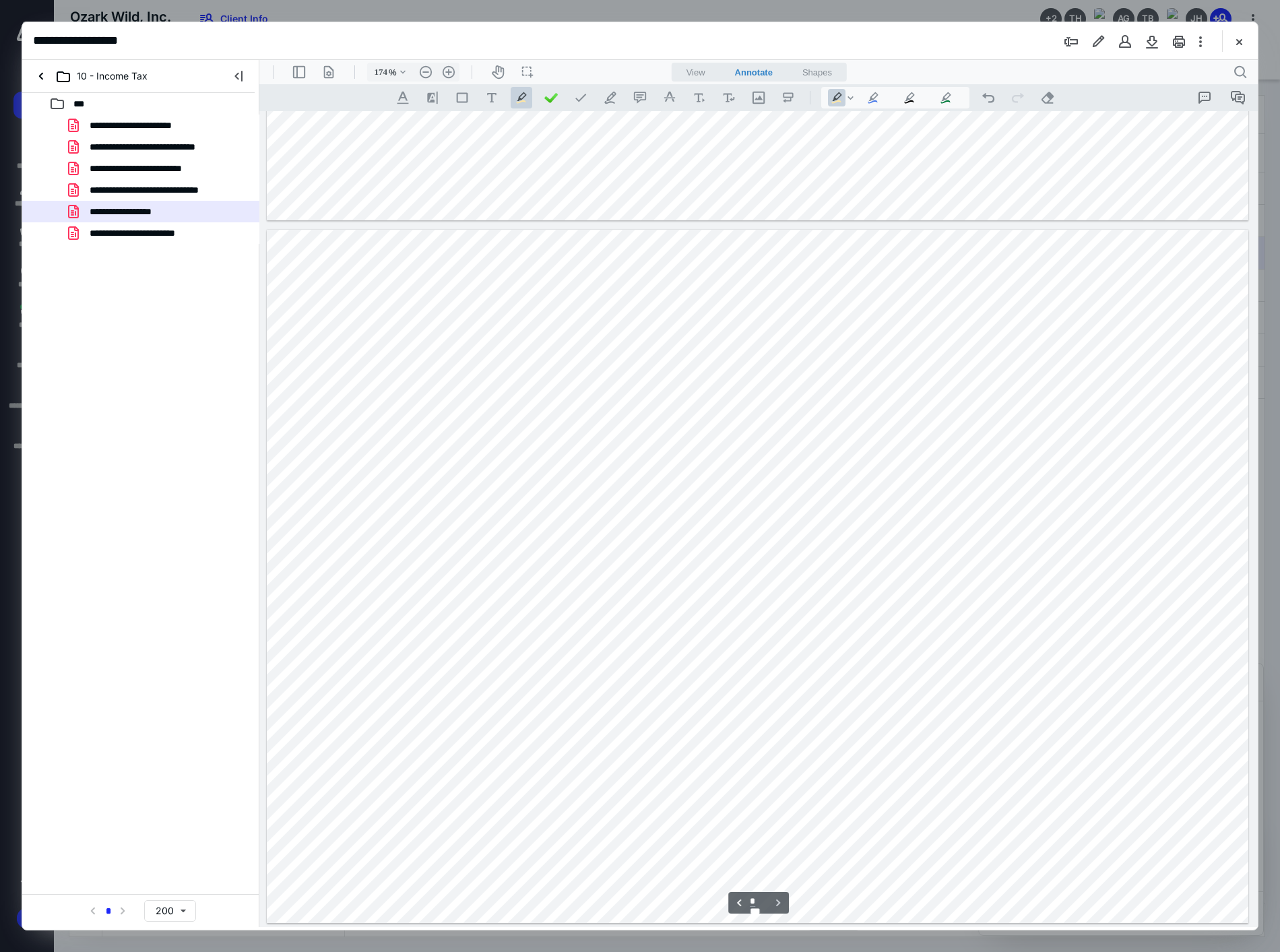 scroll, scrollTop: 992, scrollLeft: 0, axis: vertical 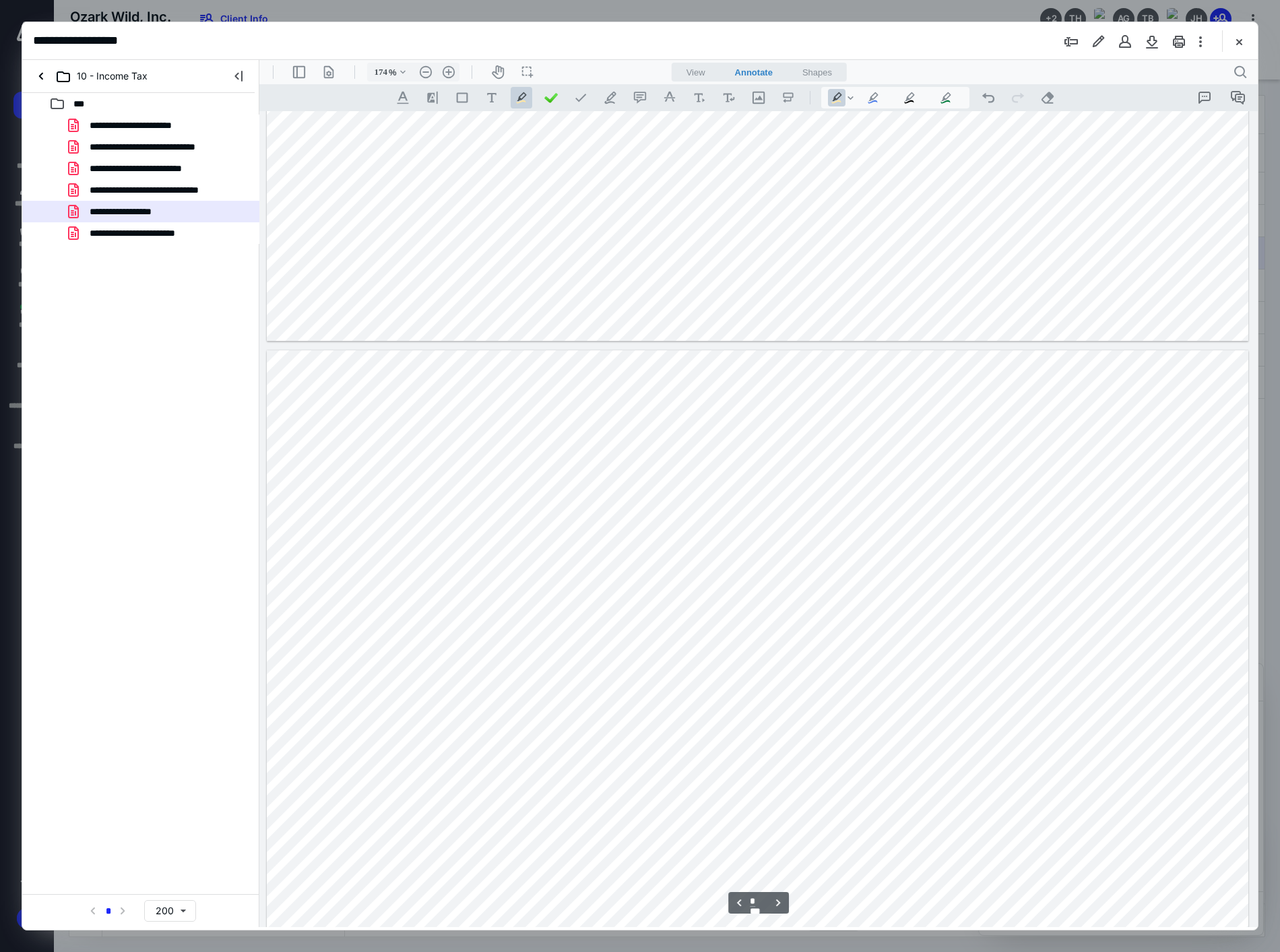 type on "*" 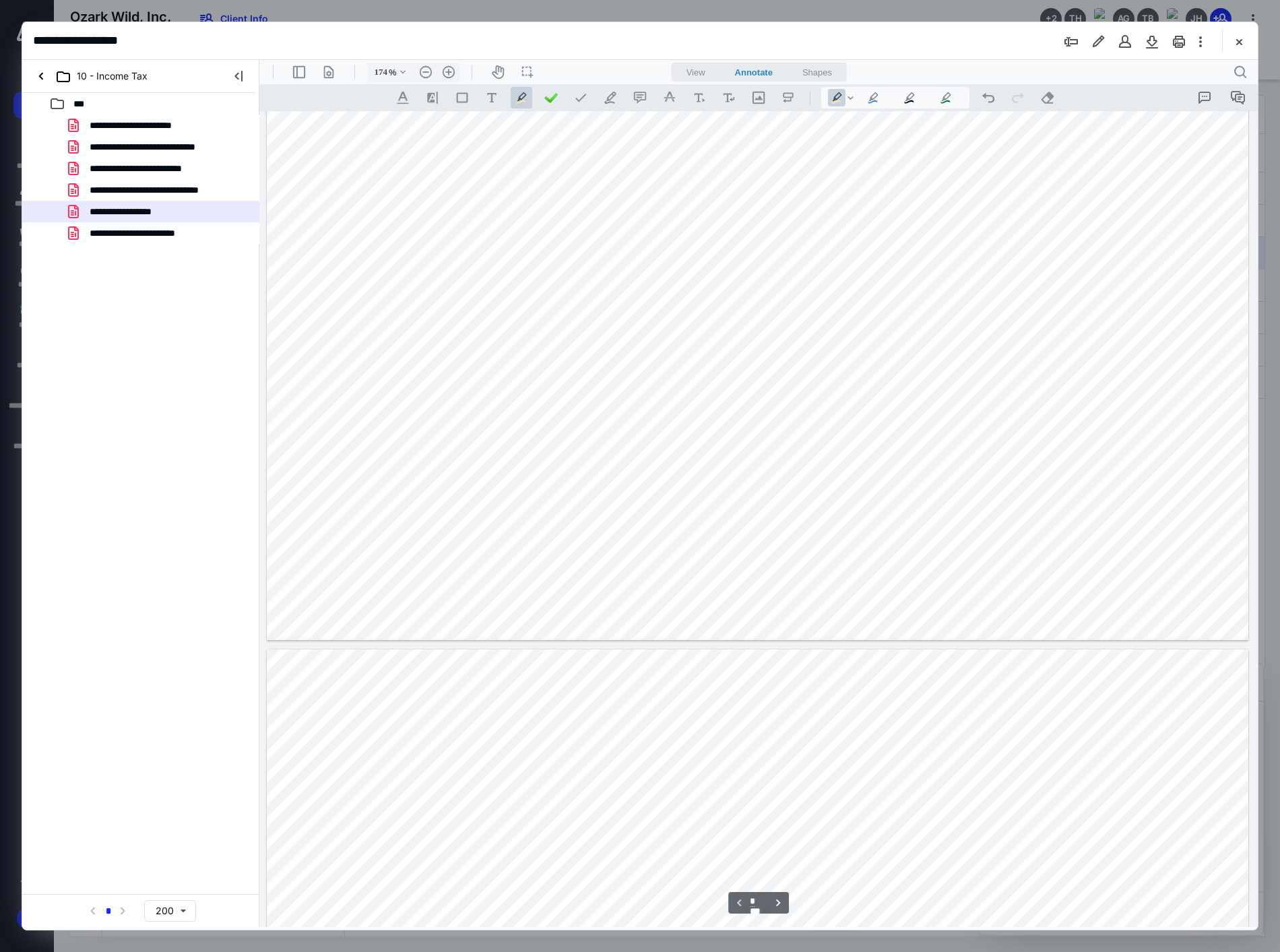 scroll, scrollTop: 0, scrollLeft: 0, axis: both 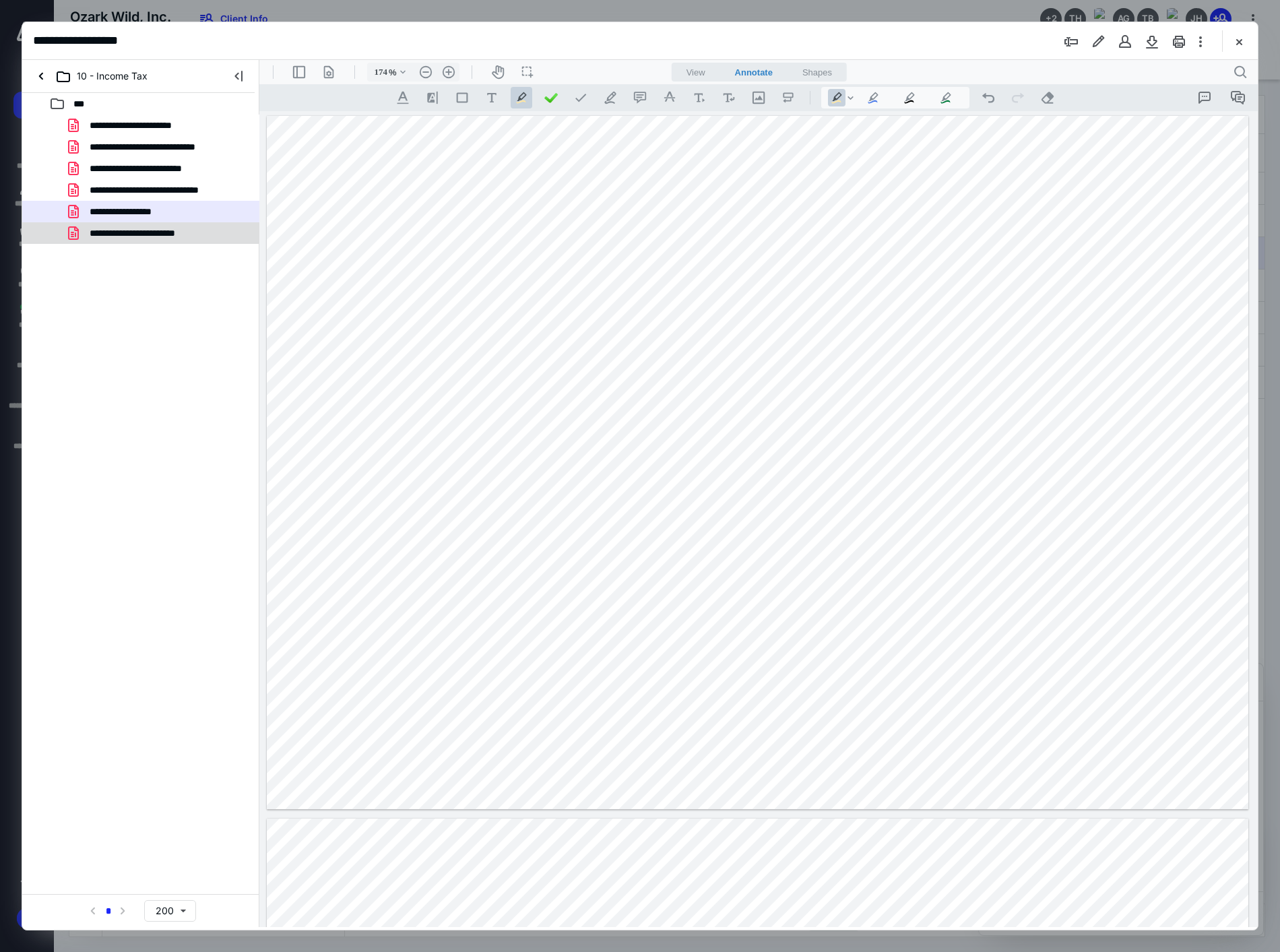 click on "**********" at bounding box center [147, 233] 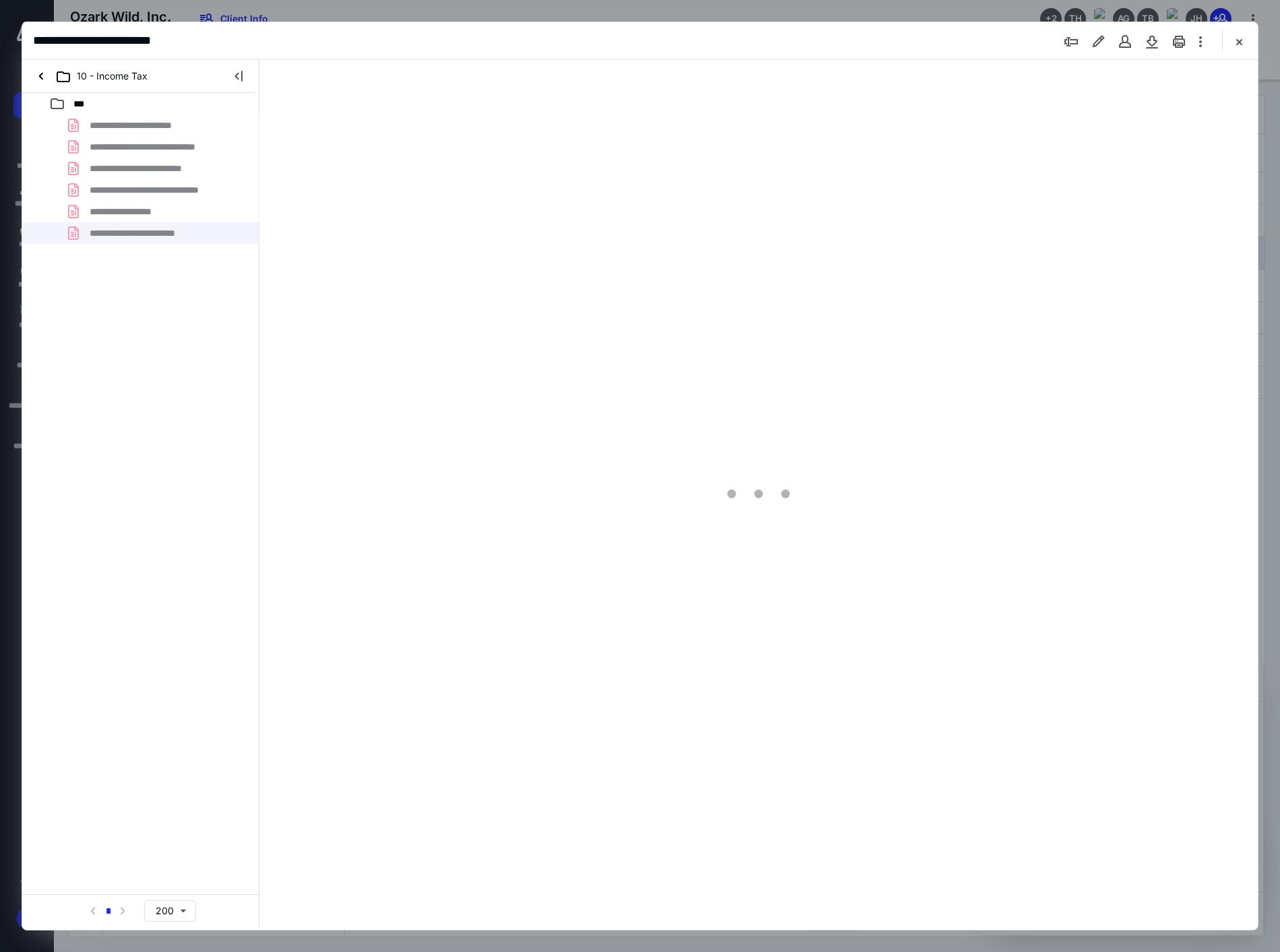 type on "174" 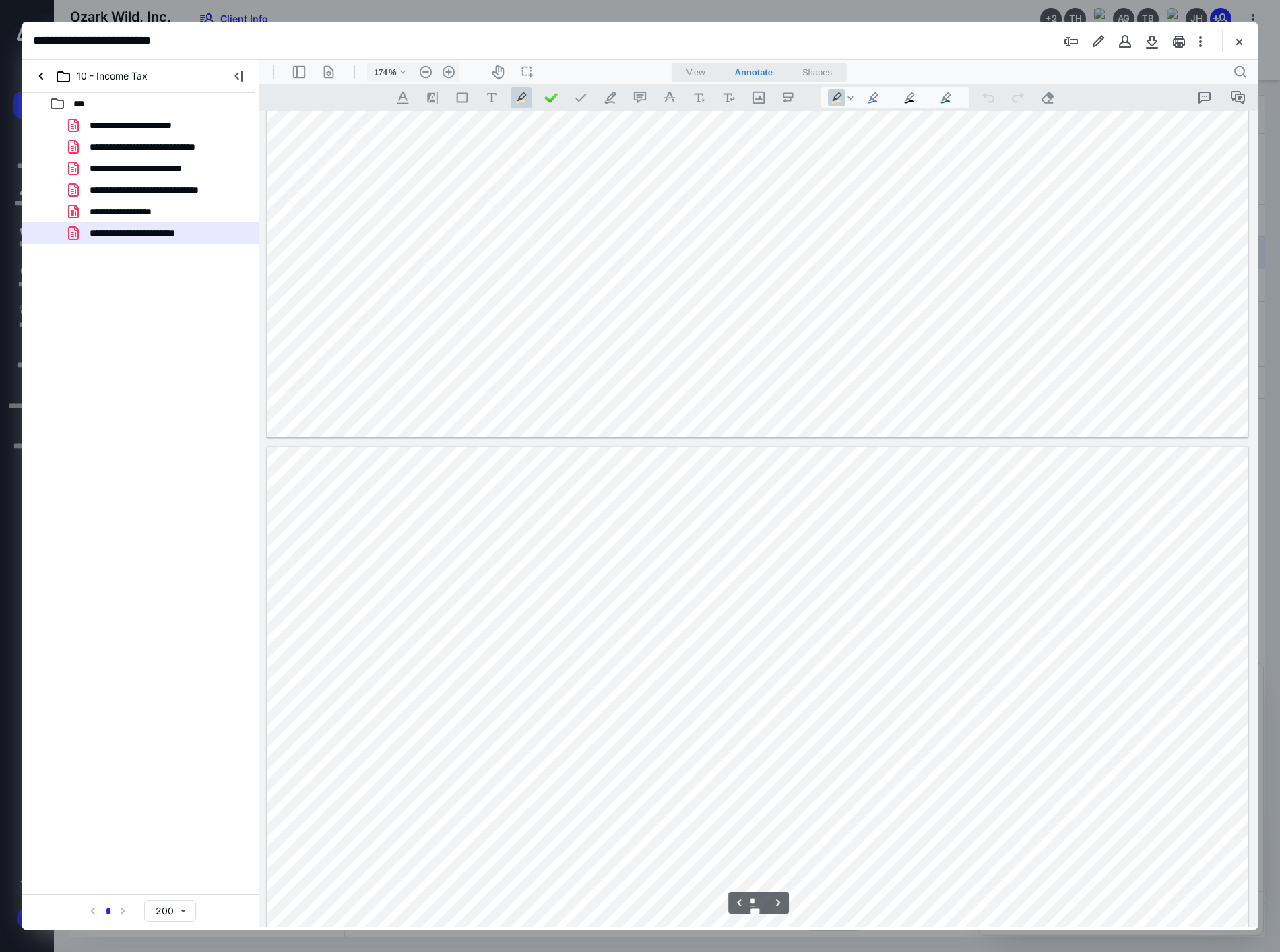 scroll, scrollTop: 2077, scrollLeft: 0, axis: vertical 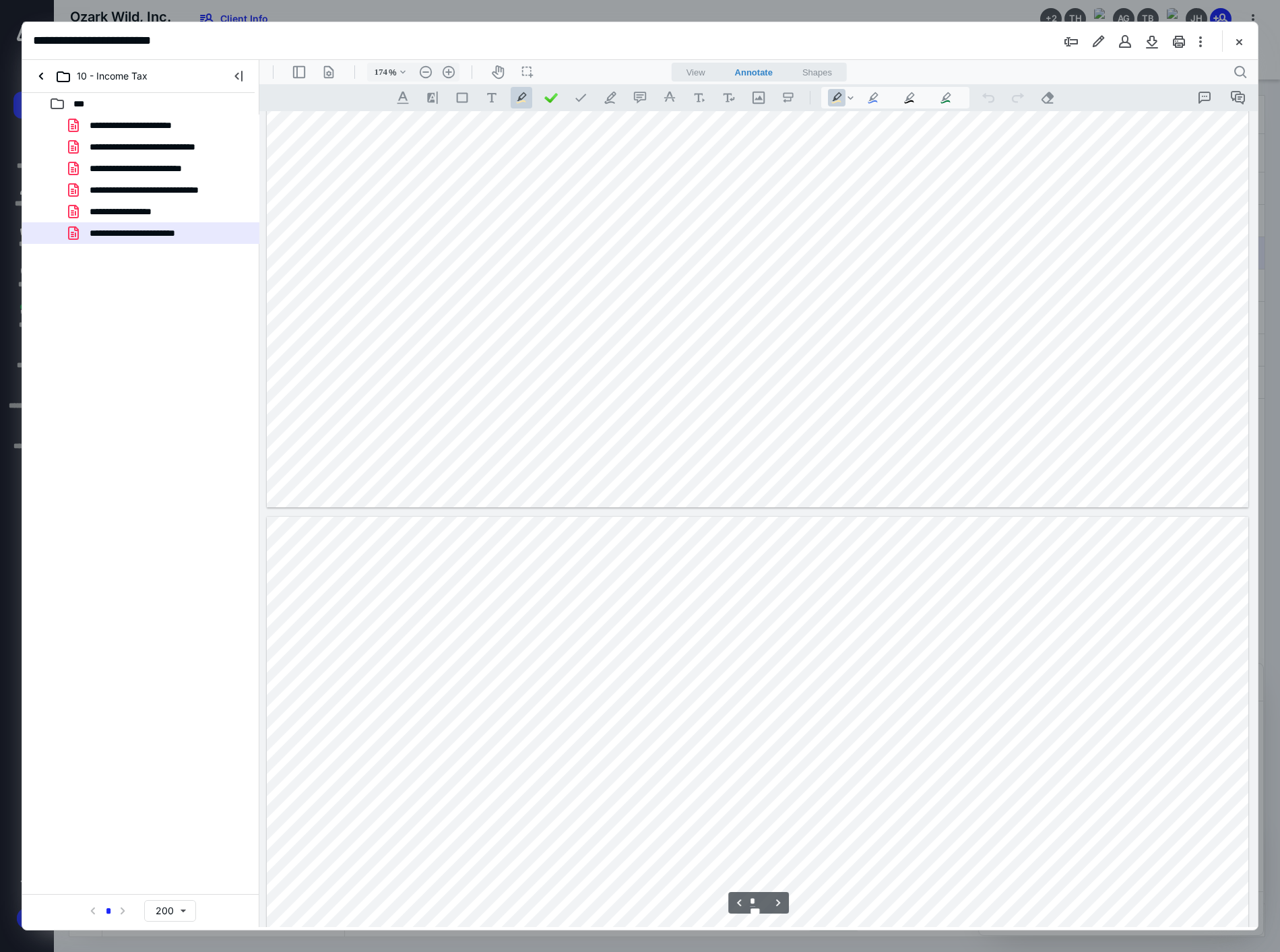 type on "*" 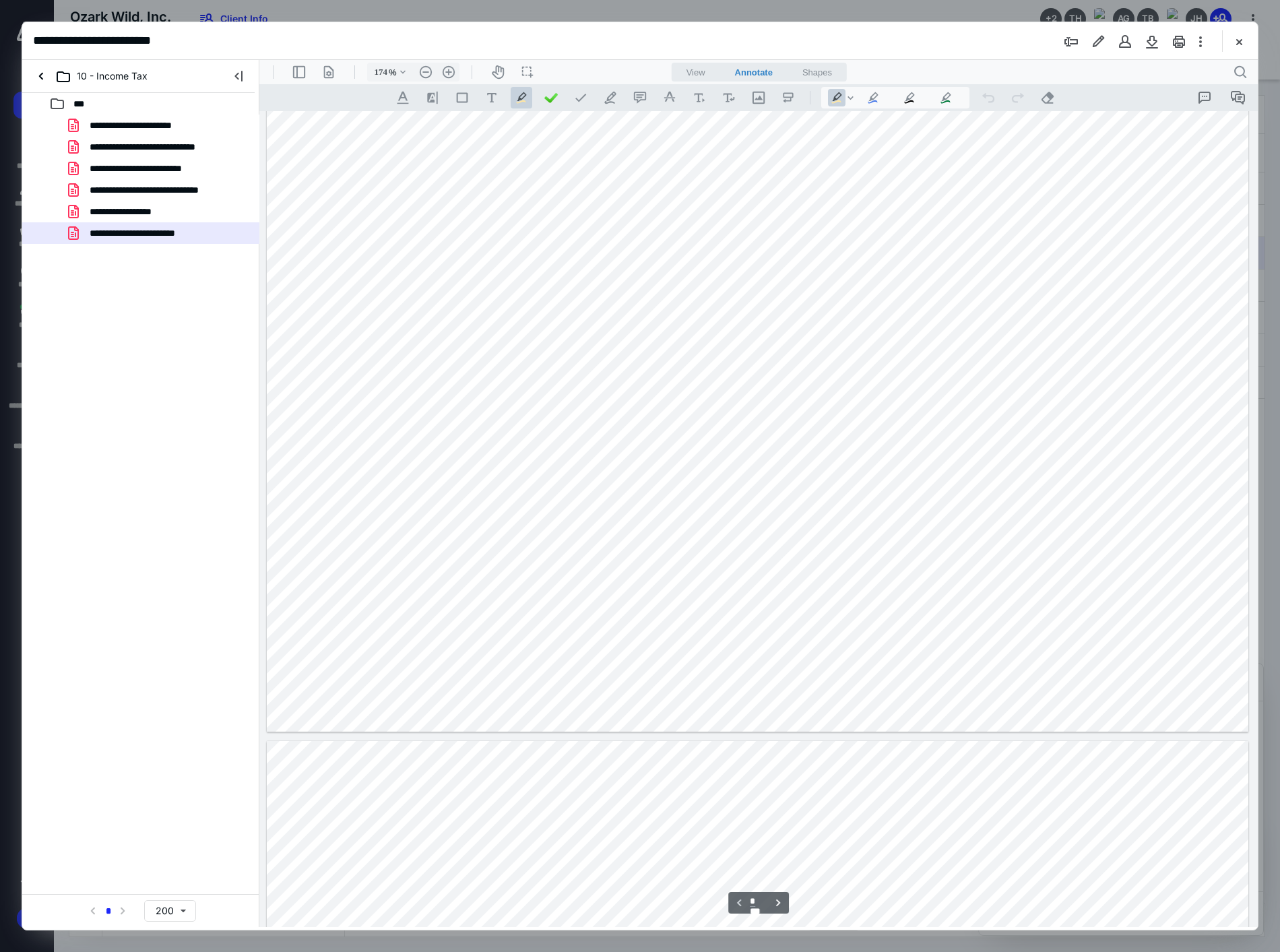scroll, scrollTop: 0, scrollLeft: 0, axis: both 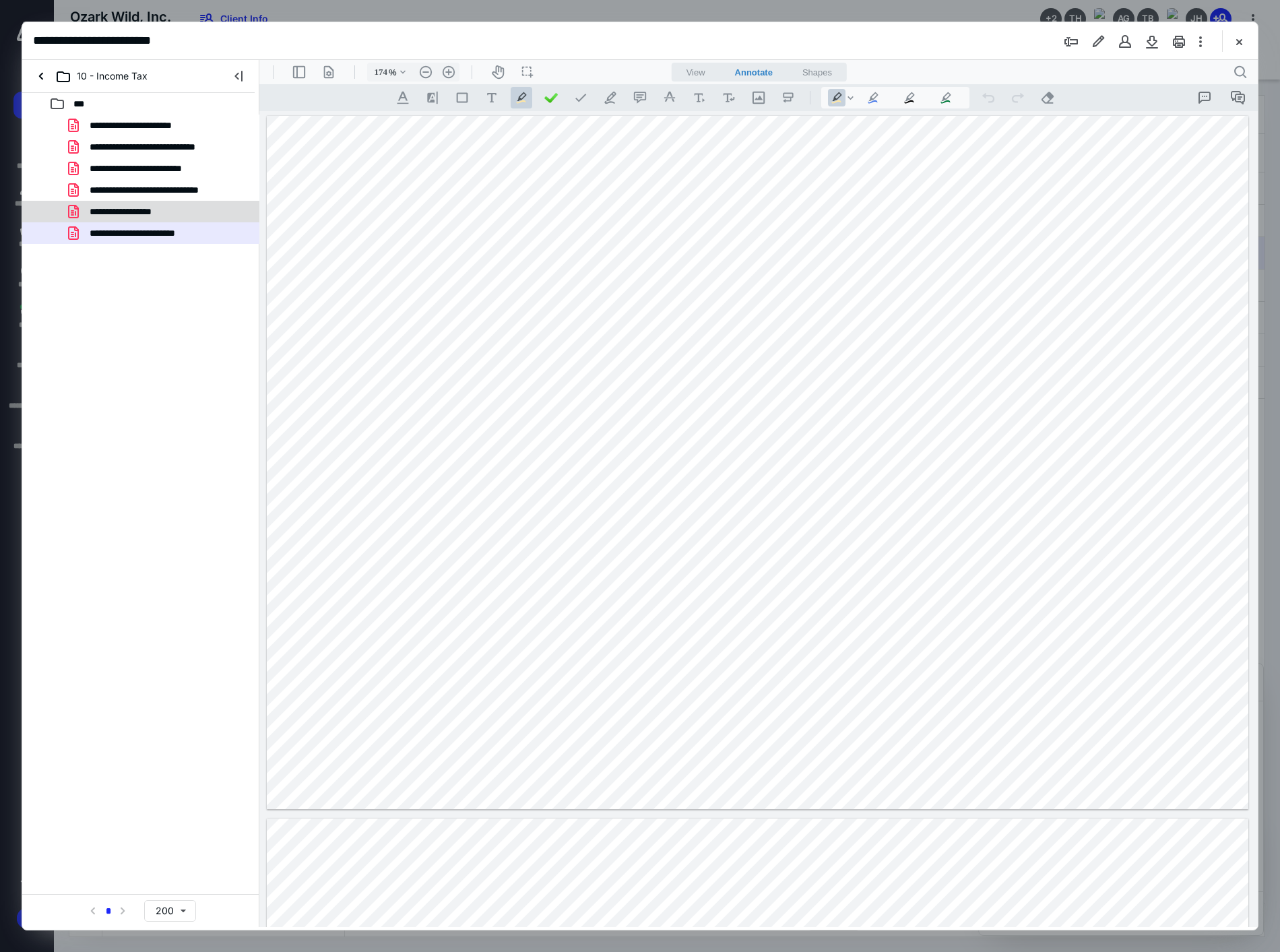 click on "**********" at bounding box center (160, 212) 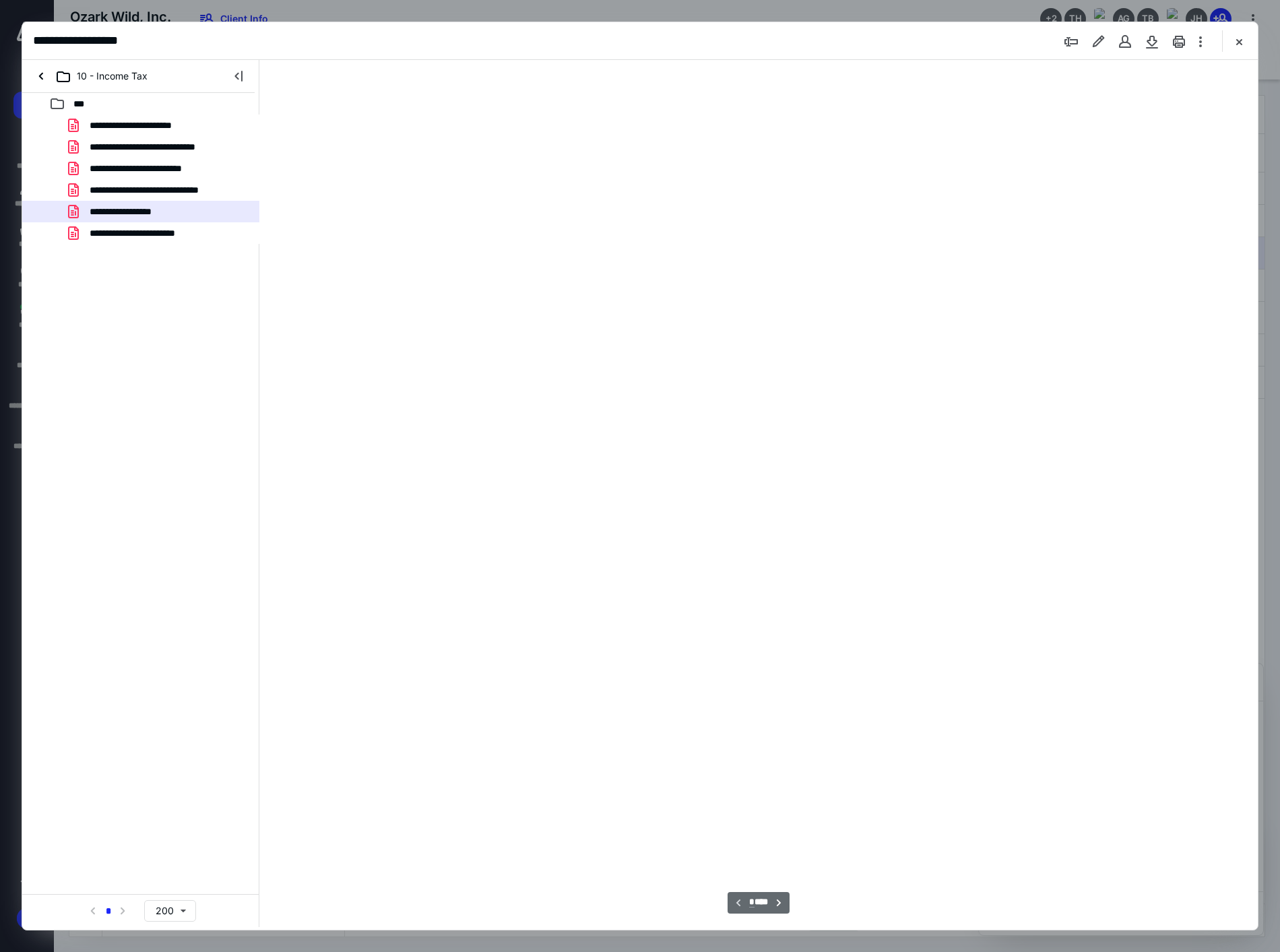 scroll, scrollTop: 56, scrollLeft: 0, axis: vertical 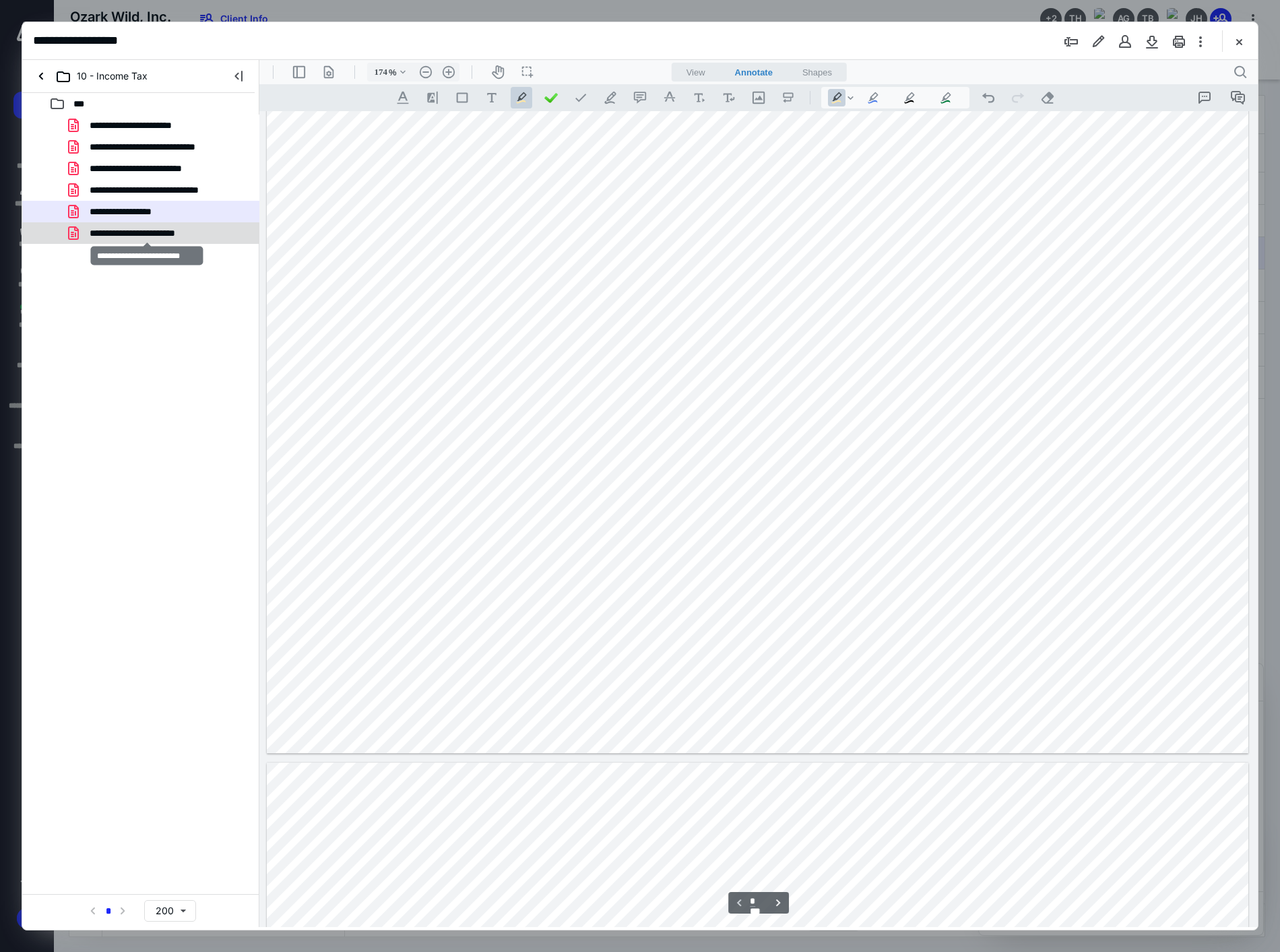 click on "**********" at bounding box center [147, 233] 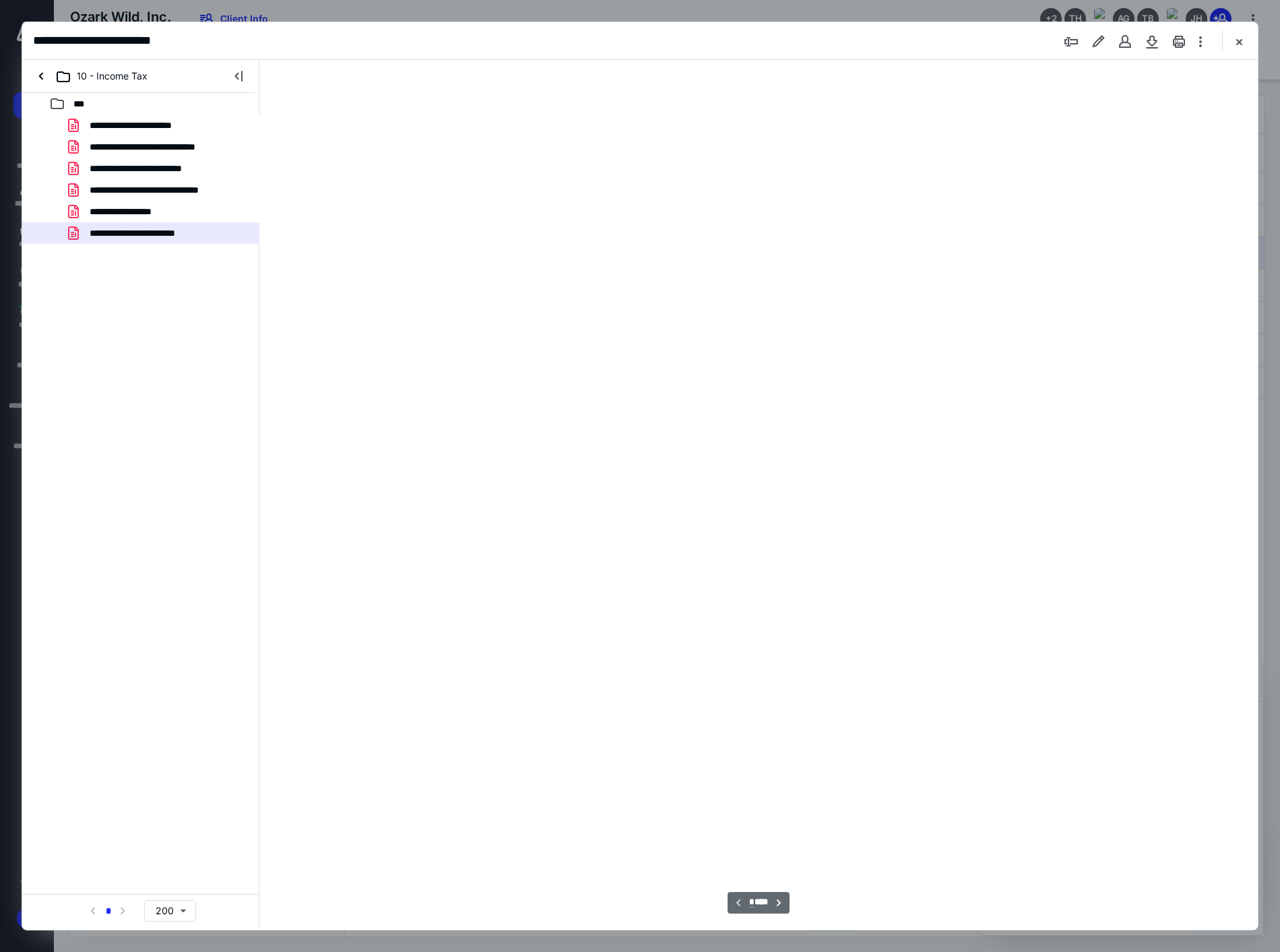 type on "174" 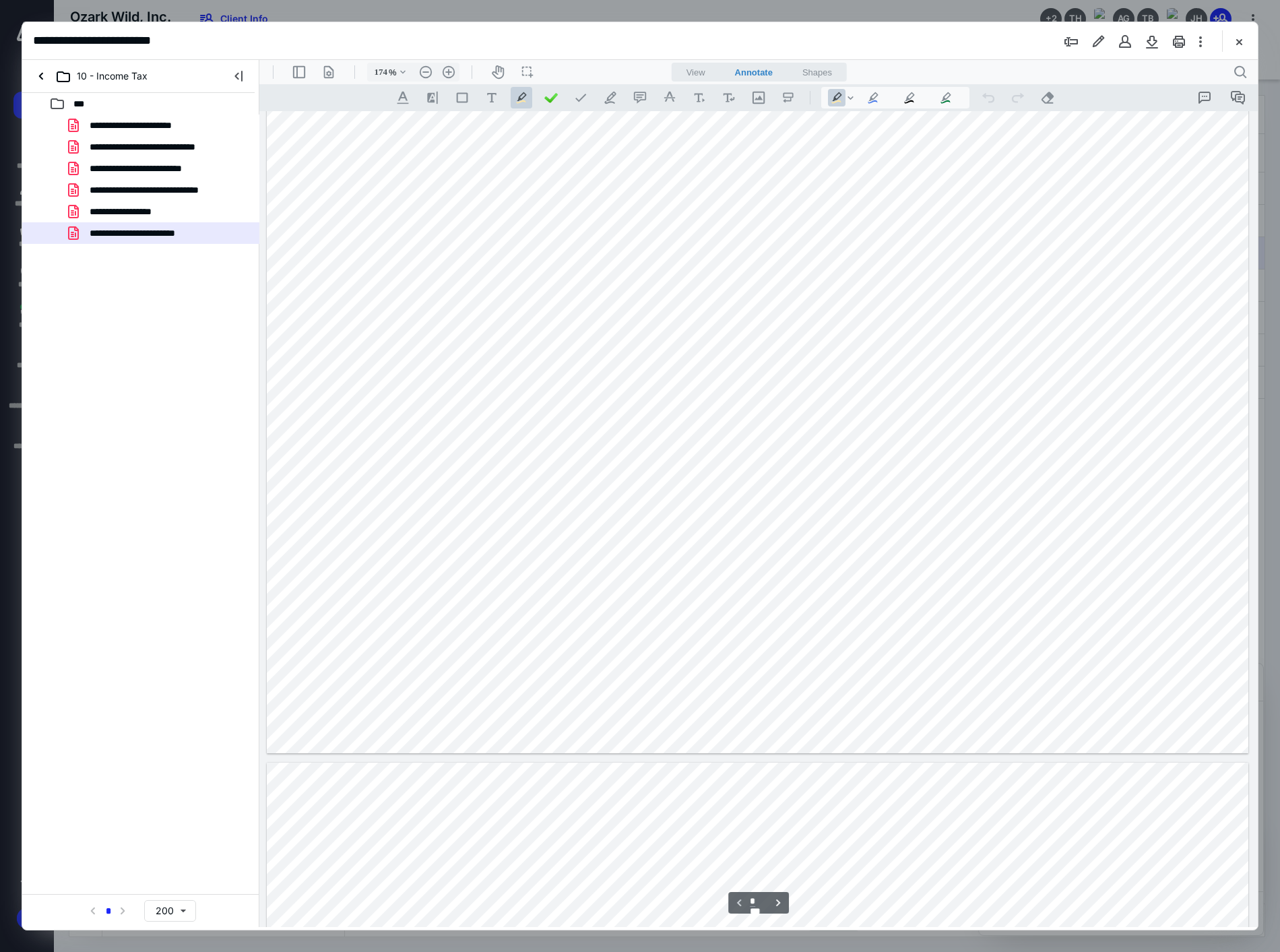 scroll, scrollTop: 0, scrollLeft: 0, axis: both 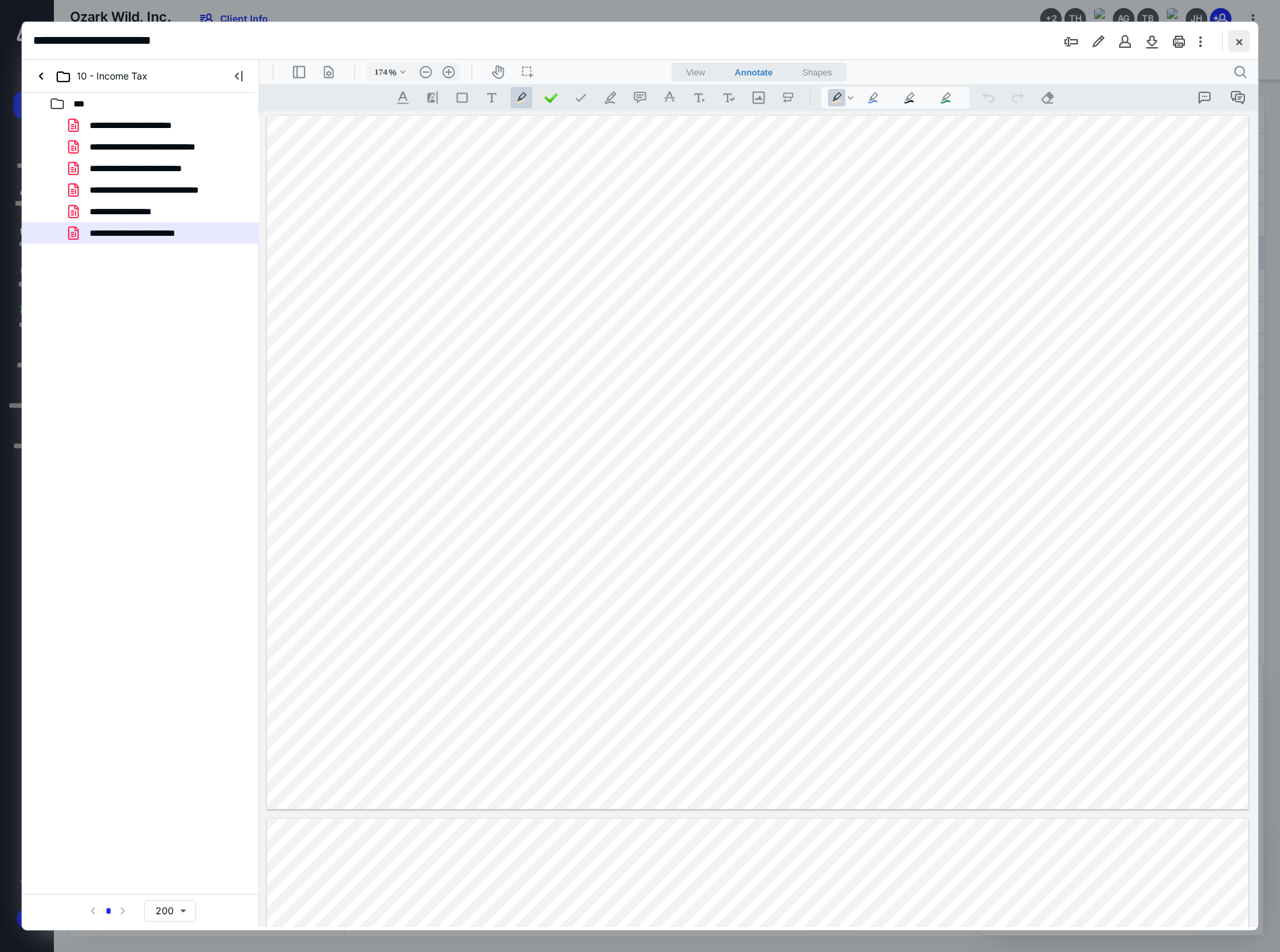 click at bounding box center [1239, 41] 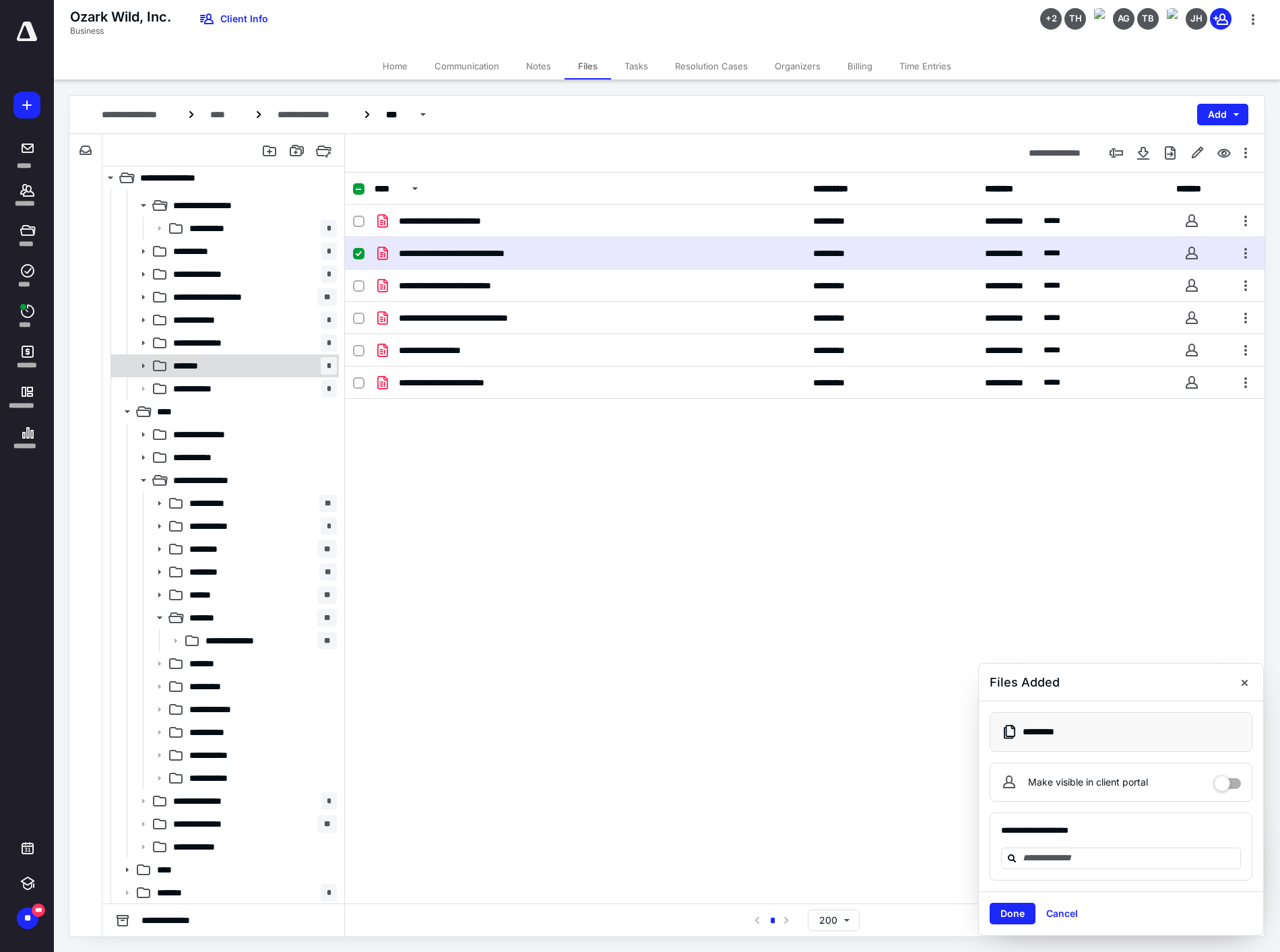scroll, scrollTop: 271, scrollLeft: 0, axis: vertical 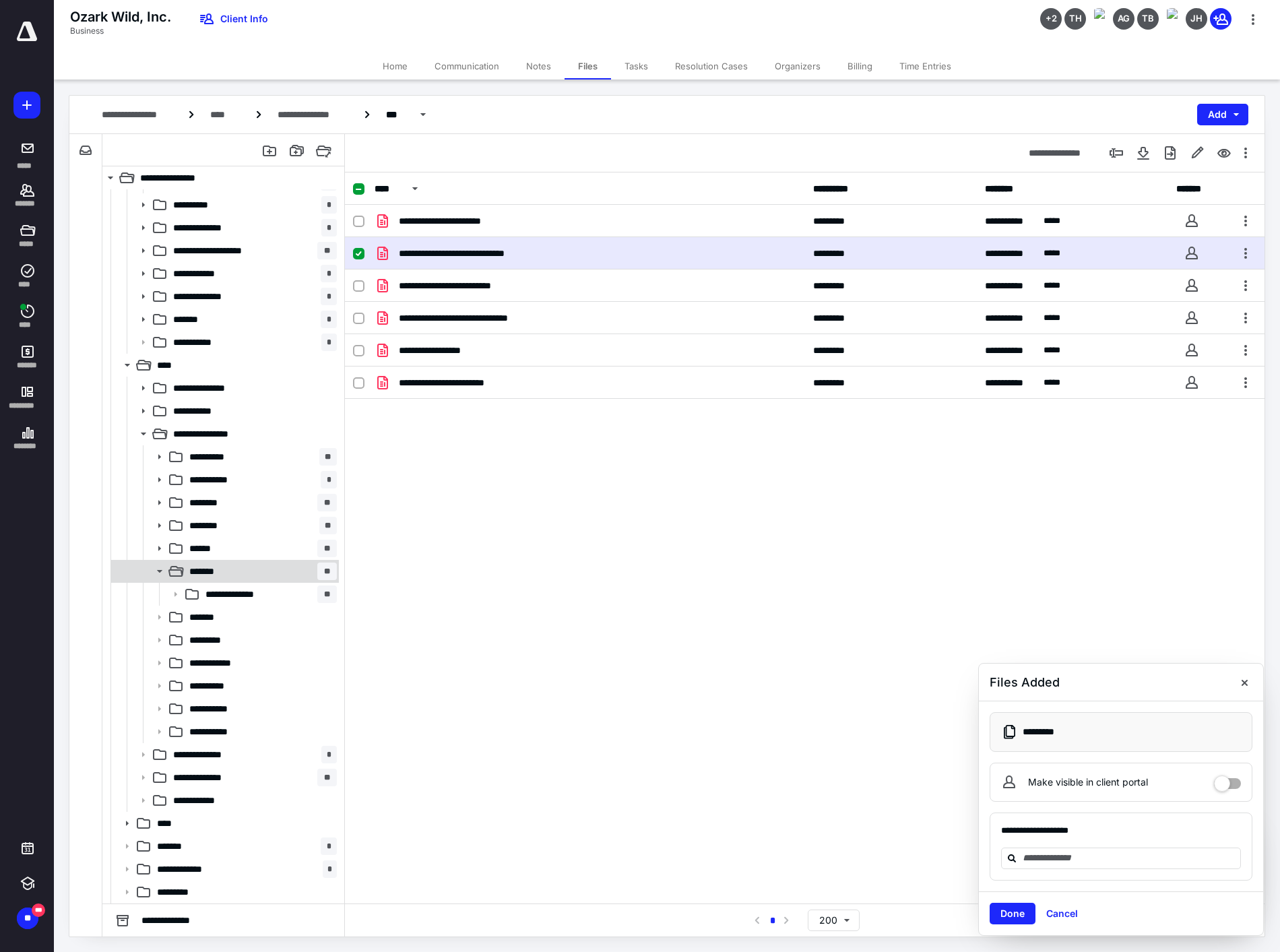click on "******* **" at bounding box center [260, 571] 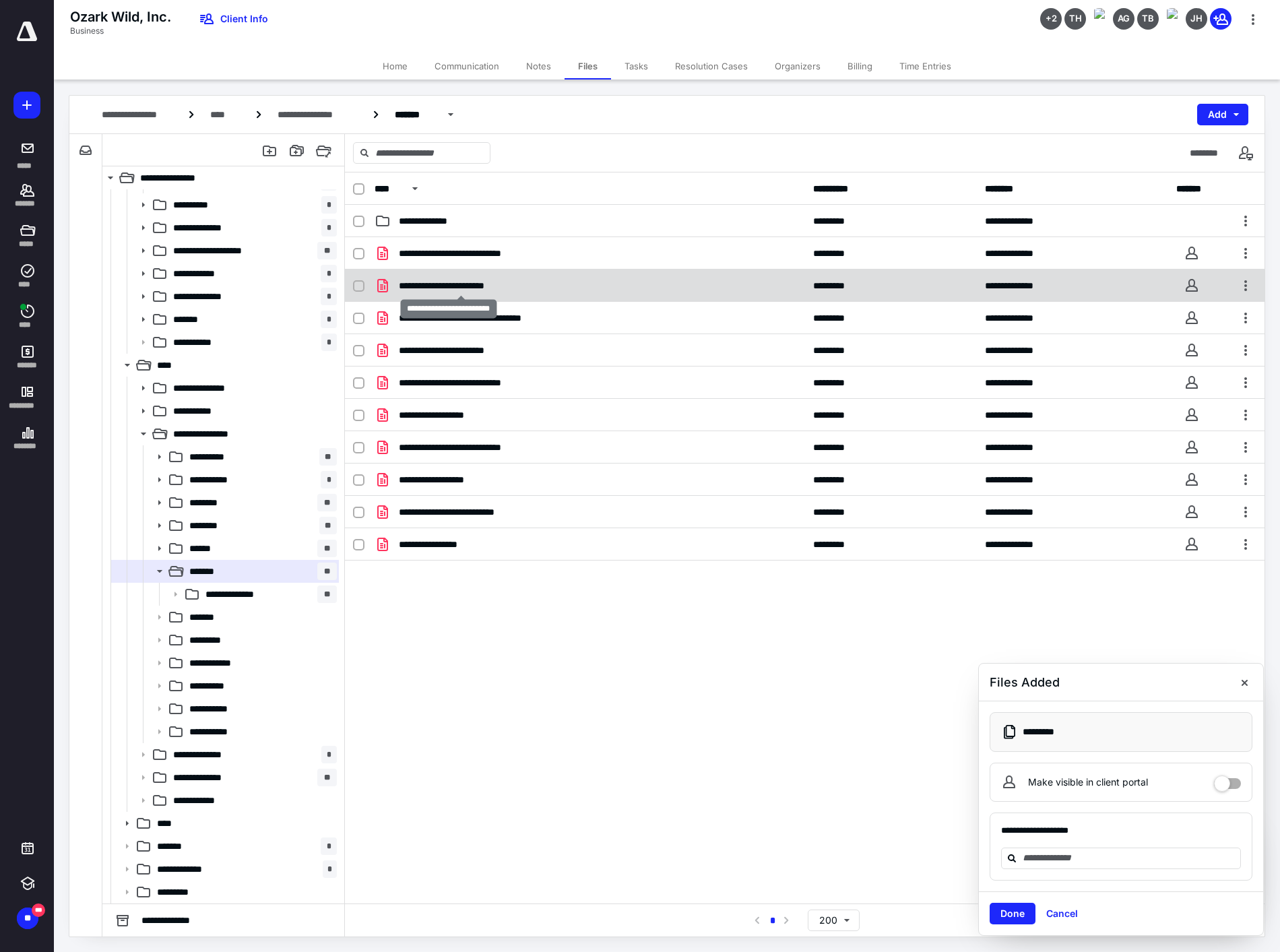 click on "**********" at bounding box center (461, 286) 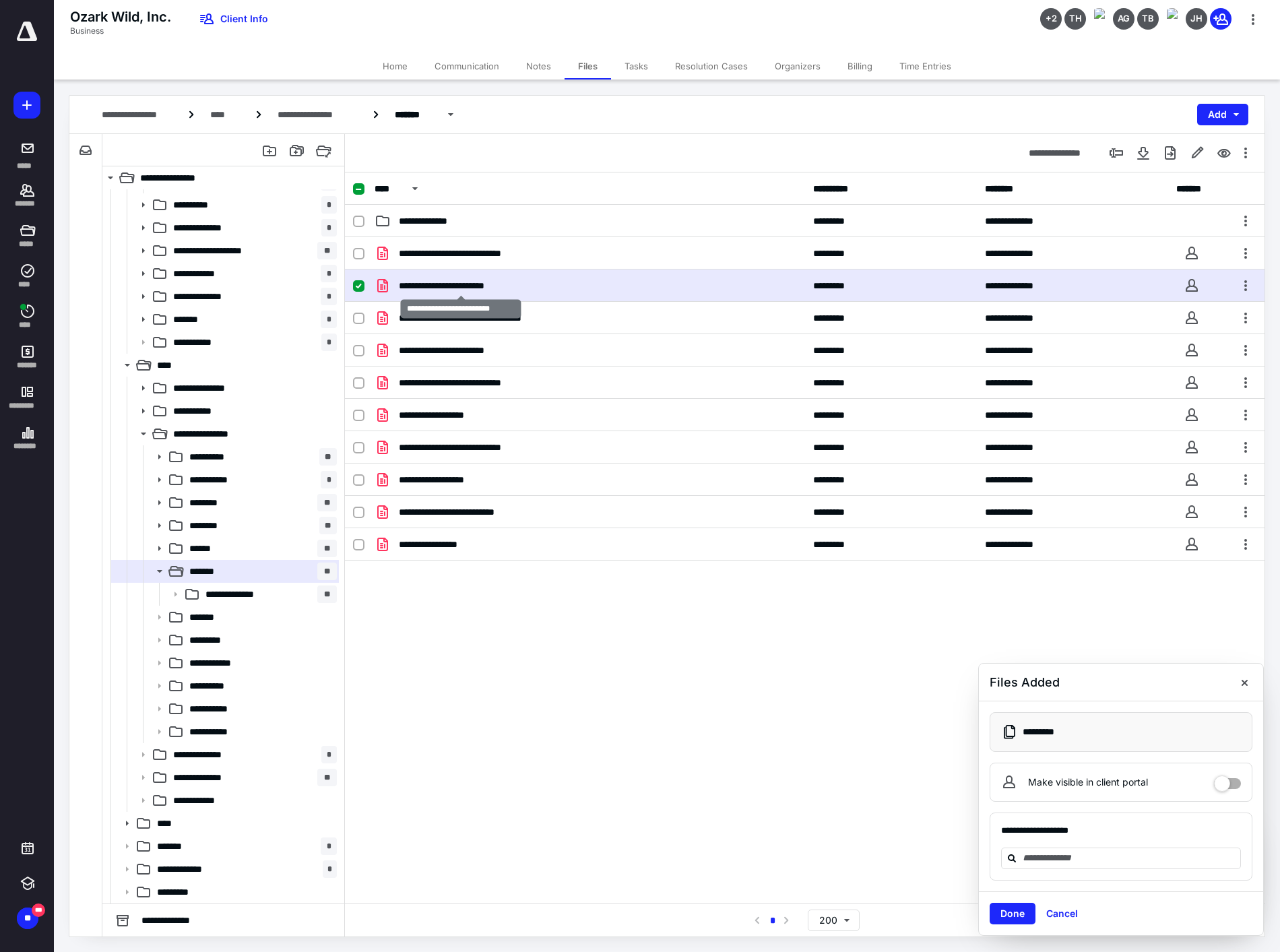 click on "**********" at bounding box center (461, 286) 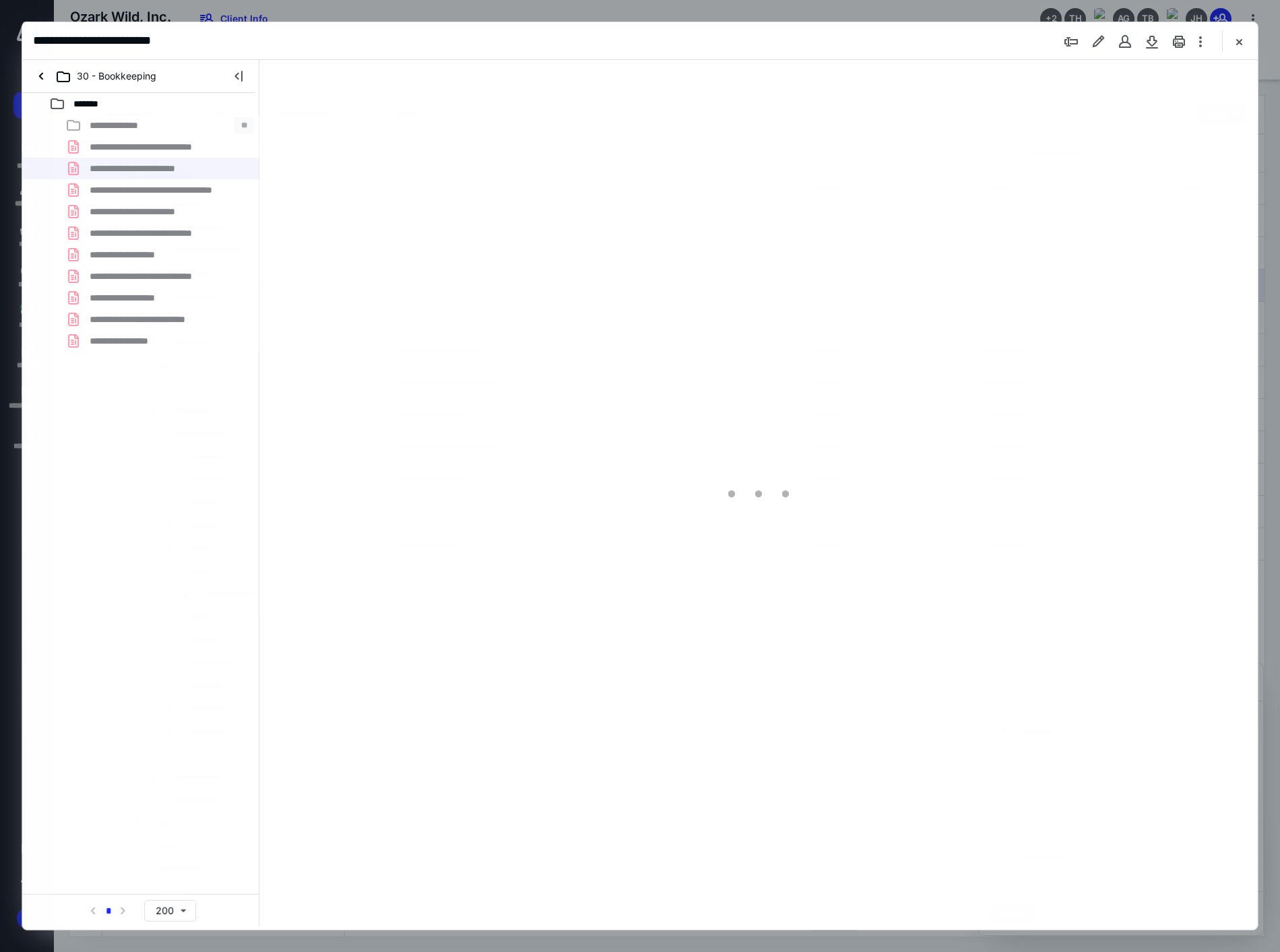 scroll, scrollTop: 0, scrollLeft: 0, axis: both 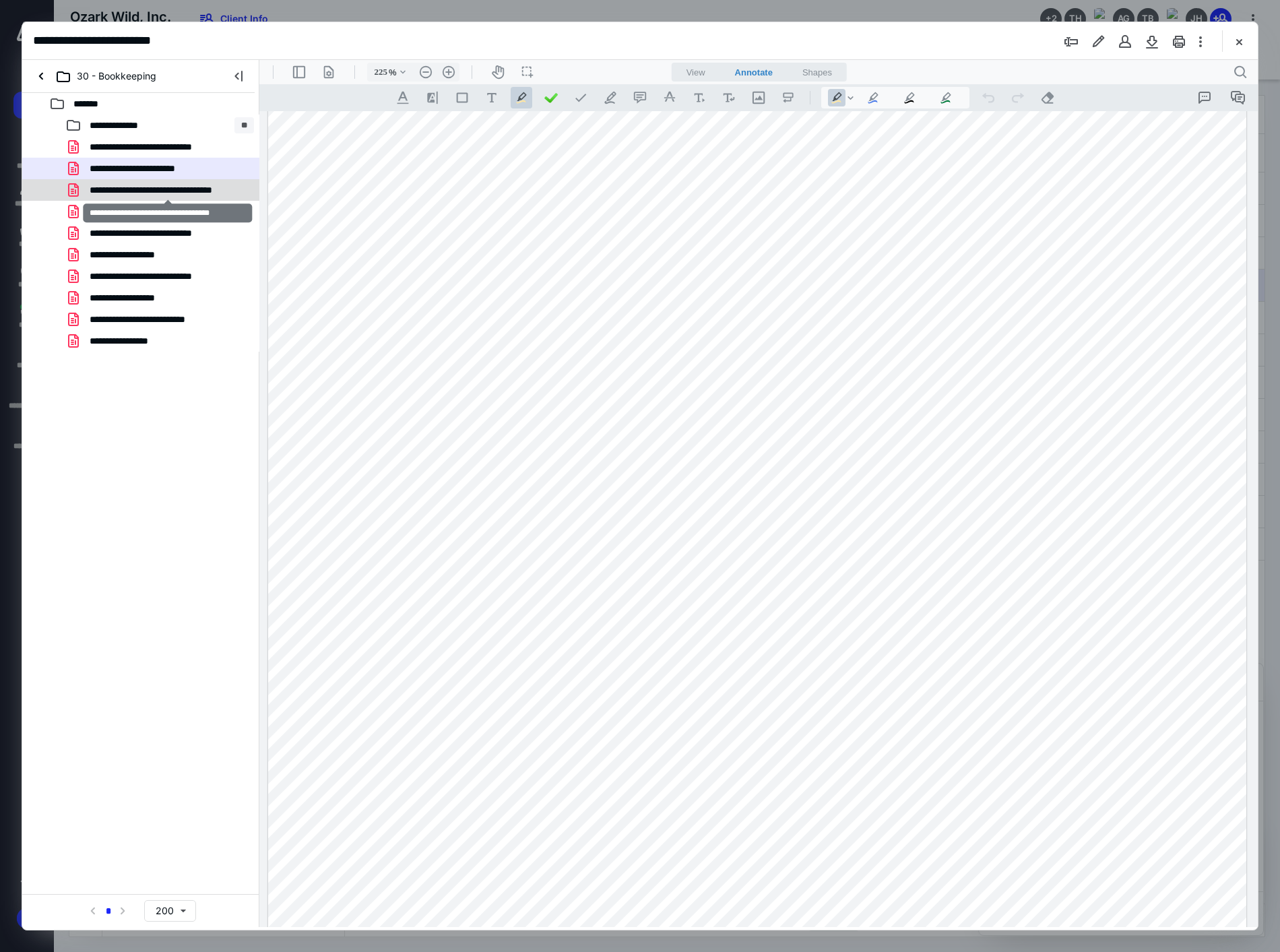 click on "**********" at bounding box center (168, 190) 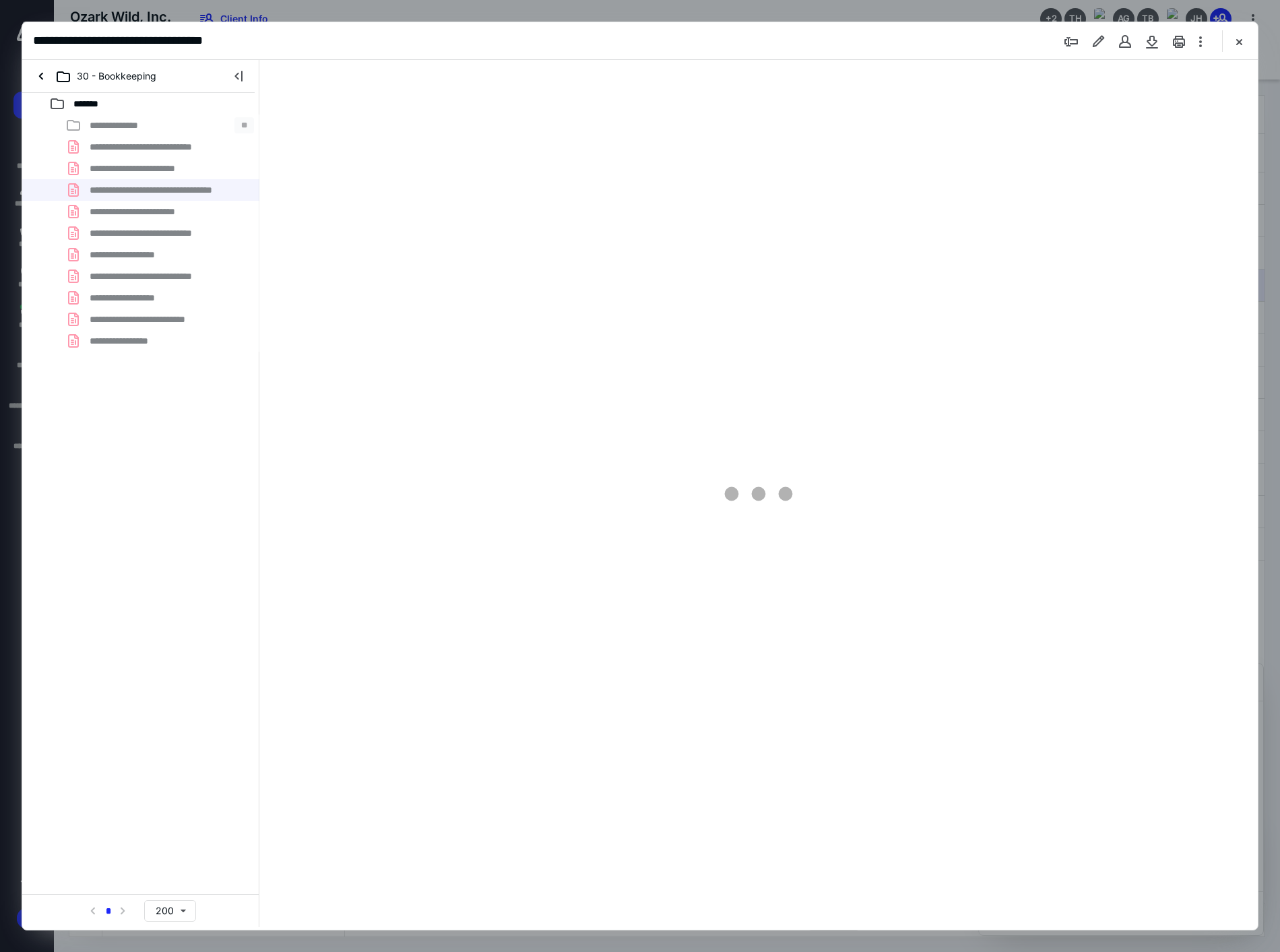 type on "174" 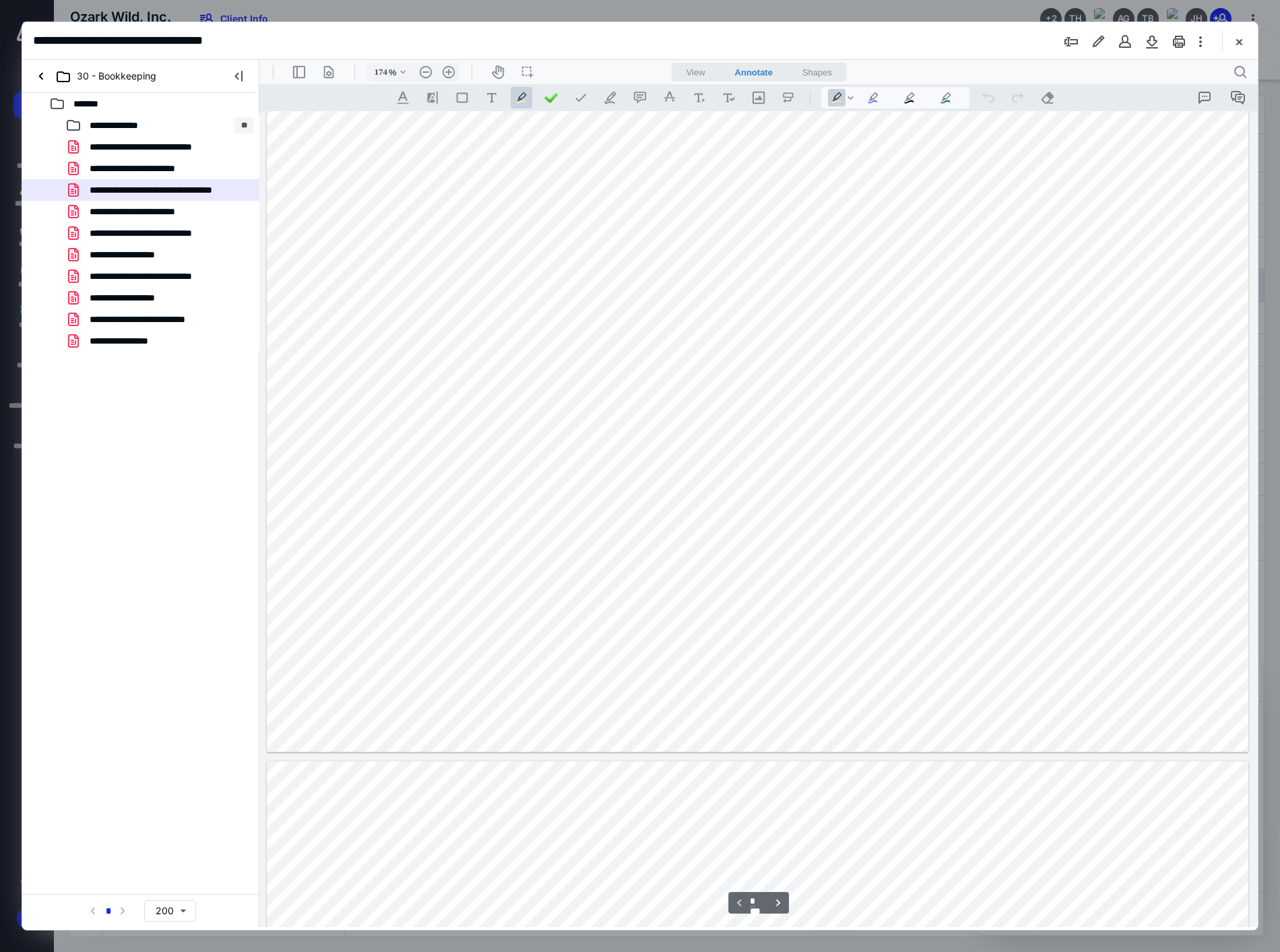 scroll, scrollTop: 56, scrollLeft: 0, axis: vertical 